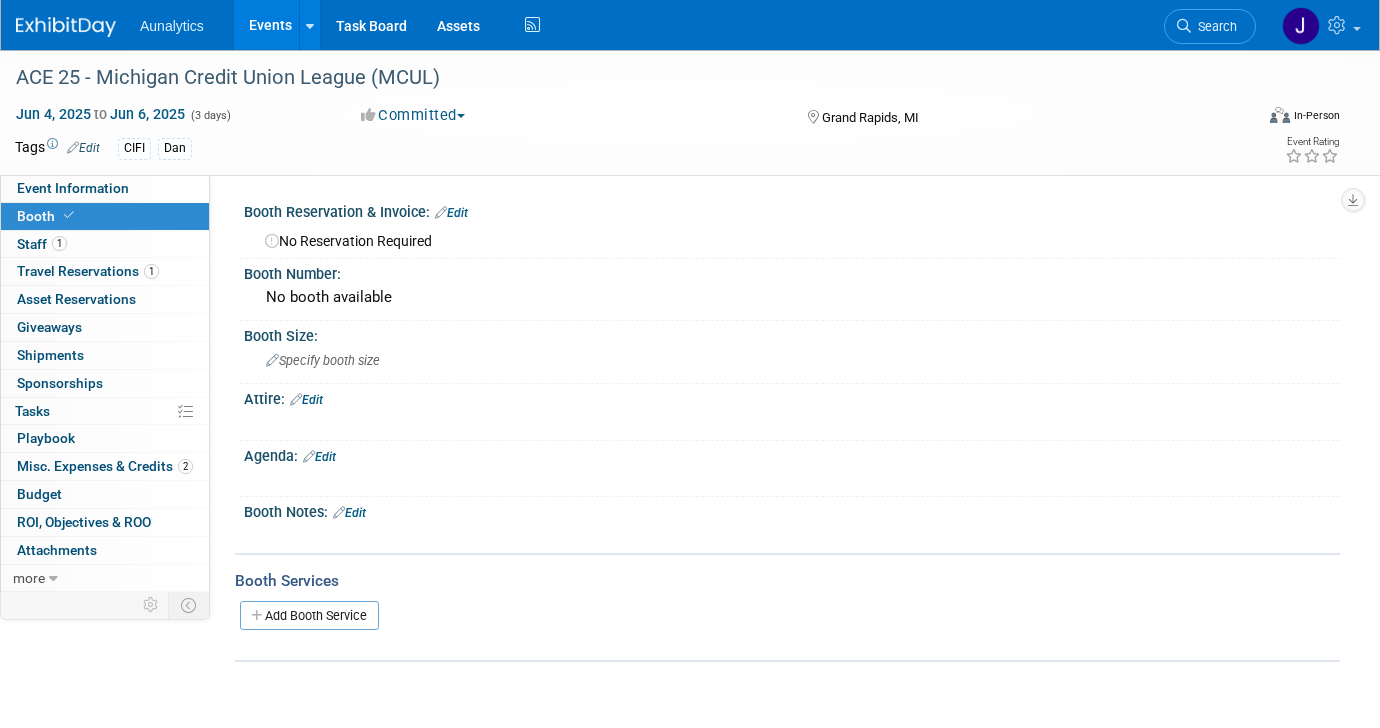 scroll, scrollTop: 0, scrollLeft: 0, axis: both 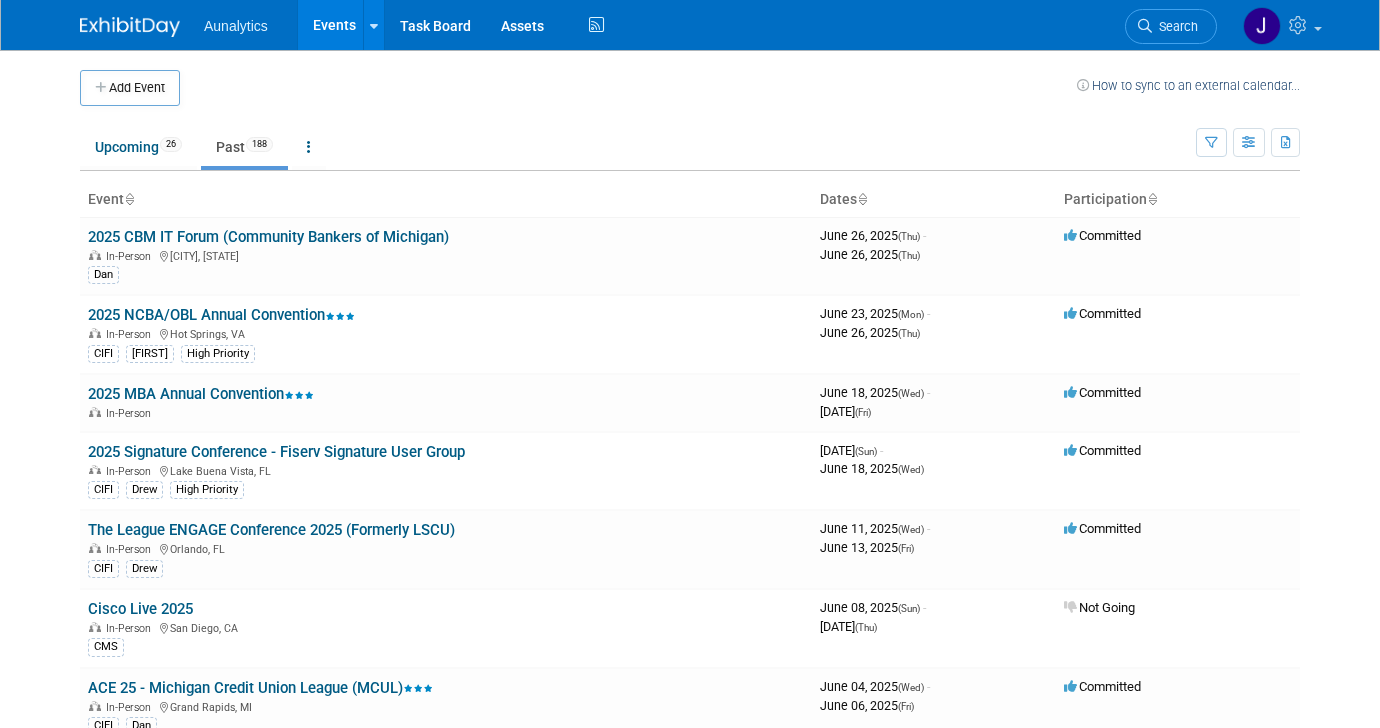 click on "Past
188" at bounding box center [244, 147] 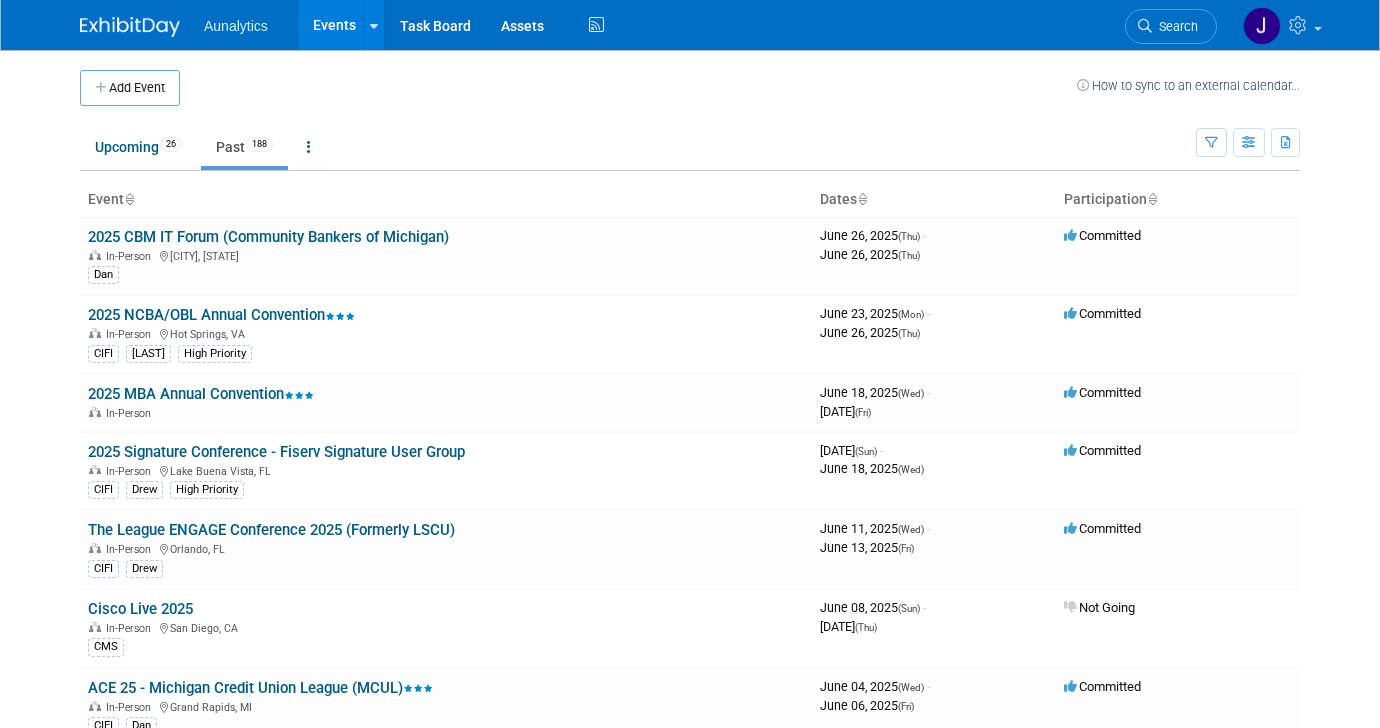 scroll, scrollTop: 0, scrollLeft: 0, axis: both 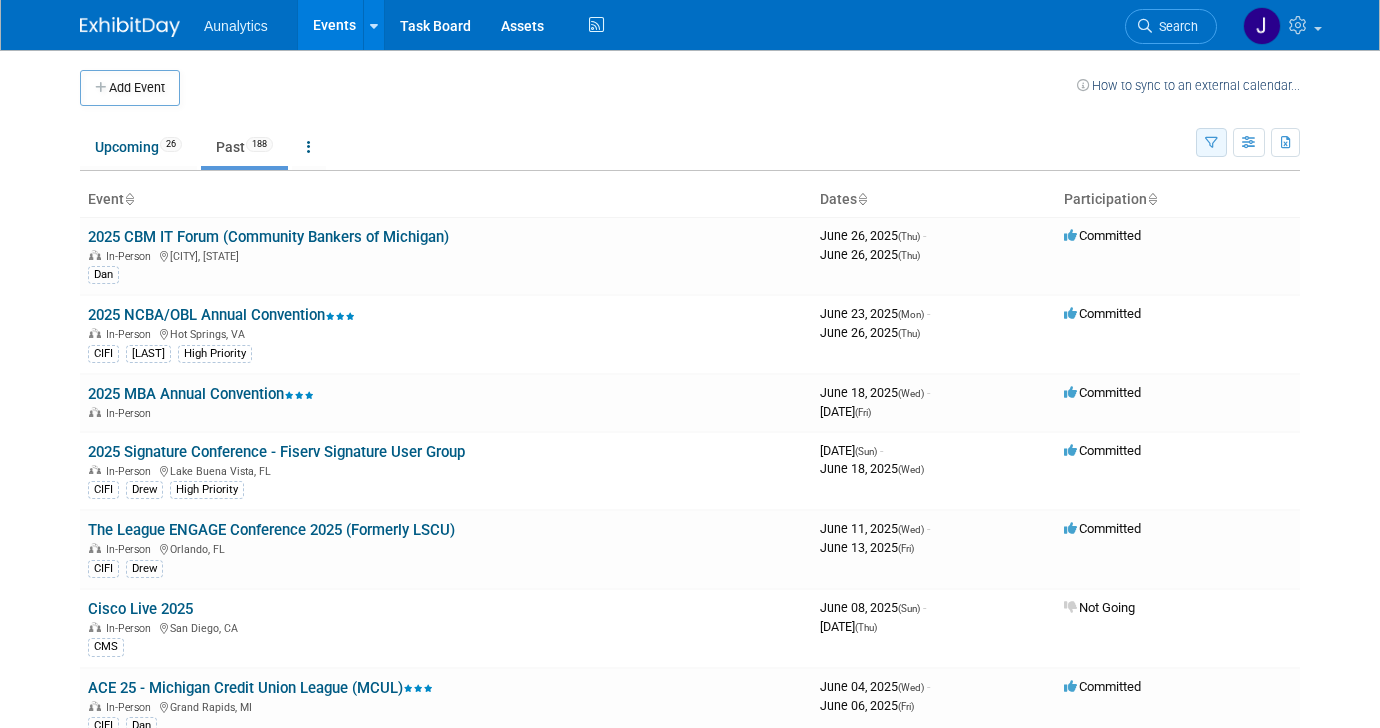 click at bounding box center [1211, 142] 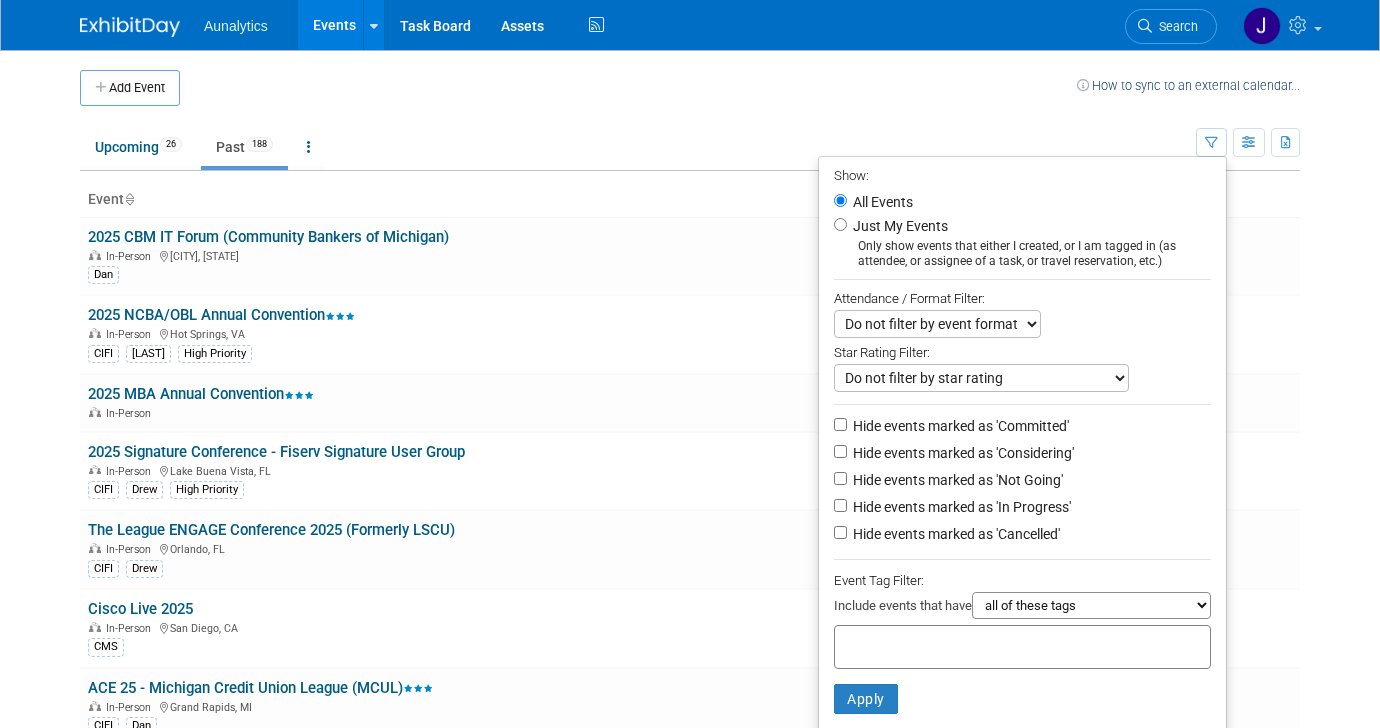 click on "Hide events marked as 'Not Going'" at bounding box center [956, 480] 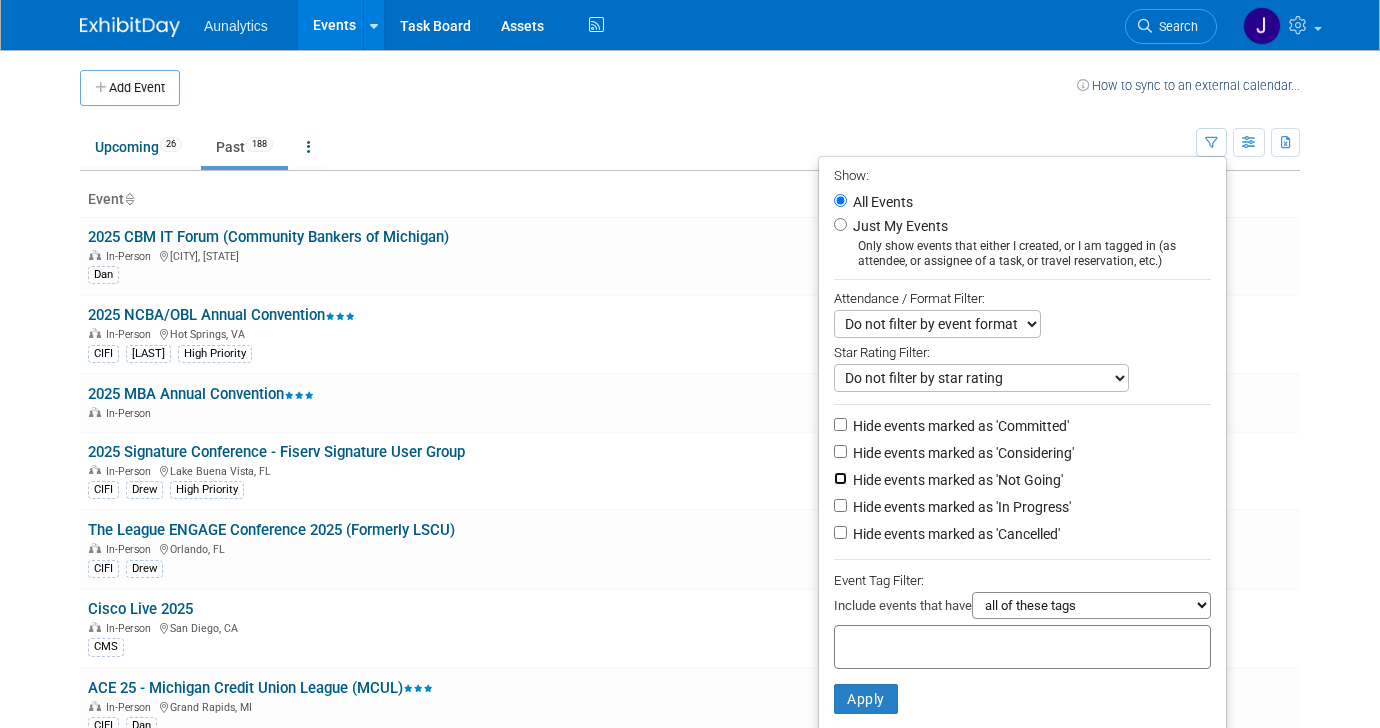 click on "Hide events marked as 'Not Going'" at bounding box center (840, 478) 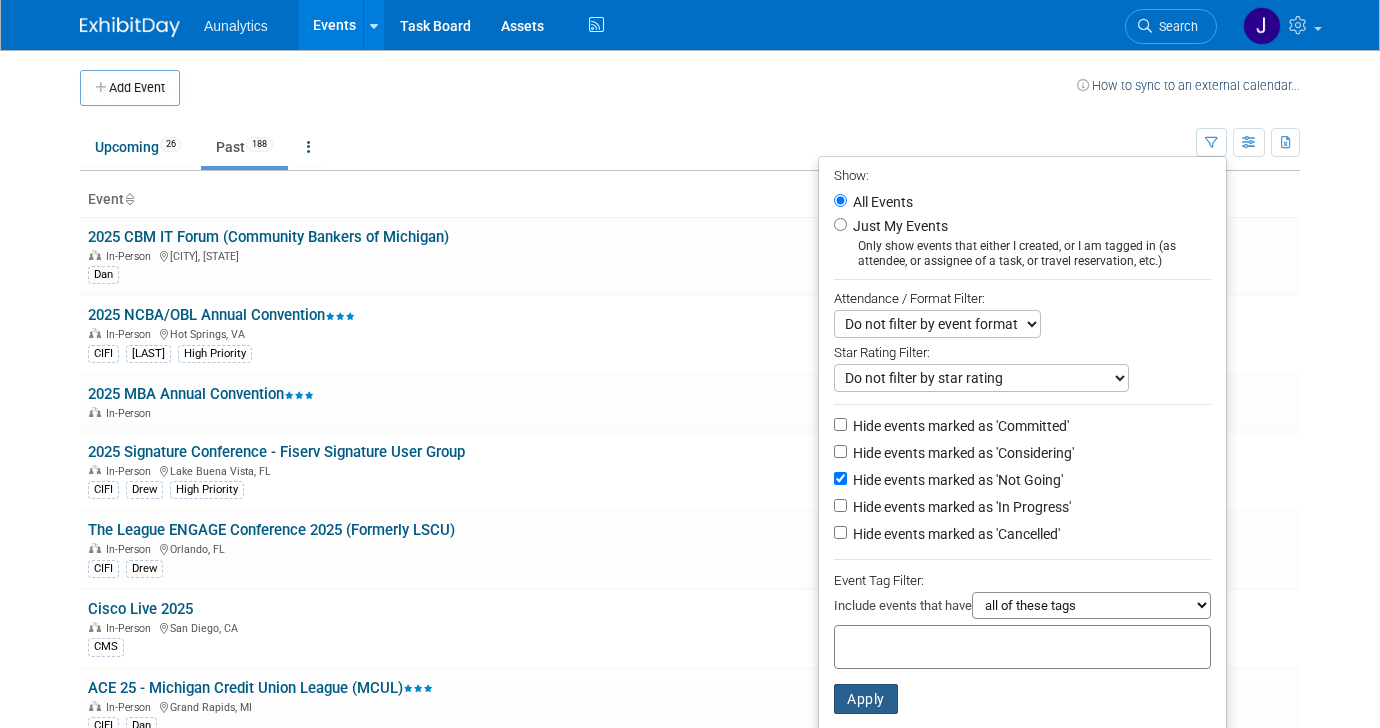 click on "Apply" at bounding box center (866, 699) 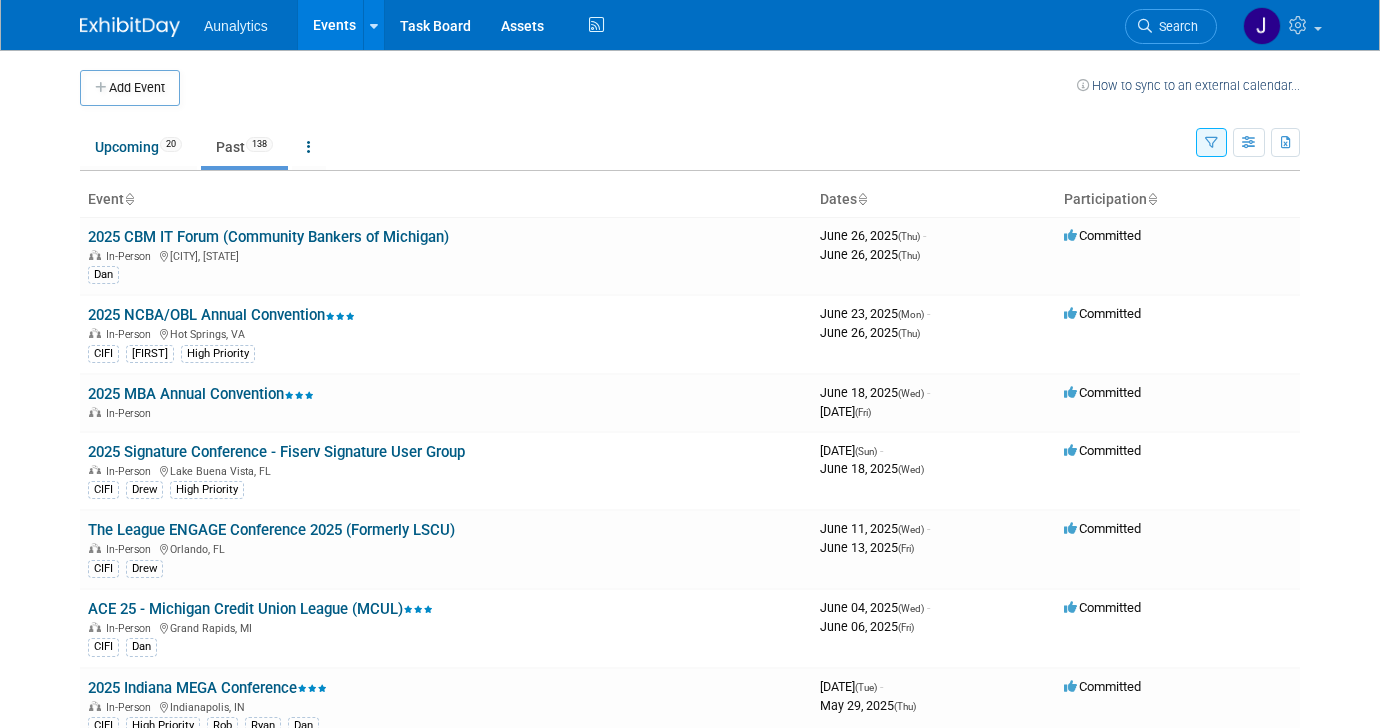 scroll, scrollTop: 0, scrollLeft: 0, axis: both 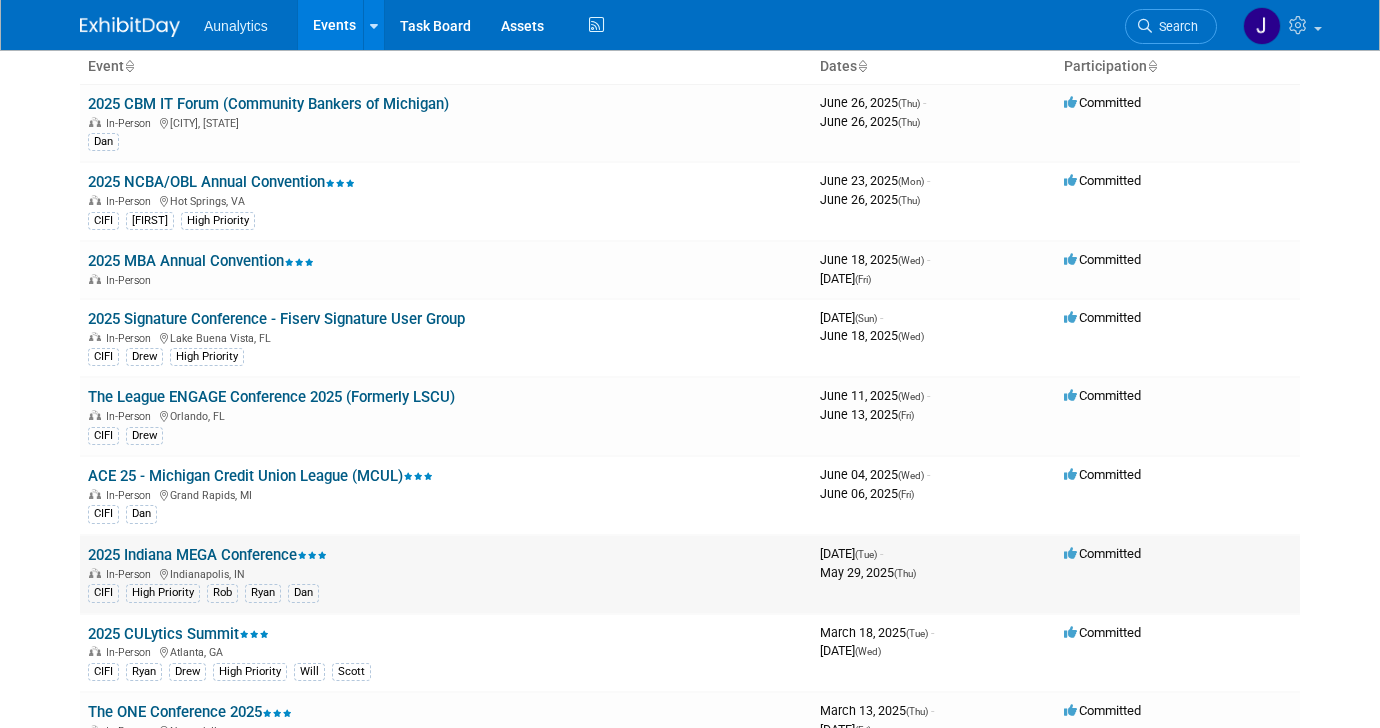 click on "2025 Indiana MEGA Conference" at bounding box center [207, 555] 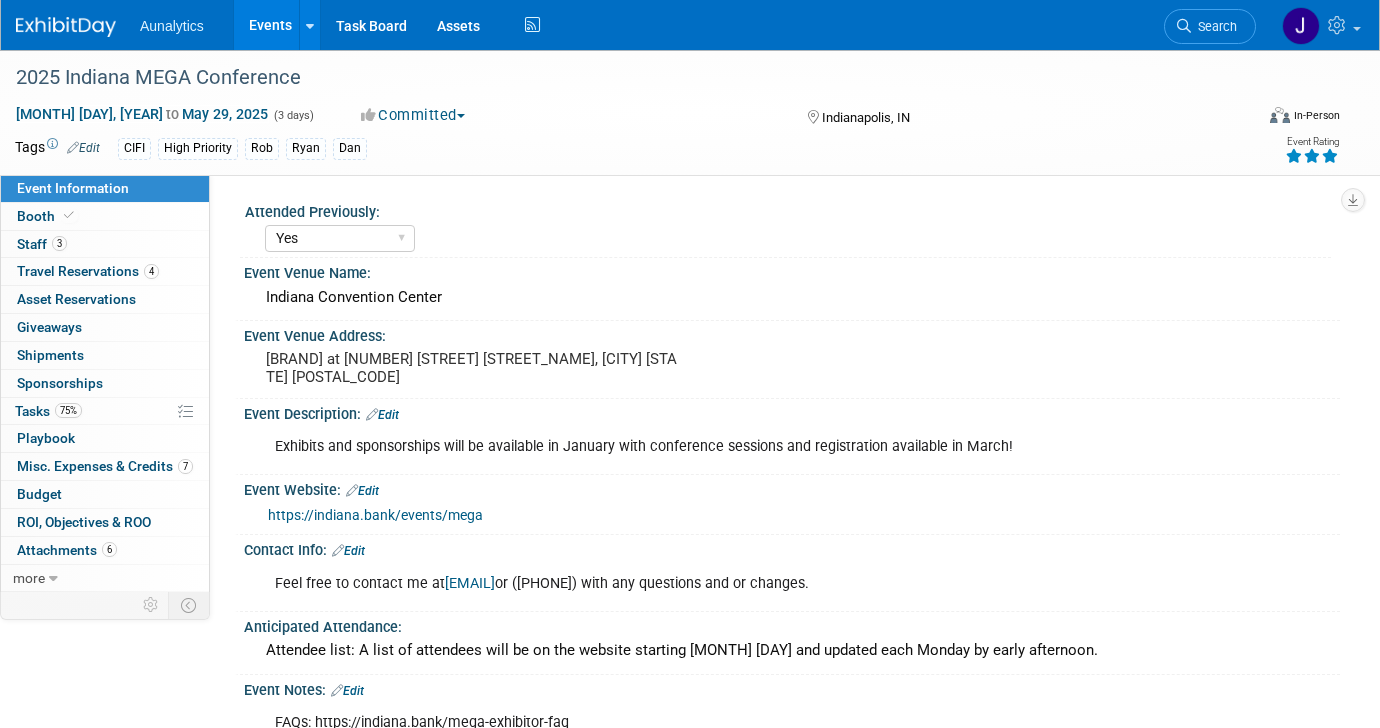 select on "Yes" 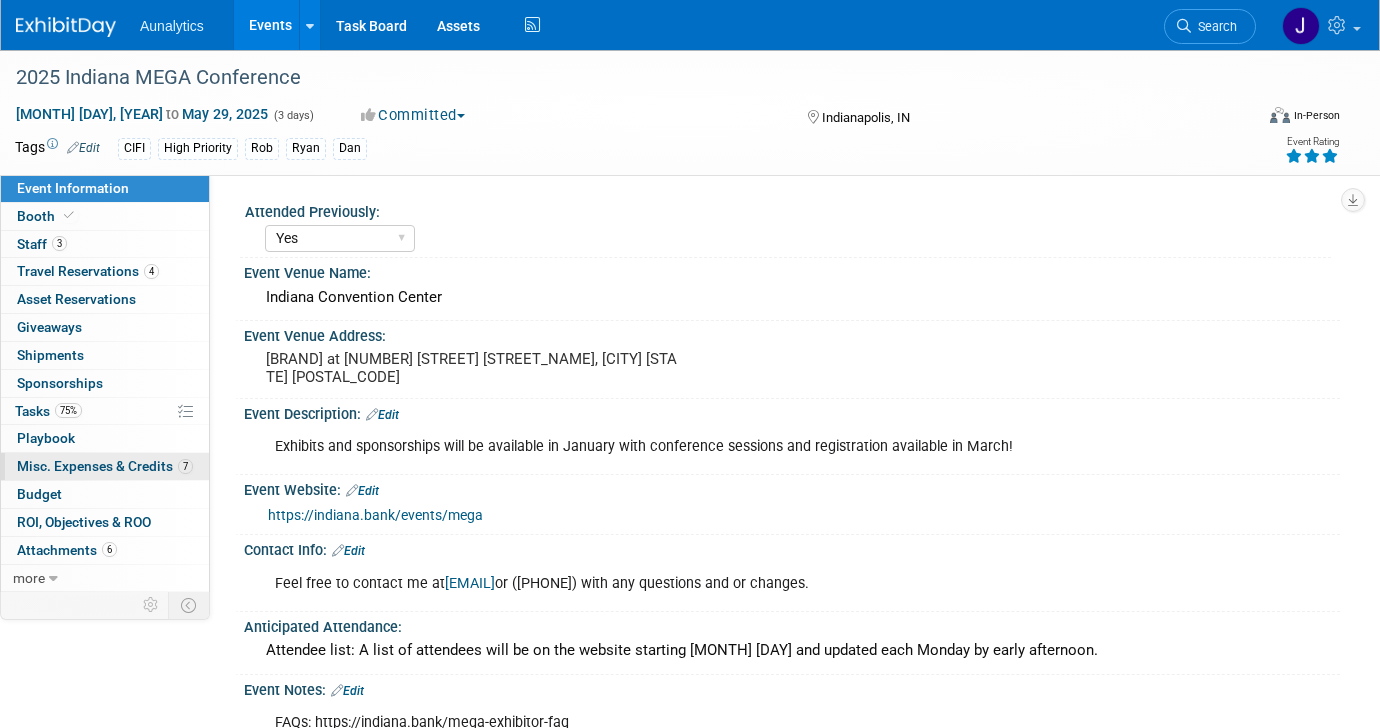 click on "Misc. Expenses & Credits 7" at bounding box center [105, 466] 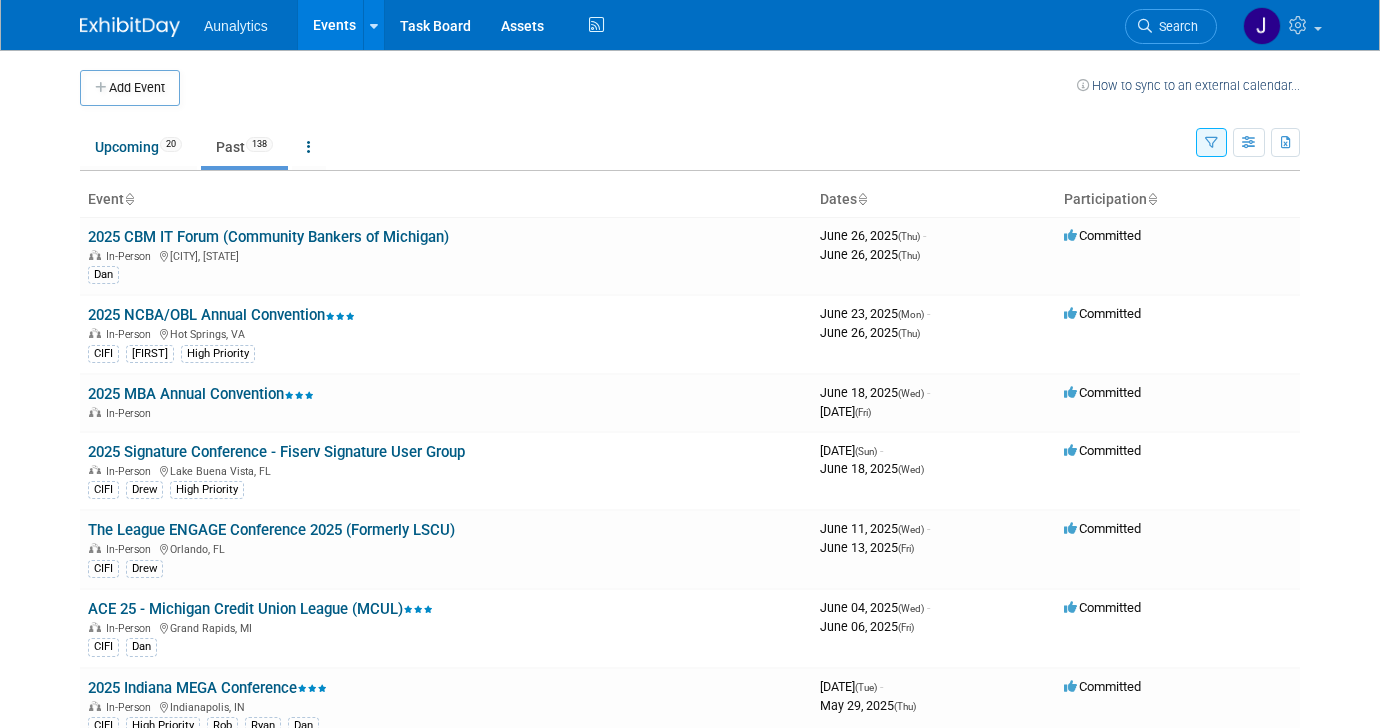 scroll, scrollTop: 122, scrollLeft: 0, axis: vertical 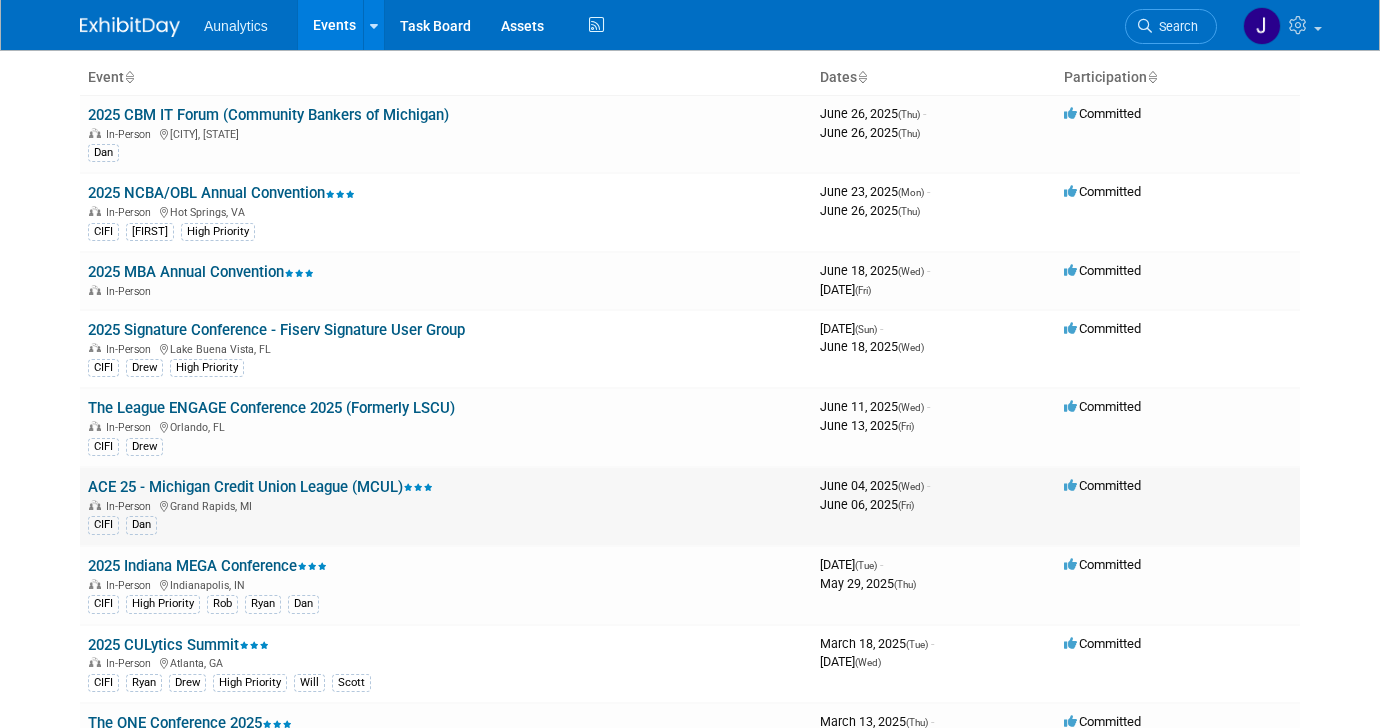 click on "ACE 25 - Michigan Credit Union League (MCUL)" at bounding box center (260, 487) 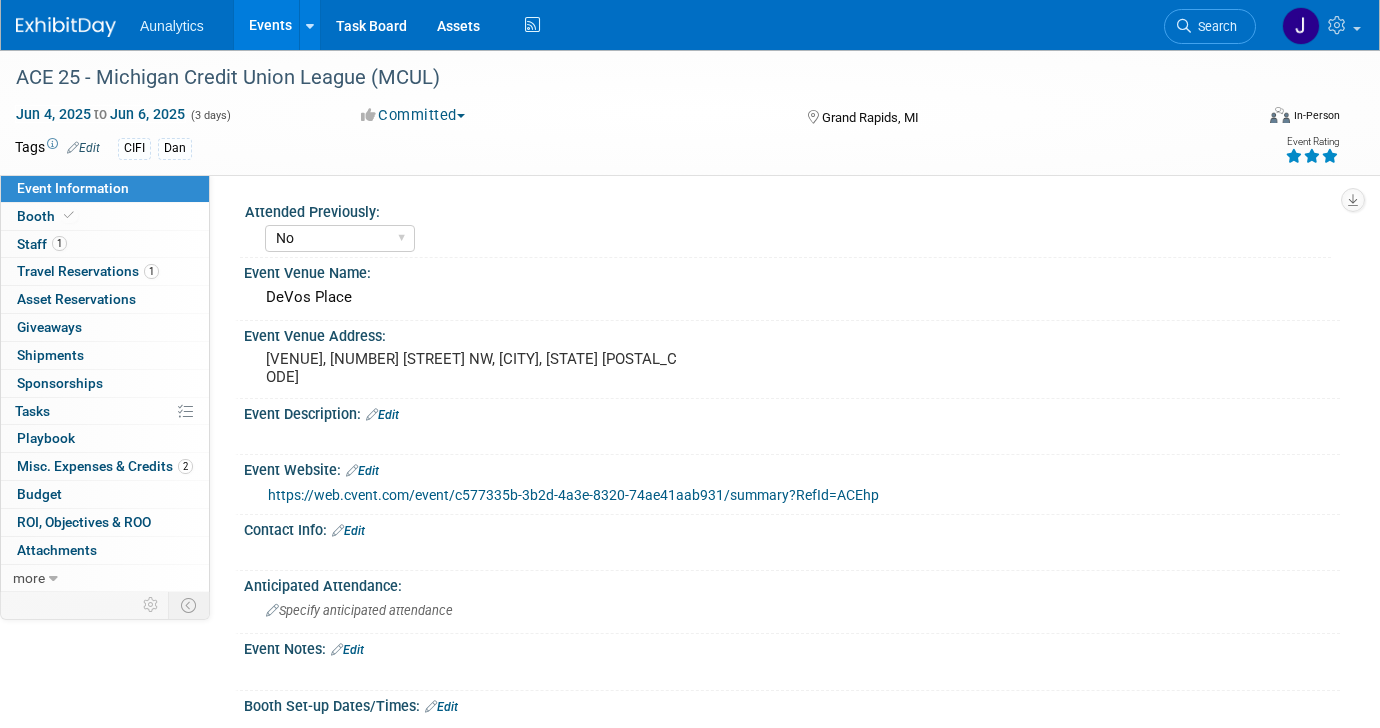 select on "No" 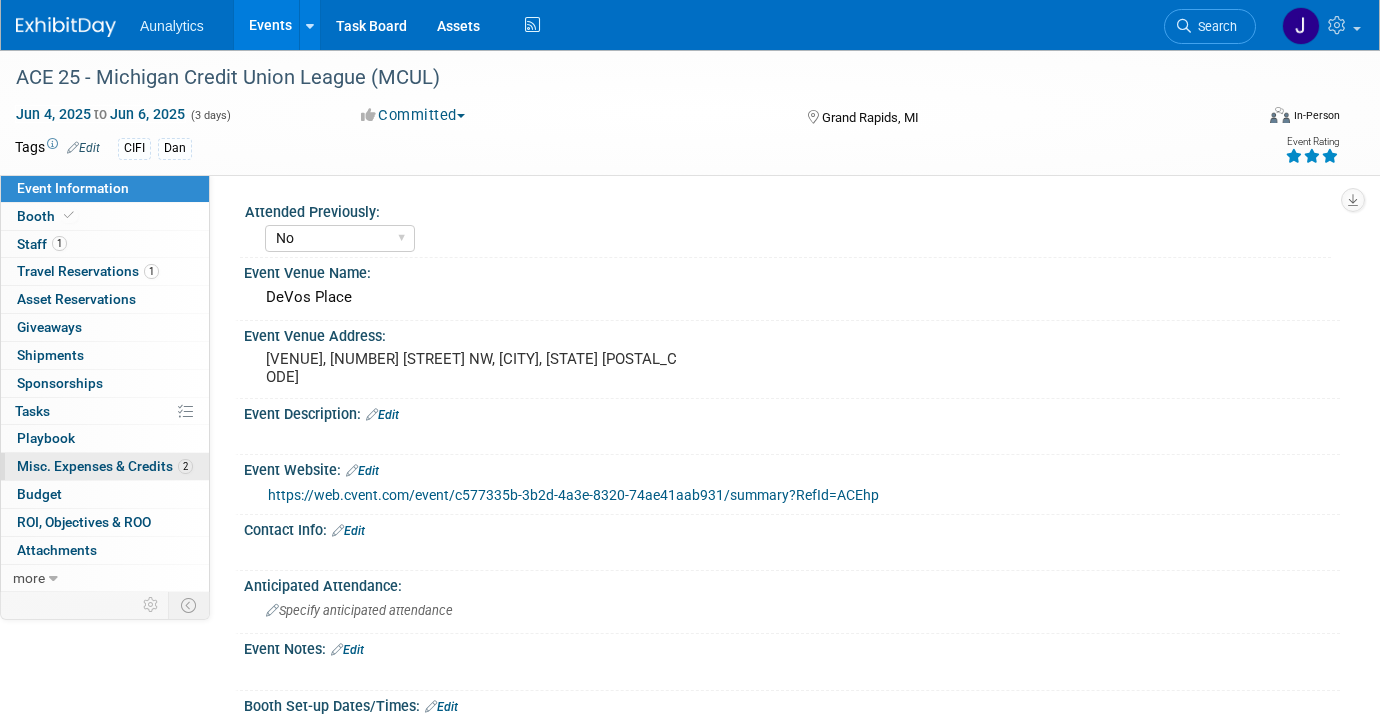 click on "Misc. Expenses & Credits 2" at bounding box center (105, 466) 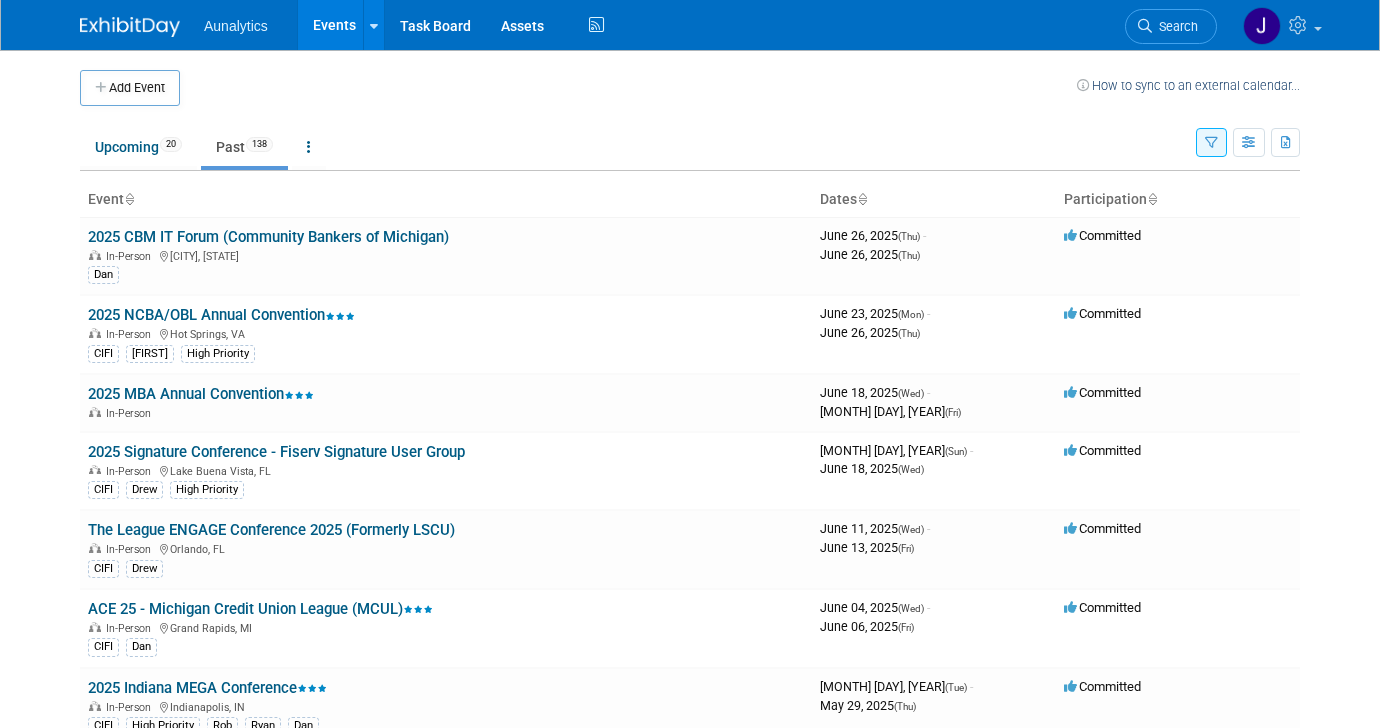 scroll, scrollTop: 122, scrollLeft: 0, axis: vertical 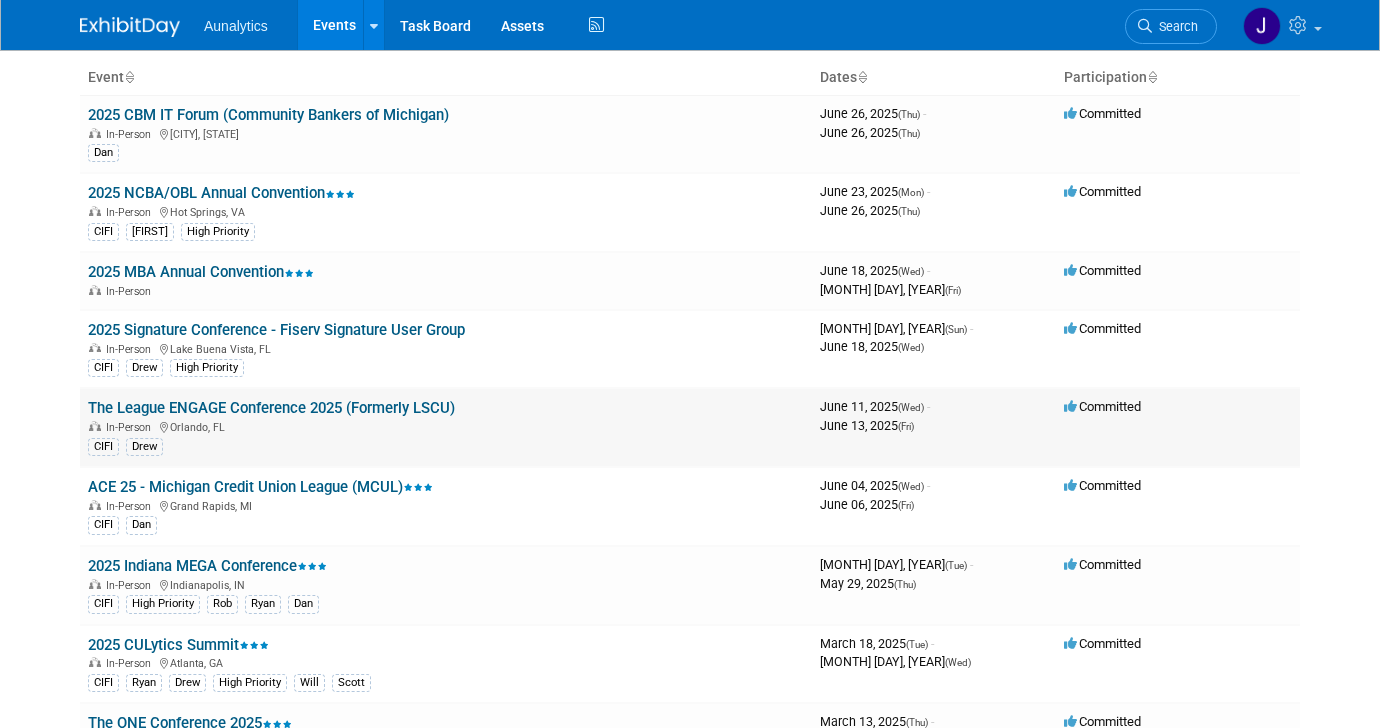 click on "The League ENGAGE Conference 2025 (Formerly LSCU)
In-Person
[CITY], [STATE]
CIFI
[FIRST]" at bounding box center (446, 427) 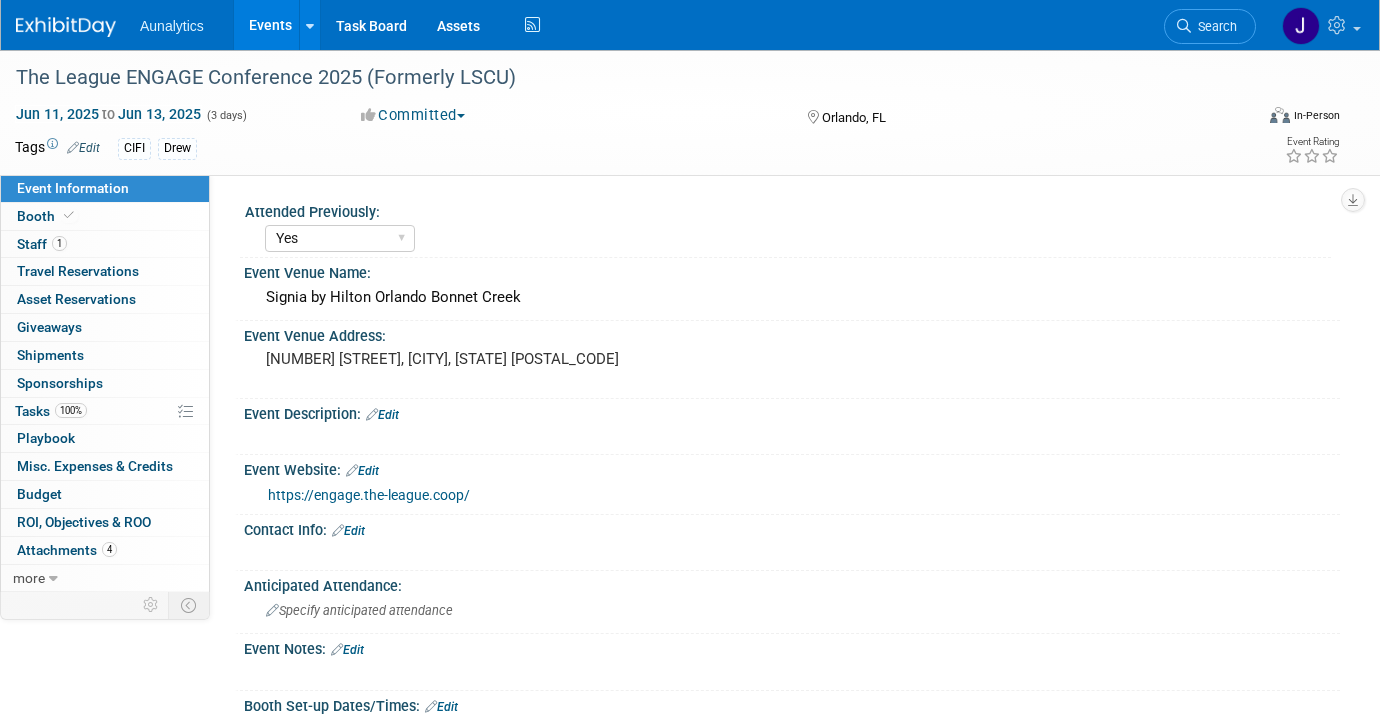 select on "Yes" 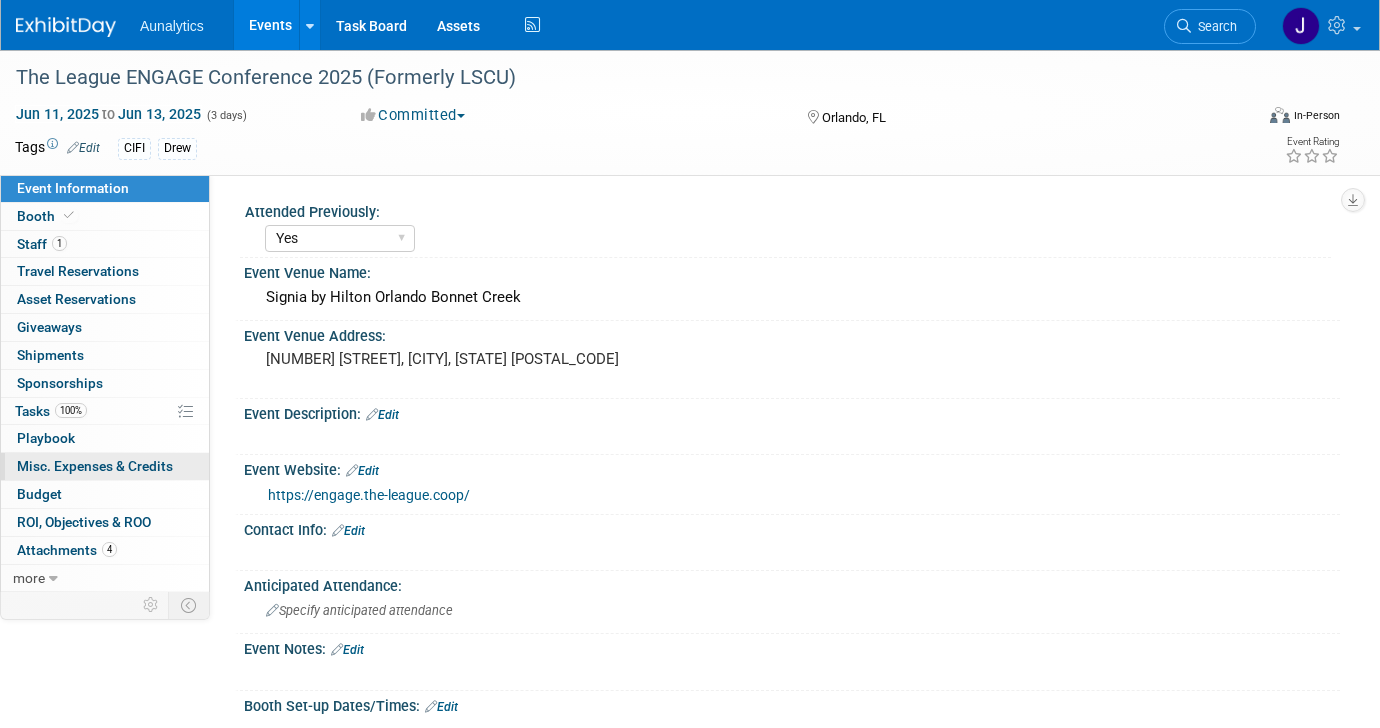 click on "Misc. Expenses & Credits 0" at bounding box center (95, 466) 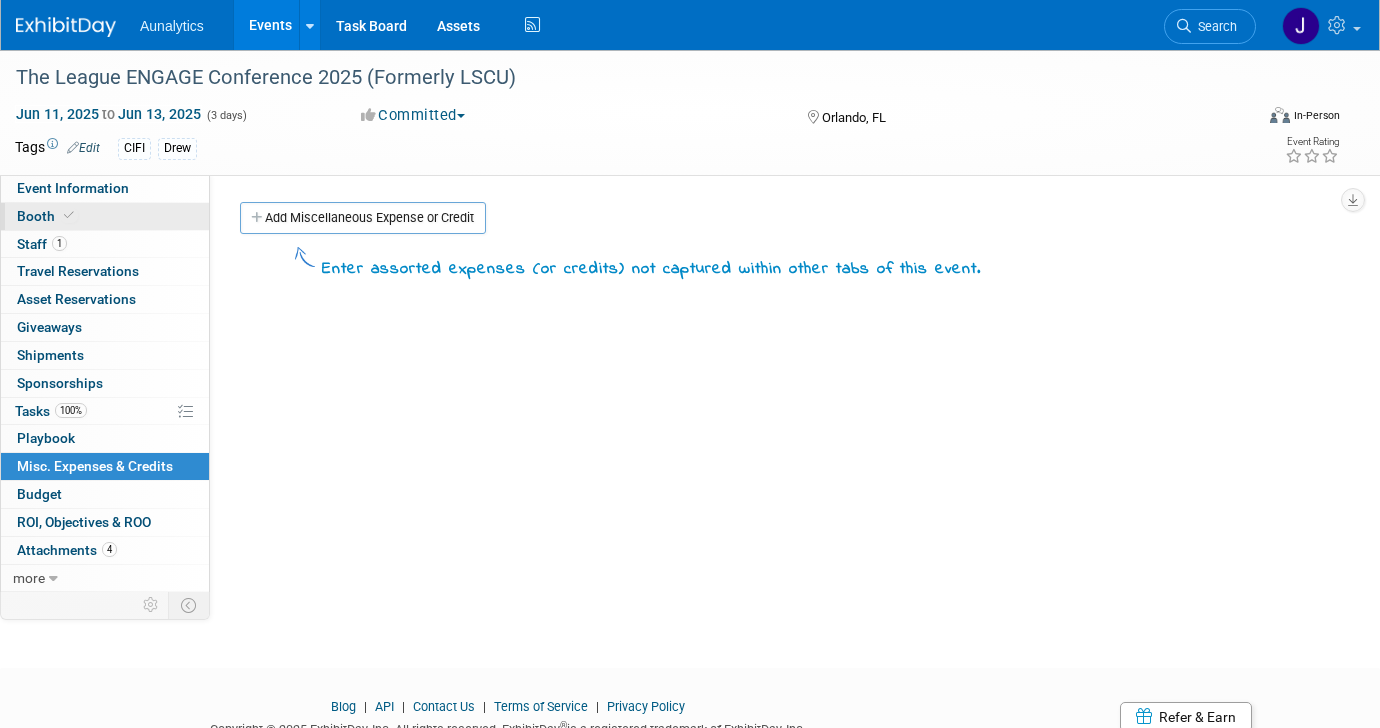 click on "Booth" at bounding box center (105, 216) 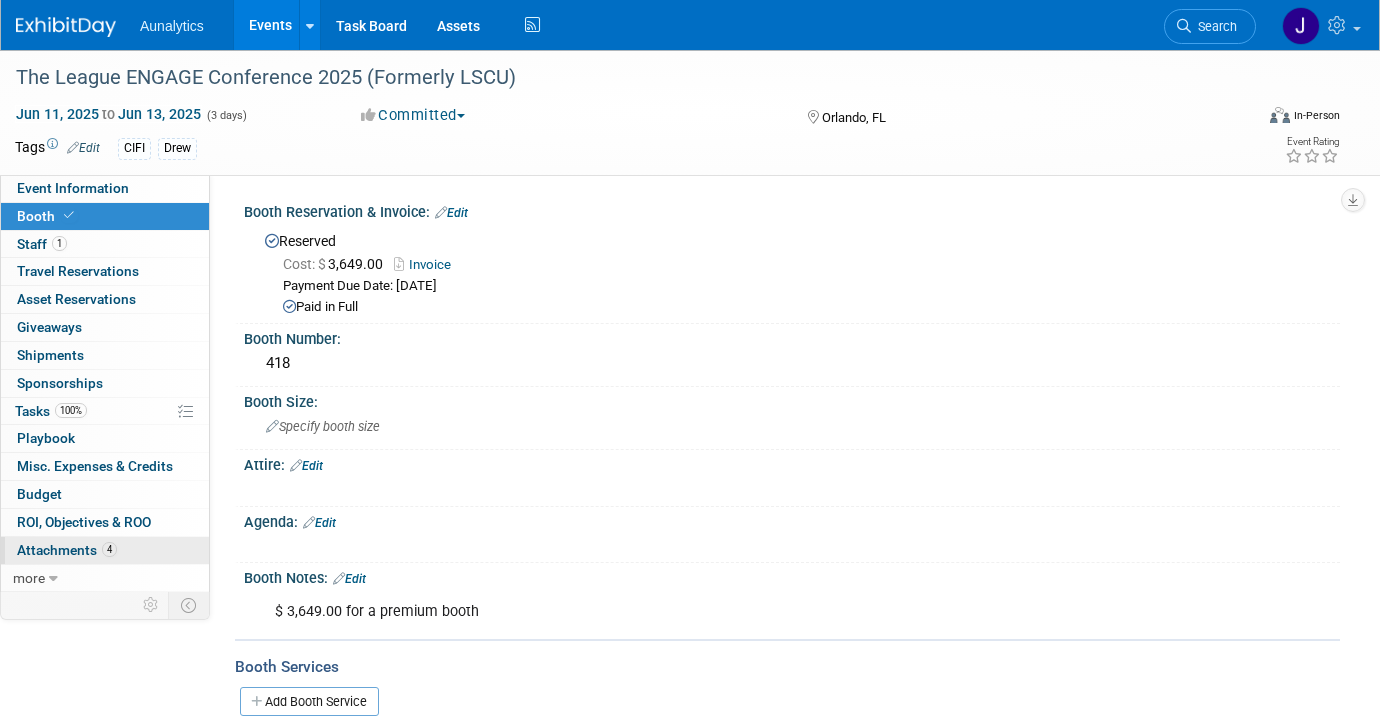 click on "Attachments 4" at bounding box center (67, 550) 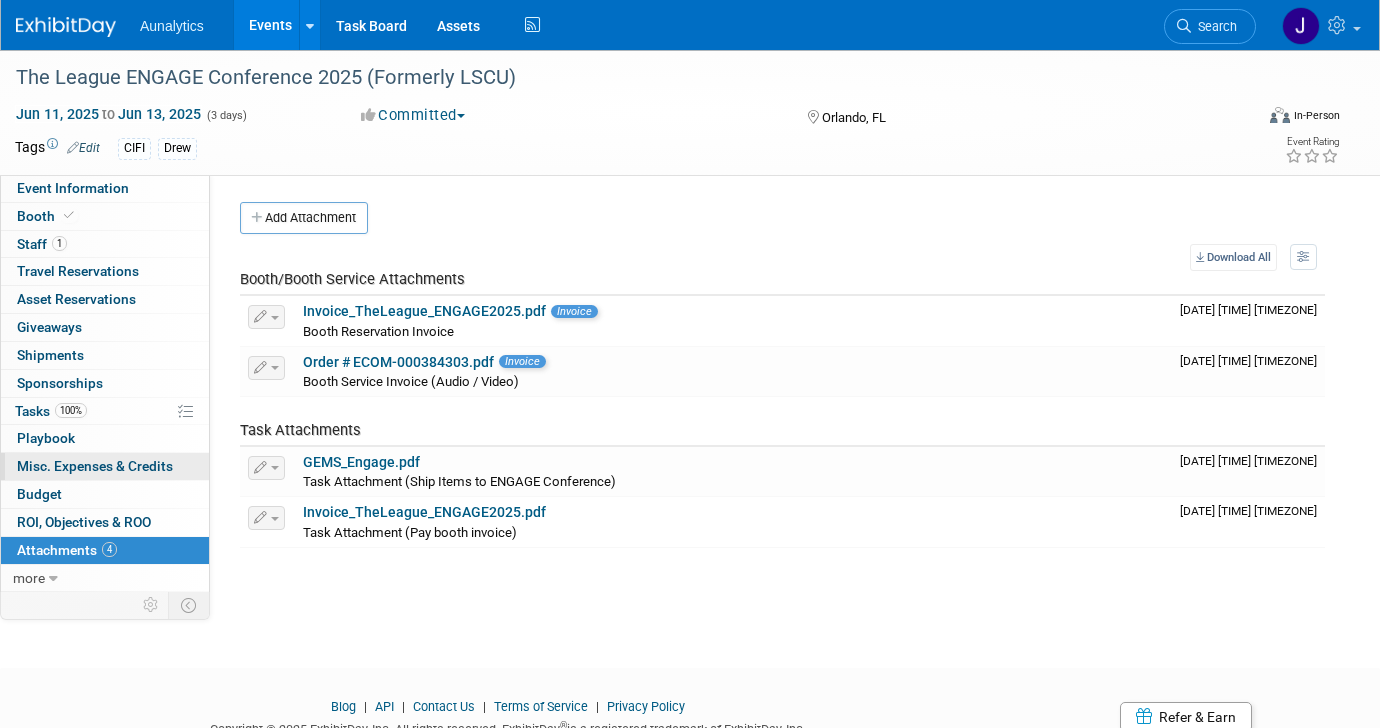 click on "Misc. Expenses & Credits 0" at bounding box center [95, 466] 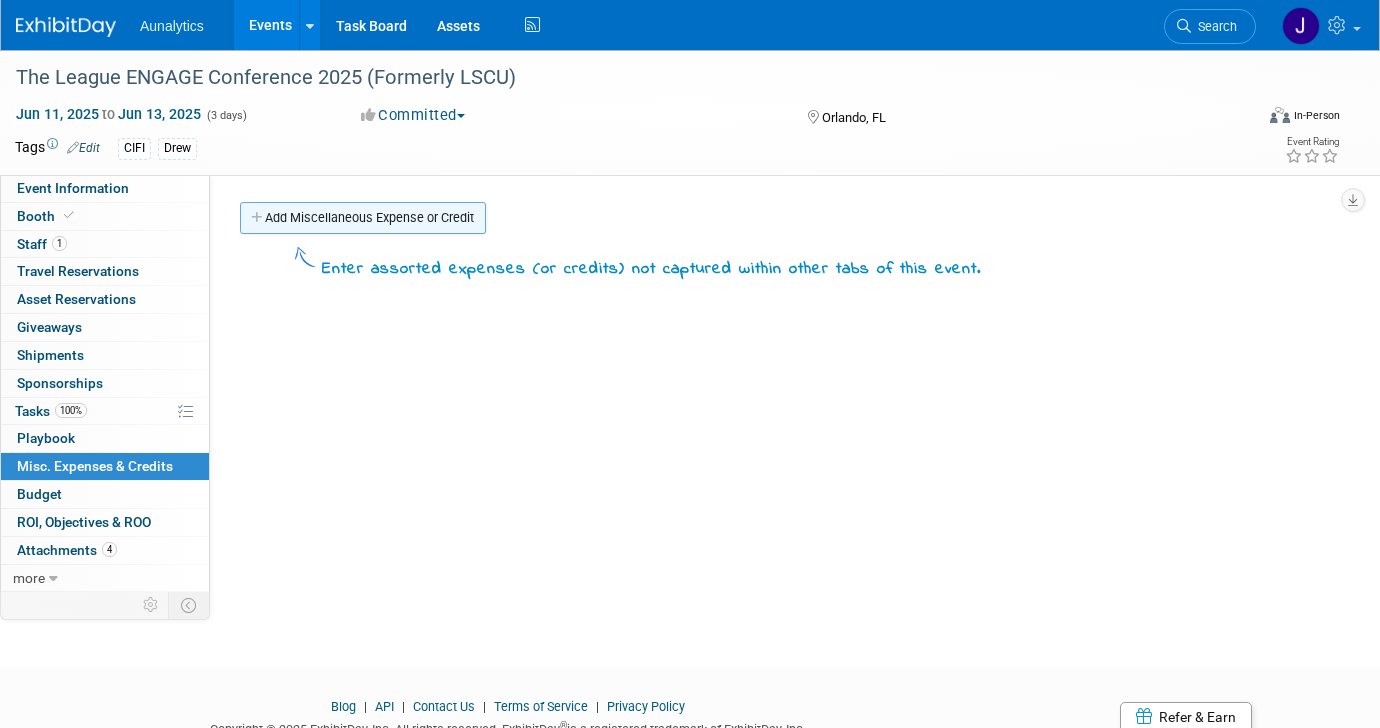 click on "Add Miscellaneous Expense or Credit" at bounding box center (363, 218) 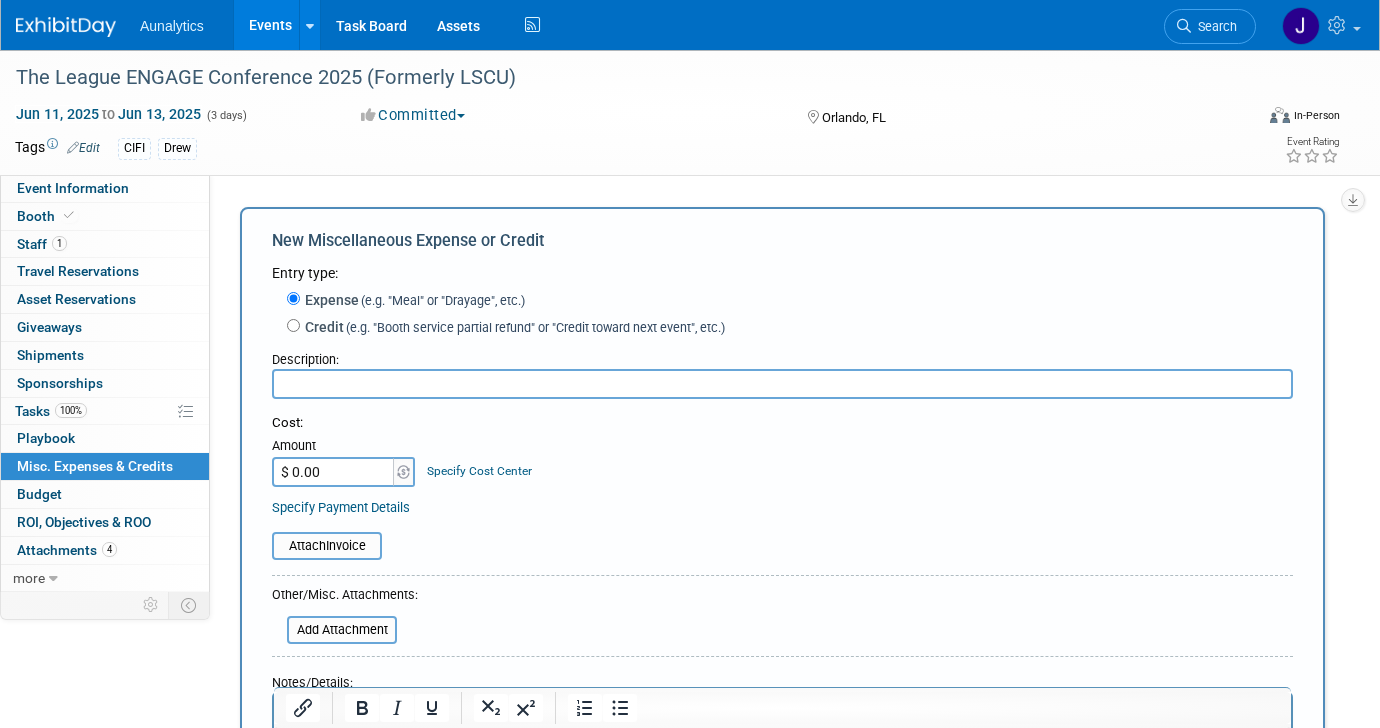 scroll, scrollTop: 0, scrollLeft: 0, axis: both 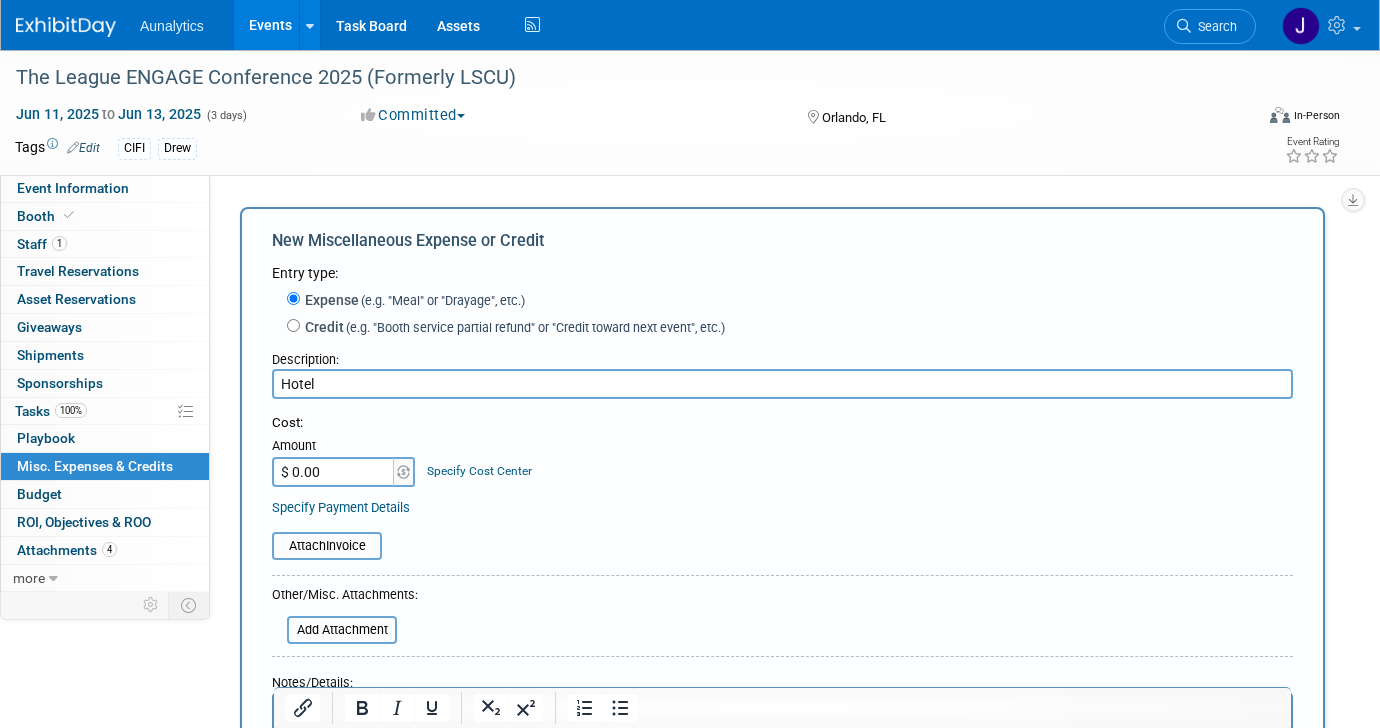 type on "Hotel" 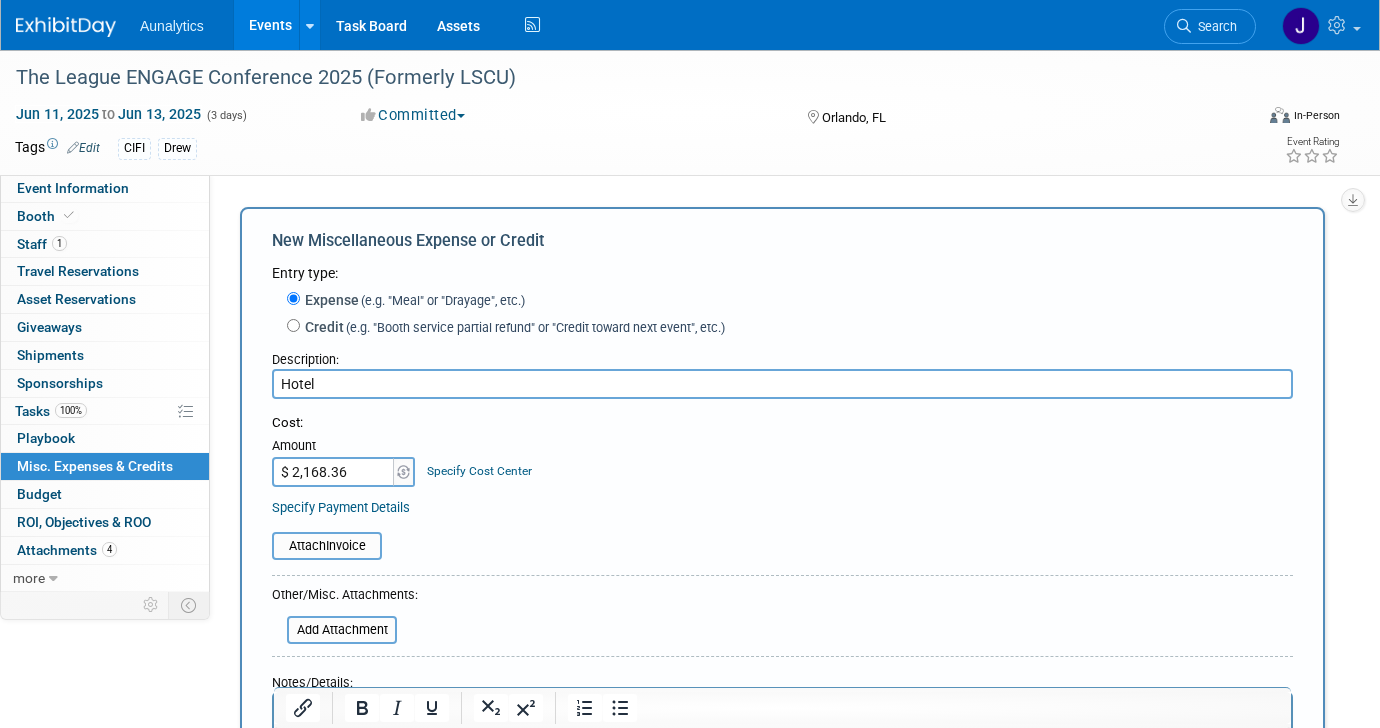 click on "Attach  Invoice" at bounding box center (782, 546) 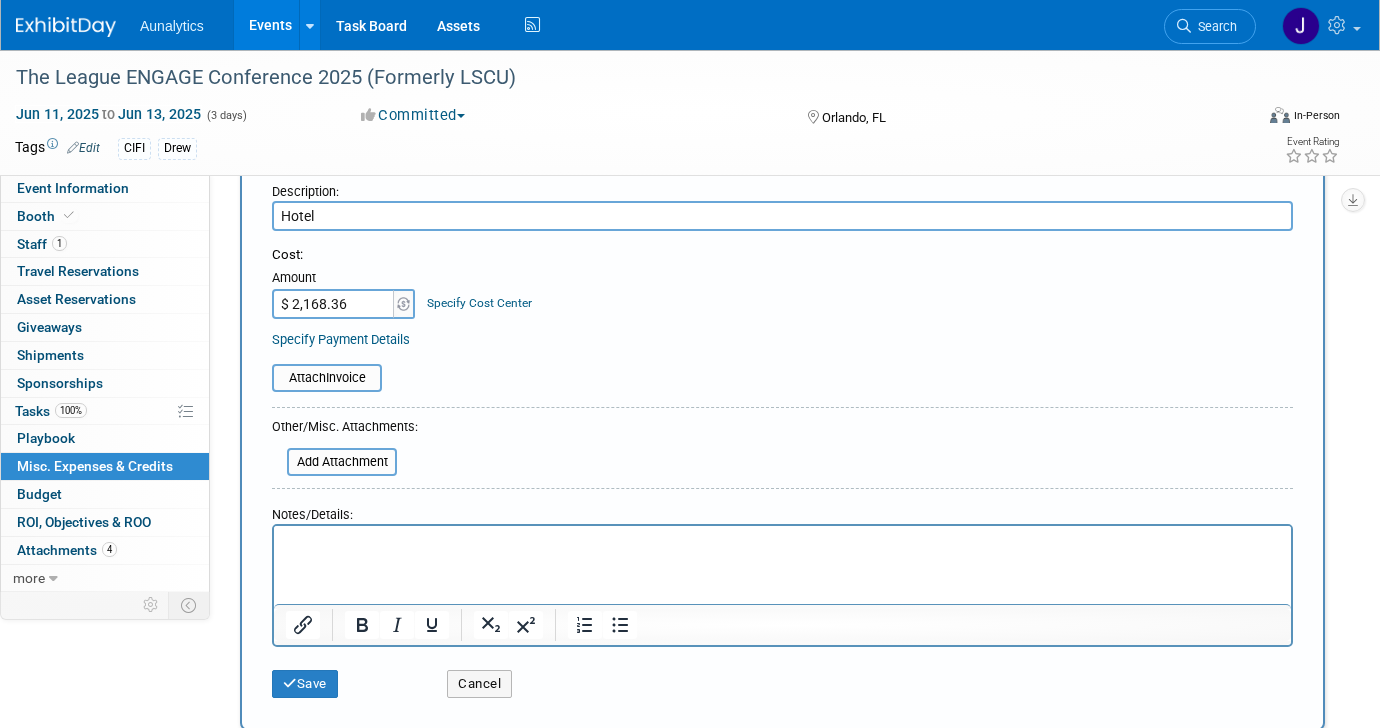 scroll, scrollTop: 169, scrollLeft: 0, axis: vertical 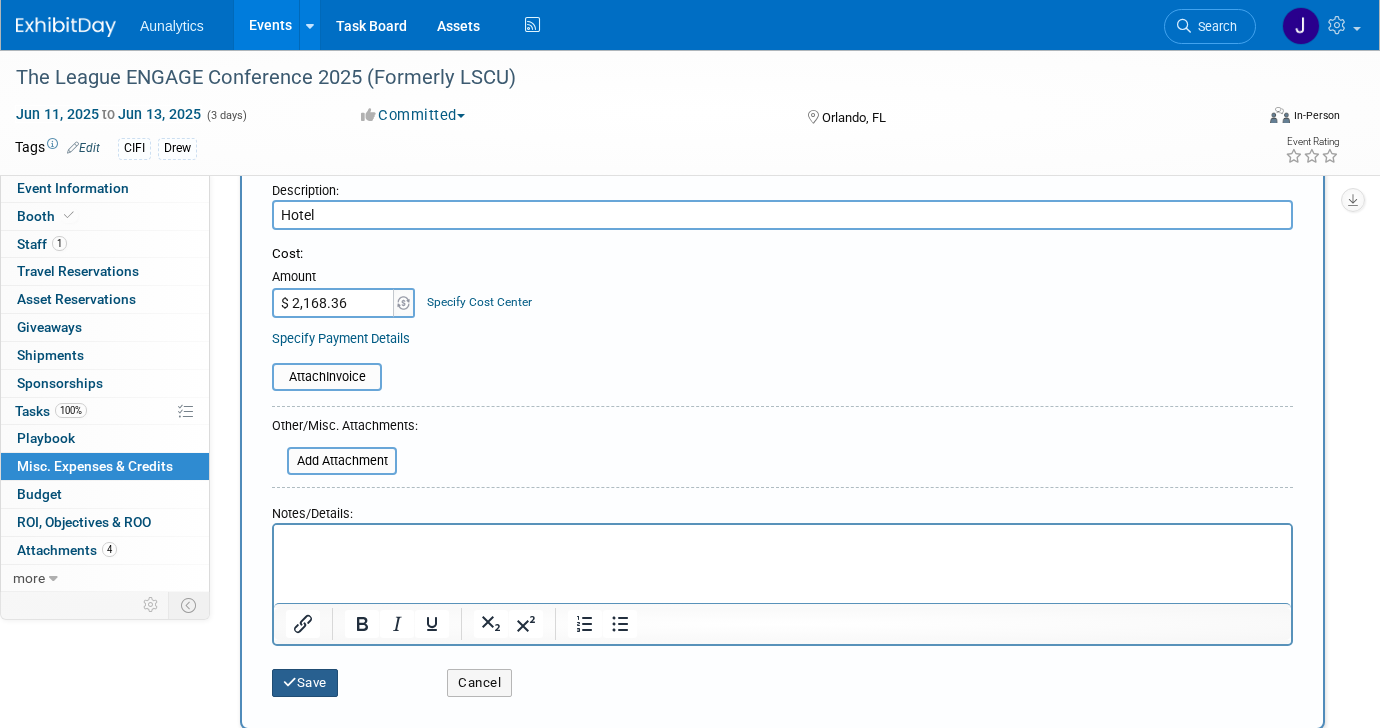 click on "Save" at bounding box center (305, 683) 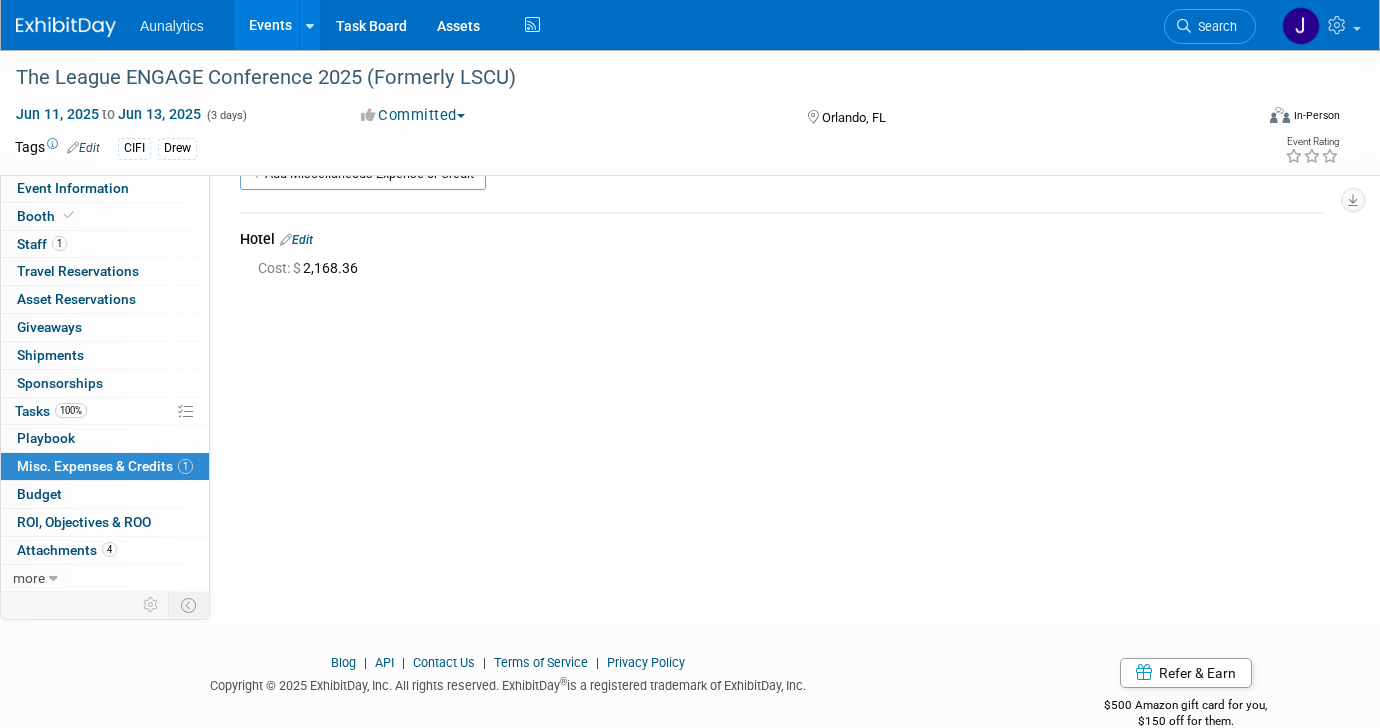 scroll, scrollTop: 0, scrollLeft: 0, axis: both 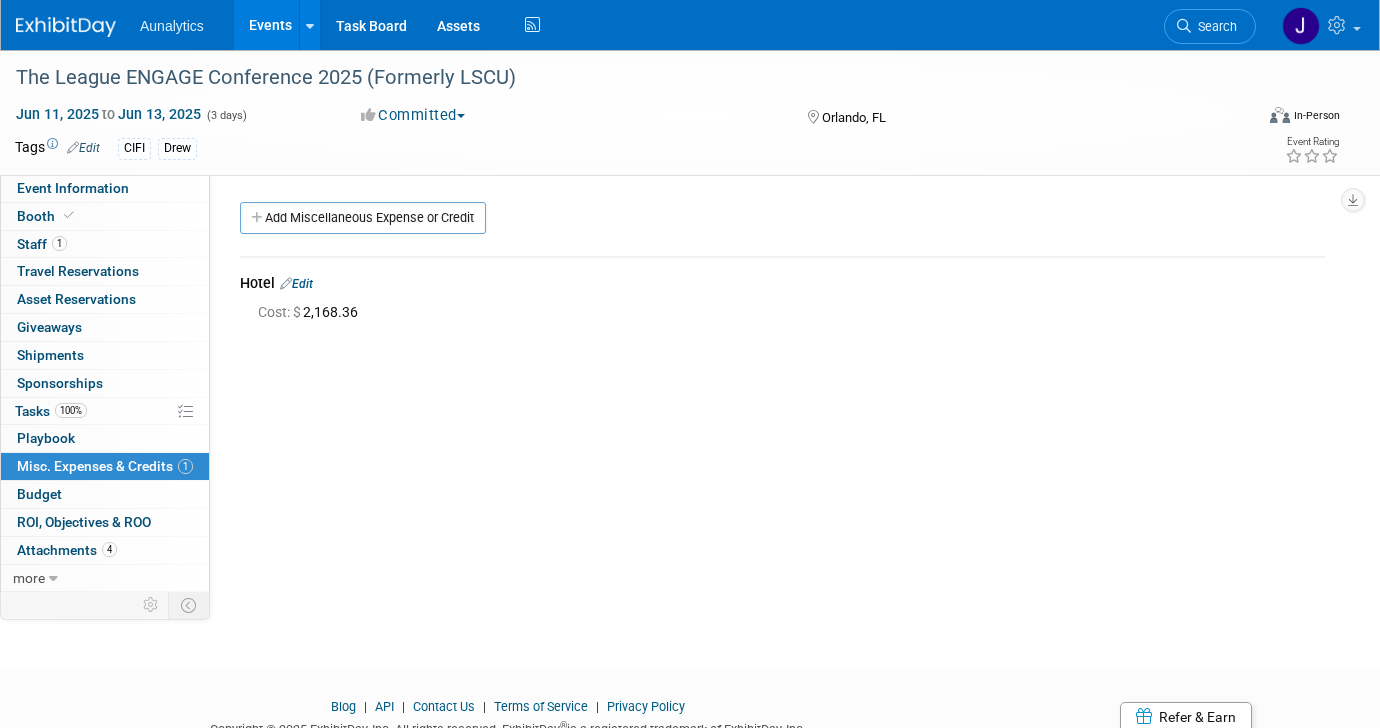 click on "Add Miscellaneous Expense or Credit
Hotel
Edit
Cost: $  2,168.36" at bounding box center [782, 272] 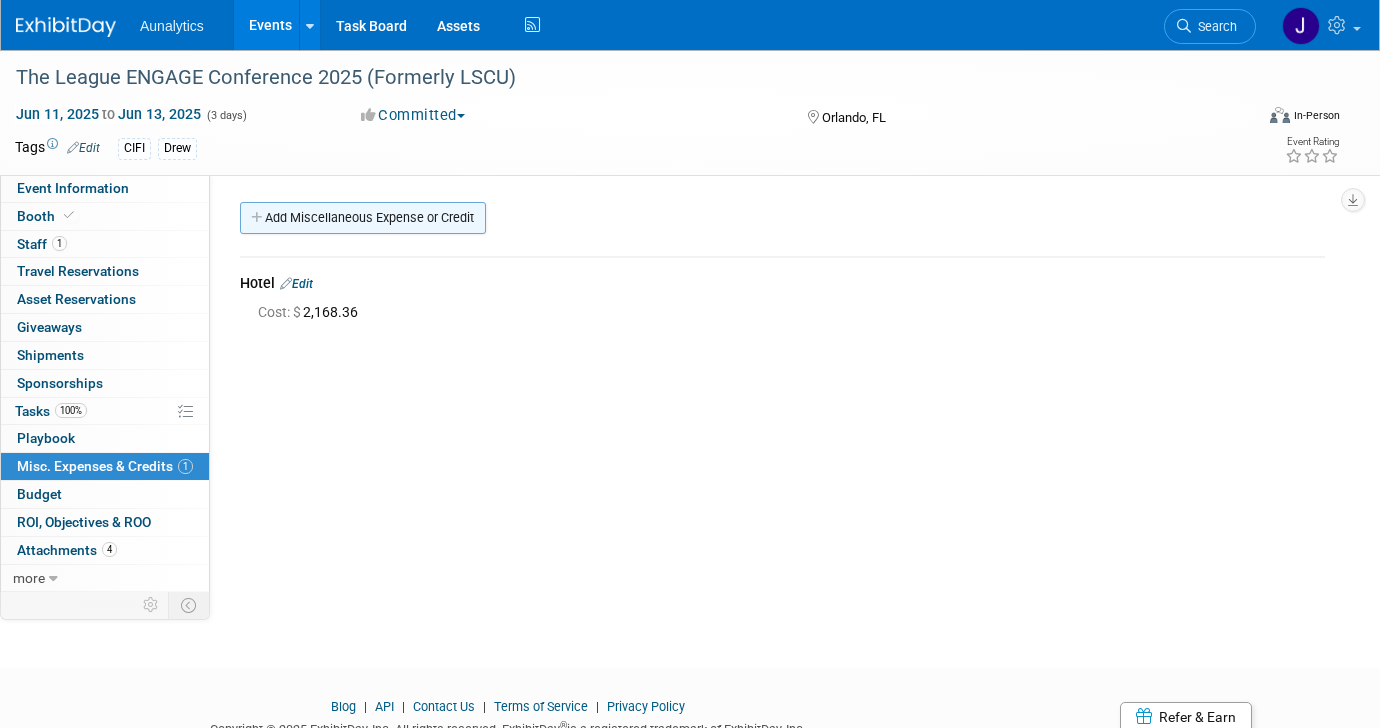 click on "Add Miscellaneous Expense or Credit" at bounding box center [363, 218] 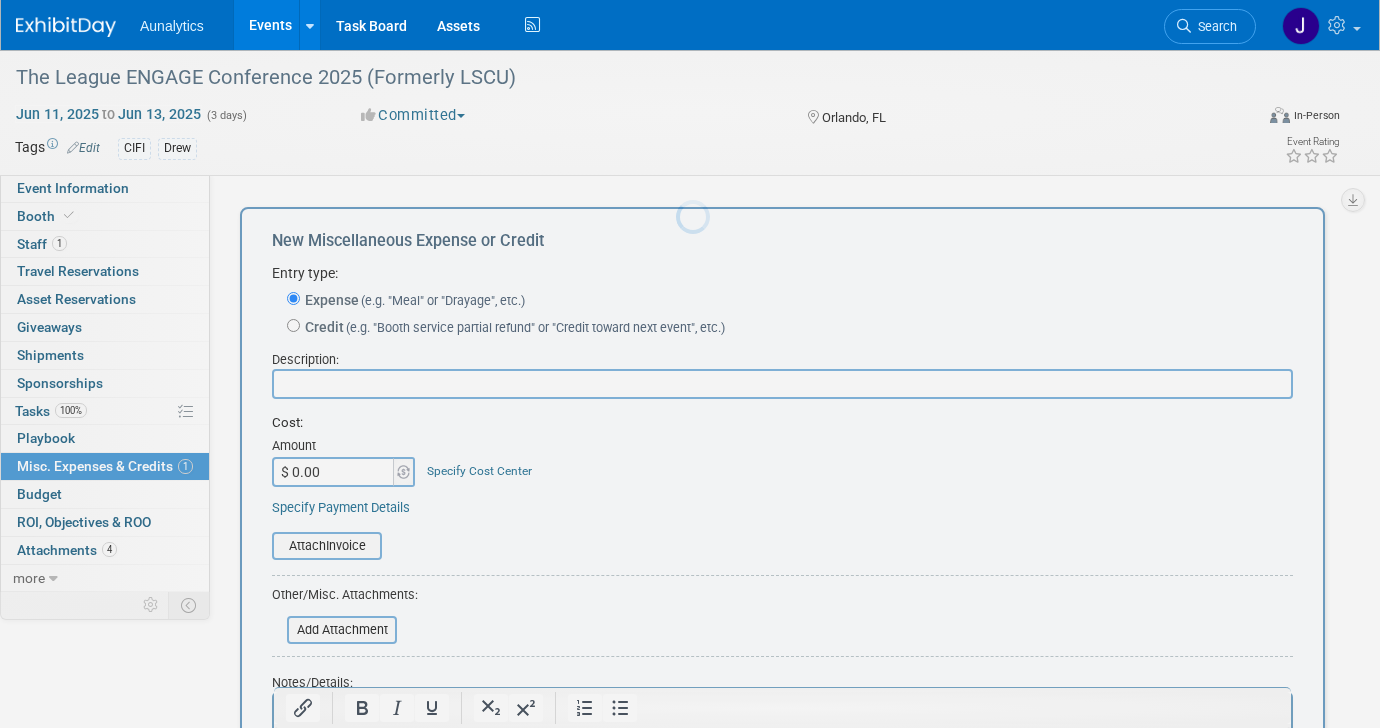 scroll, scrollTop: 0, scrollLeft: 0, axis: both 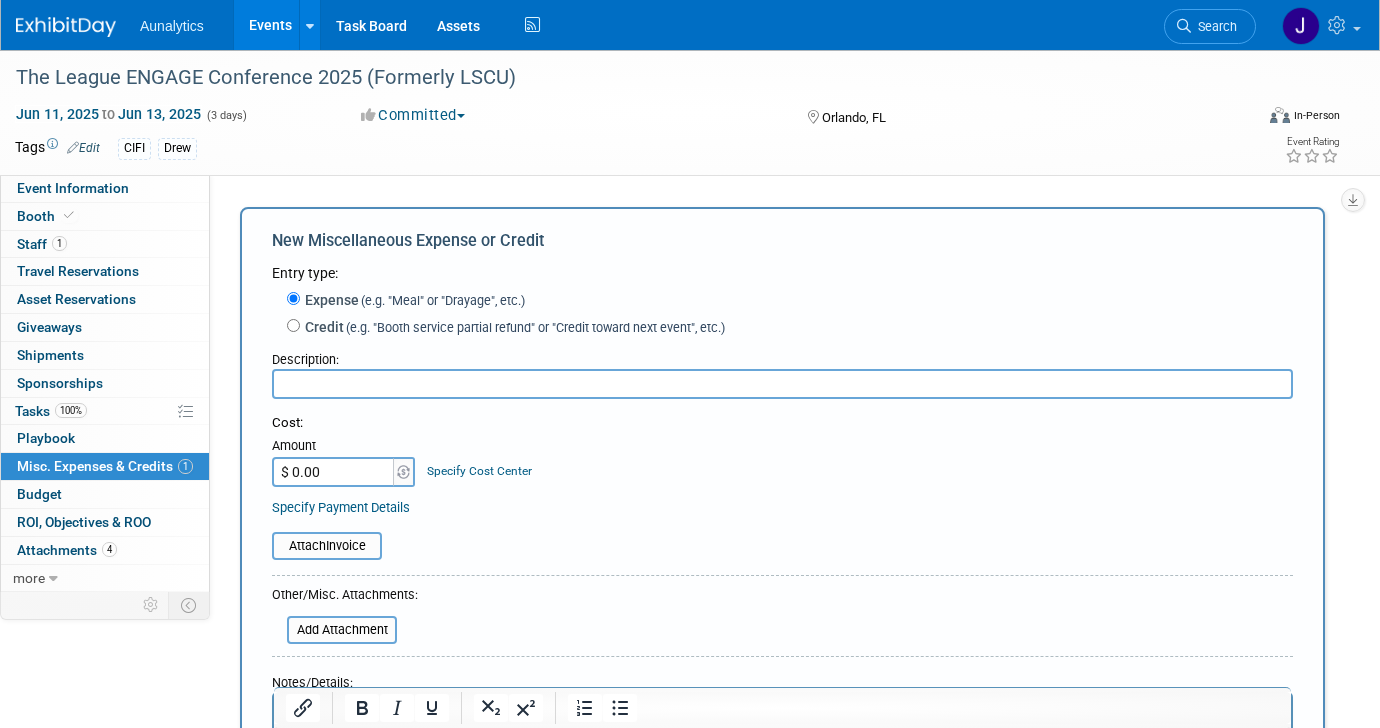 paste on "$674.45" 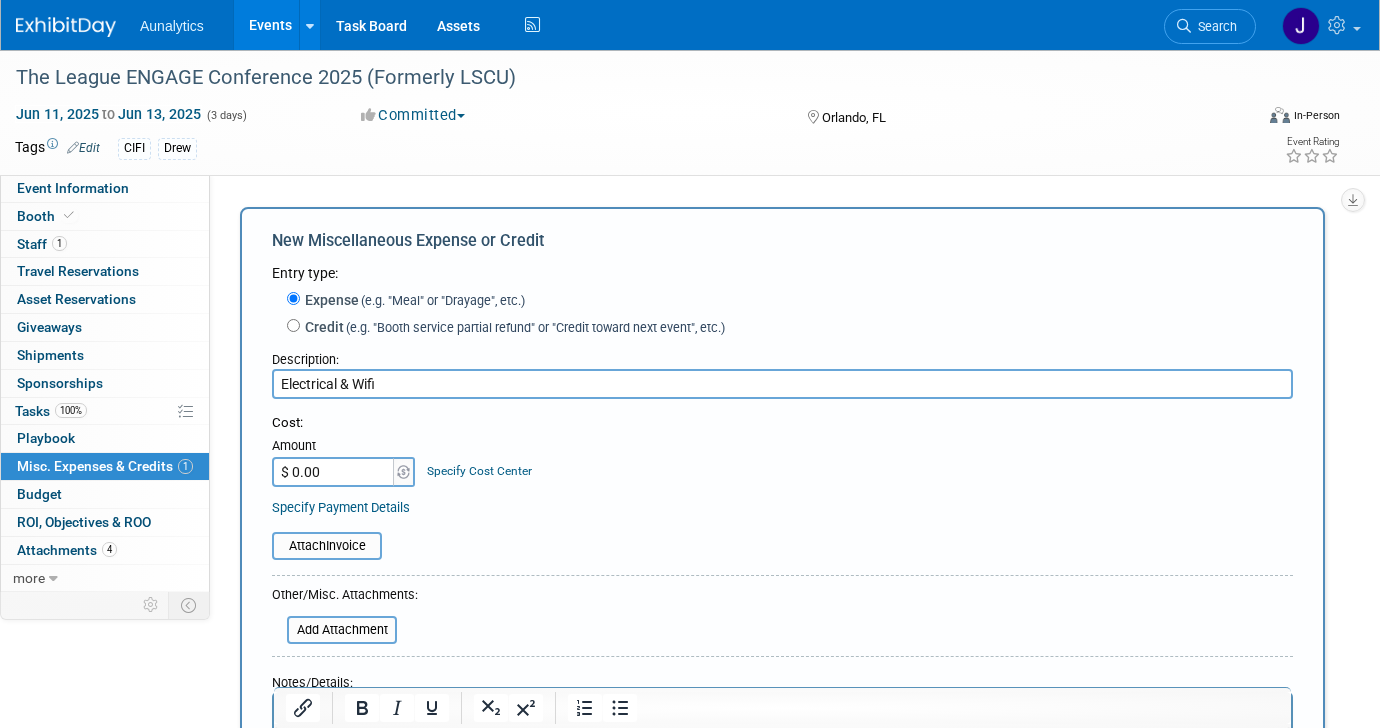 type on "Electrical & Wifi" 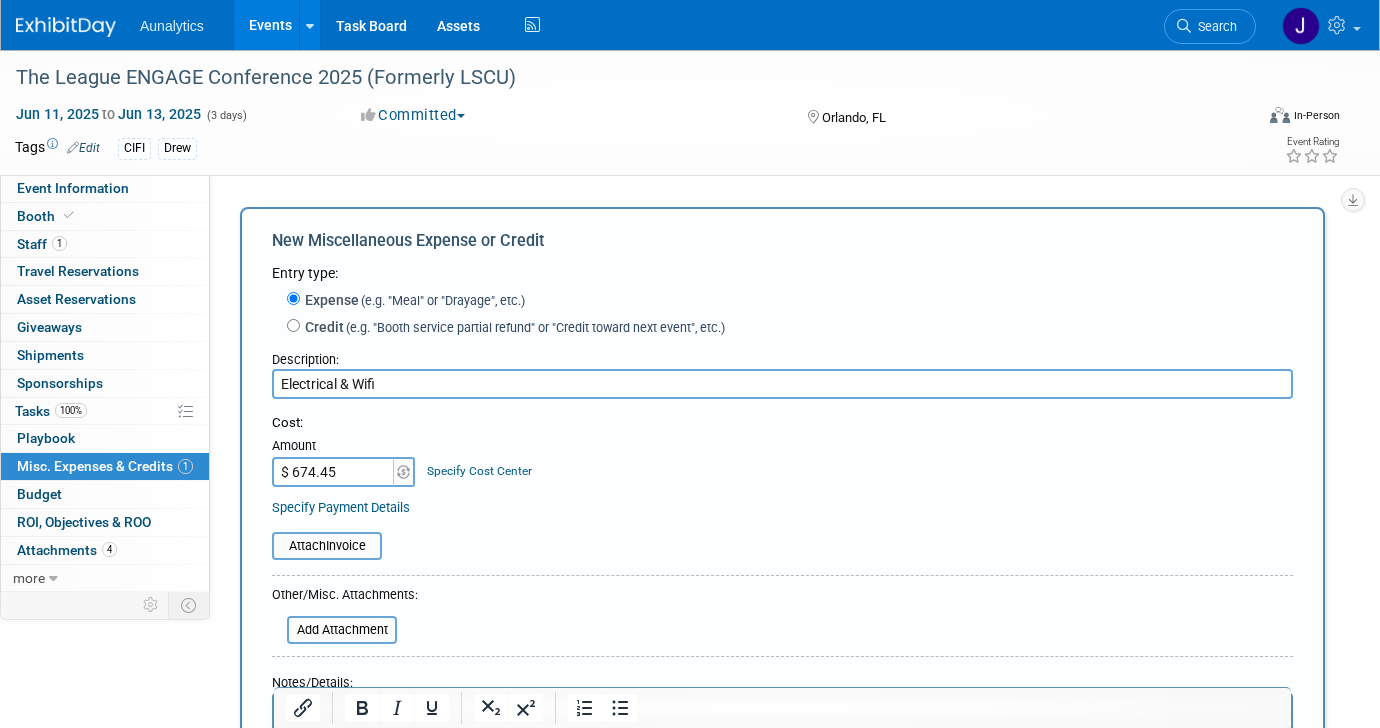 click on "Attach  Invoice" at bounding box center (782, 535) 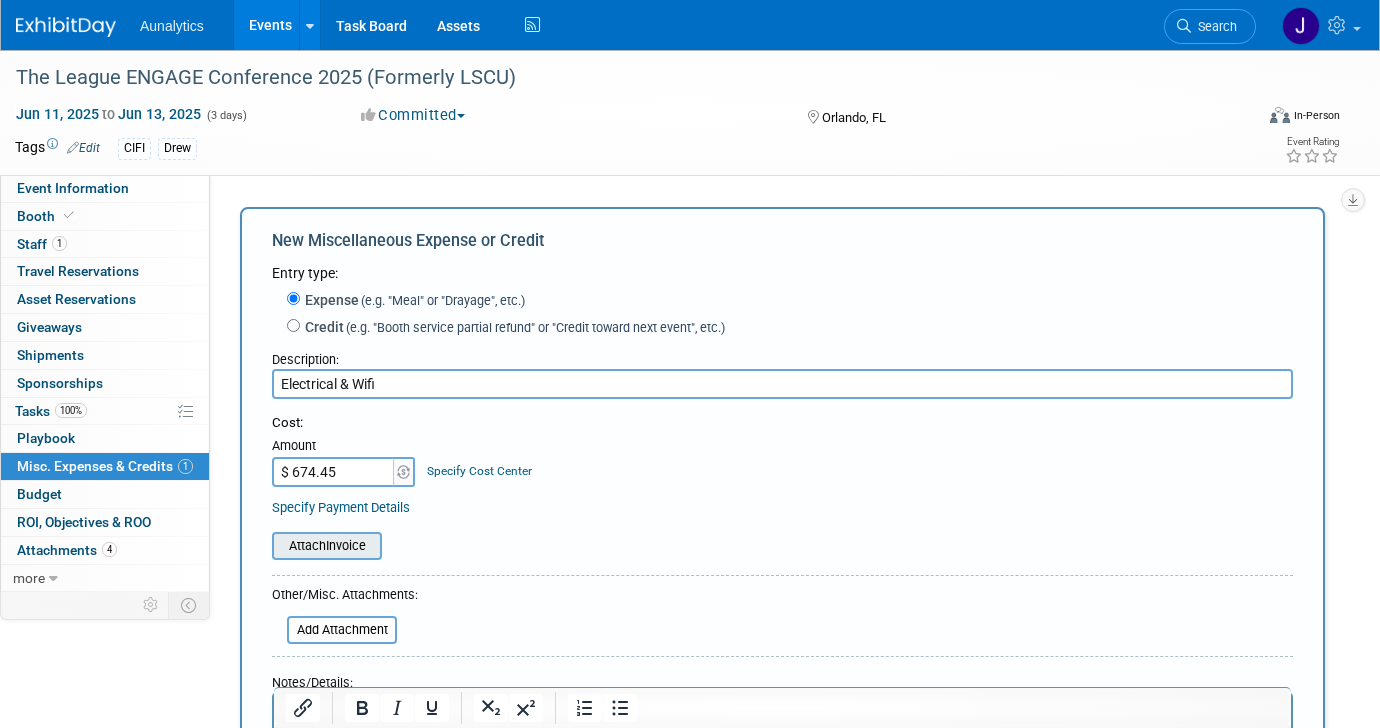 click at bounding box center (261, 546) 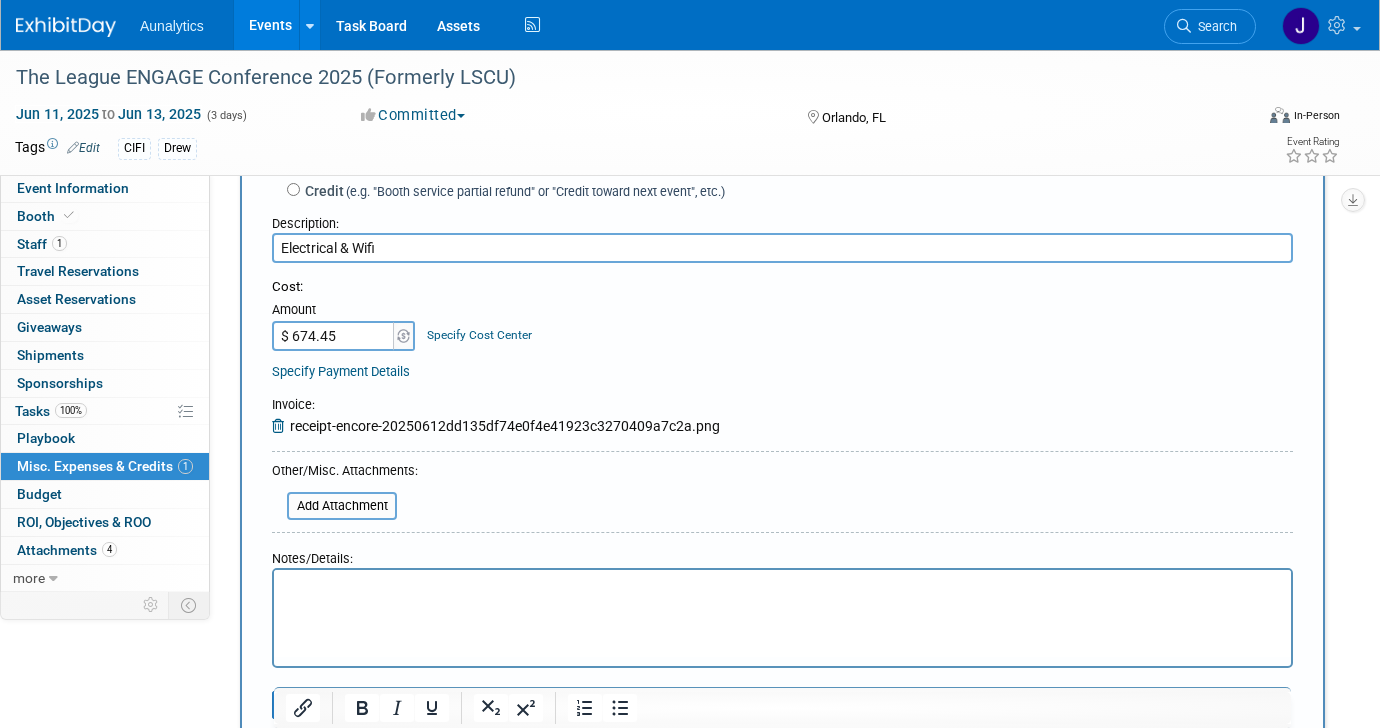 scroll, scrollTop: 171, scrollLeft: 0, axis: vertical 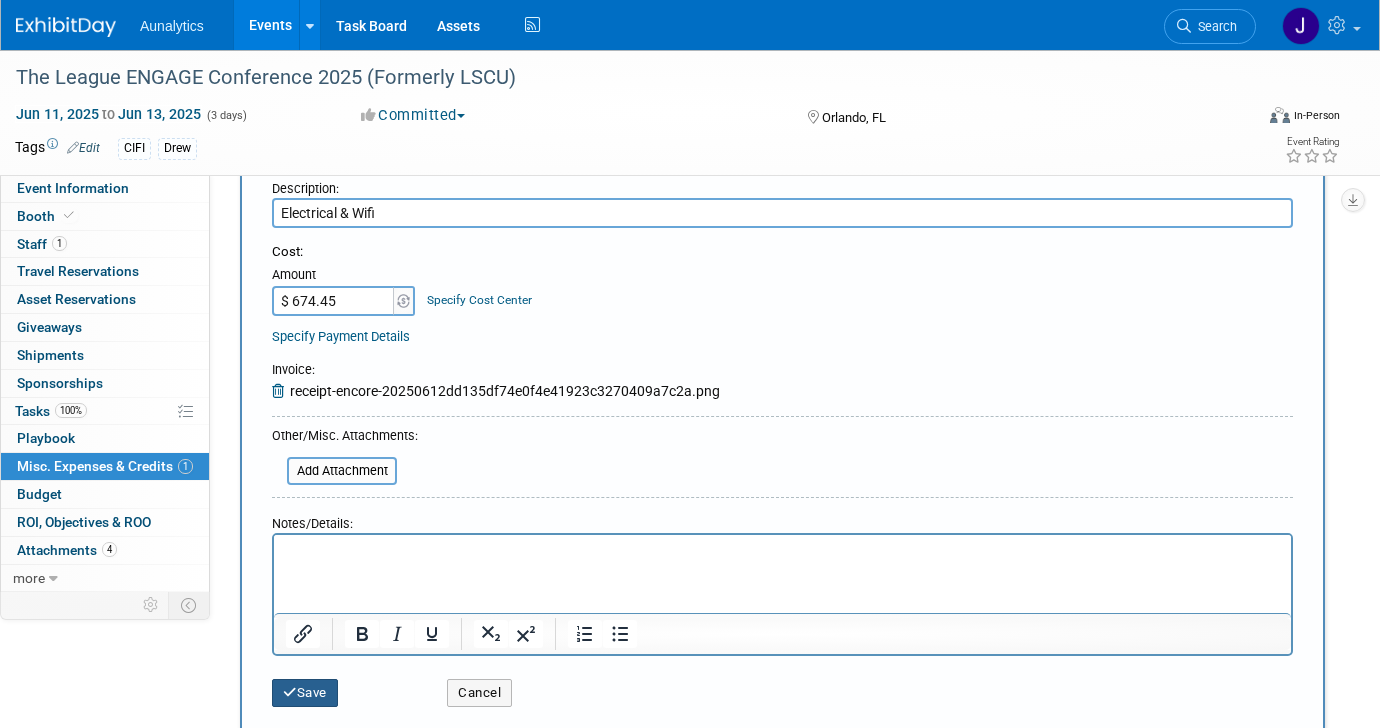 click on "Save" at bounding box center (305, 693) 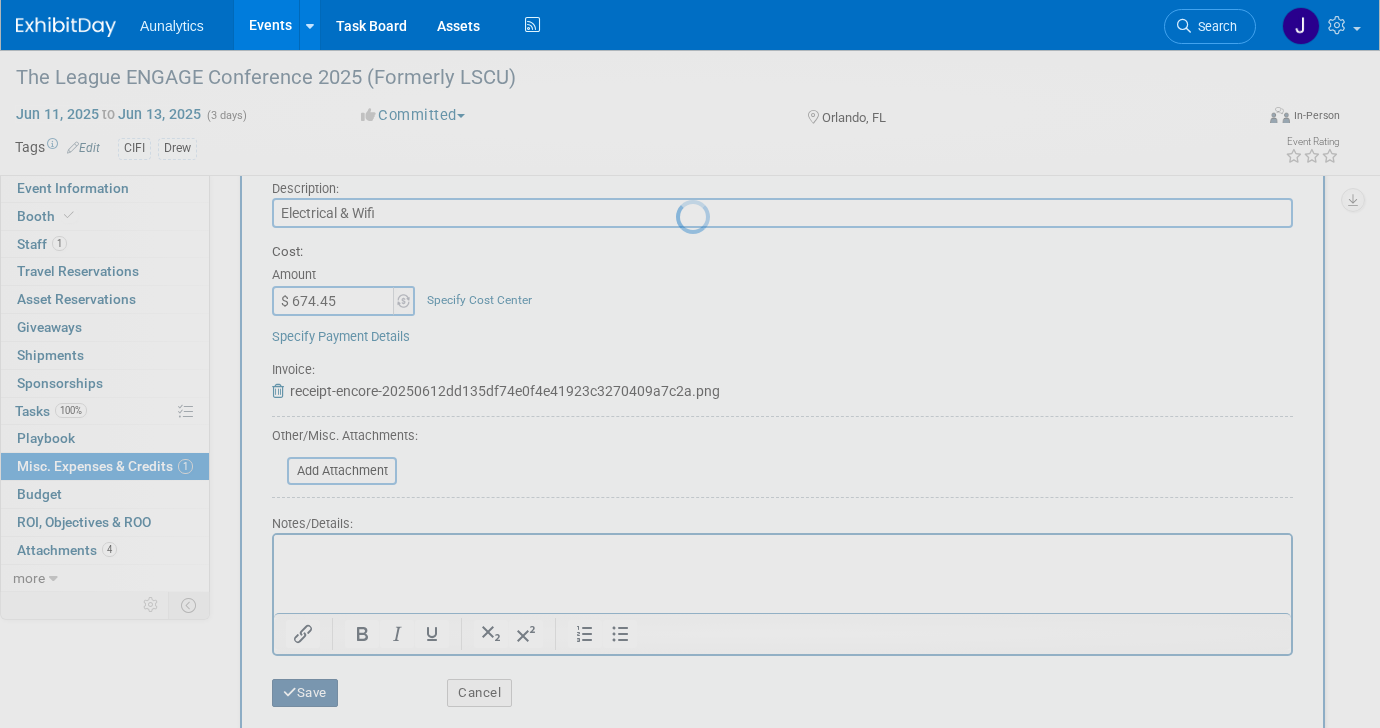 scroll, scrollTop: 80, scrollLeft: 0, axis: vertical 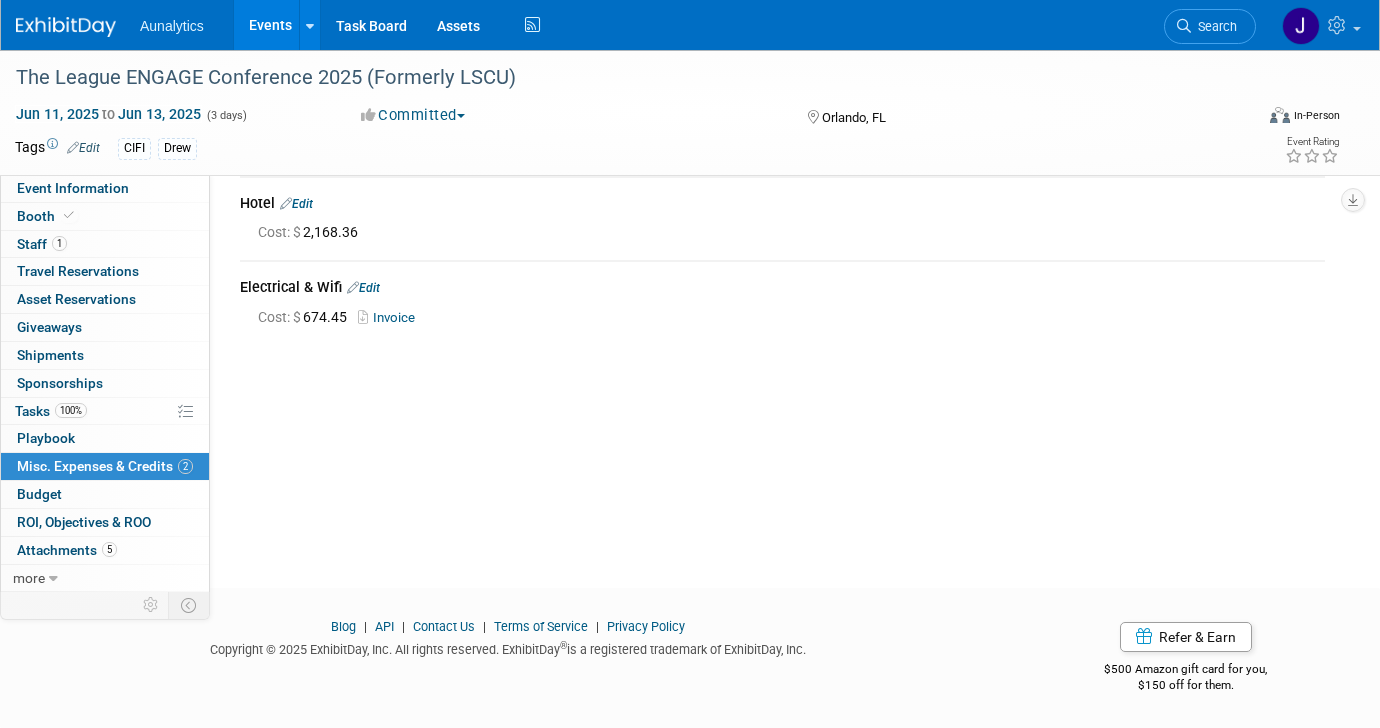click on "Misc. Expenses & Credits 2" at bounding box center [105, 466] 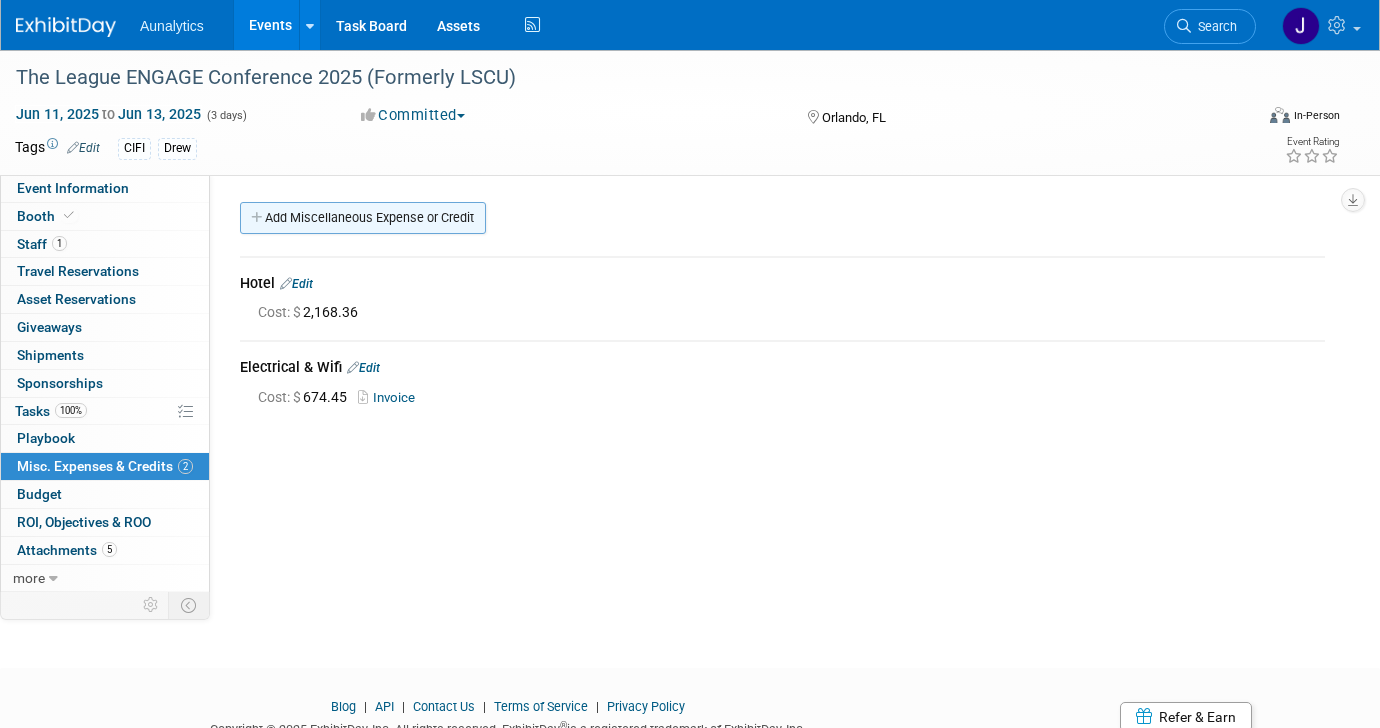 click on "Add Miscellaneous Expense or Credit" at bounding box center (363, 218) 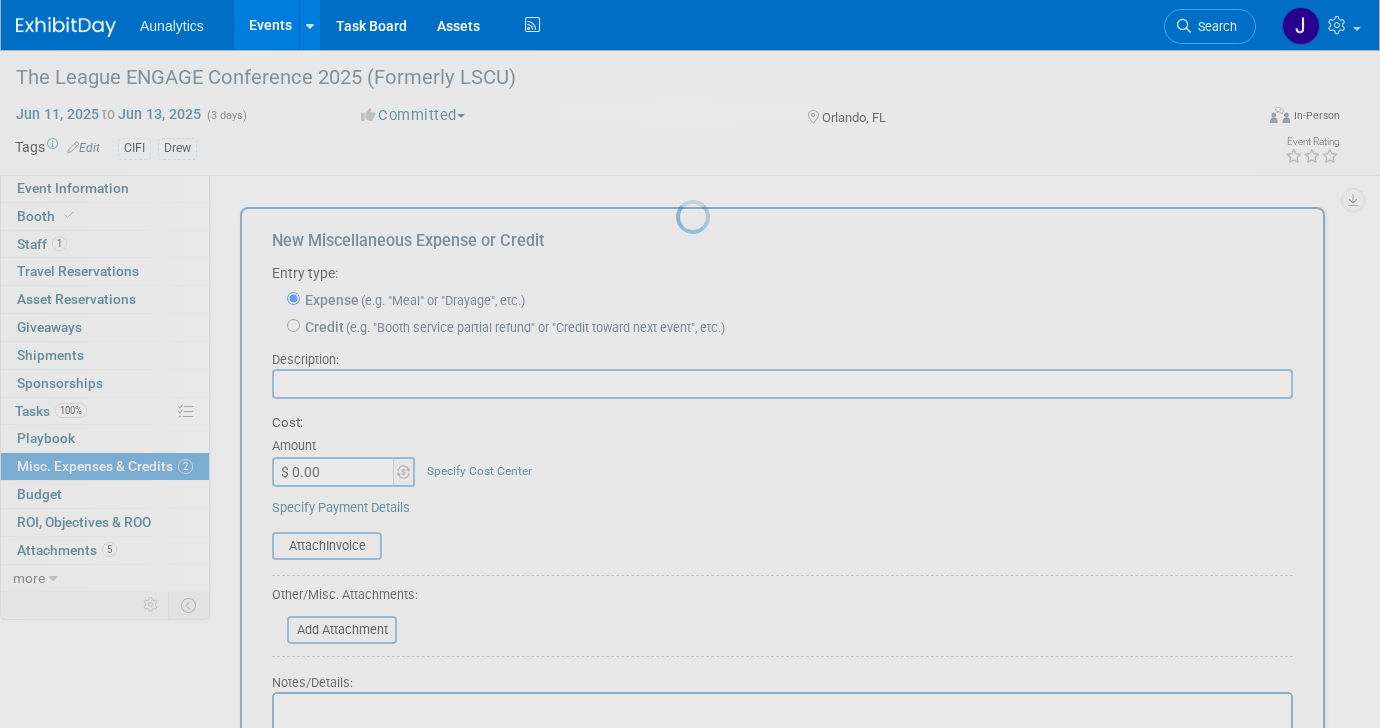 scroll, scrollTop: 0, scrollLeft: 0, axis: both 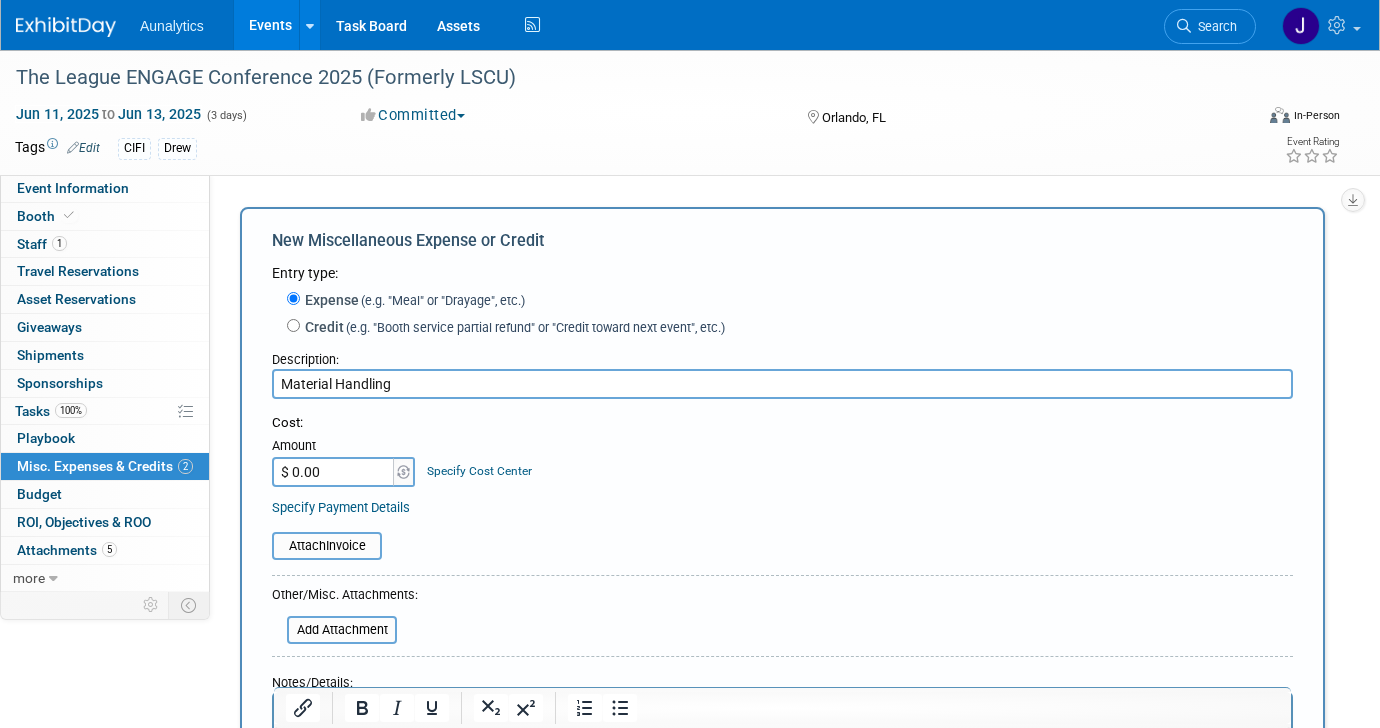 type on "Material Handling" 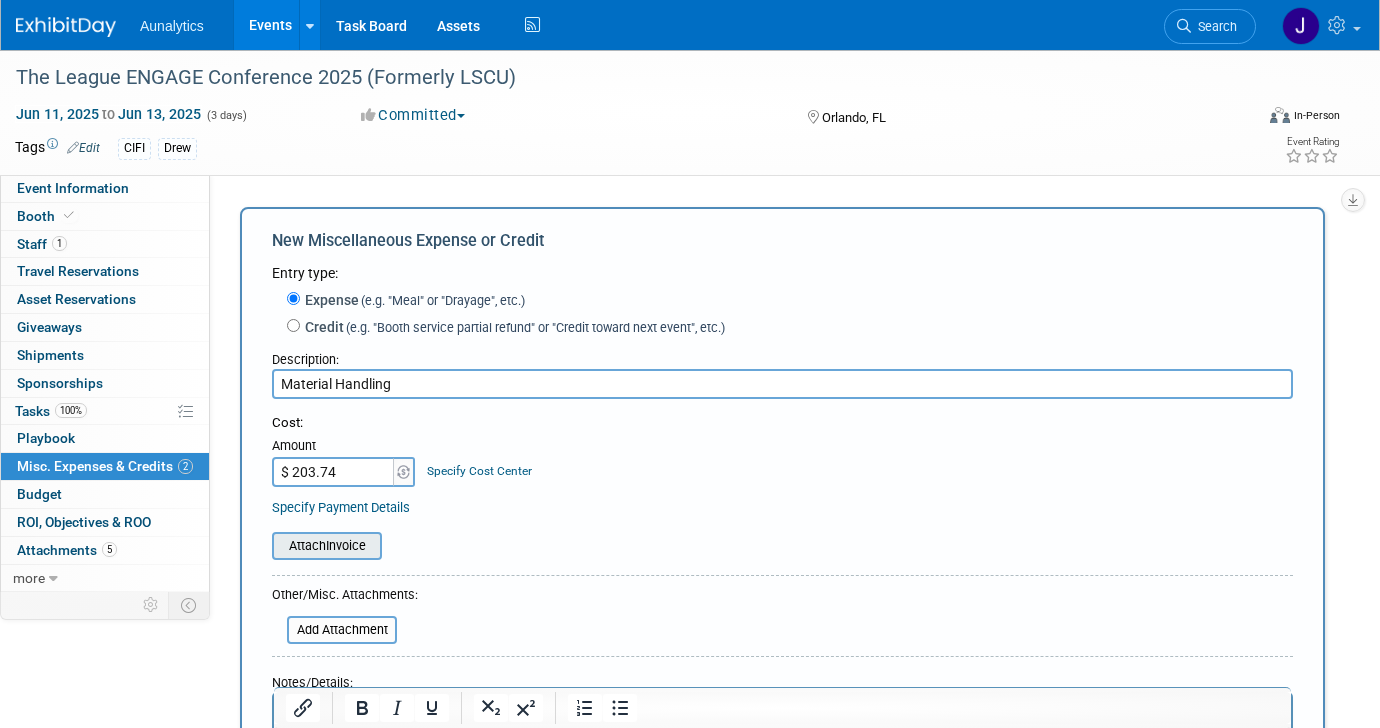 click at bounding box center [261, 546] 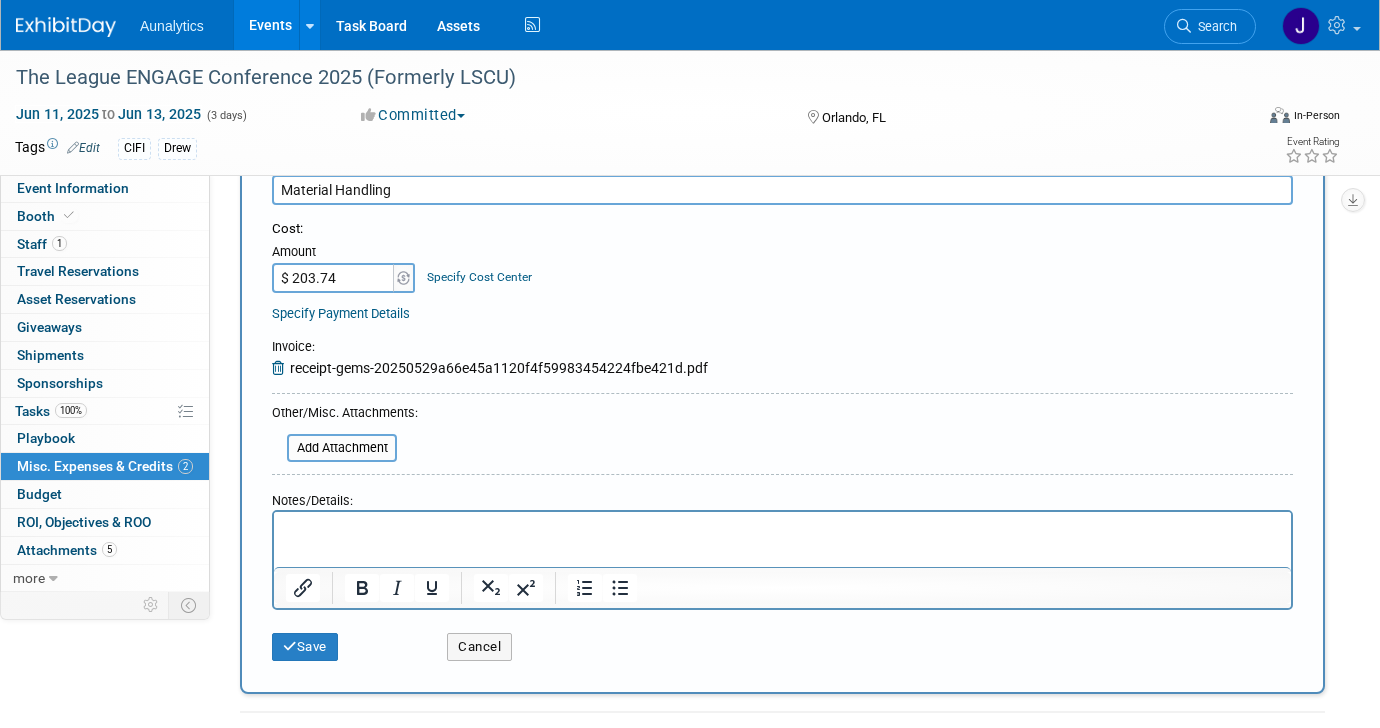 scroll, scrollTop: 401, scrollLeft: 0, axis: vertical 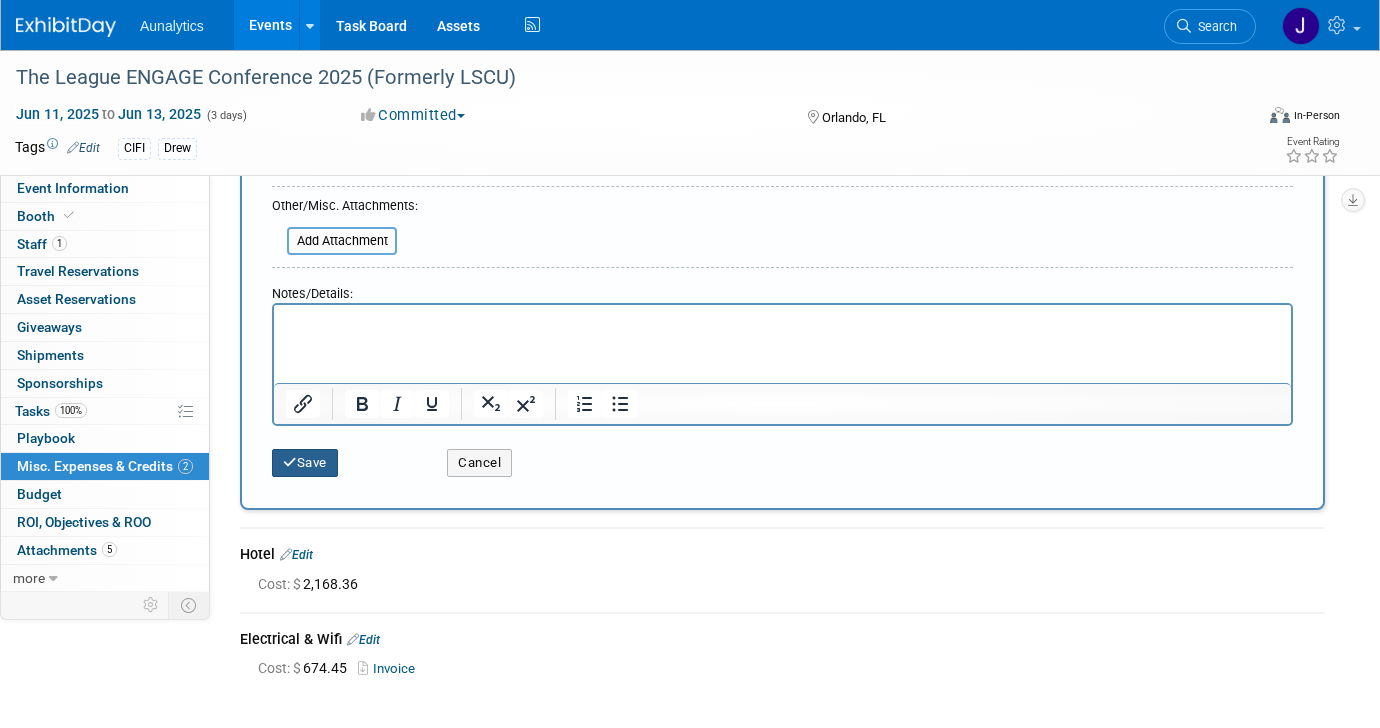 click on "Save" at bounding box center (305, 463) 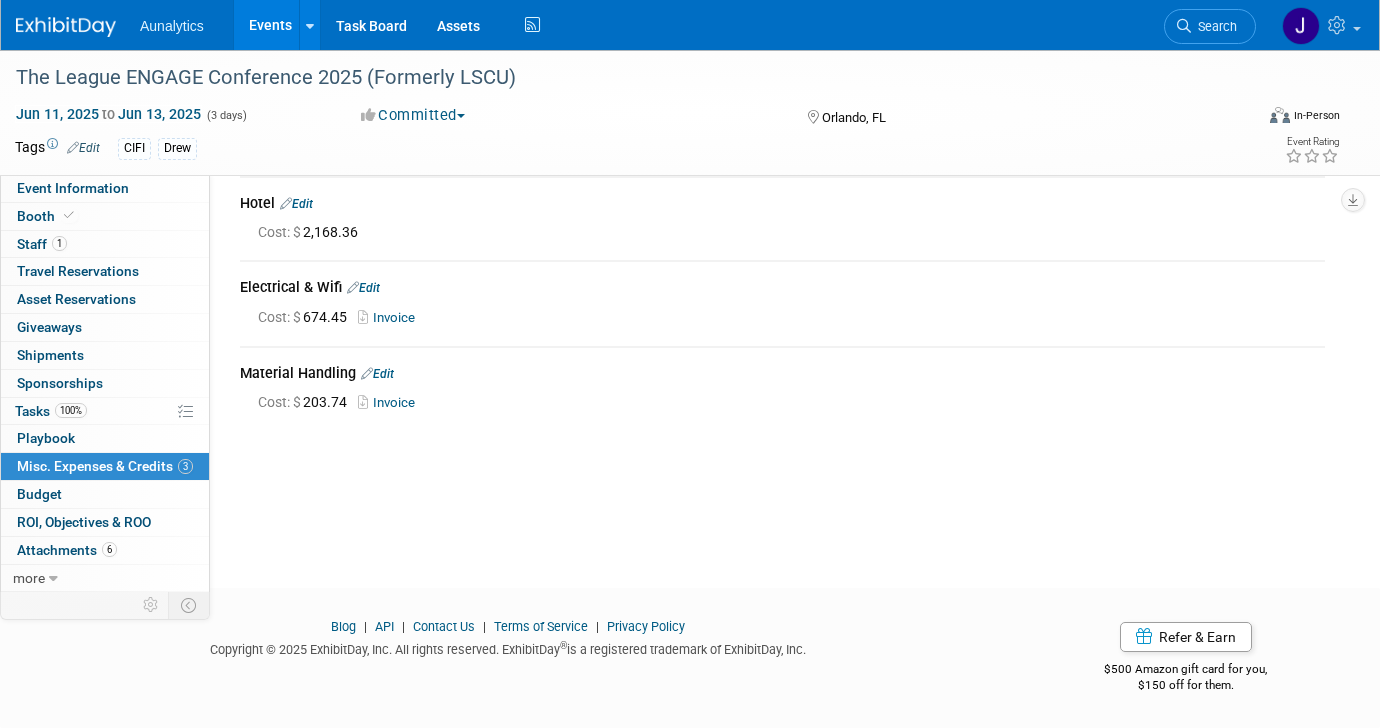 scroll, scrollTop: 0, scrollLeft: 0, axis: both 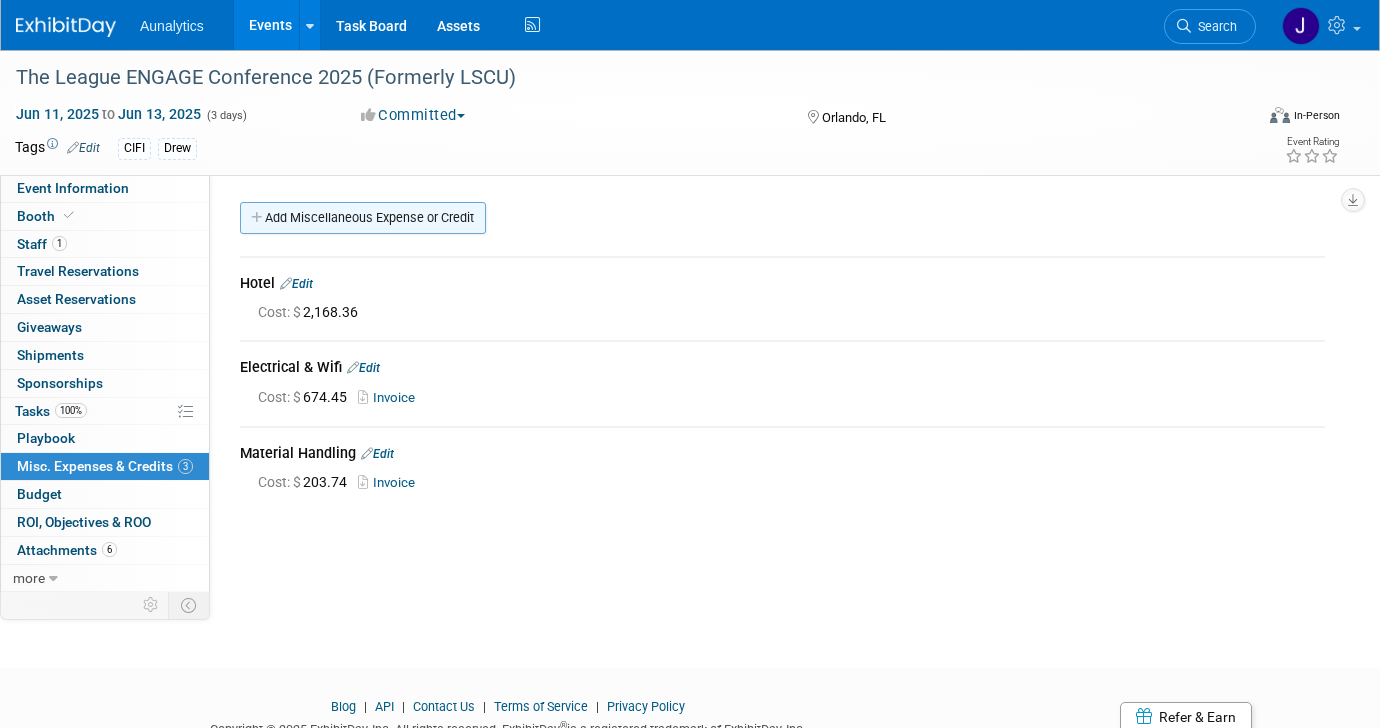 click on "Add Miscellaneous Expense or Credit" at bounding box center [363, 218] 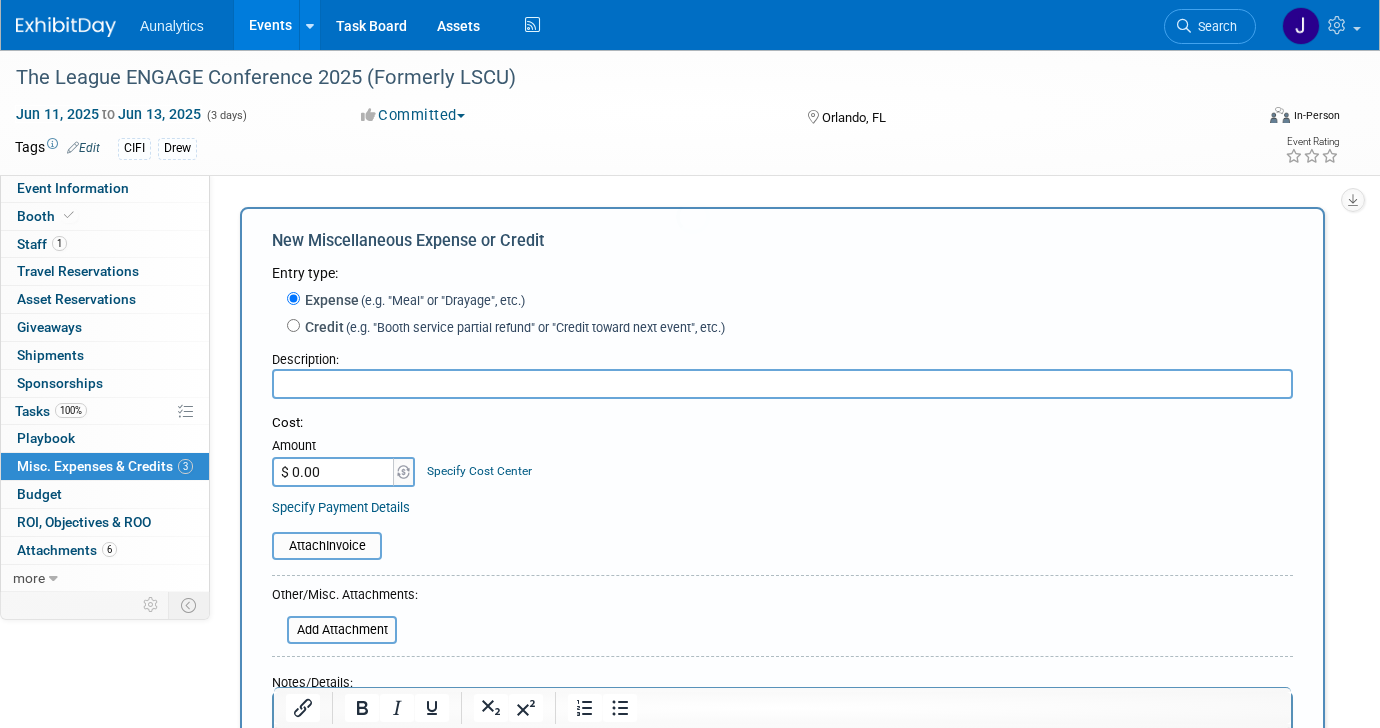 scroll, scrollTop: 0, scrollLeft: 0, axis: both 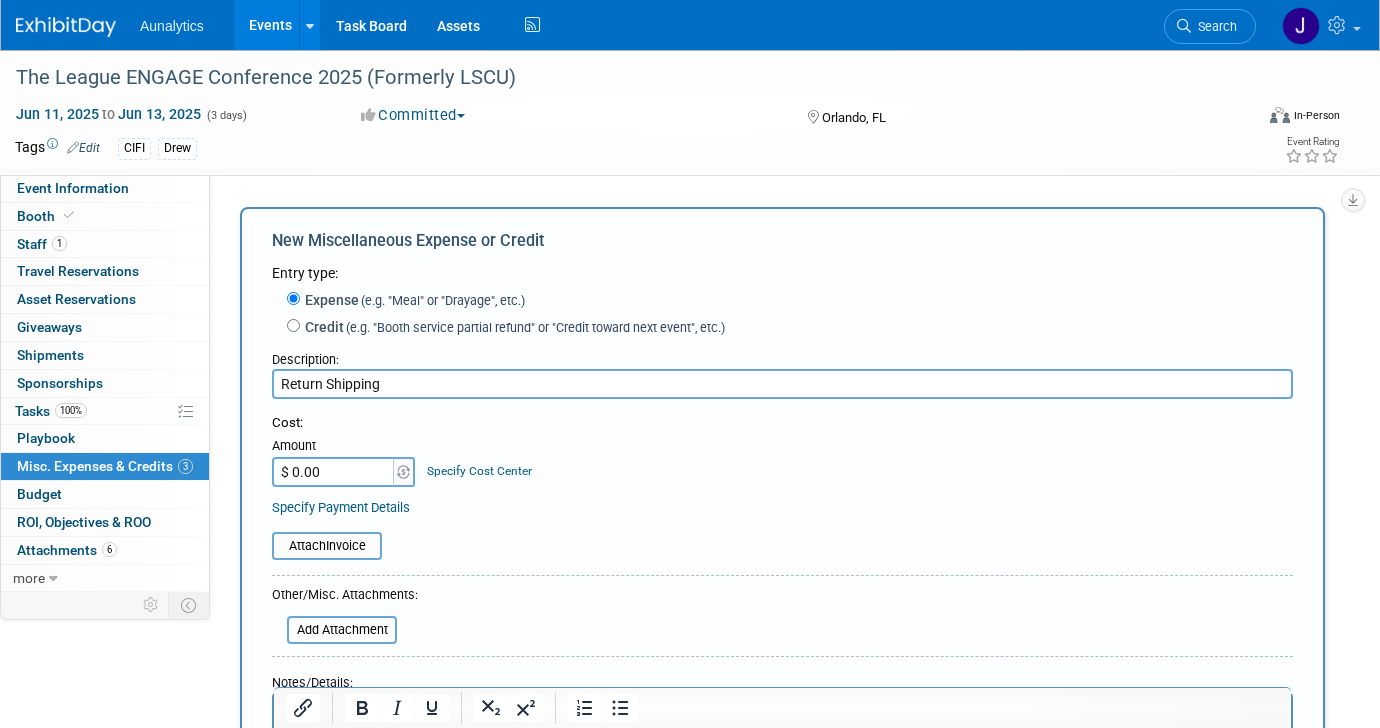type on "Return Shipping" 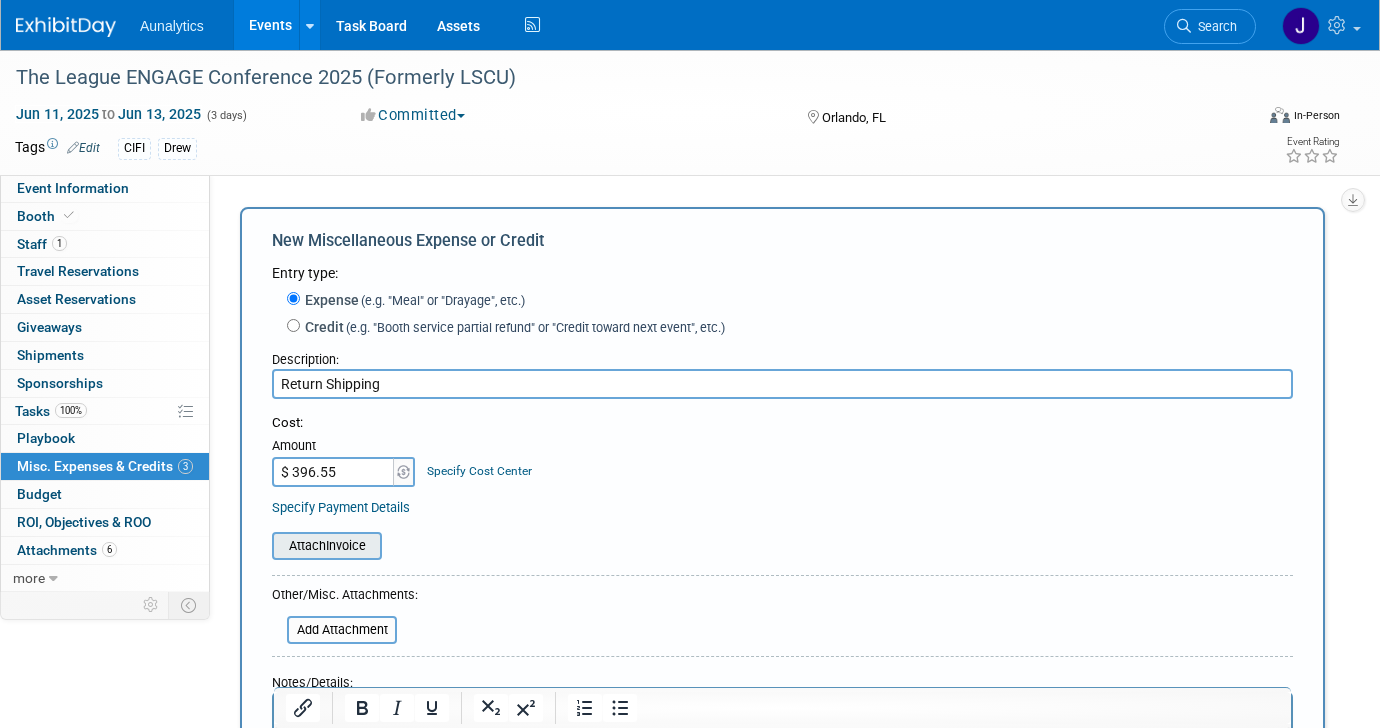 click at bounding box center (261, 546) 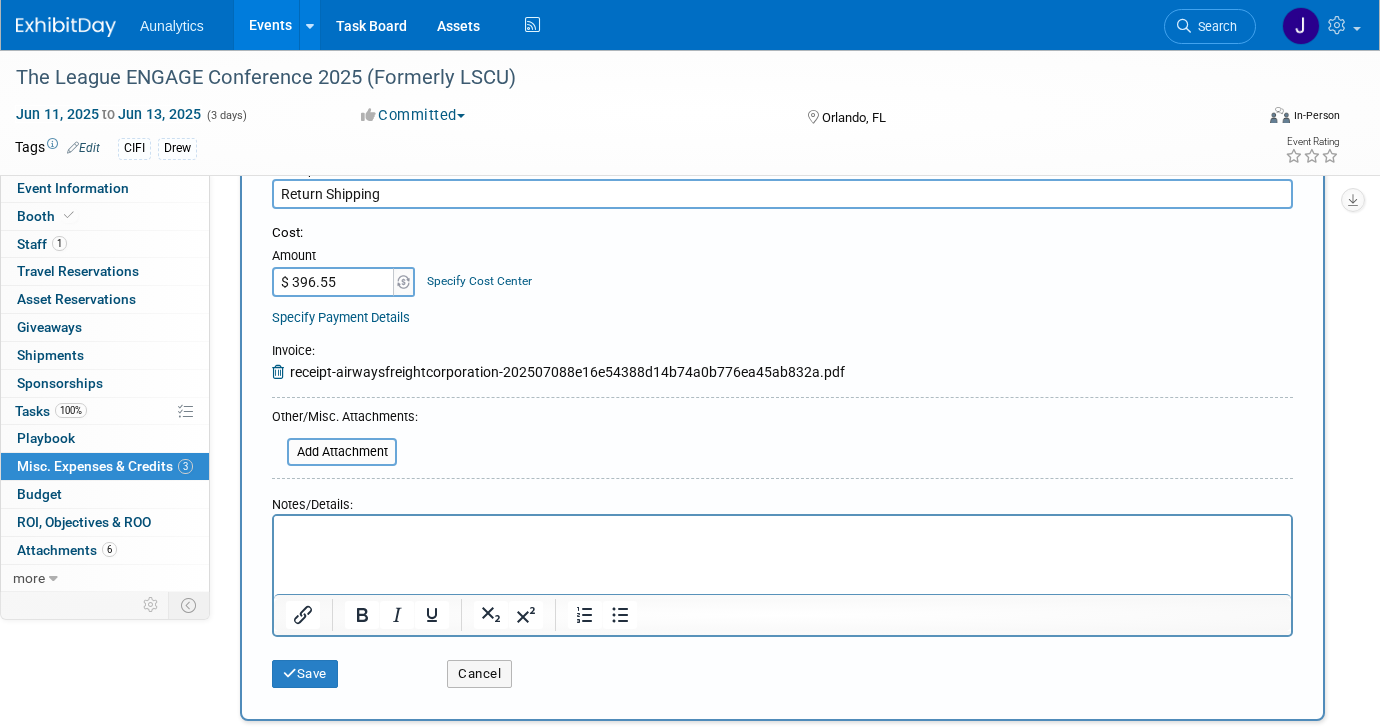 scroll, scrollTop: 204, scrollLeft: 0, axis: vertical 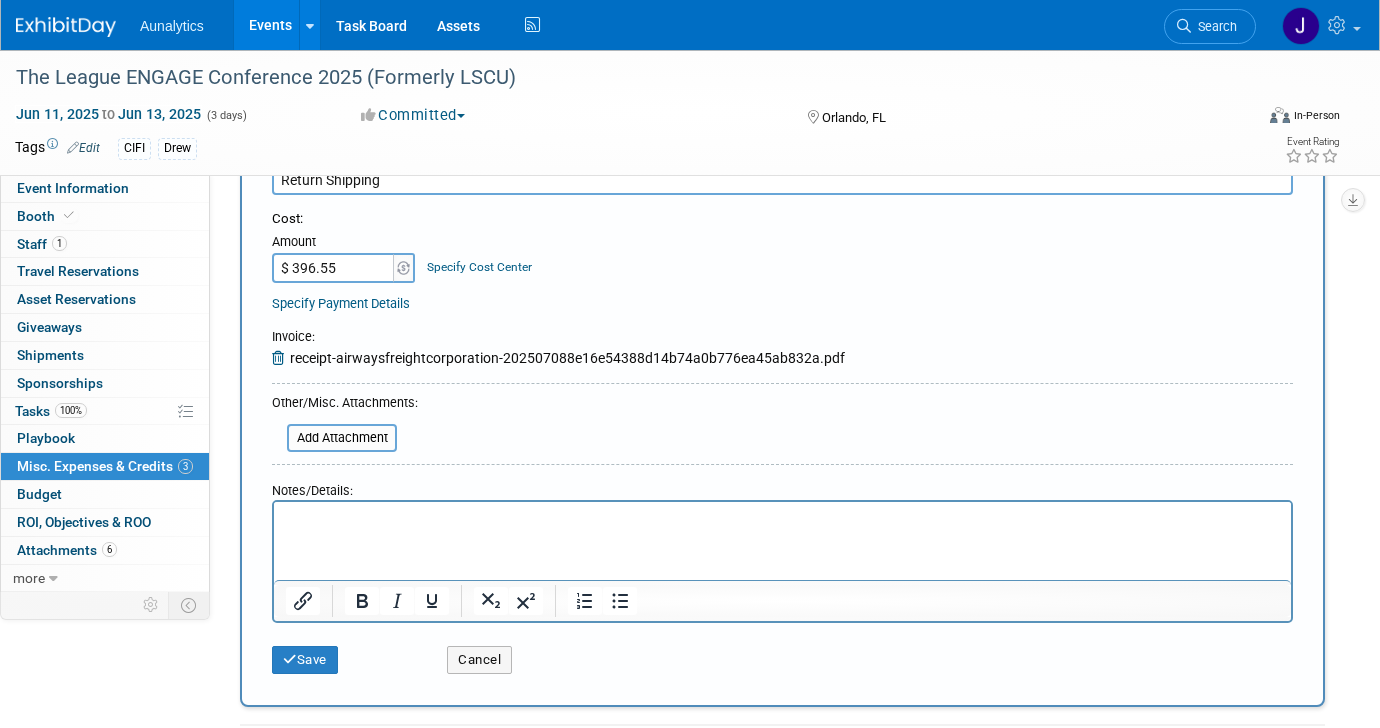 click on "Save
Cancel" at bounding box center [782, 653] 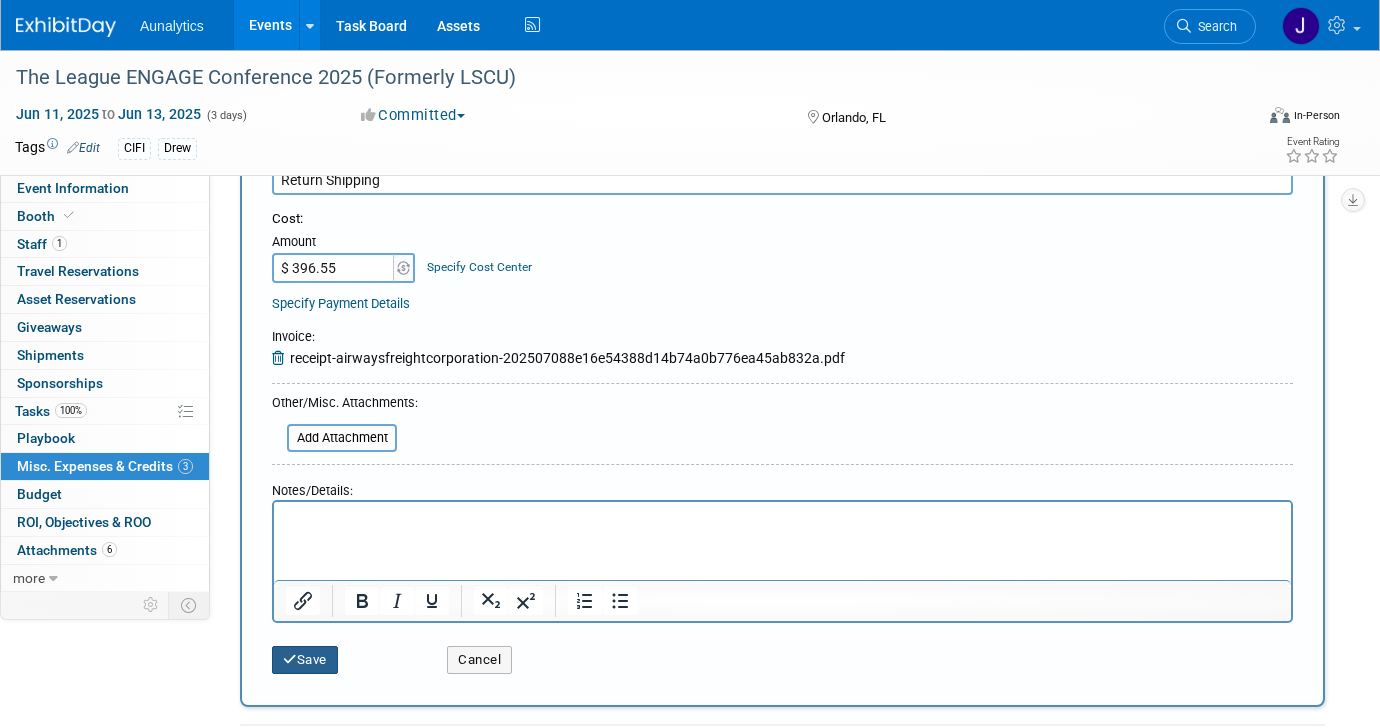 click on "Save" at bounding box center [305, 660] 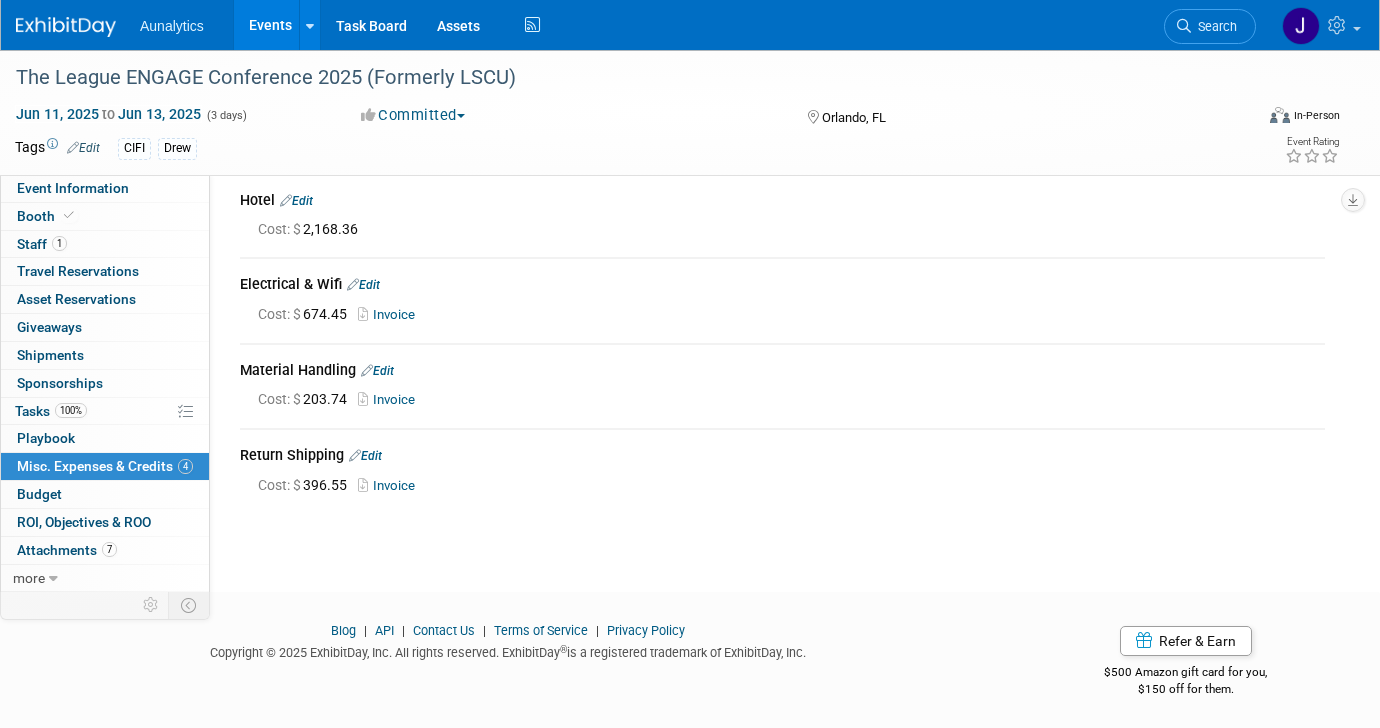 scroll, scrollTop: 0, scrollLeft: 0, axis: both 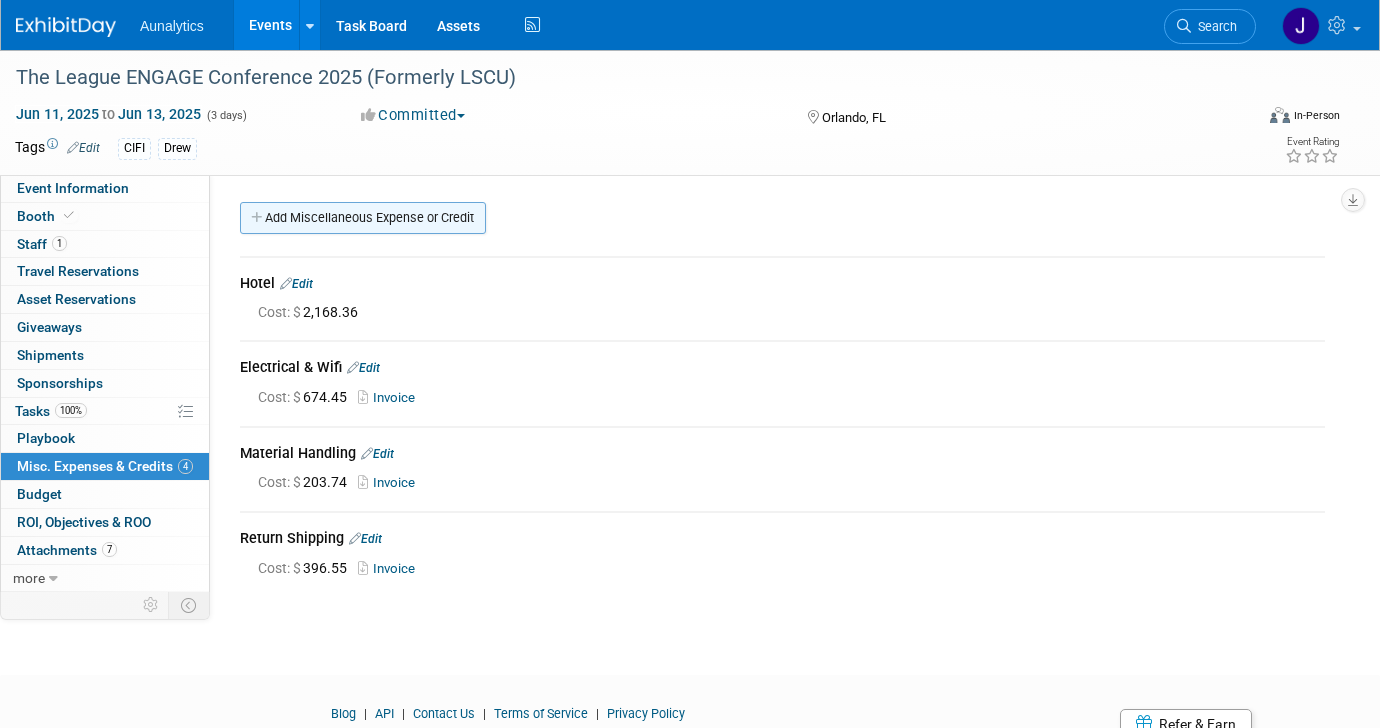 click on "Add Miscellaneous Expense or Credit" at bounding box center [363, 218] 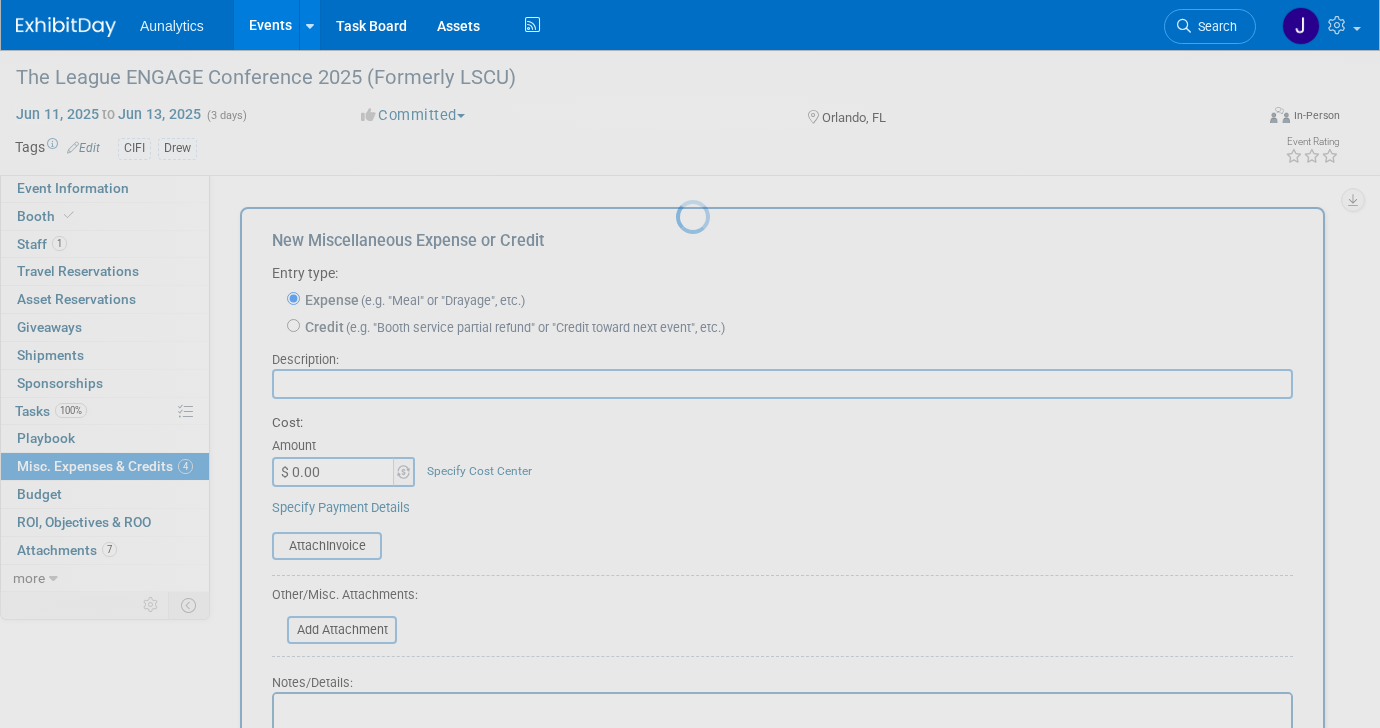 scroll, scrollTop: 0, scrollLeft: 0, axis: both 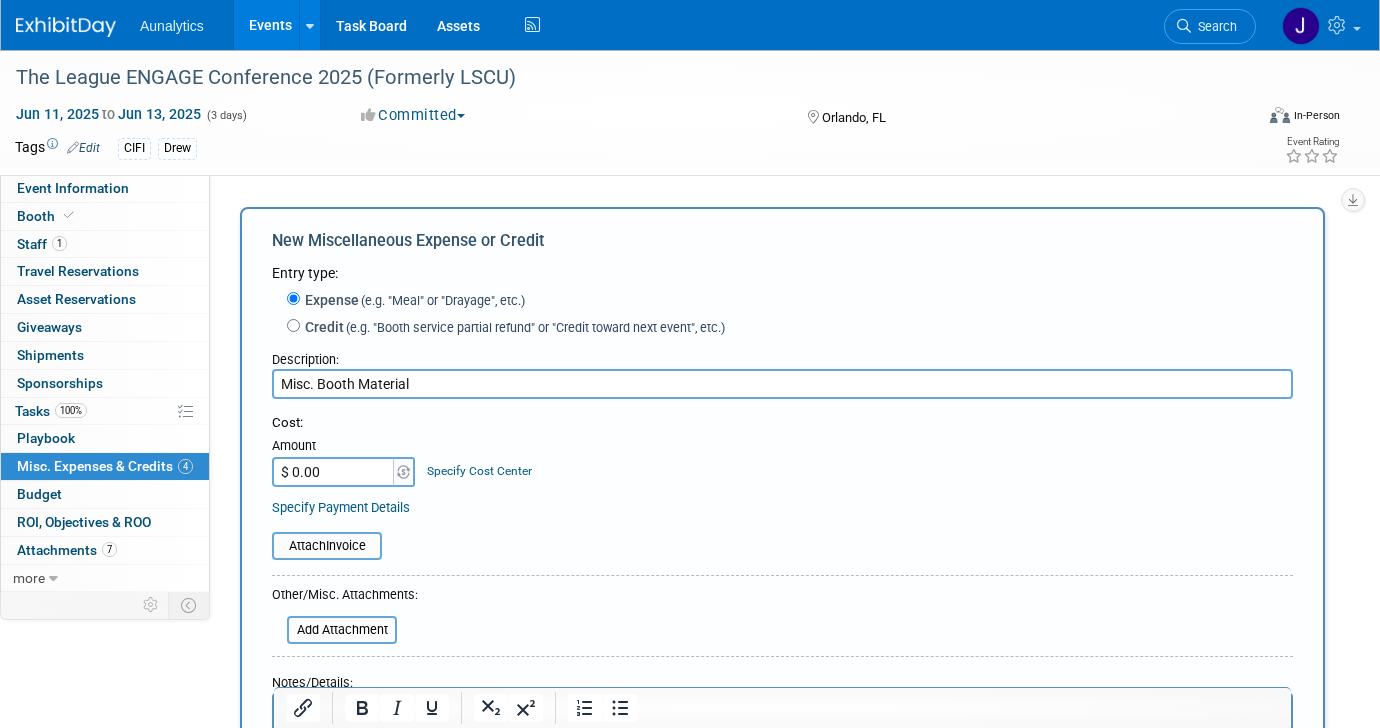 type on "Misc. Booth Material" 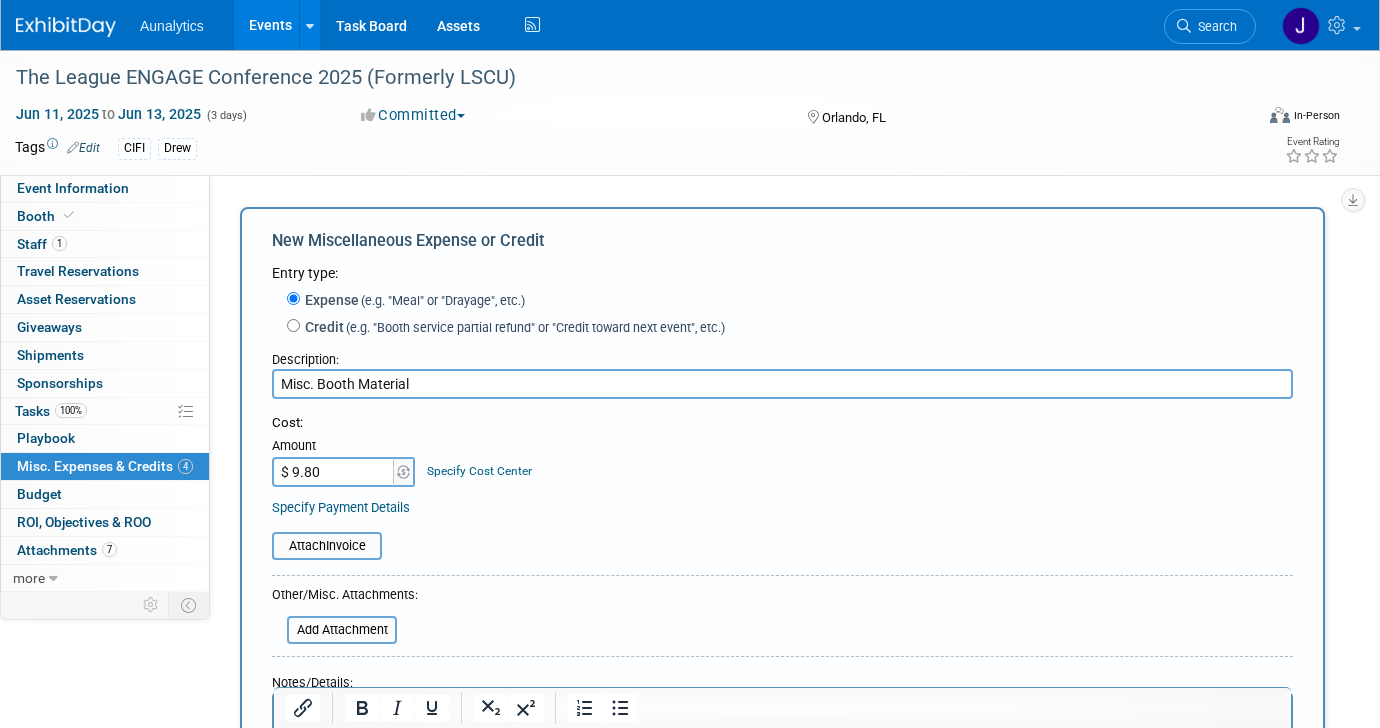 click on "Cost:
Amount
$ 9.80
Specify Cost Center
Cost Center
-- Not Specified --" at bounding box center (782, 450) 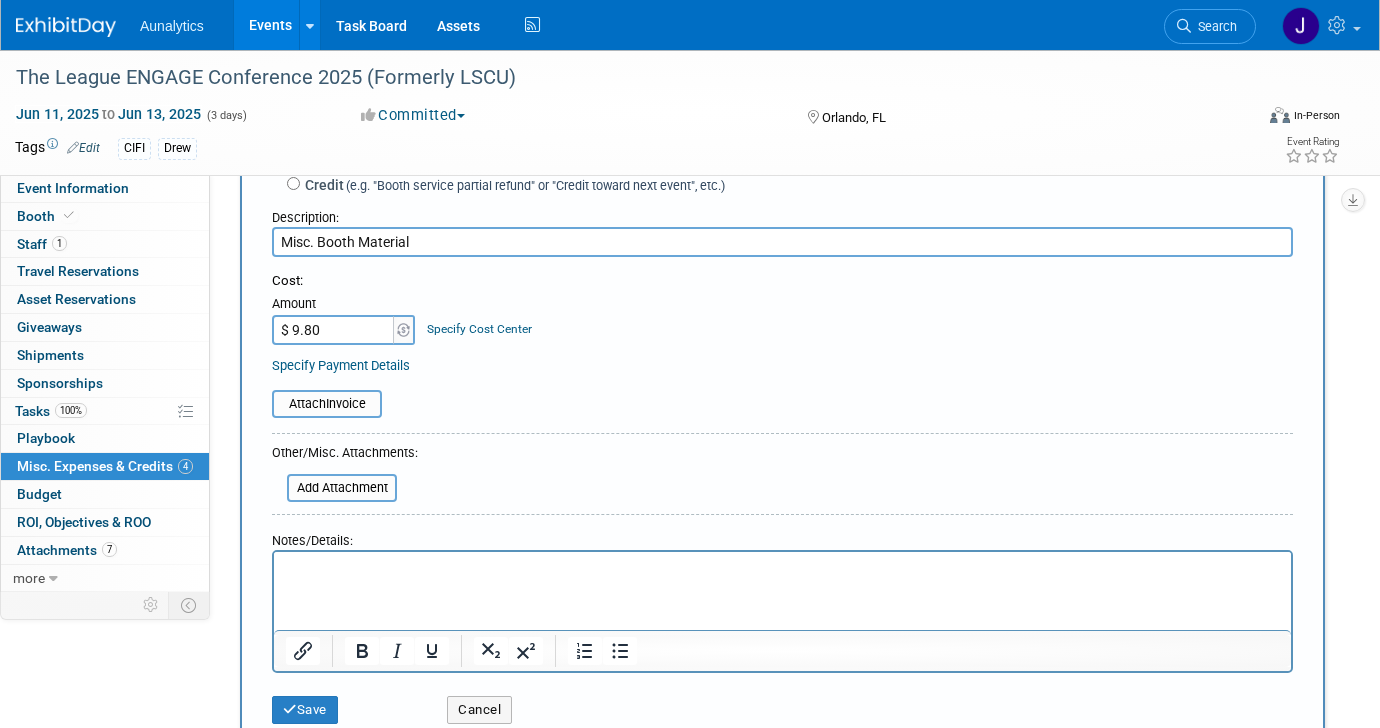 scroll, scrollTop: 213, scrollLeft: 0, axis: vertical 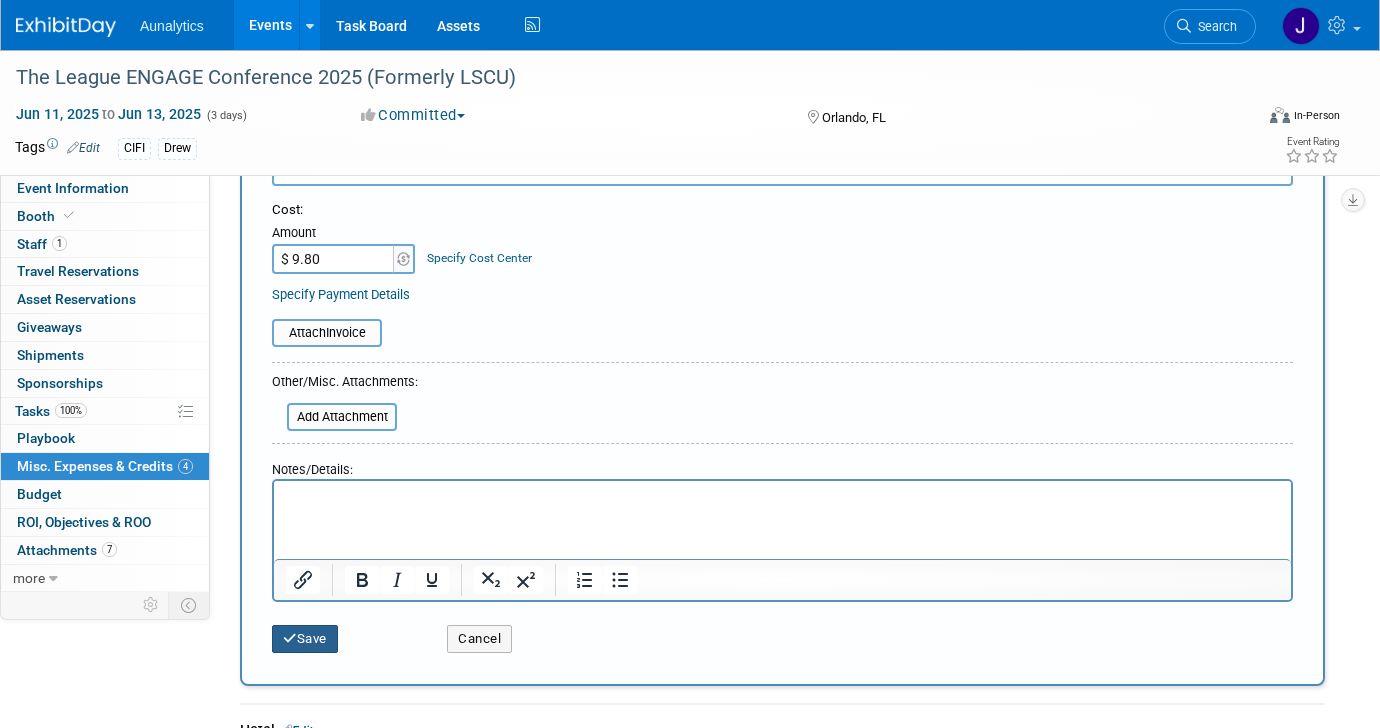 click on "Save" at bounding box center (305, 639) 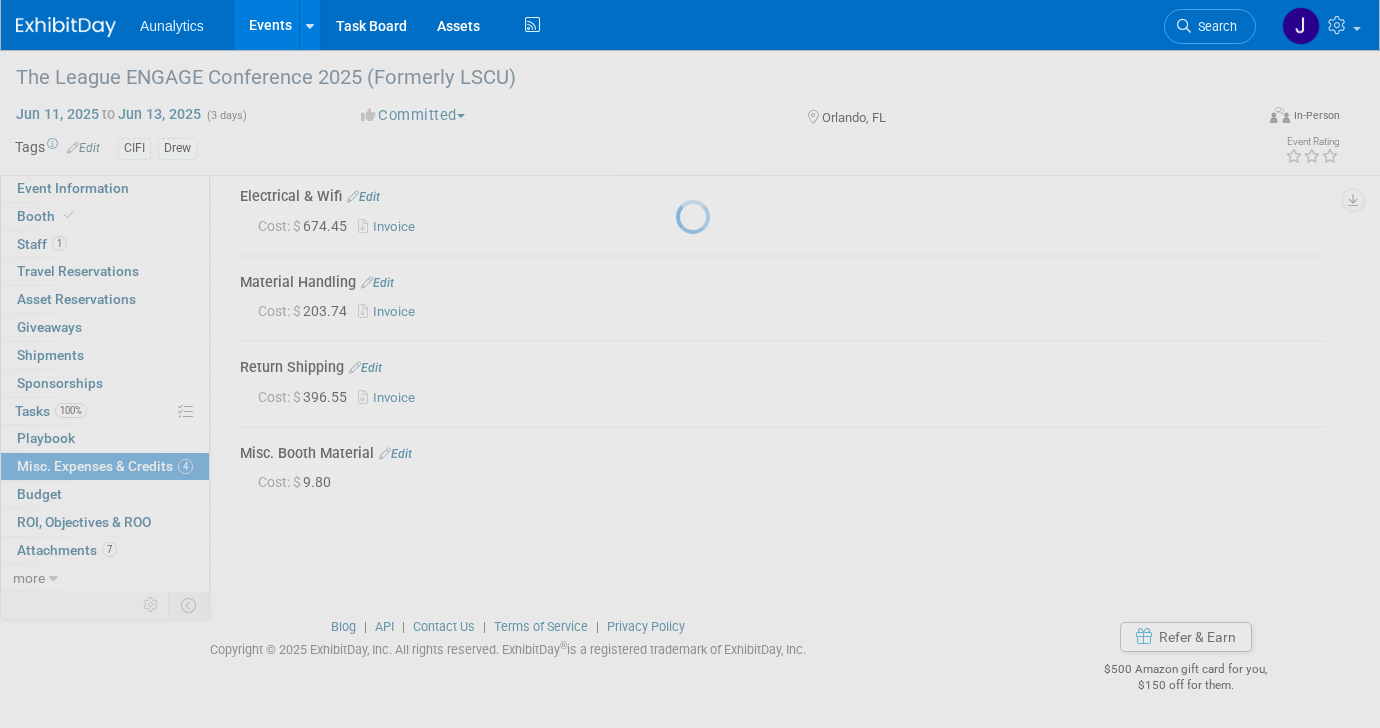 scroll, scrollTop: 168, scrollLeft: 0, axis: vertical 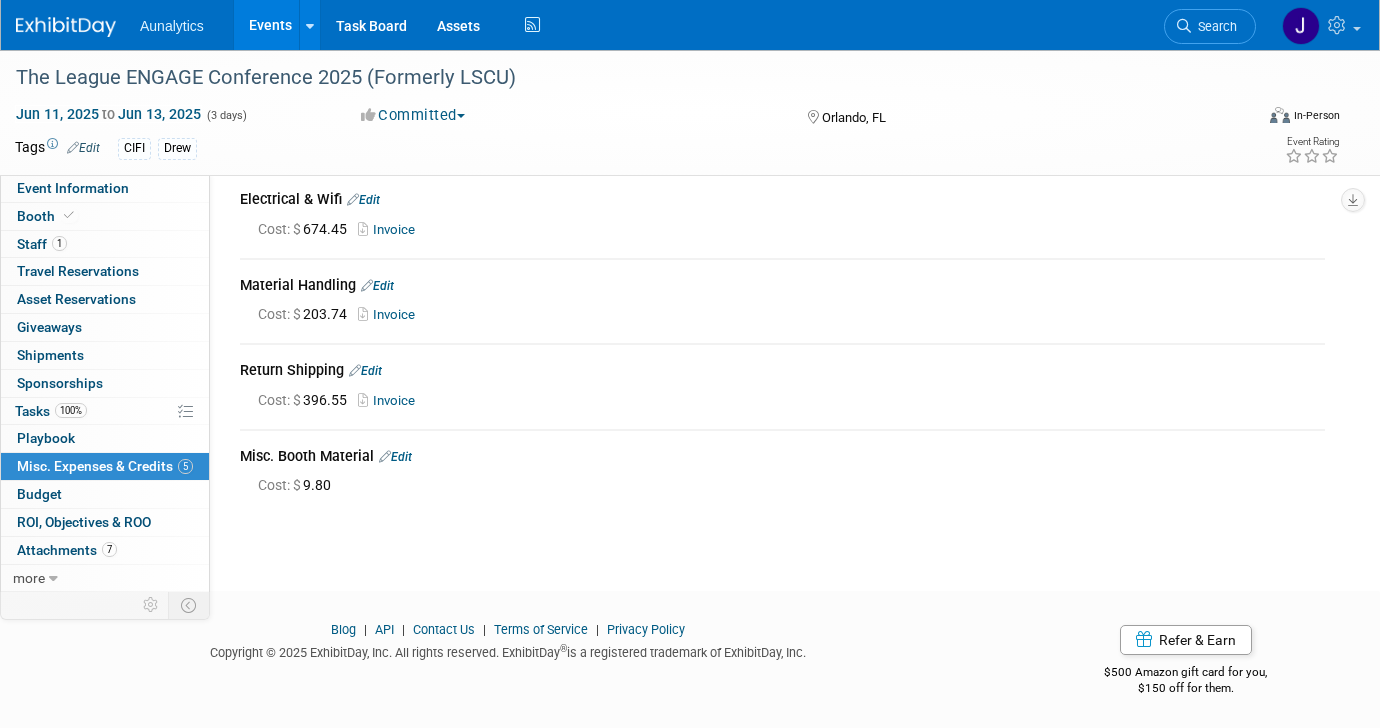 click on "Edit" at bounding box center (395, 457) 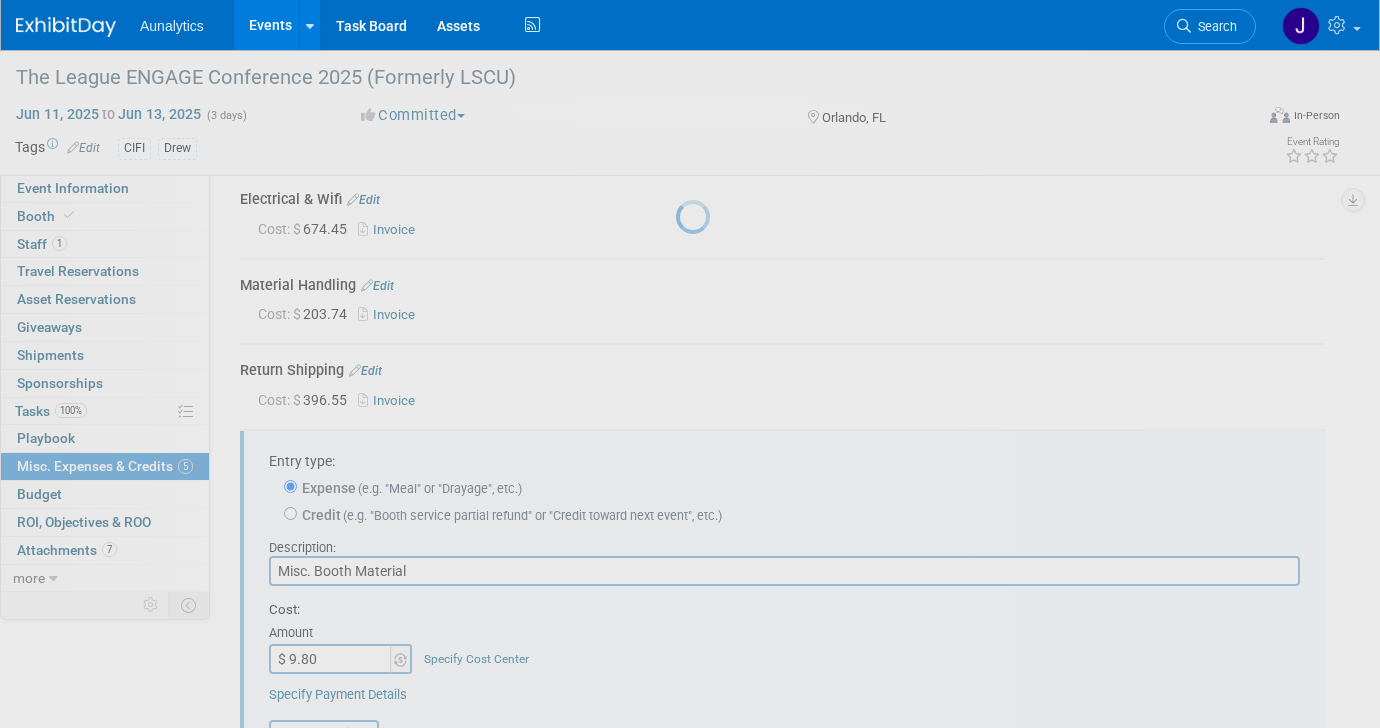 scroll, scrollTop: 341, scrollLeft: 0, axis: vertical 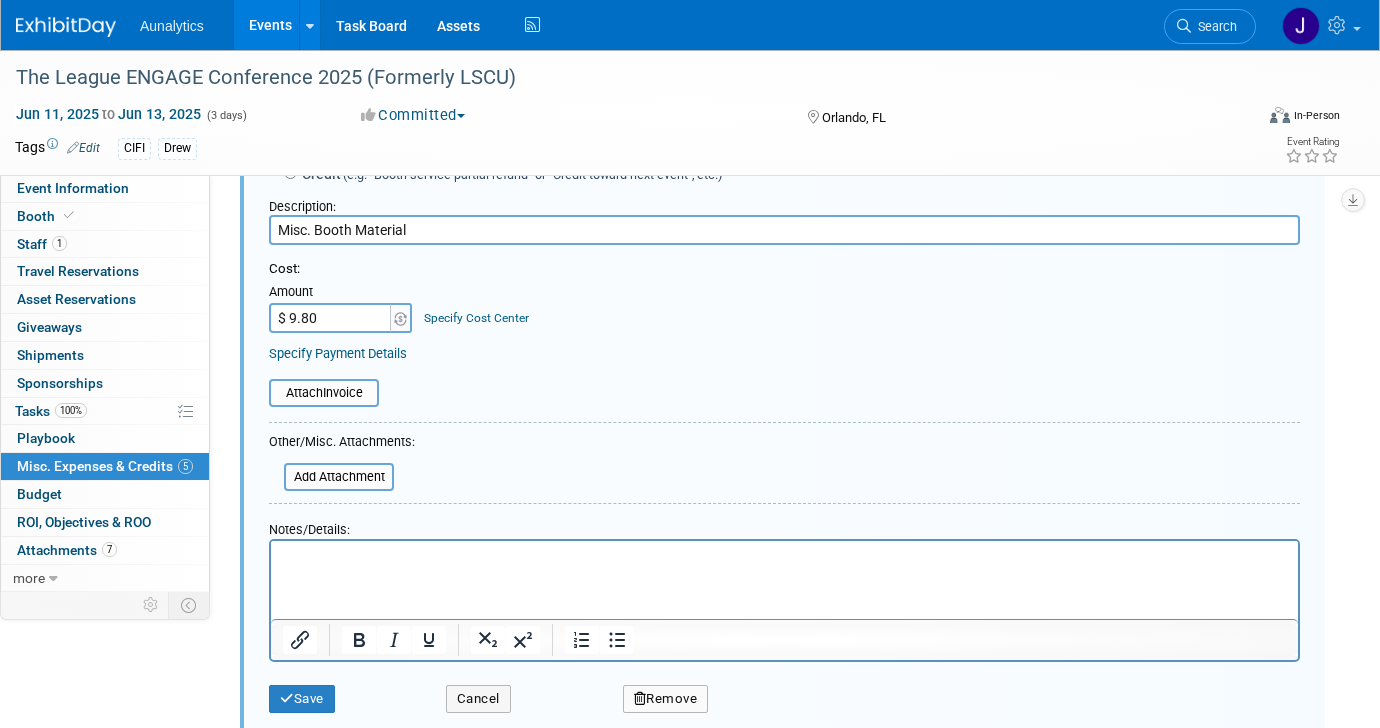 click at bounding box center [784, 554] 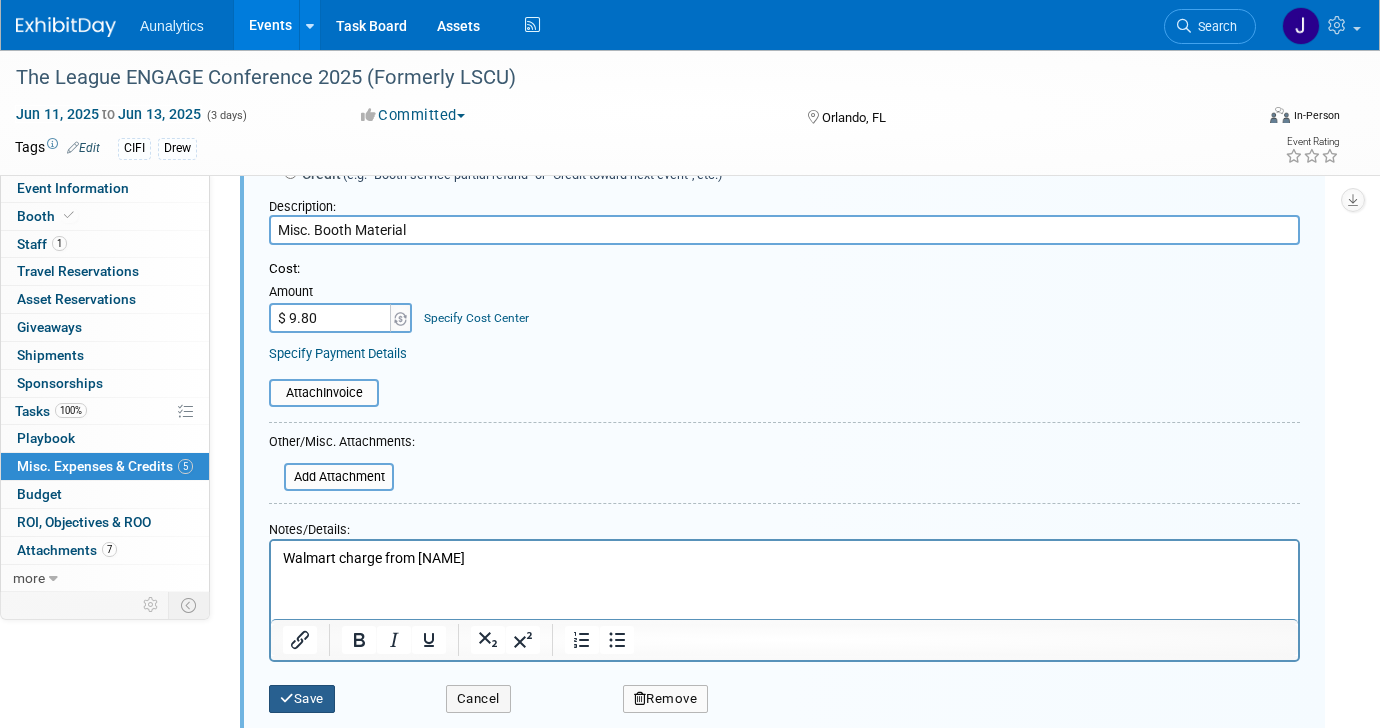 click on "Save" at bounding box center [302, 699] 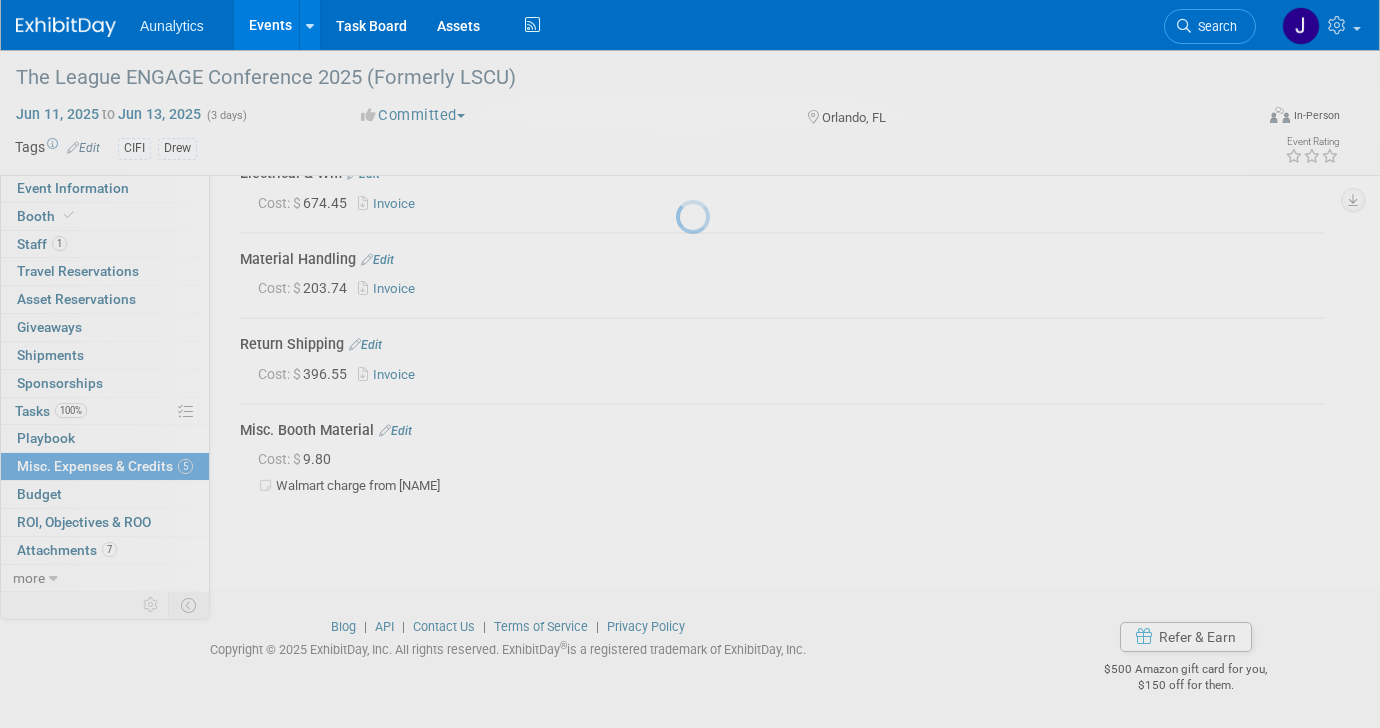 scroll, scrollTop: 191, scrollLeft: 0, axis: vertical 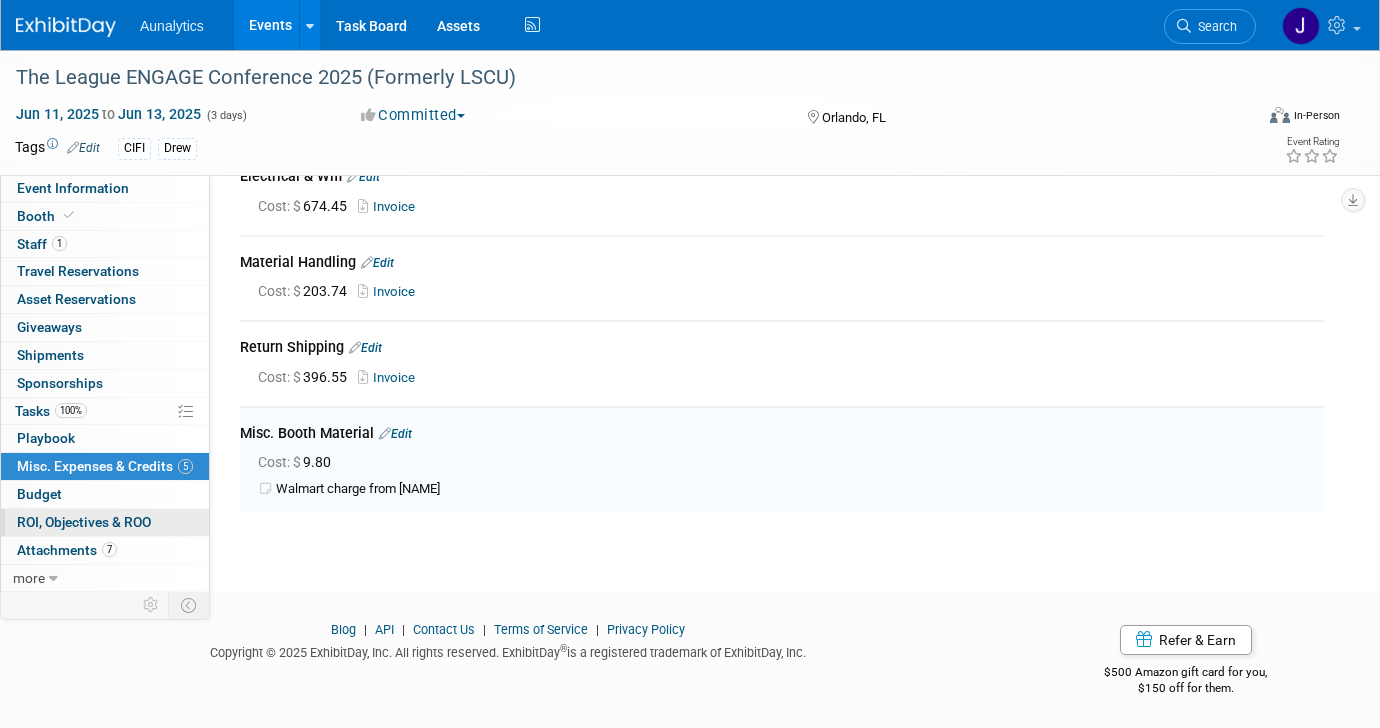click on "ROI, Objectives & ROO 0" at bounding box center [84, 522] 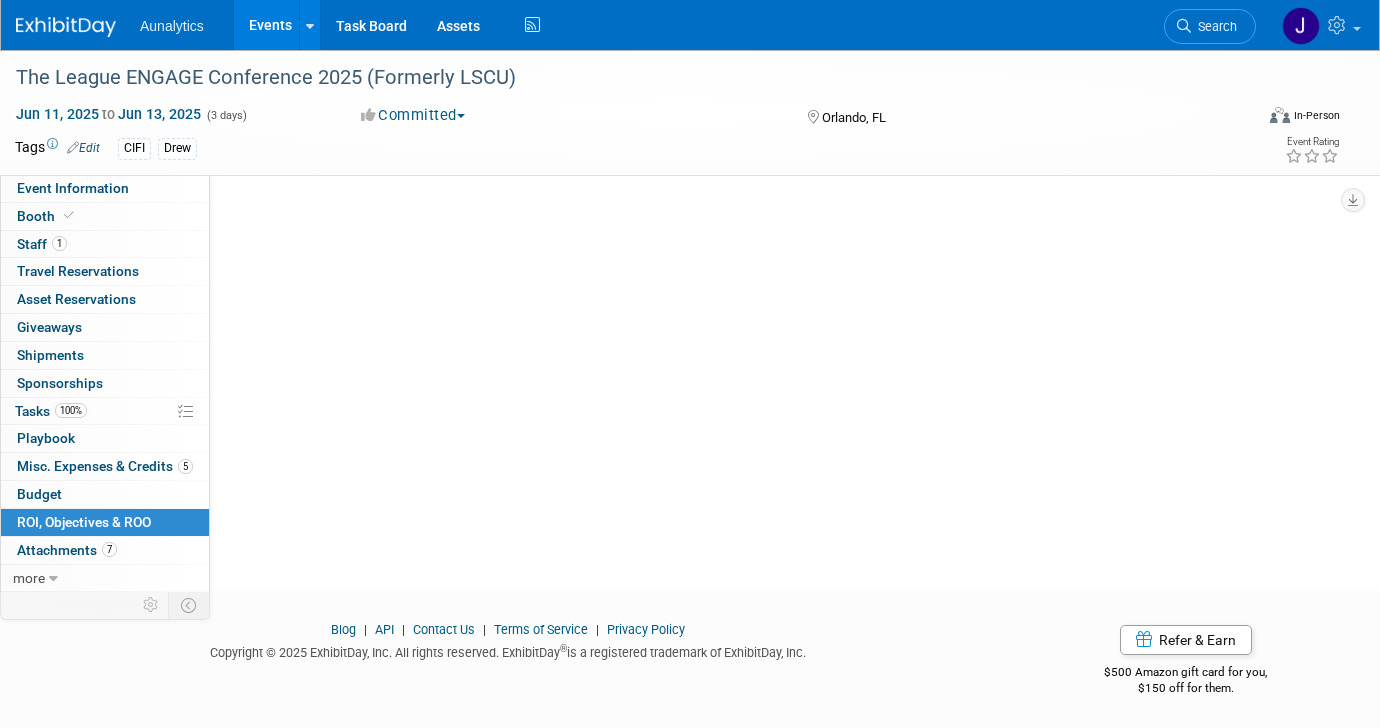 scroll, scrollTop: 0, scrollLeft: 0, axis: both 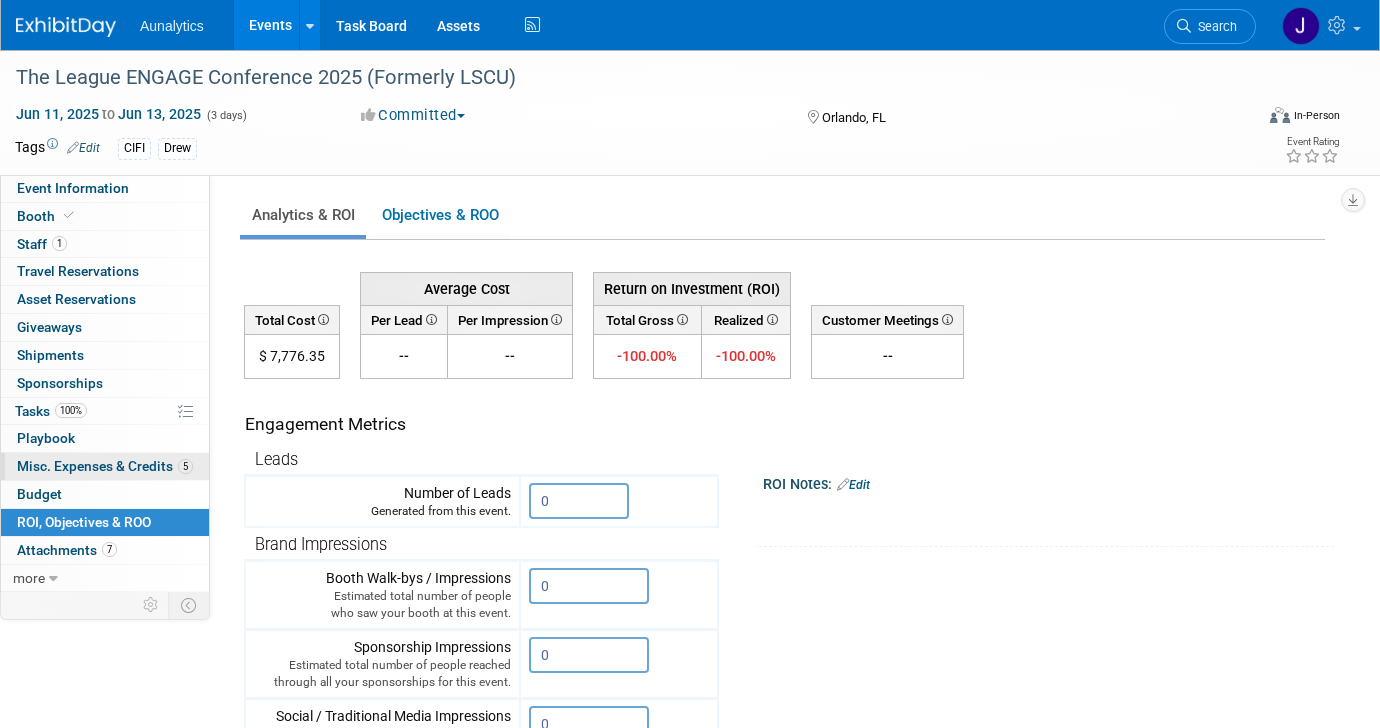 click on "Misc. Expenses & Credits 5" at bounding box center [105, 466] 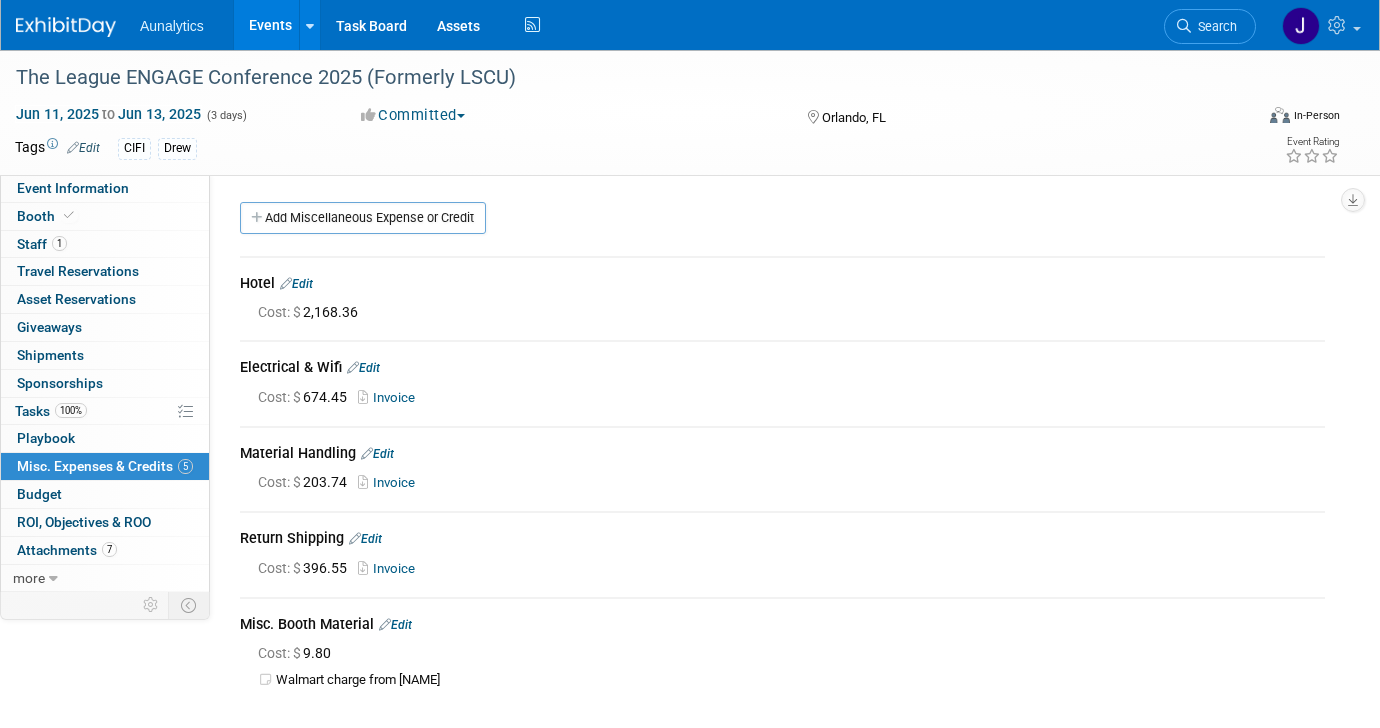 scroll, scrollTop: 16, scrollLeft: 0, axis: vertical 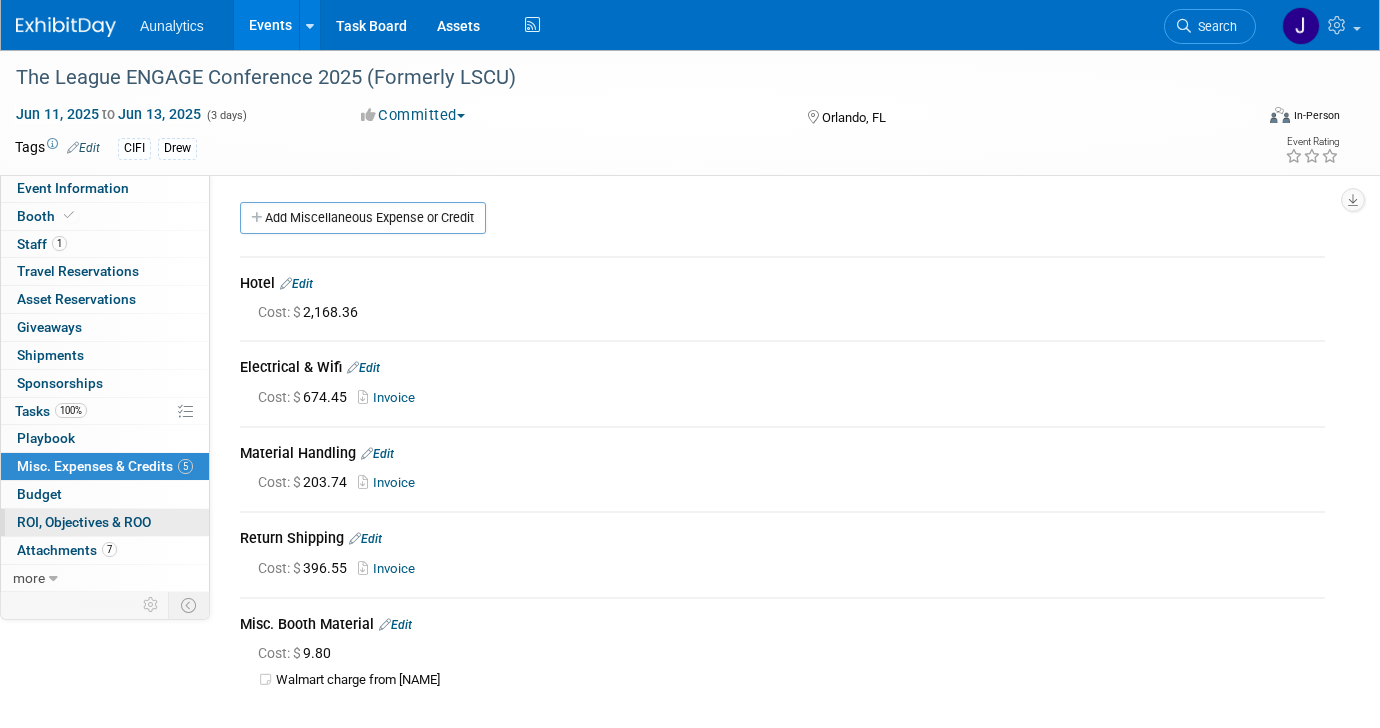 click on "ROI, Objectives & ROO 0" at bounding box center (84, 522) 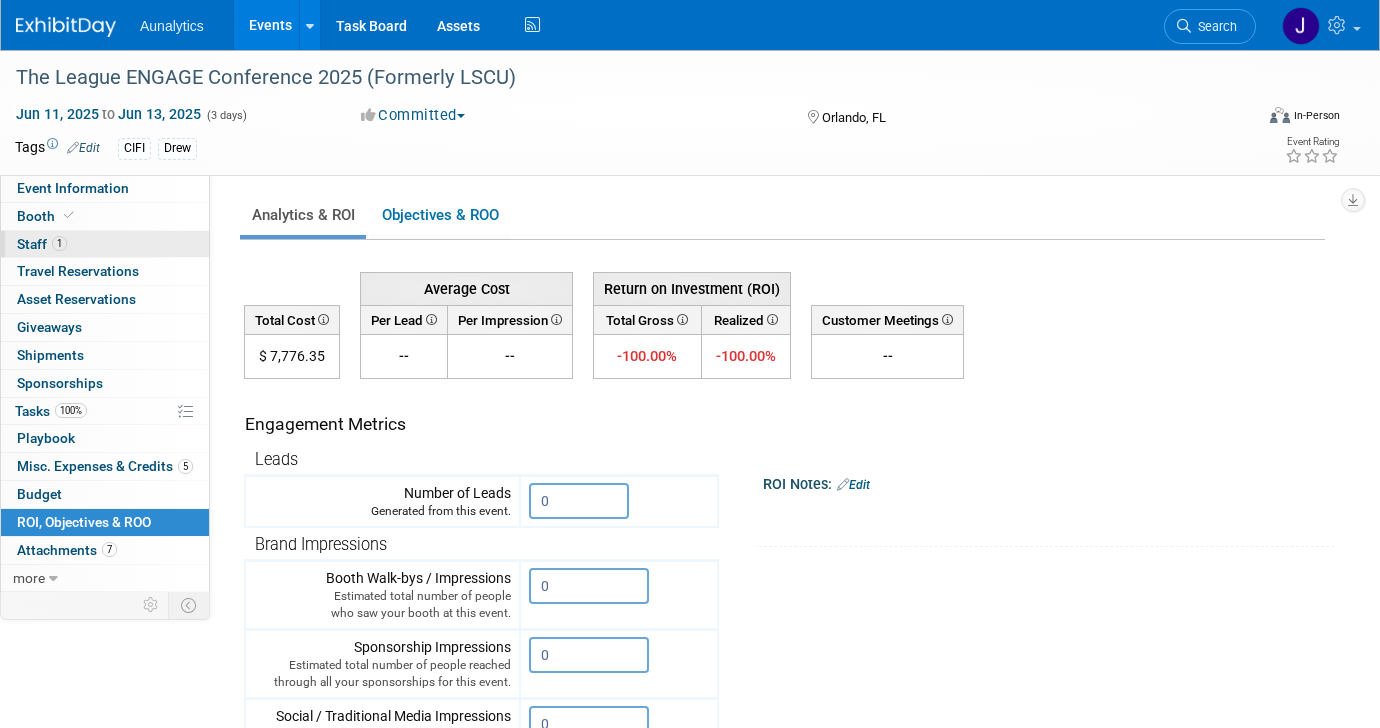 click on "1
Staff 1" at bounding box center [105, 244] 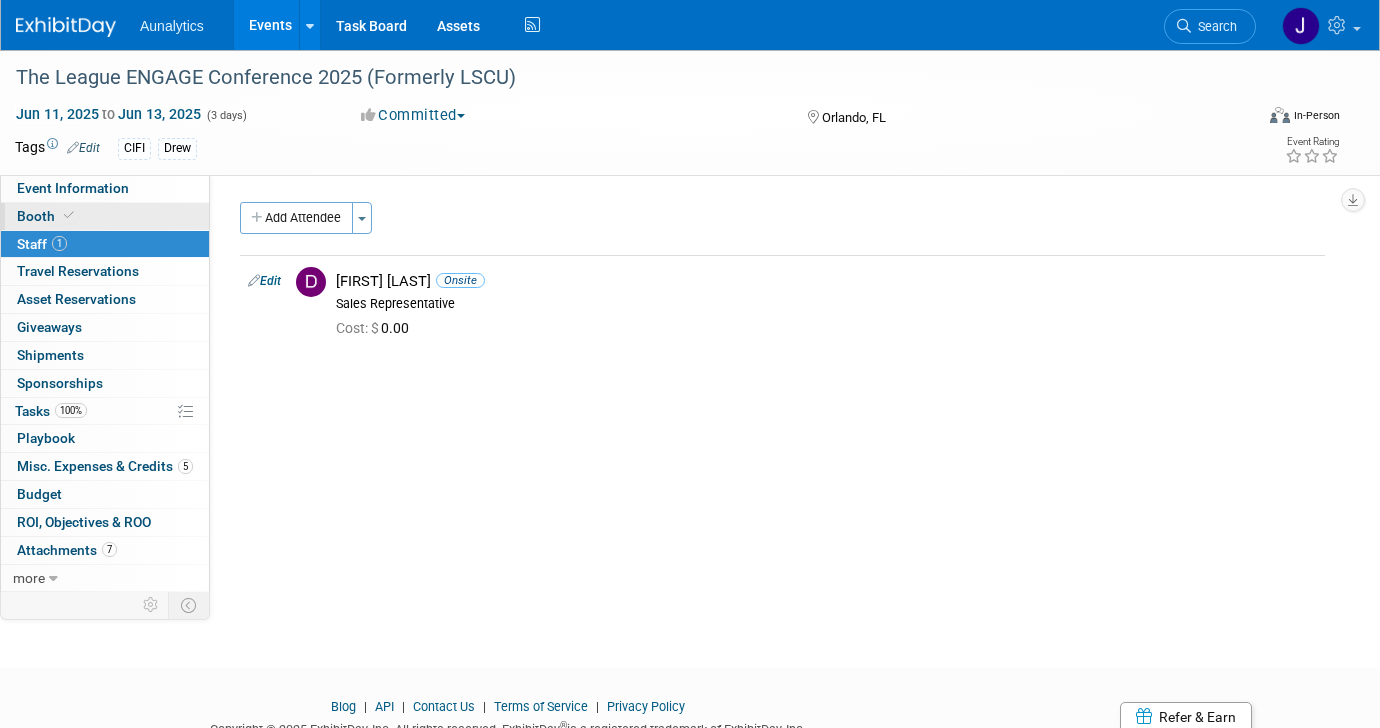 click on "Booth" at bounding box center (105, 216) 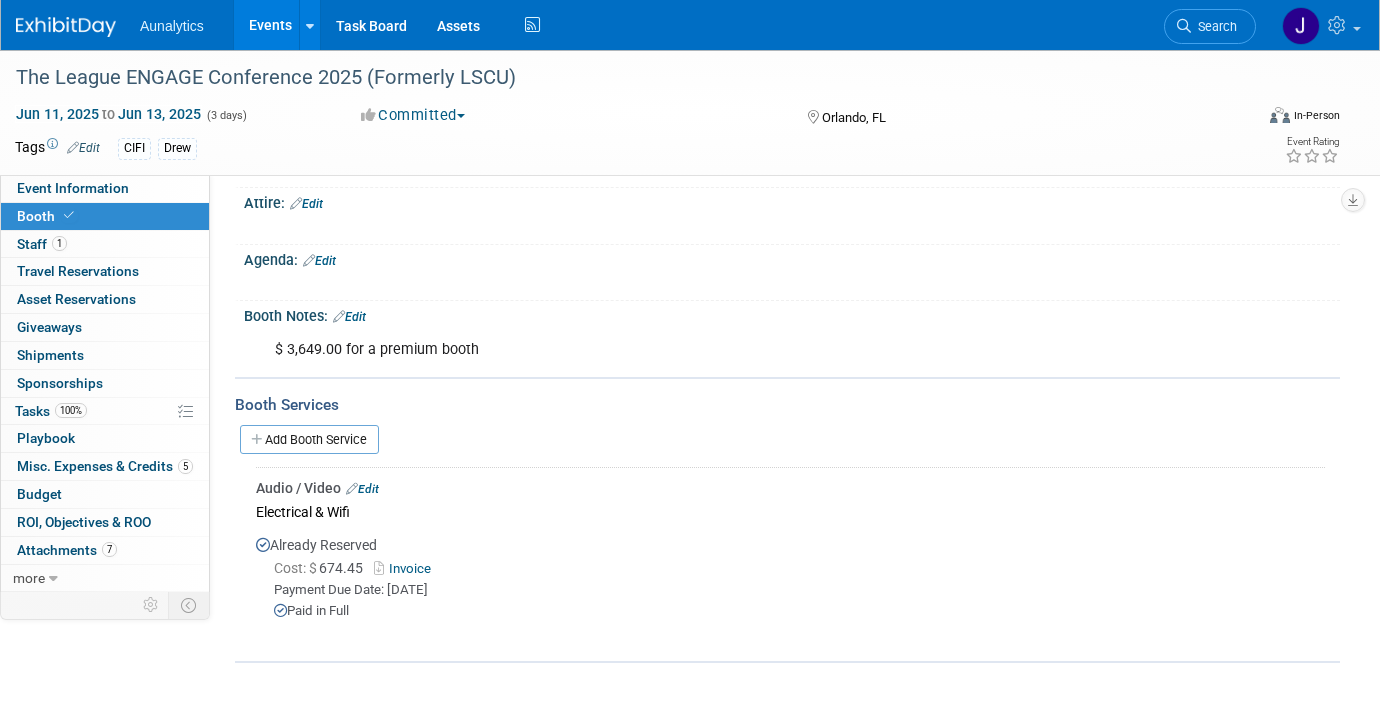 scroll, scrollTop: 274, scrollLeft: 0, axis: vertical 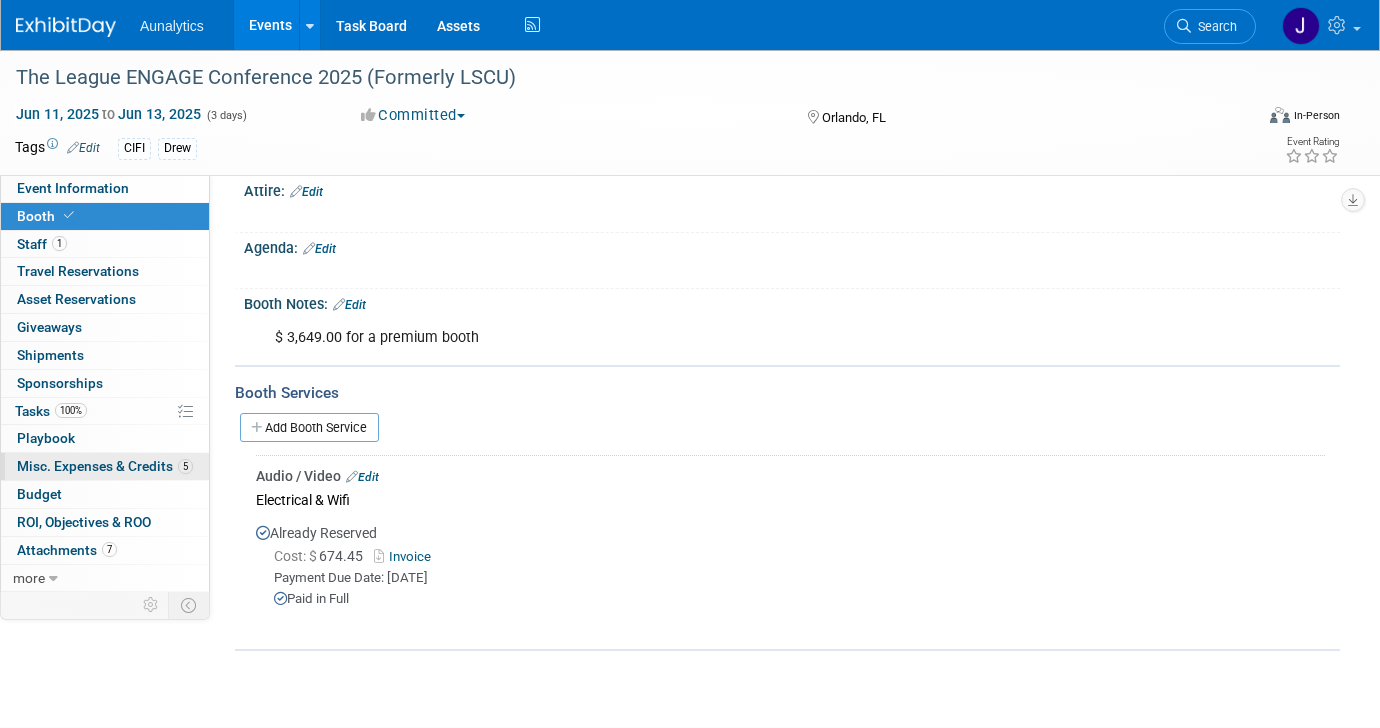 click on "Misc. Expenses & Credits 5" at bounding box center [105, 466] 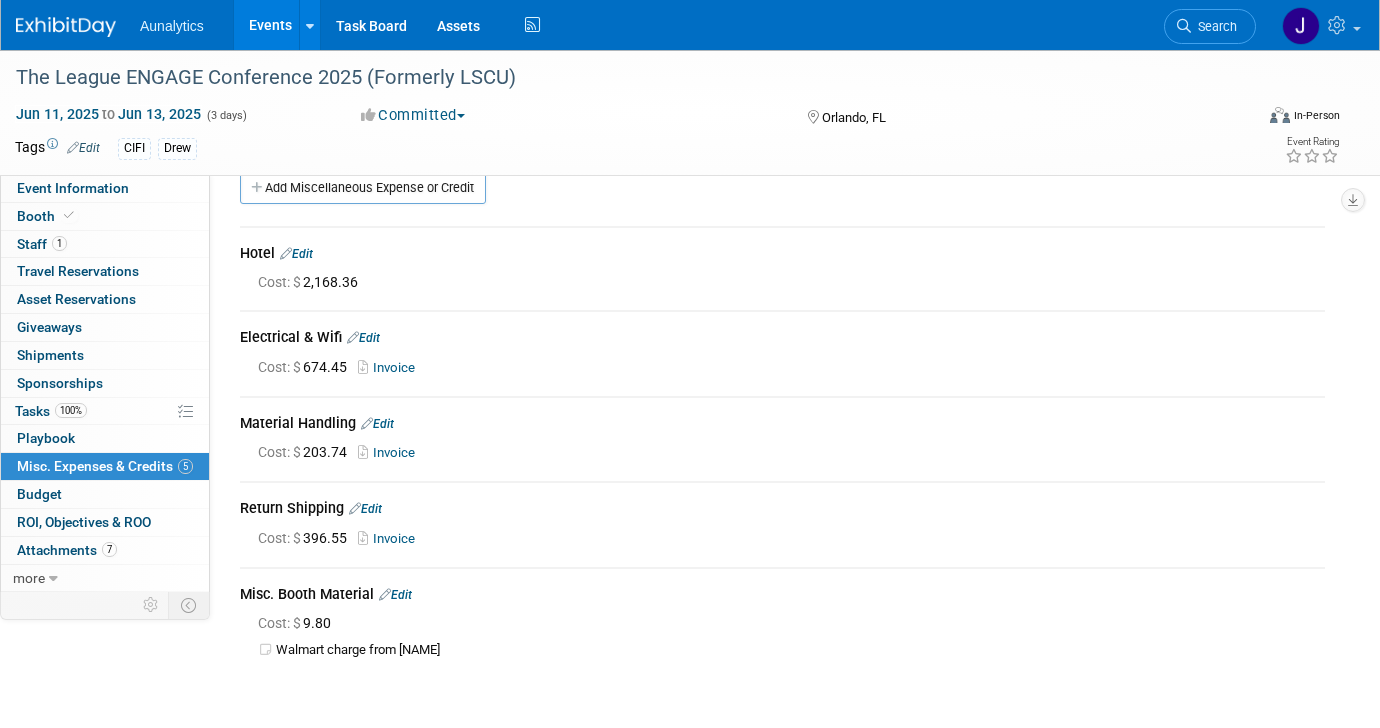 scroll, scrollTop: 56, scrollLeft: 0, axis: vertical 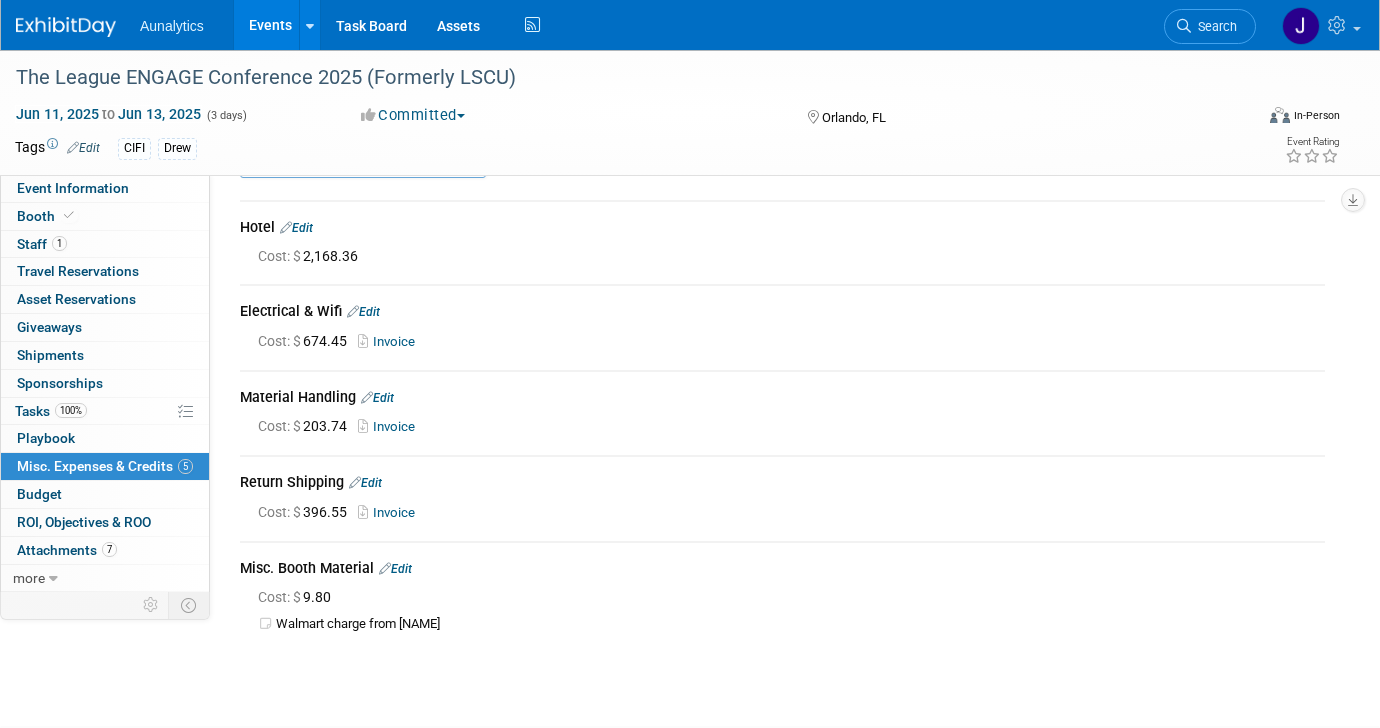 click on "Edit" at bounding box center [363, 312] 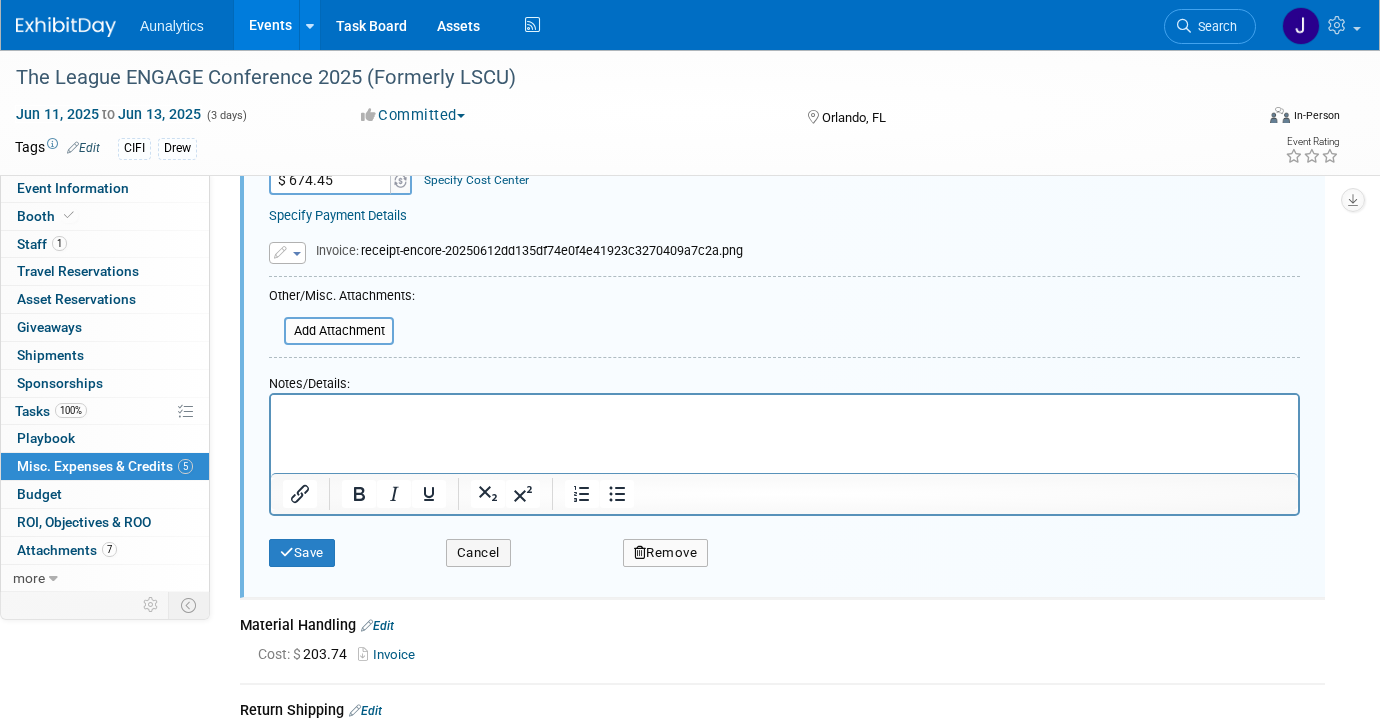 scroll, scrollTop: 395, scrollLeft: 0, axis: vertical 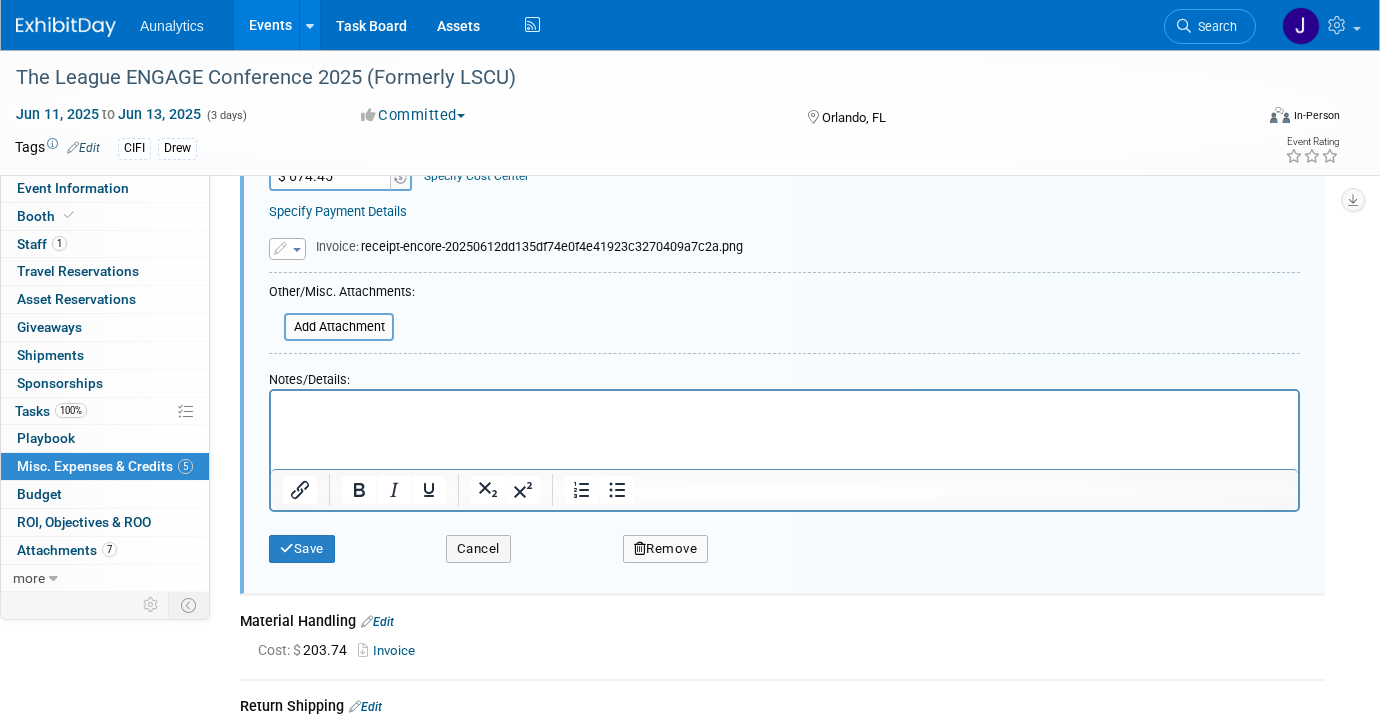 click on "Remove" at bounding box center [666, 549] 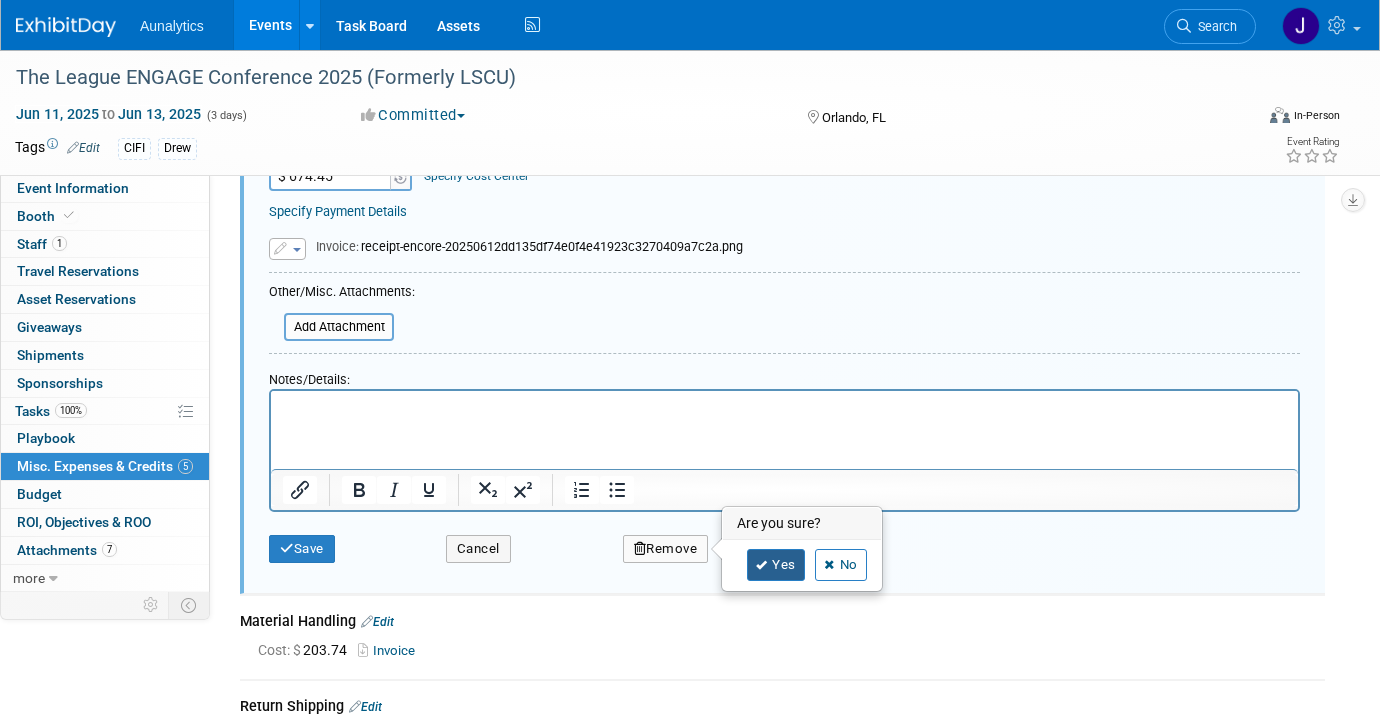 click on "Yes" at bounding box center (776, 565) 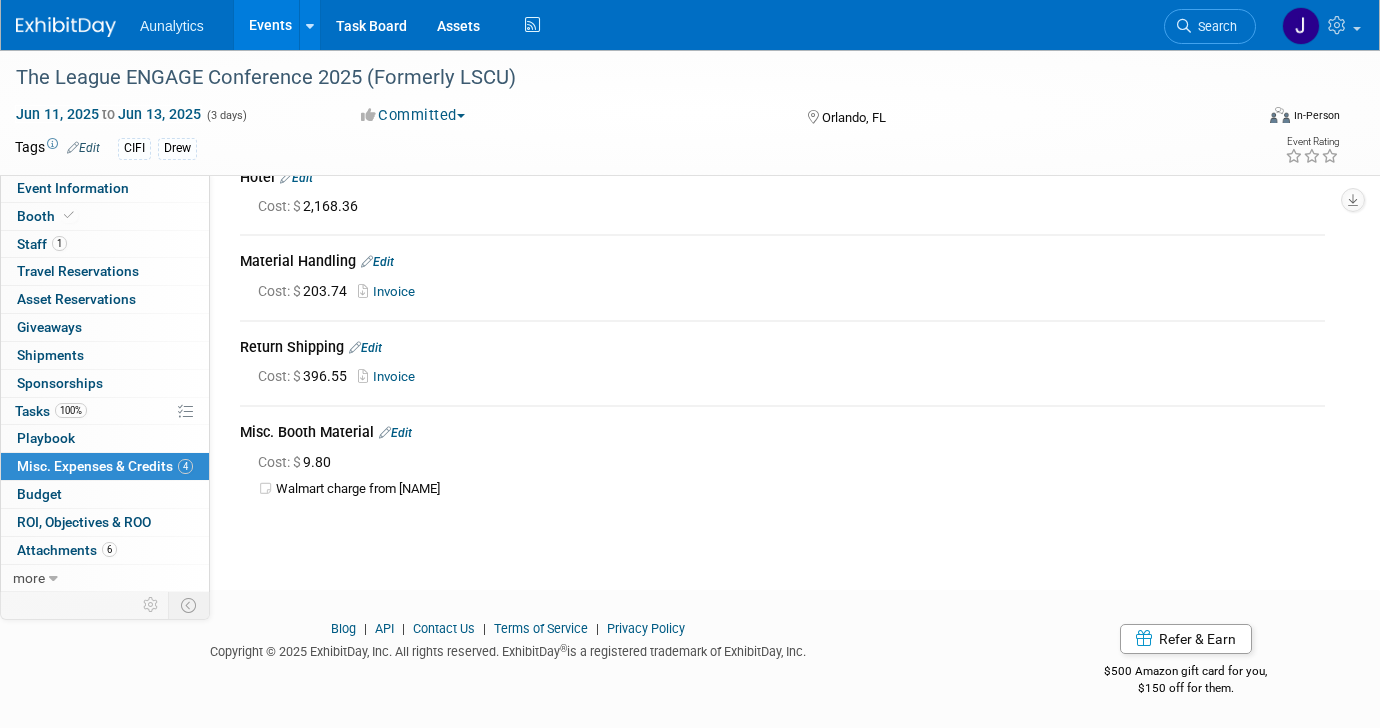 scroll, scrollTop: 0, scrollLeft: 0, axis: both 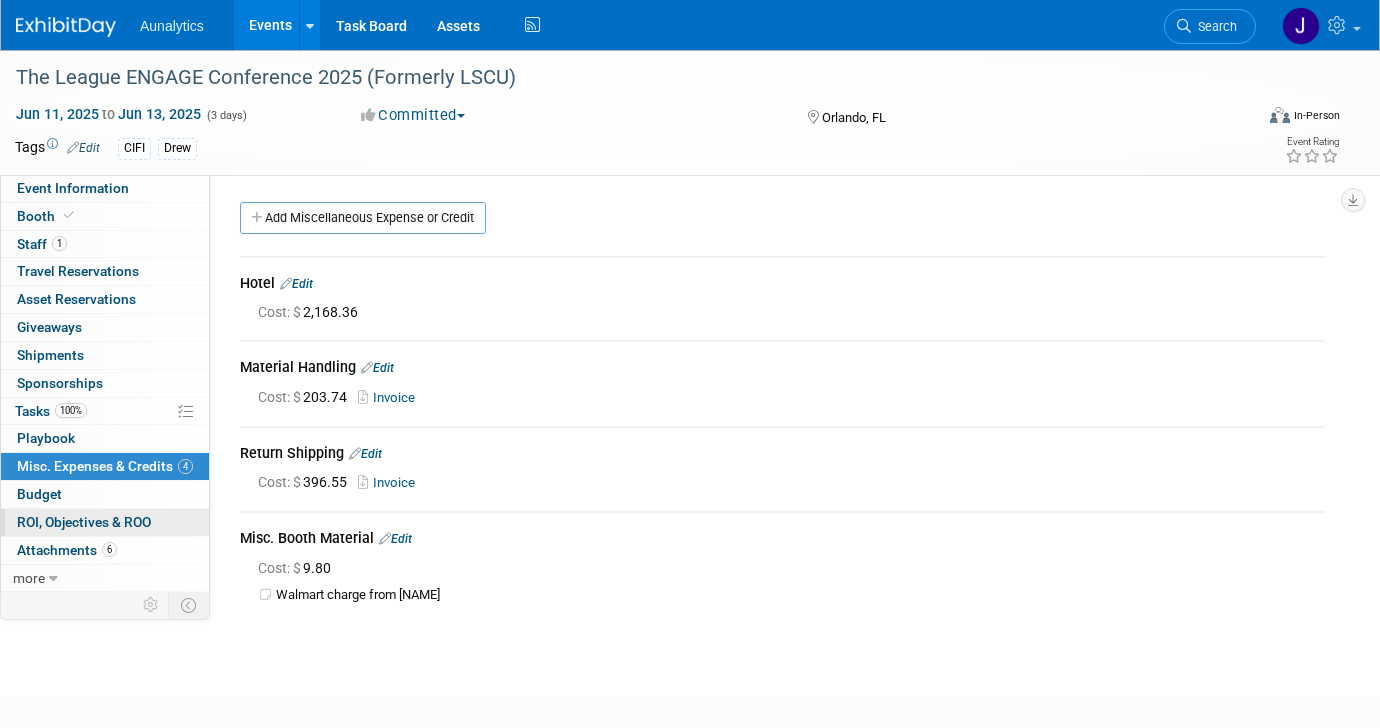 click on "ROI, Objectives & ROO 0" at bounding box center (84, 522) 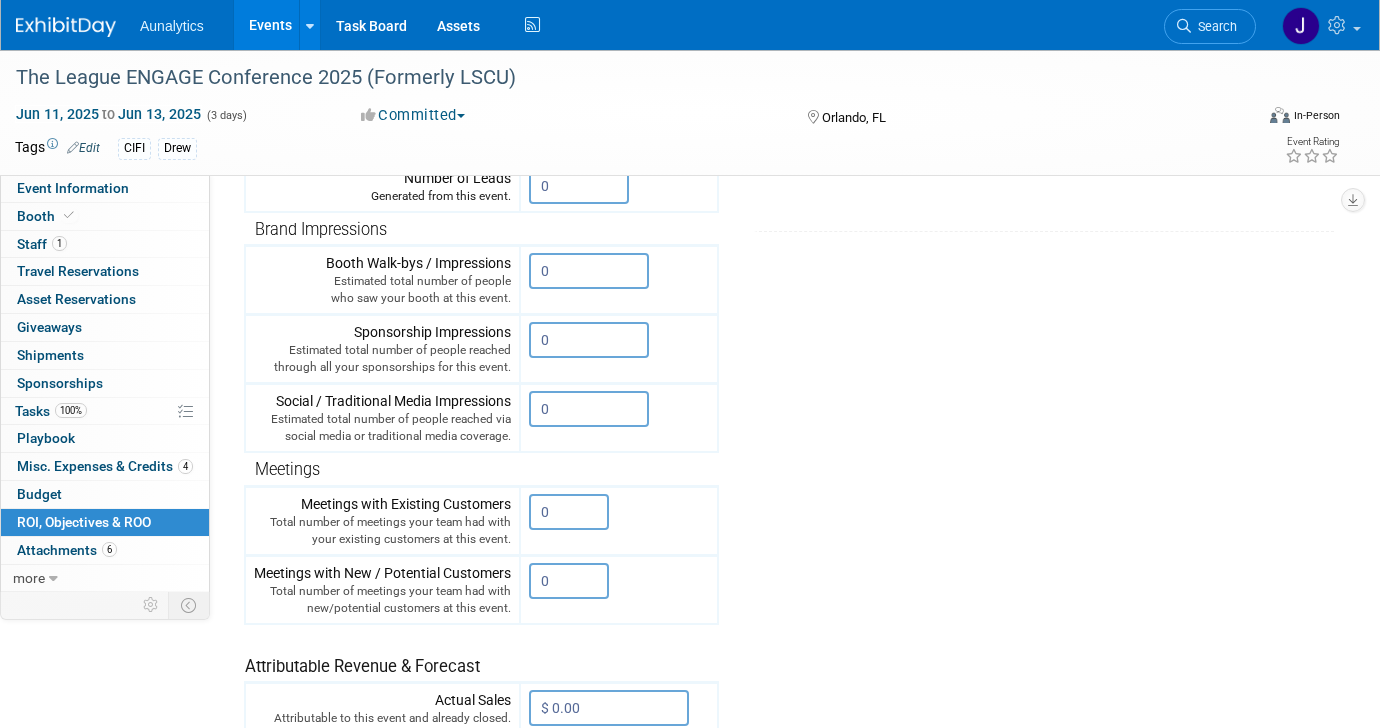 scroll, scrollTop: 0, scrollLeft: 0, axis: both 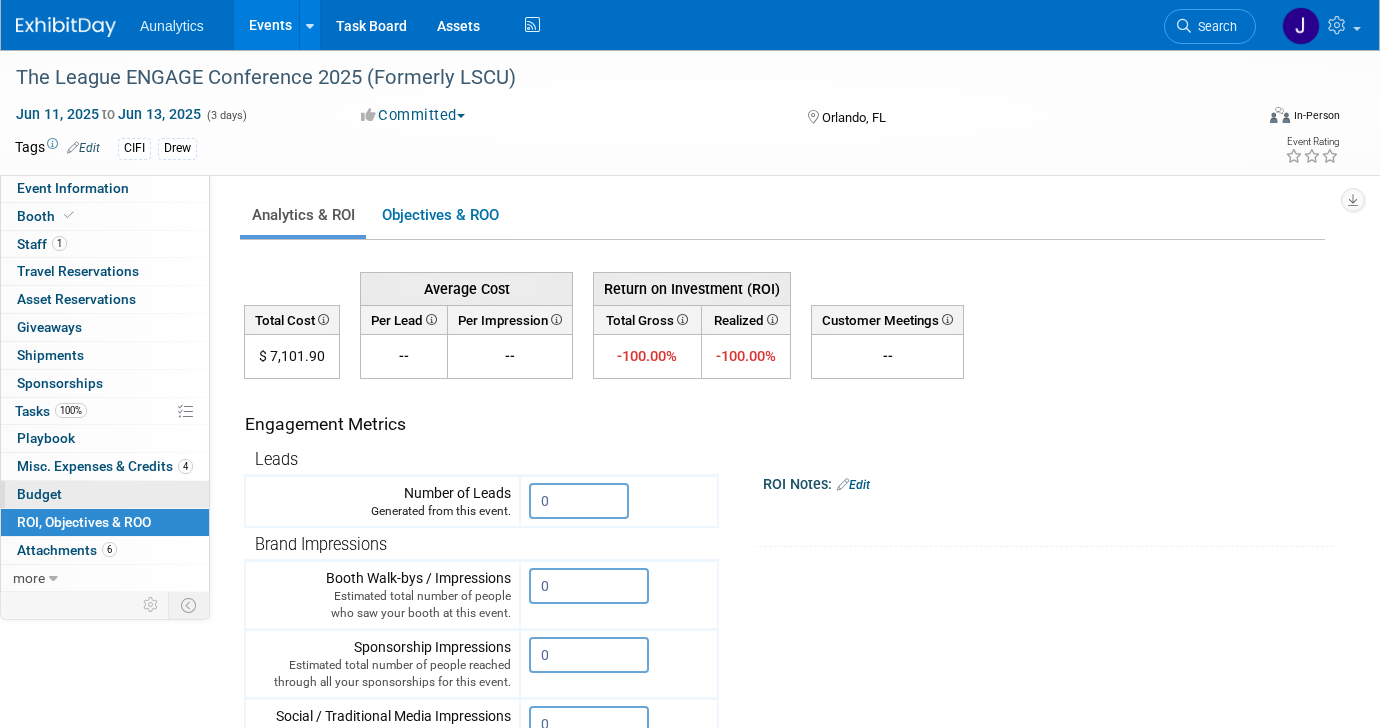 click on "Budget" at bounding box center (105, 494) 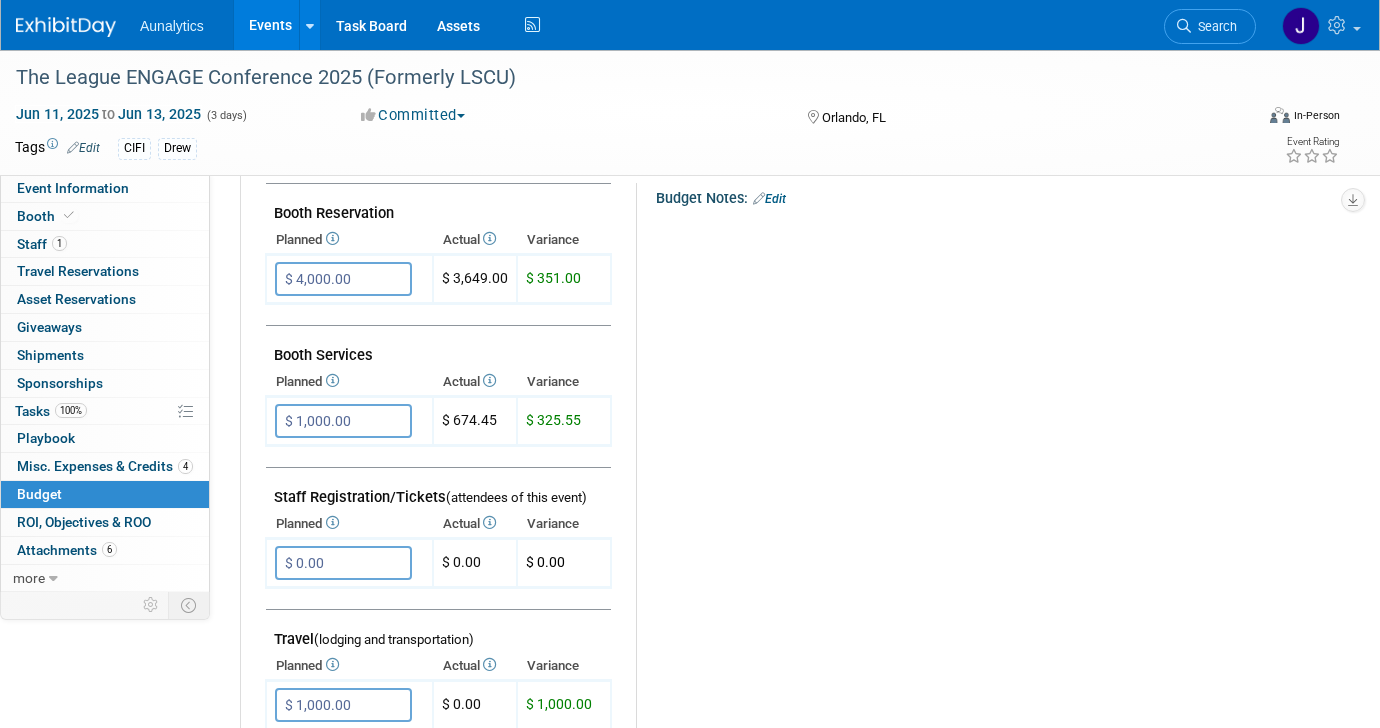 scroll, scrollTop: 0, scrollLeft: 0, axis: both 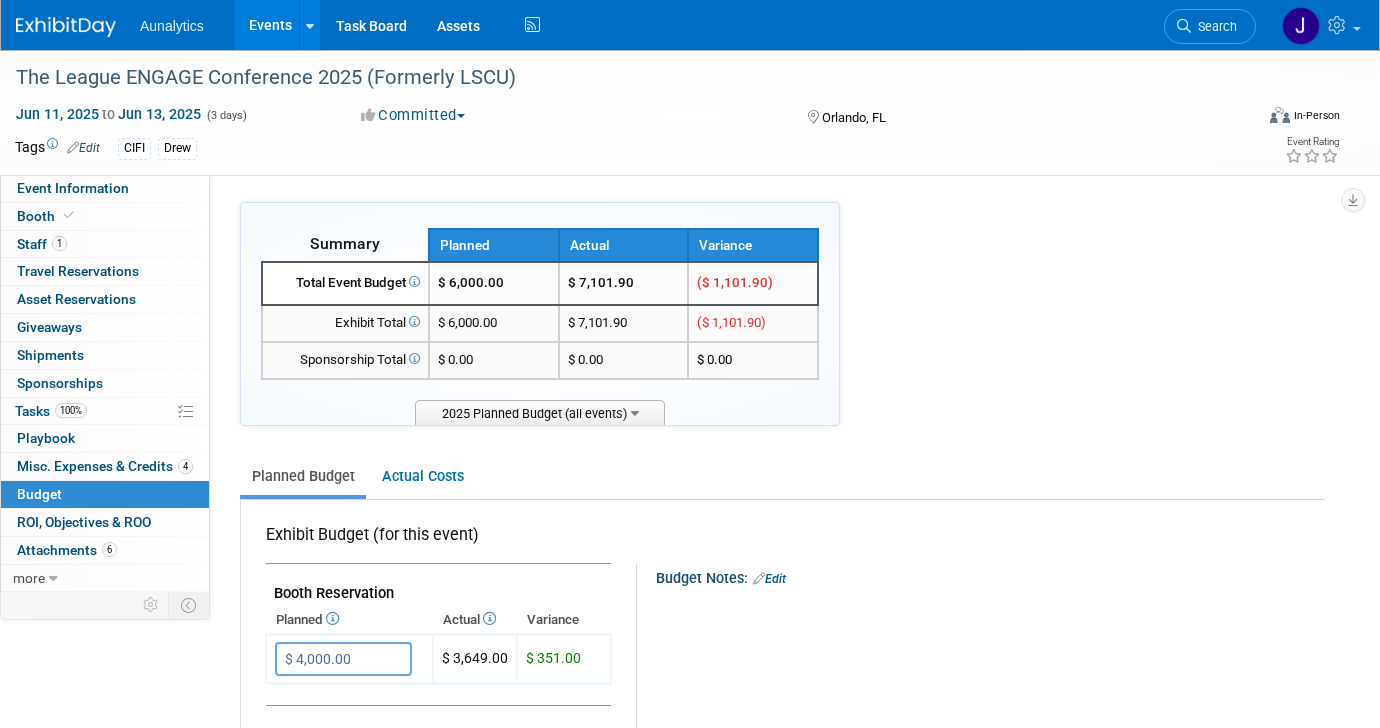 click on "Events" at bounding box center (270, 25) 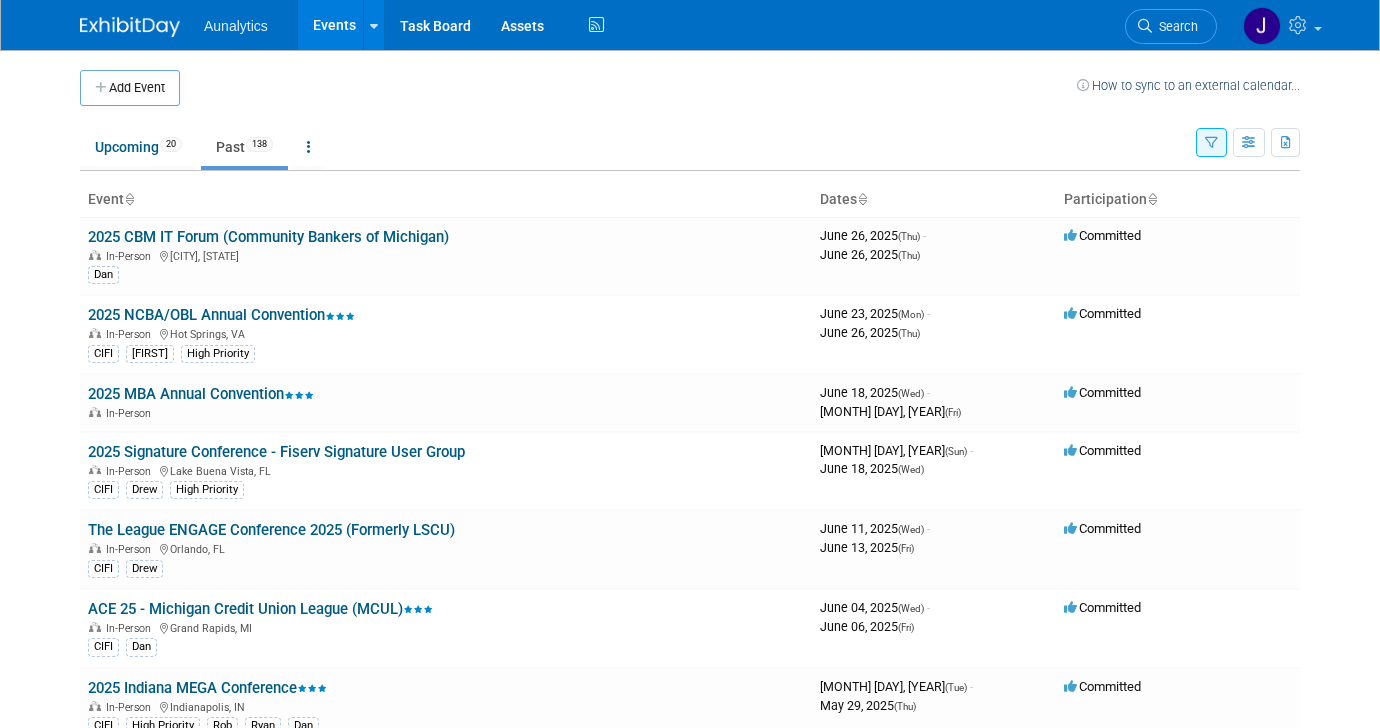 scroll, scrollTop: 0, scrollLeft: 0, axis: both 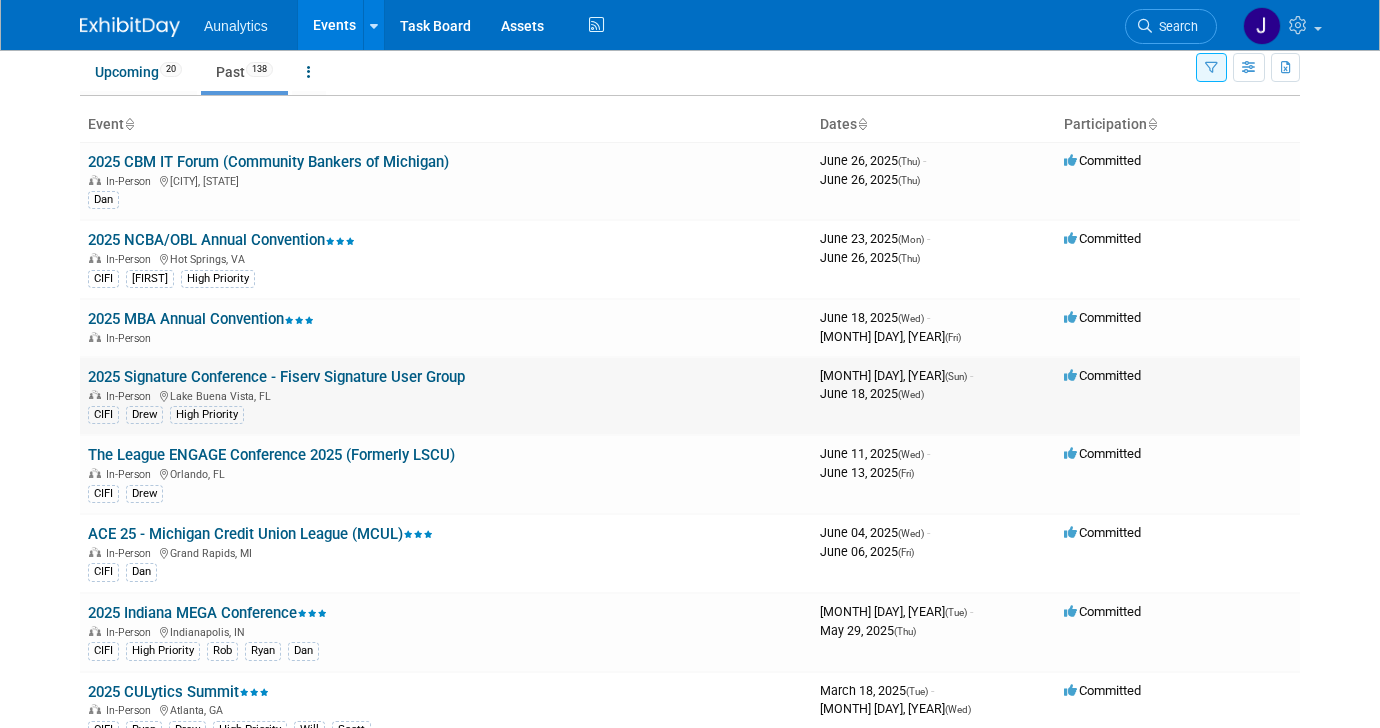click on "2025 Signature Conference - Fiserv Signature User Group" at bounding box center [276, 377] 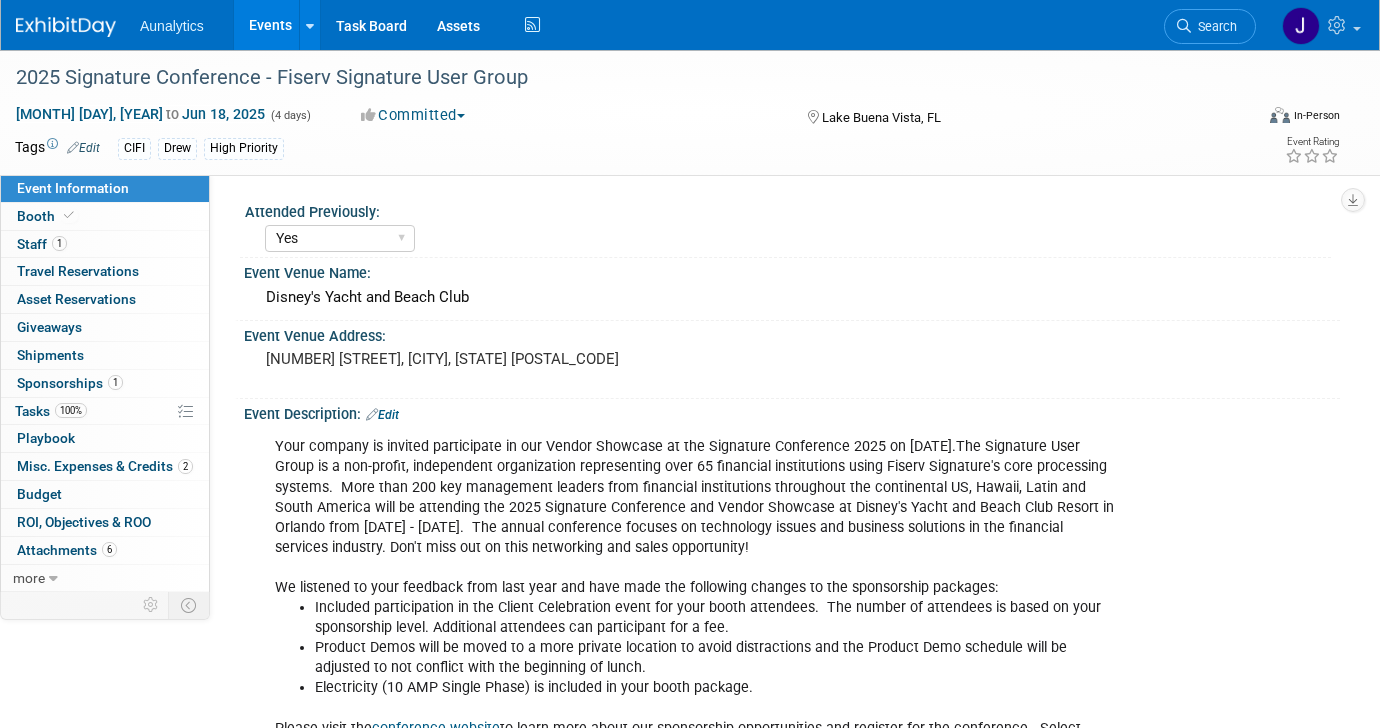 select on "Yes" 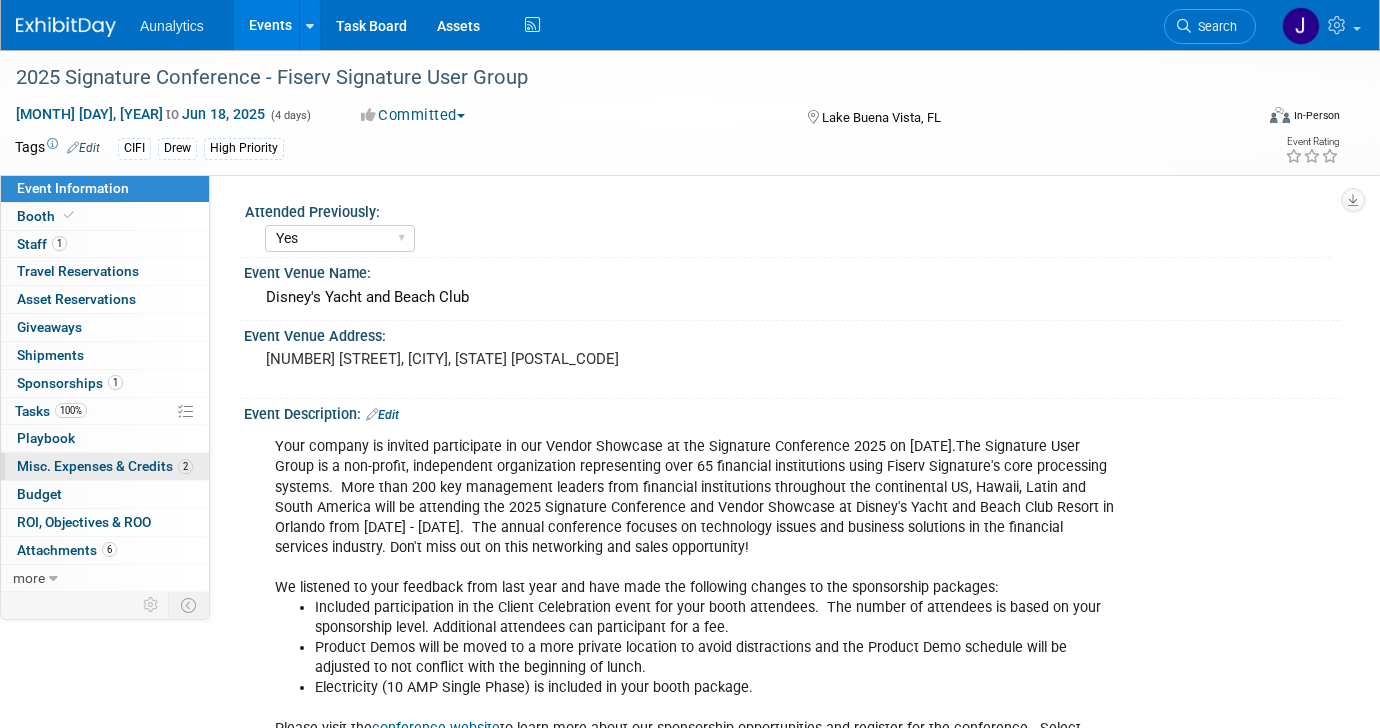click on "Misc. Expenses & Credits 2" at bounding box center (105, 466) 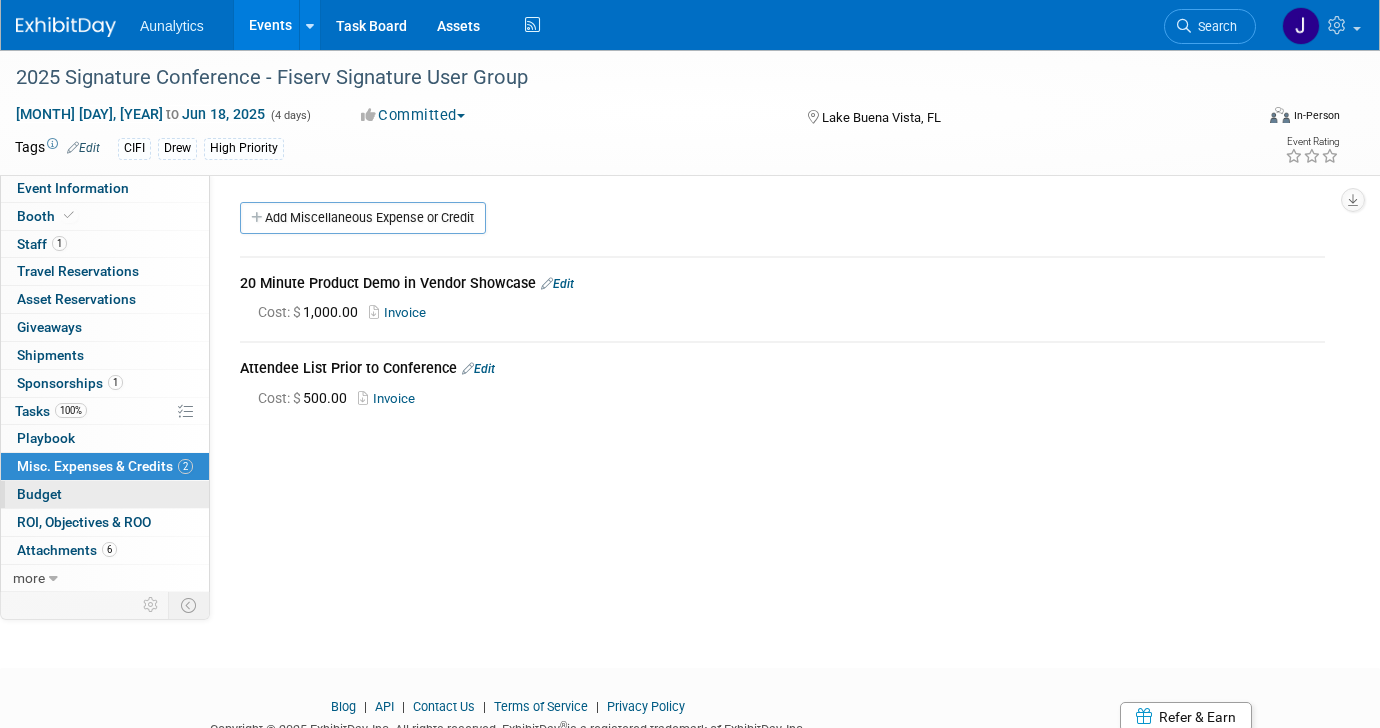 click on "Budget" at bounding box center (105, 494) 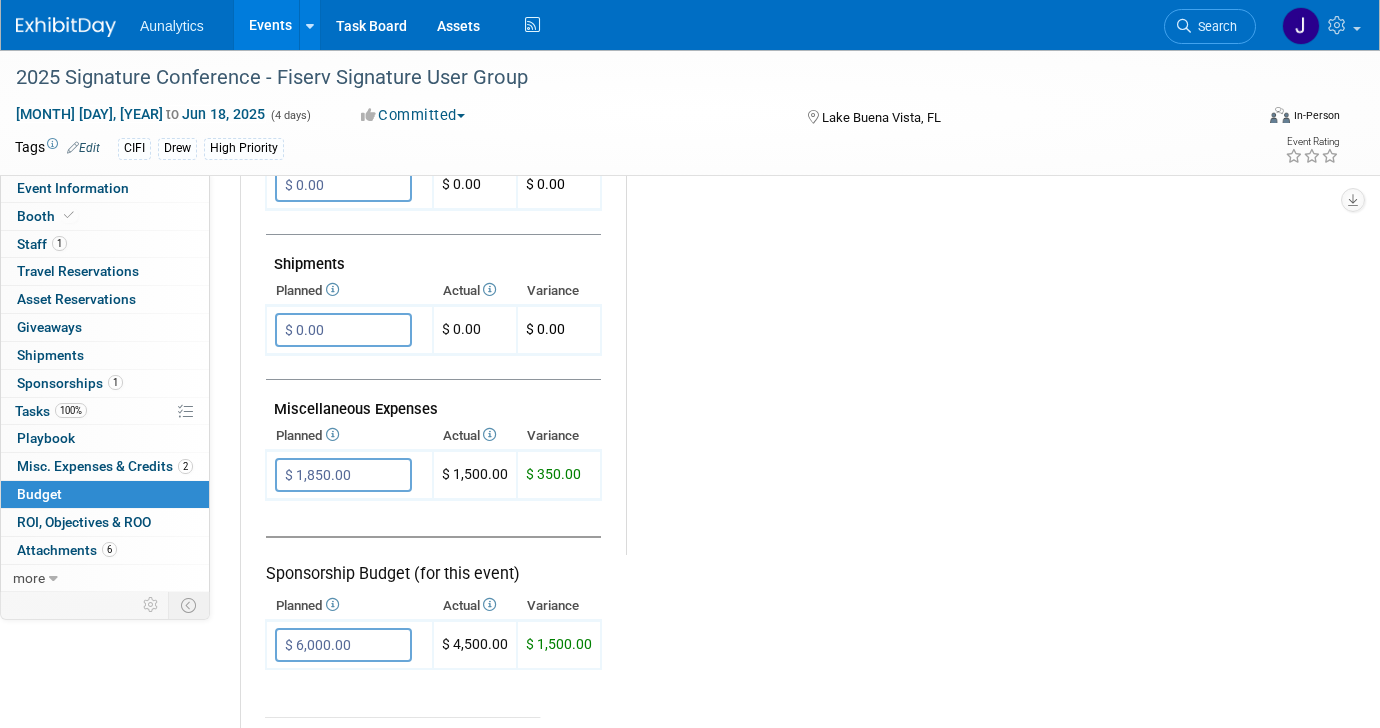 scroll, scrollTop: 1061, scrollLeft: 0, axis: vertical 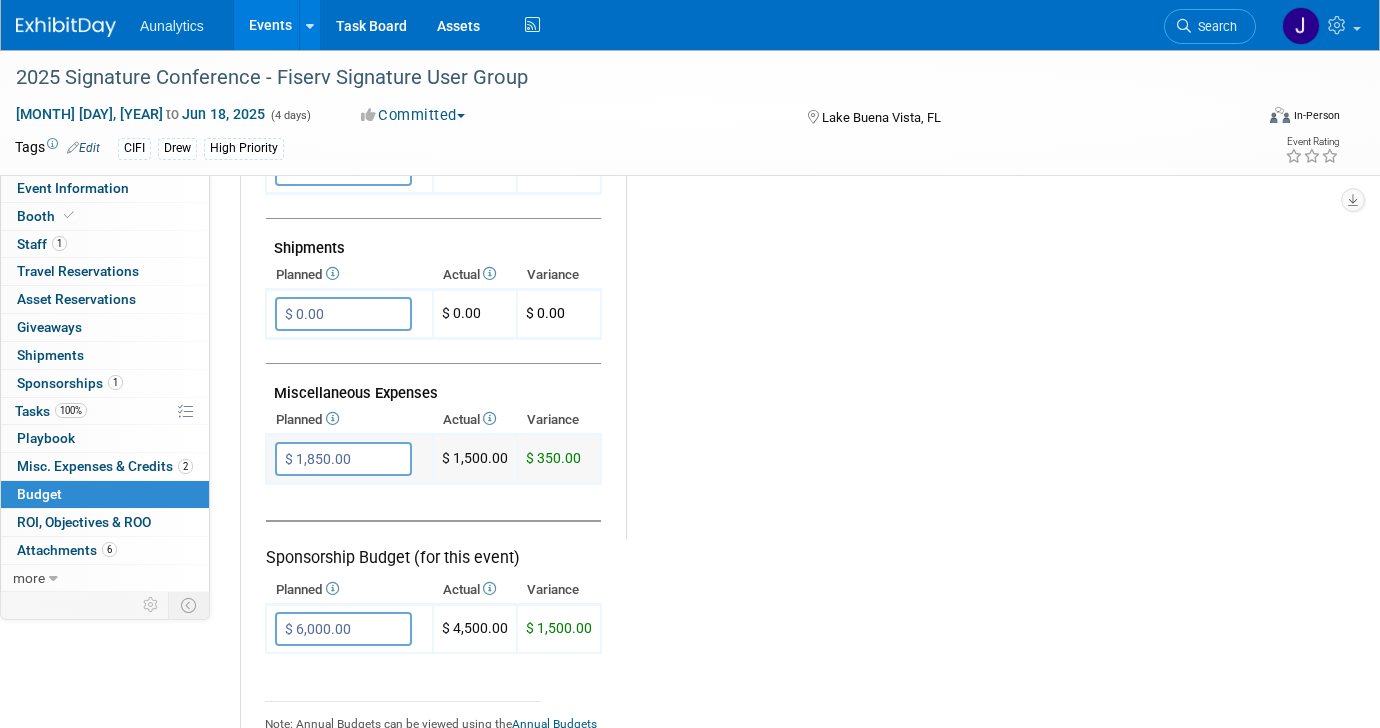 click on "$ 1,500.00" at bounding box center (475, 459) 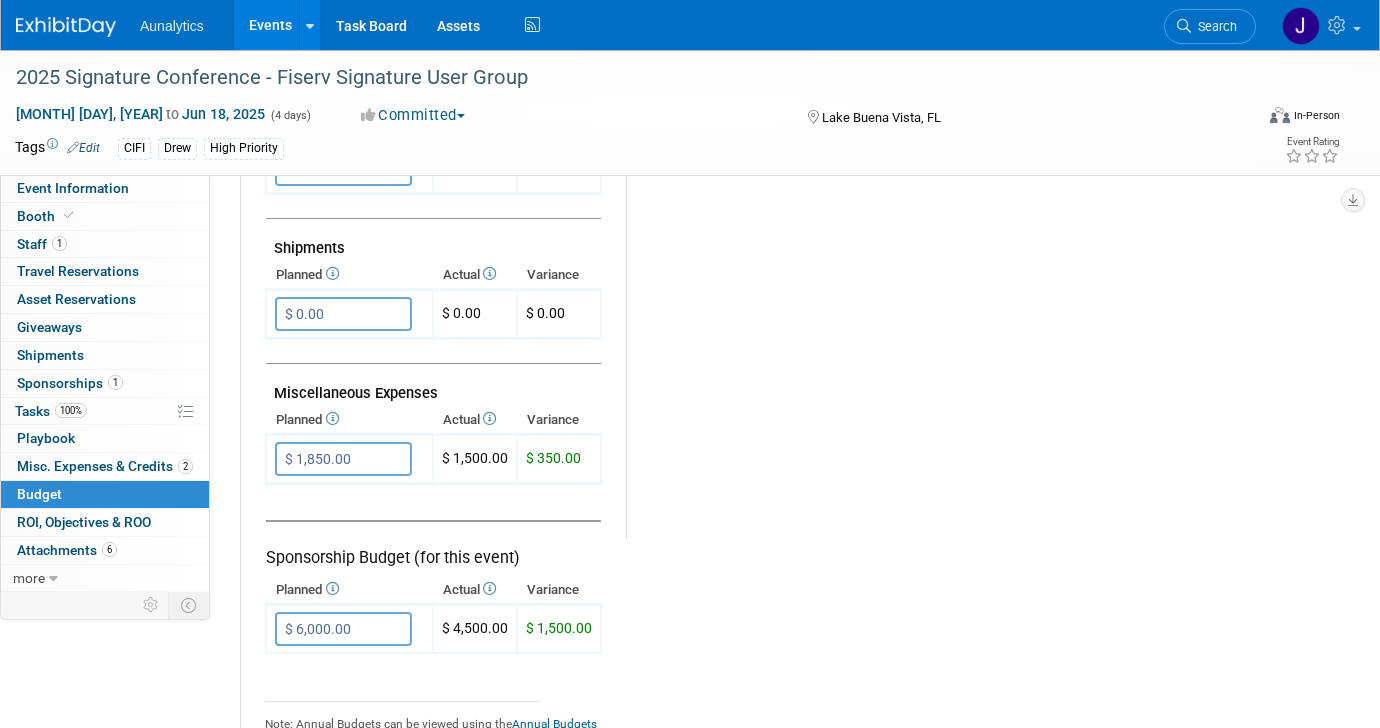 click on "Budget Notes:
Edit
X" at bounding box center [967, 20] 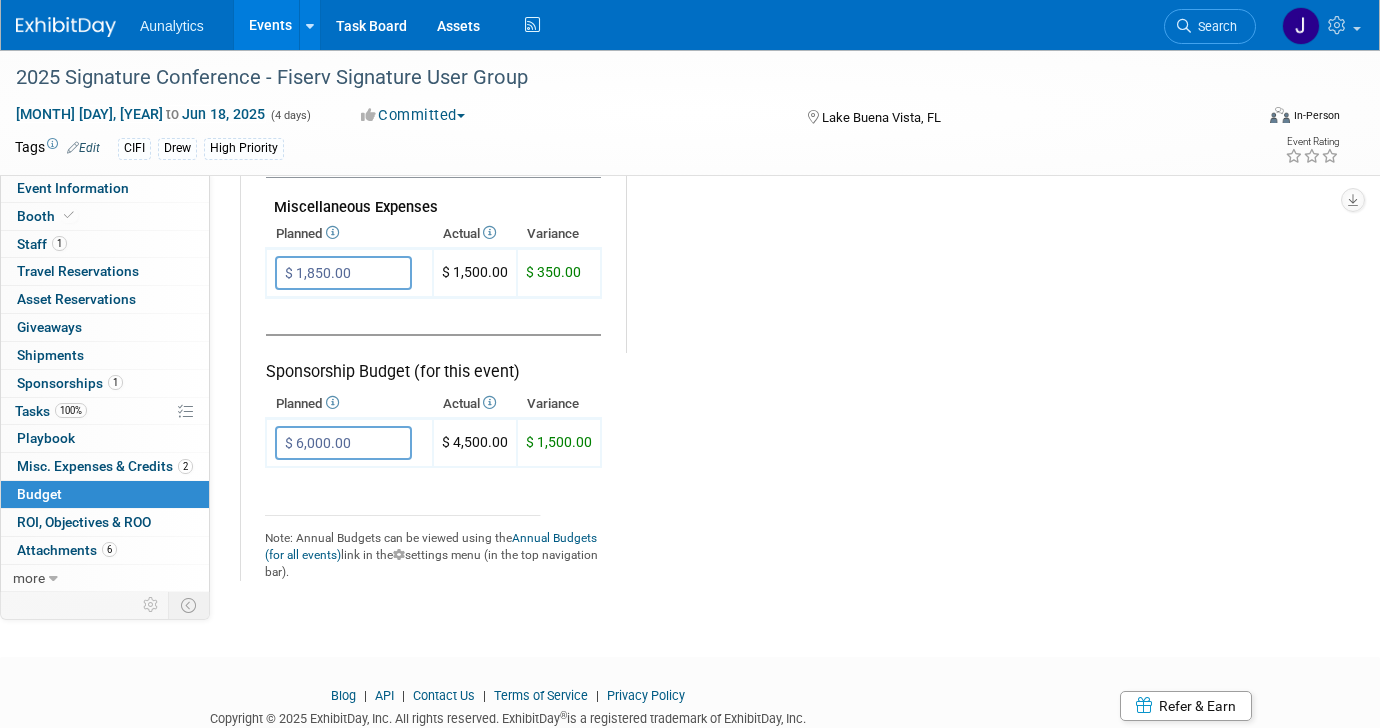 scroll, scrollTop: 1283, scrollLeft: 0, axis: vertical 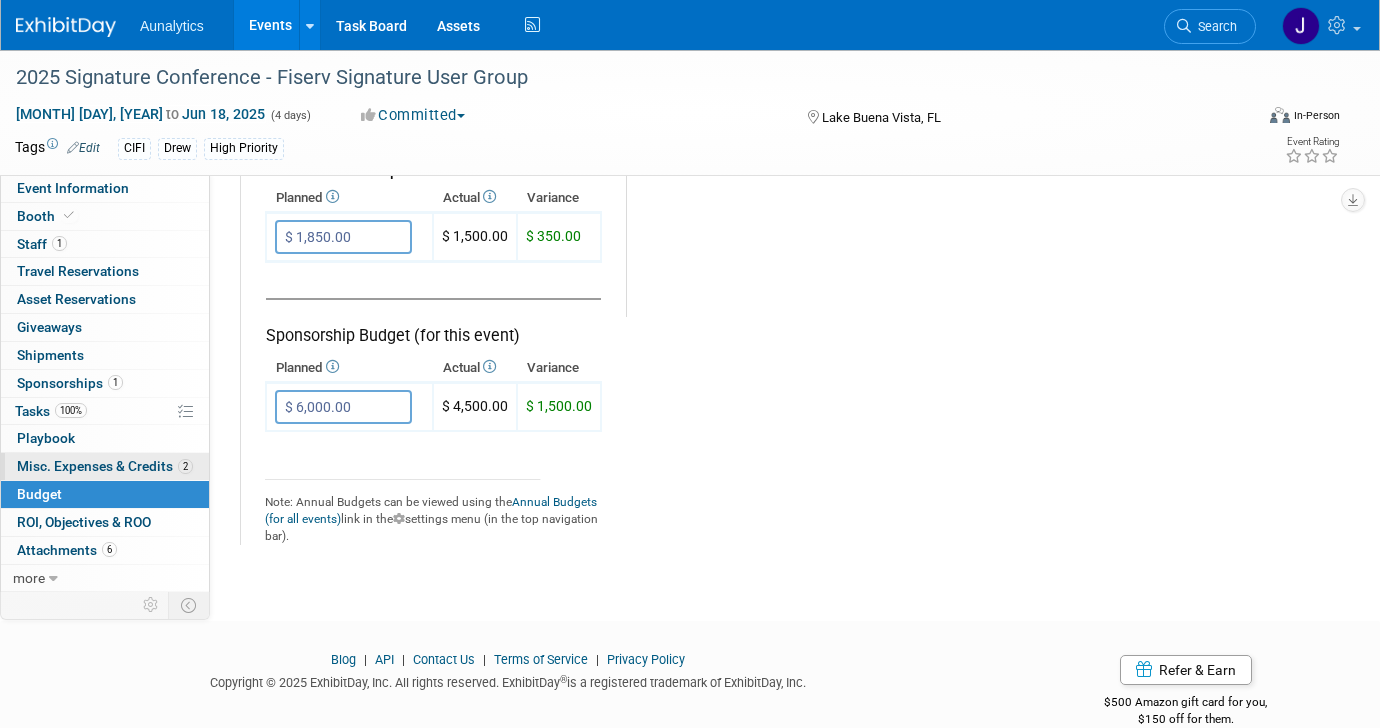 click on "Misc. Expenses & Credits 2" at bounding box center (105, 466) 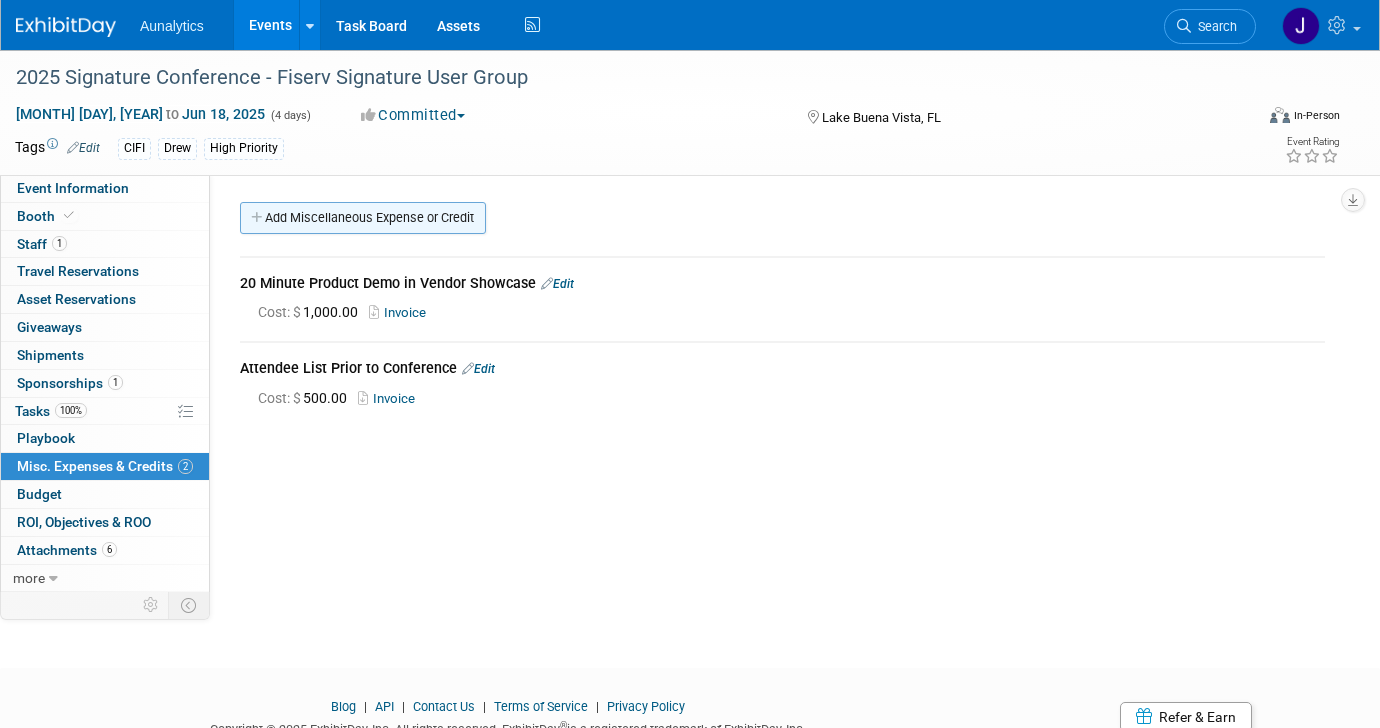 click on "Add Miscellaneous Expense or Credit" at bounding box center (363, 218) 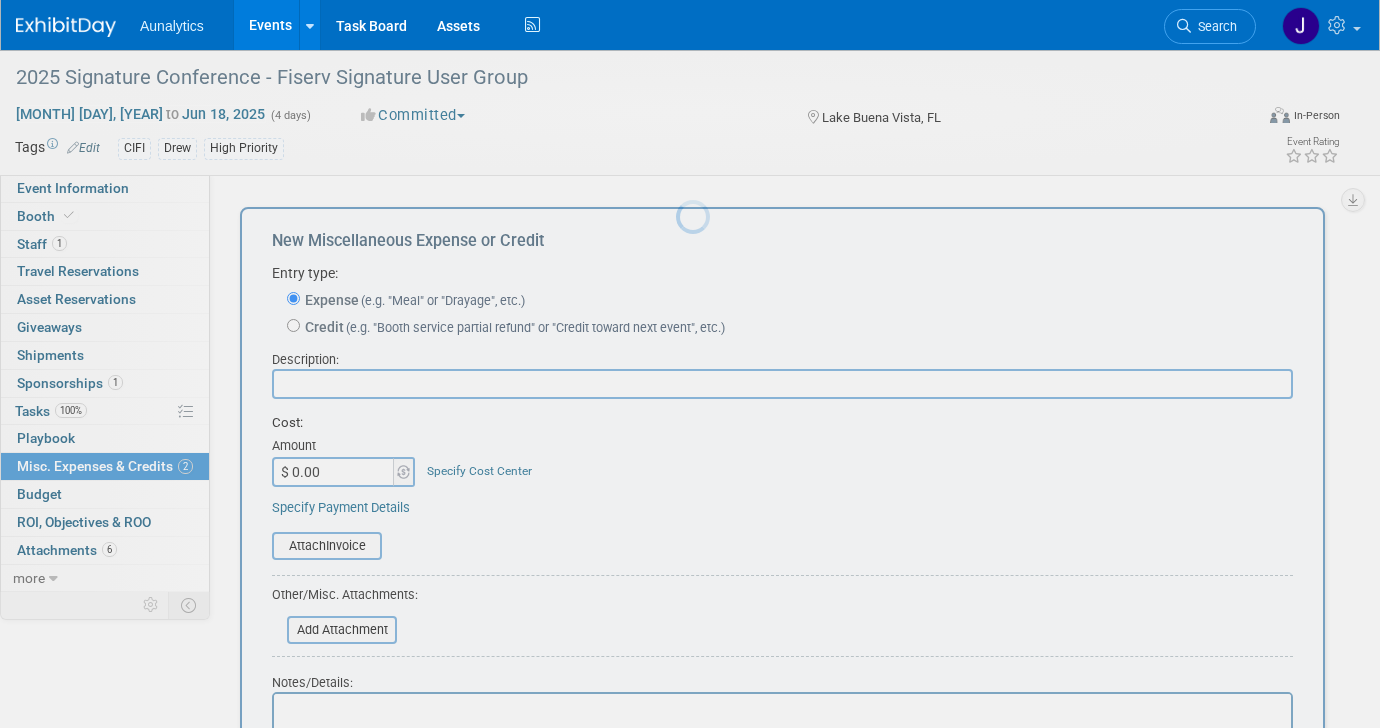 scroll, scrollTop: 0, scrollLeft: 0, axis: both 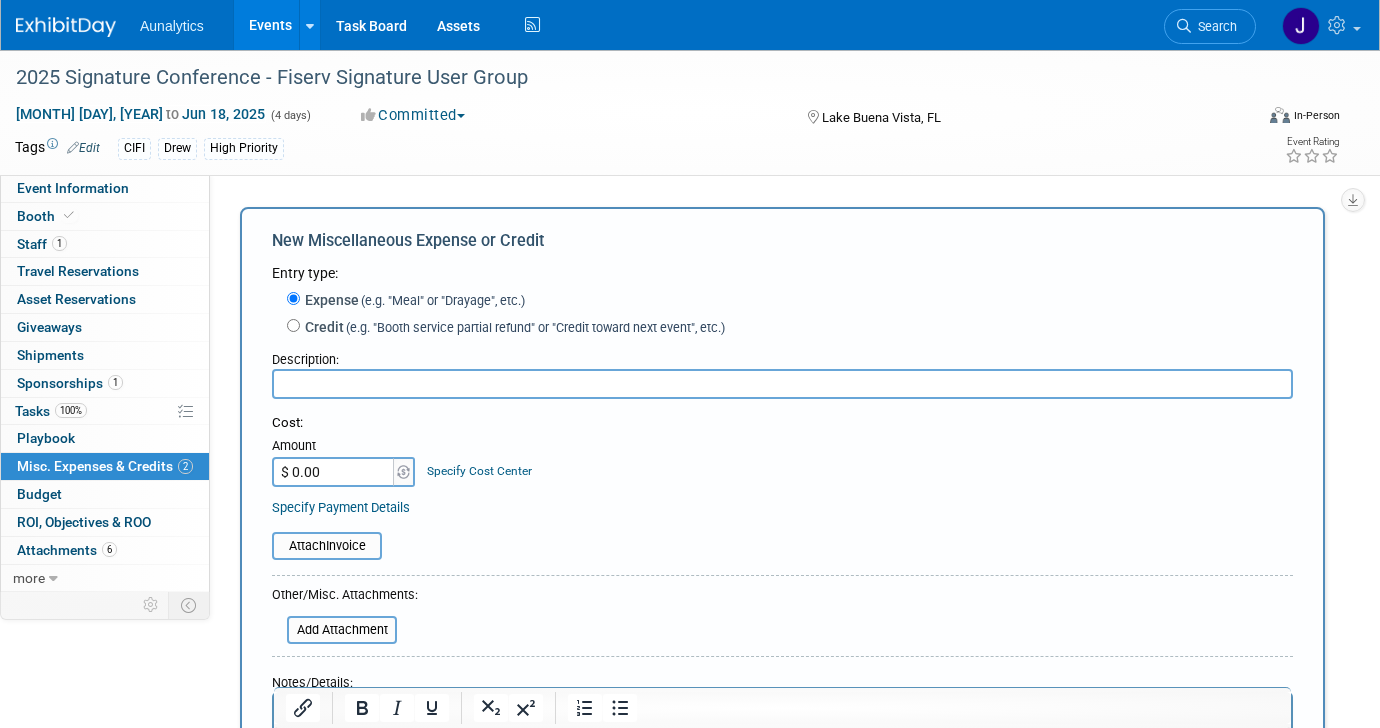 click at bounding box center (782, 384) 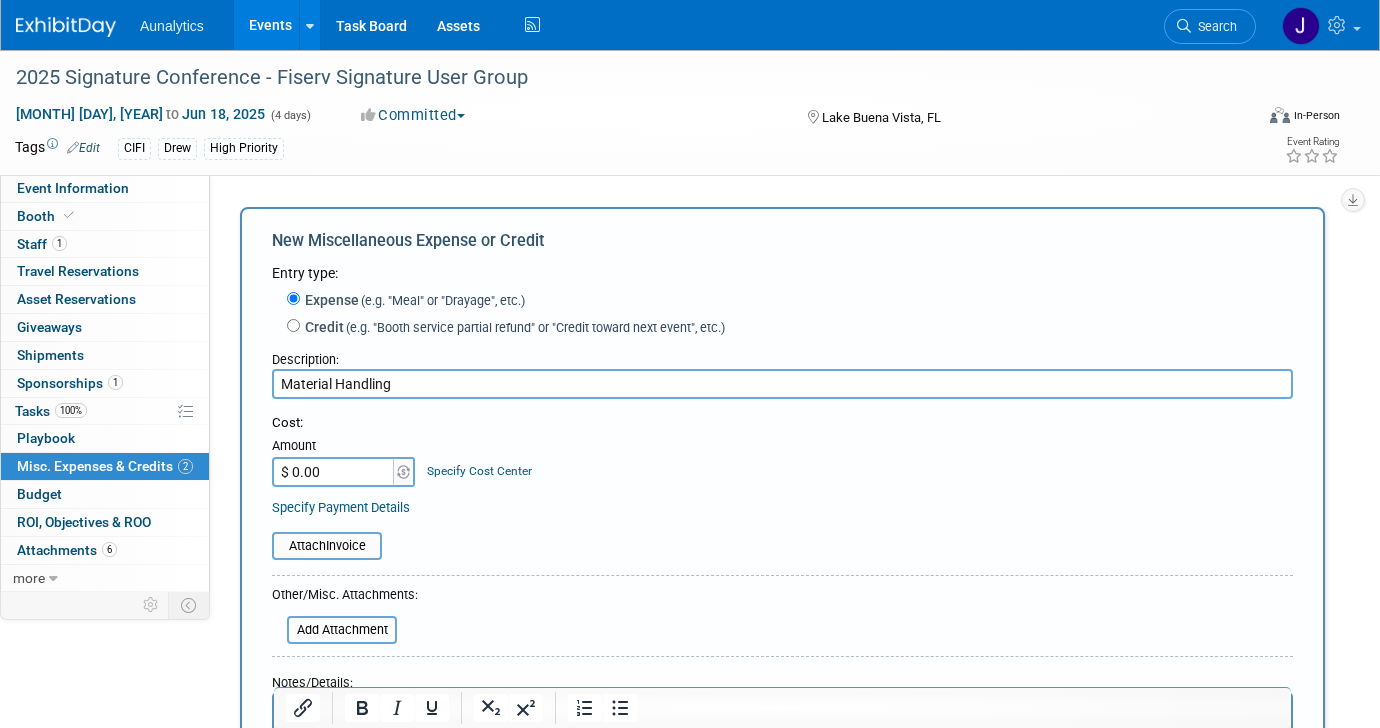 type on "Material Handling" 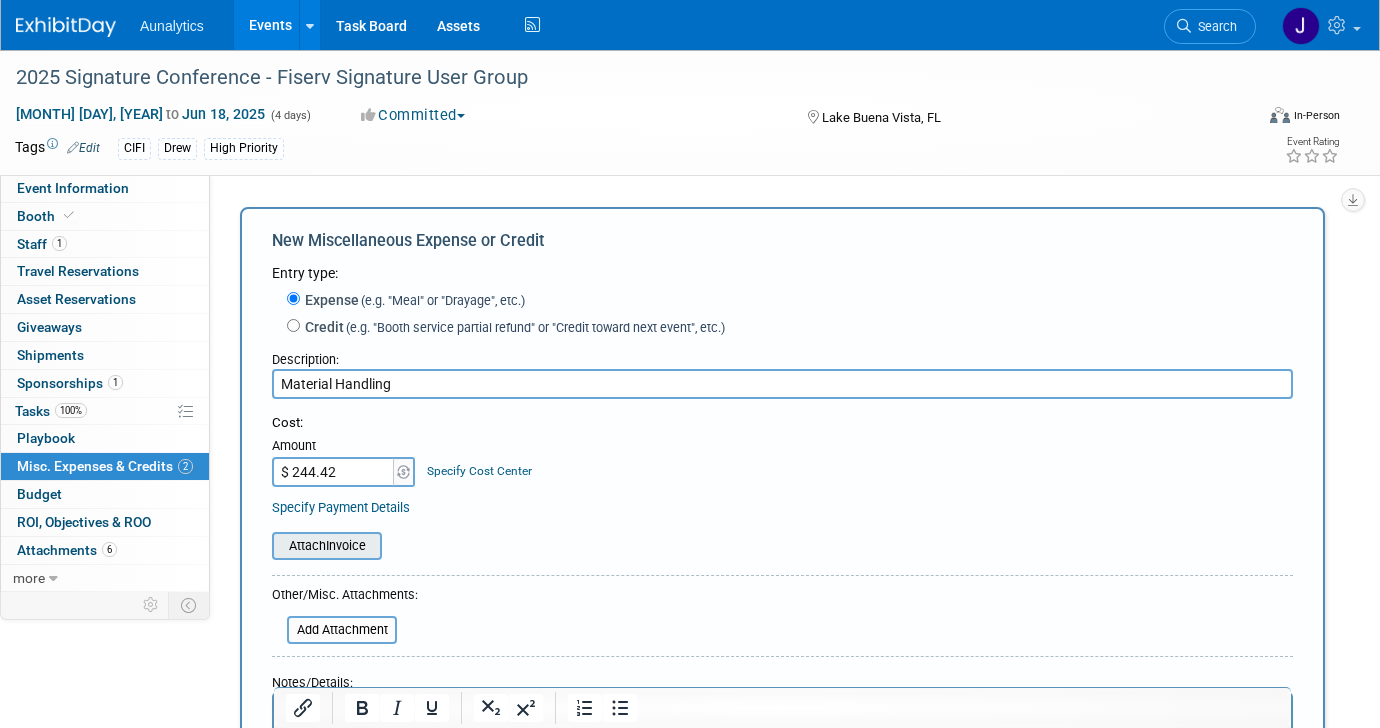 click at bounding box center [261, 546] 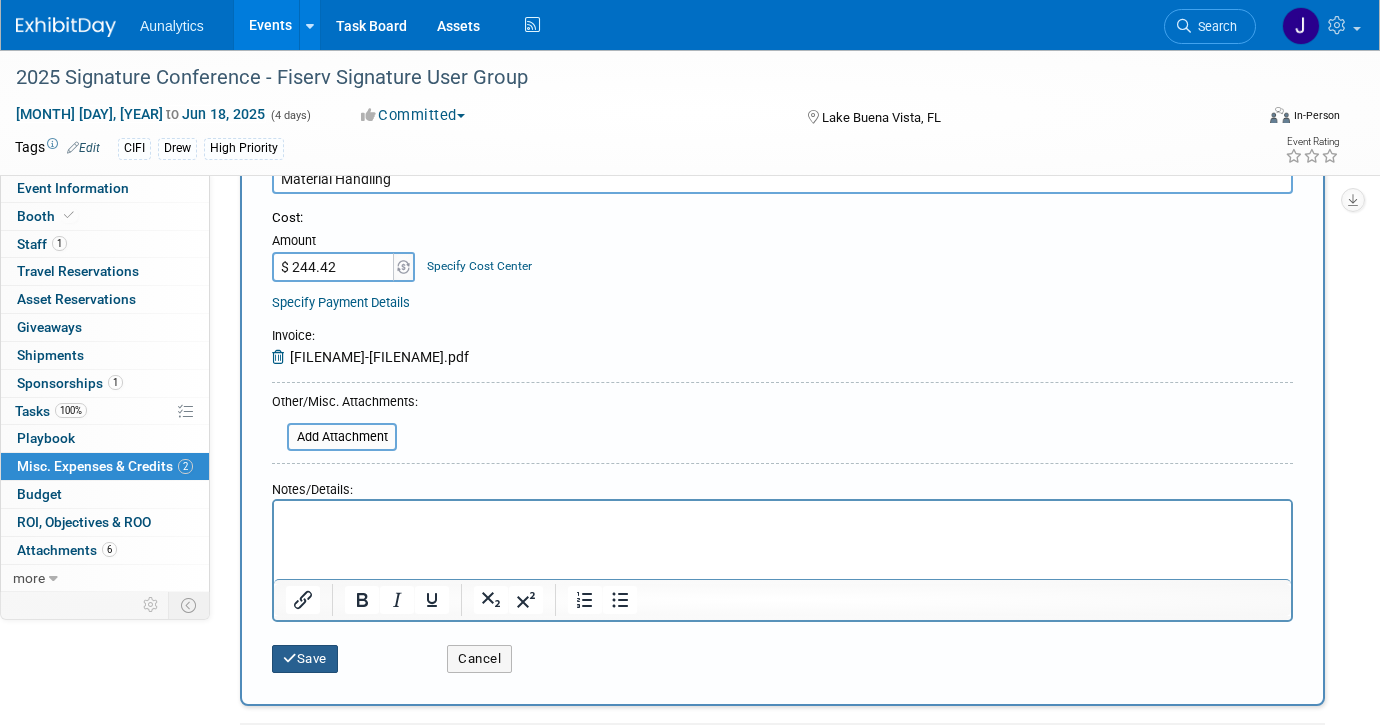 click on "Save" at bounding box center (305, 659) 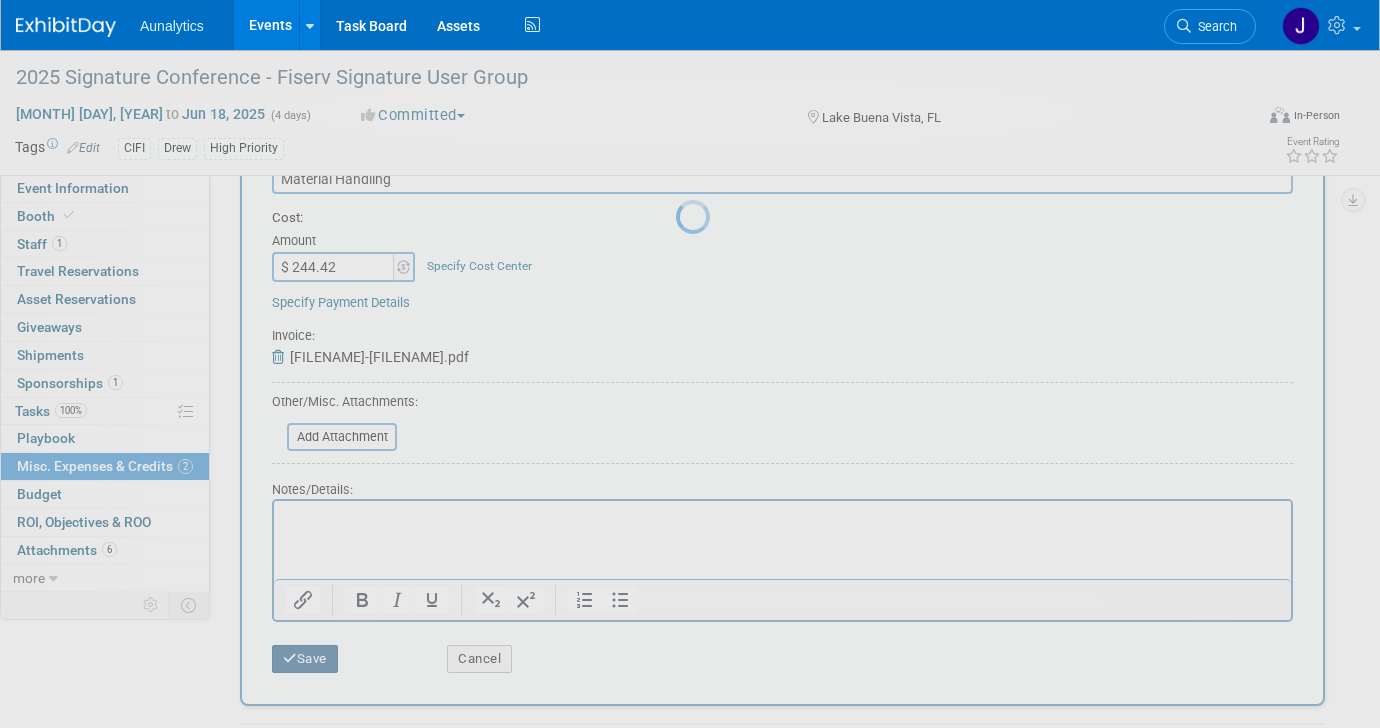 scroll, scrollTop: 80, scrollLeft: 0, axis: vertical 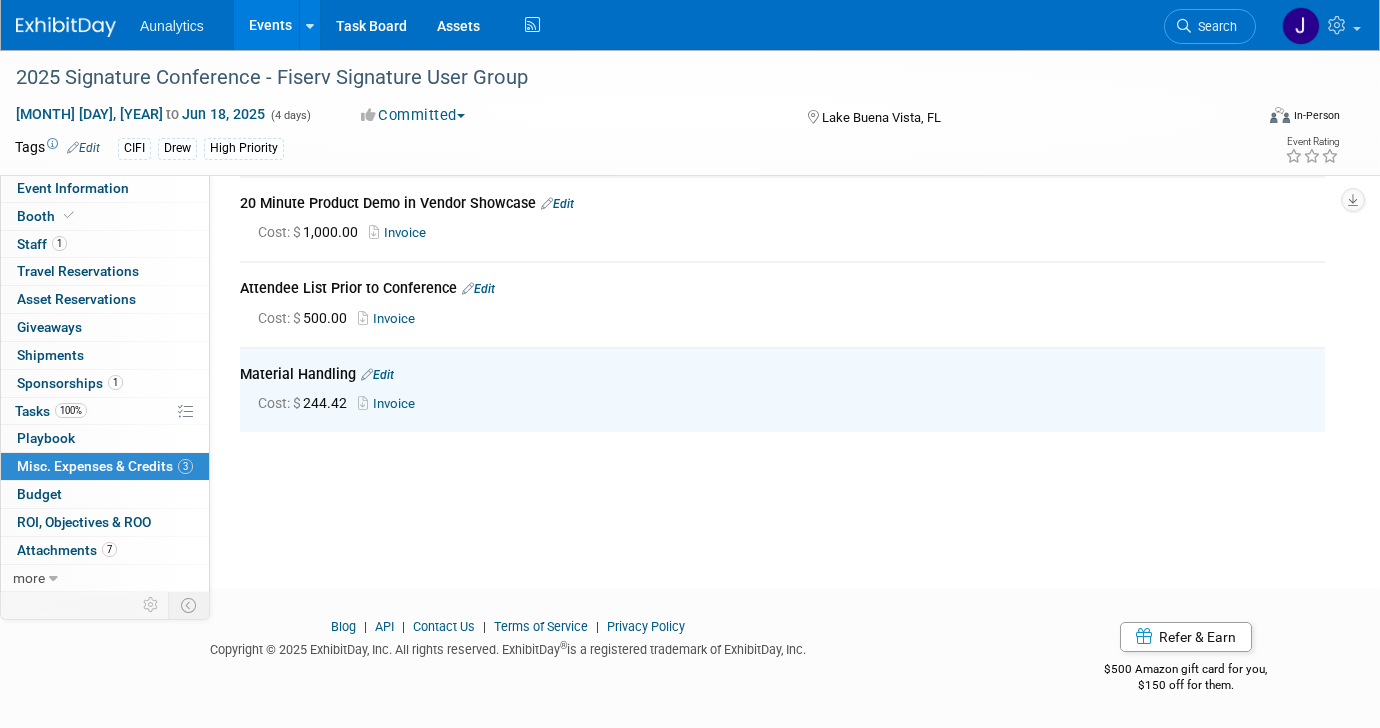 click on "Misc. Expenses & Credits 3" at bounding box center (105, 466) 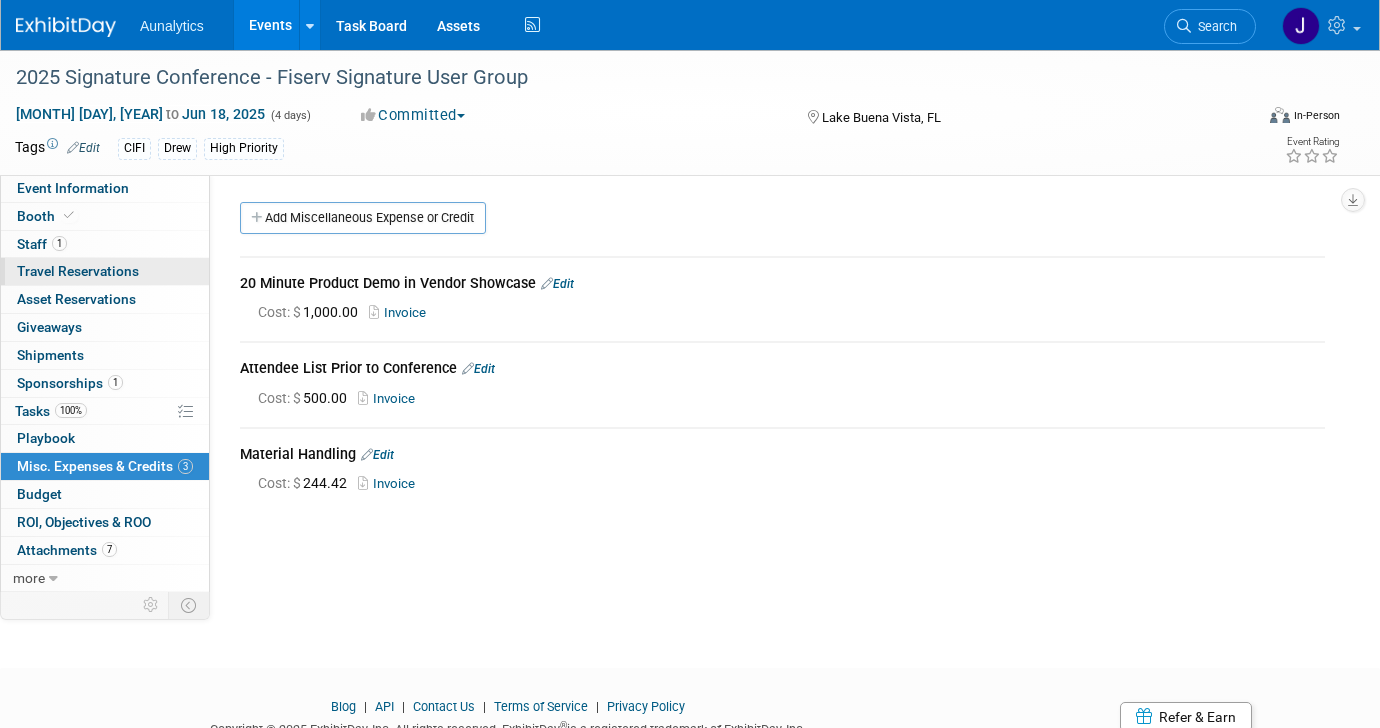click on "Travel Reservations 0" at bounding box center (78, 271) 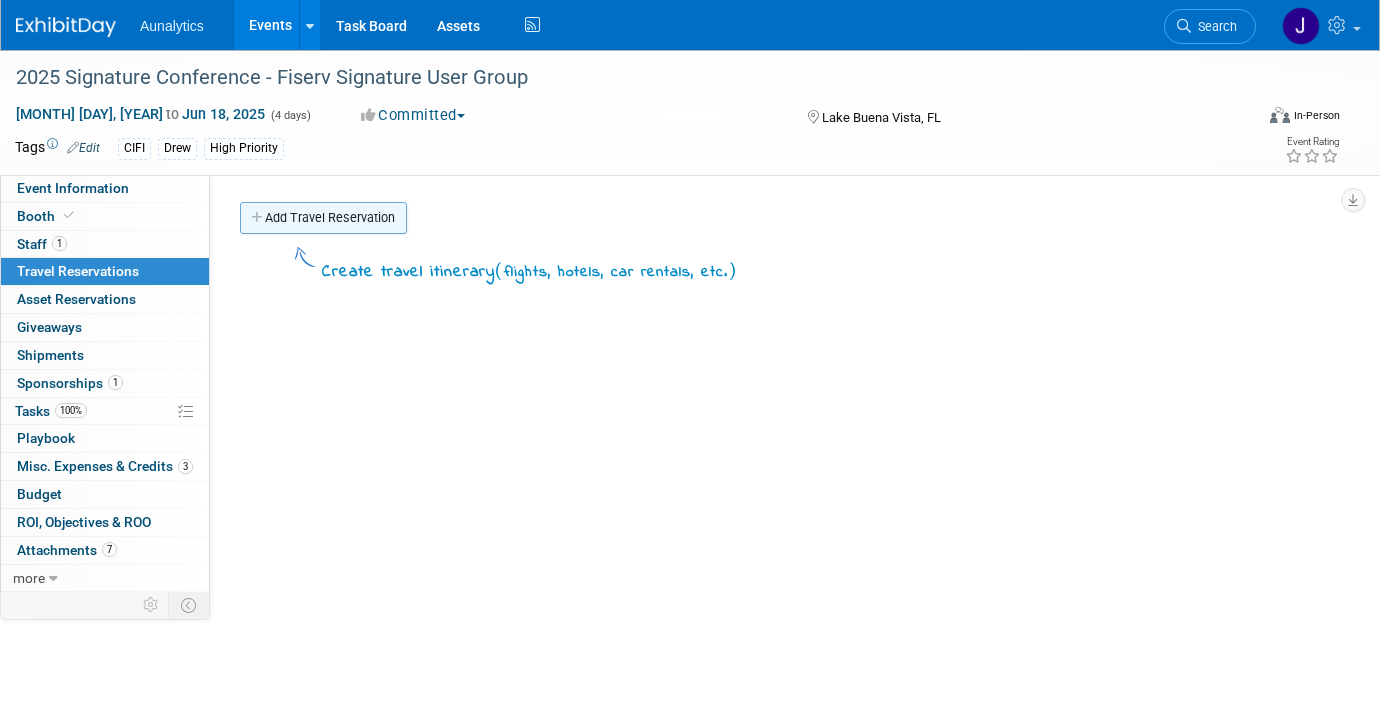 click on "Add Travel Reservation" at bounding box center (323, 218) 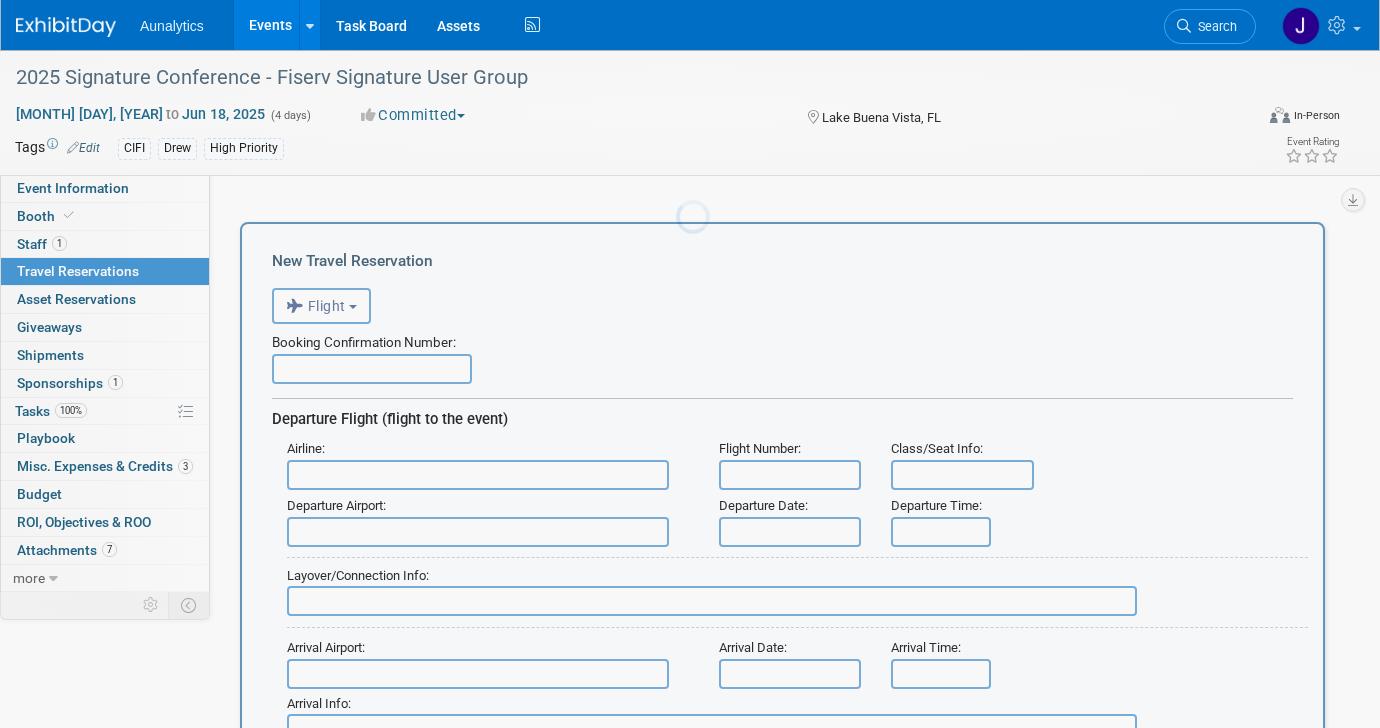 scroll, scrollTop: 0, scrollLeft: 0, axis: both 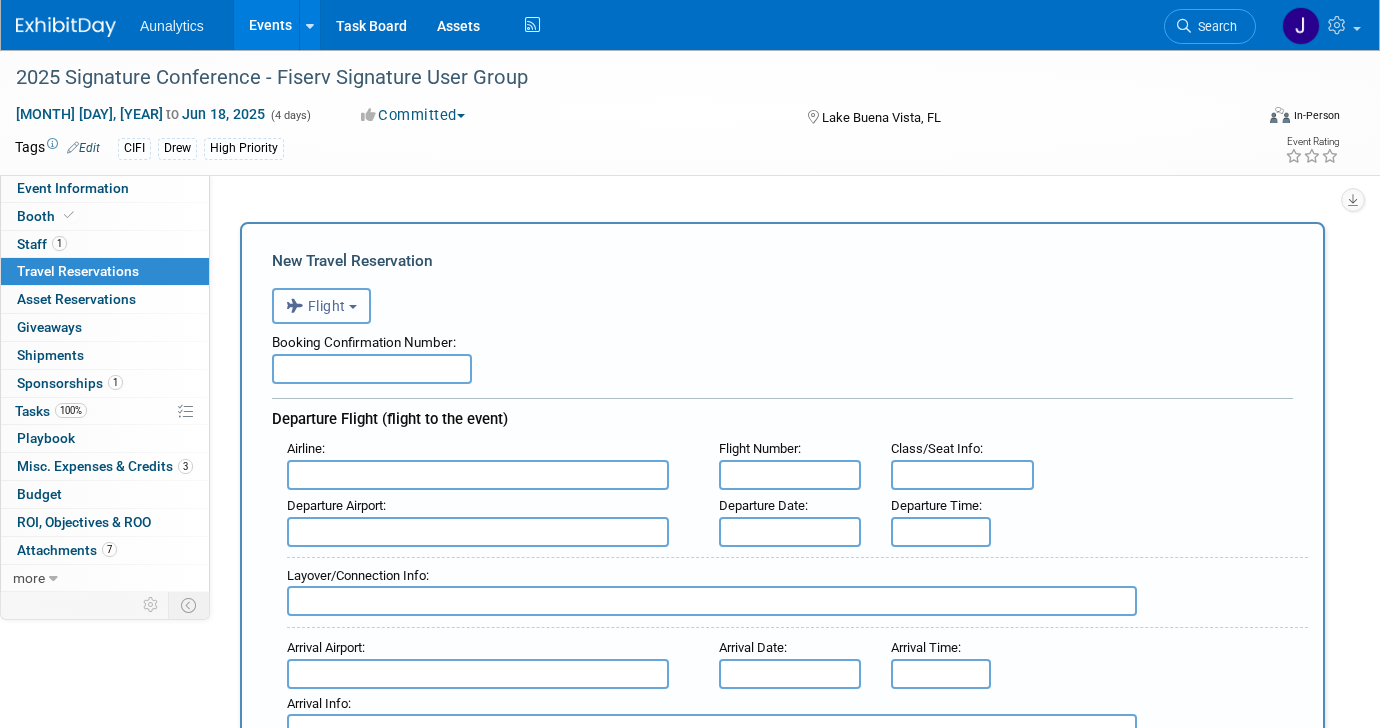 click on "Flight" at bounding box center (321, 306) 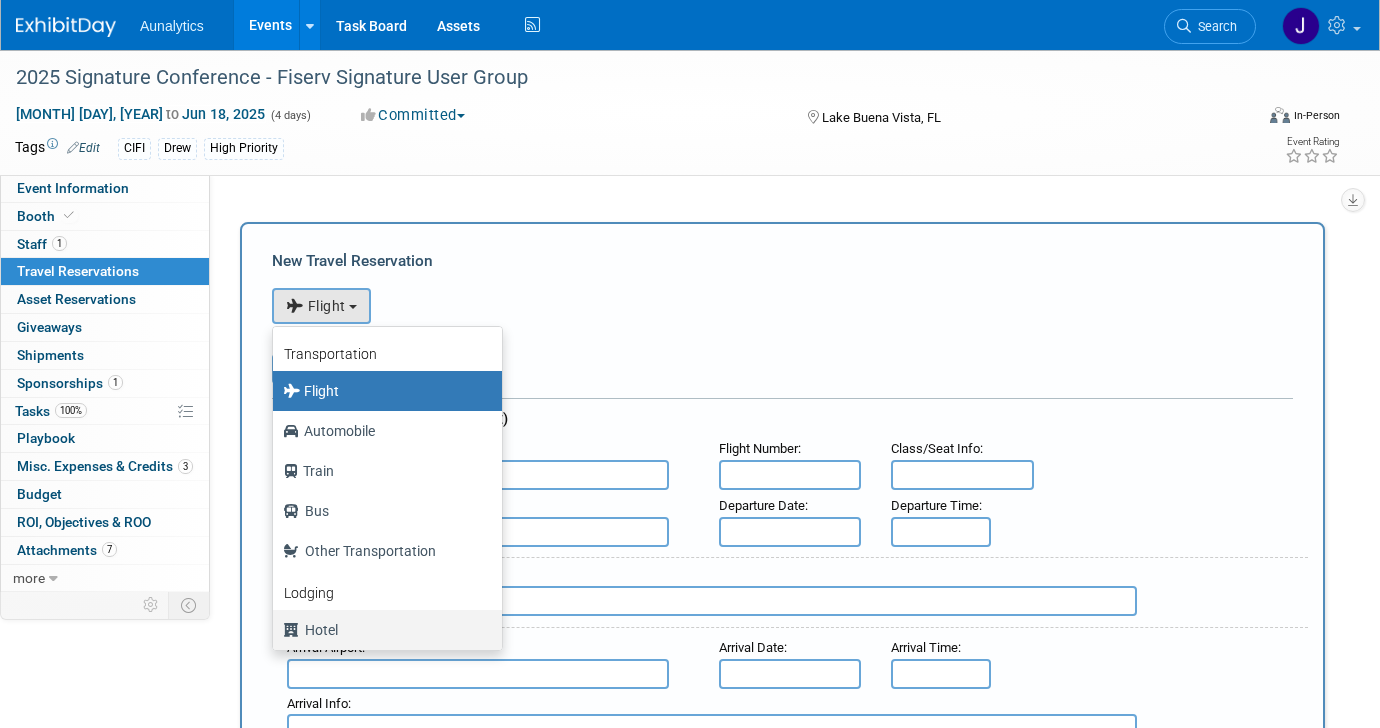 click on "Hotel" at bounding box center (382, 630) 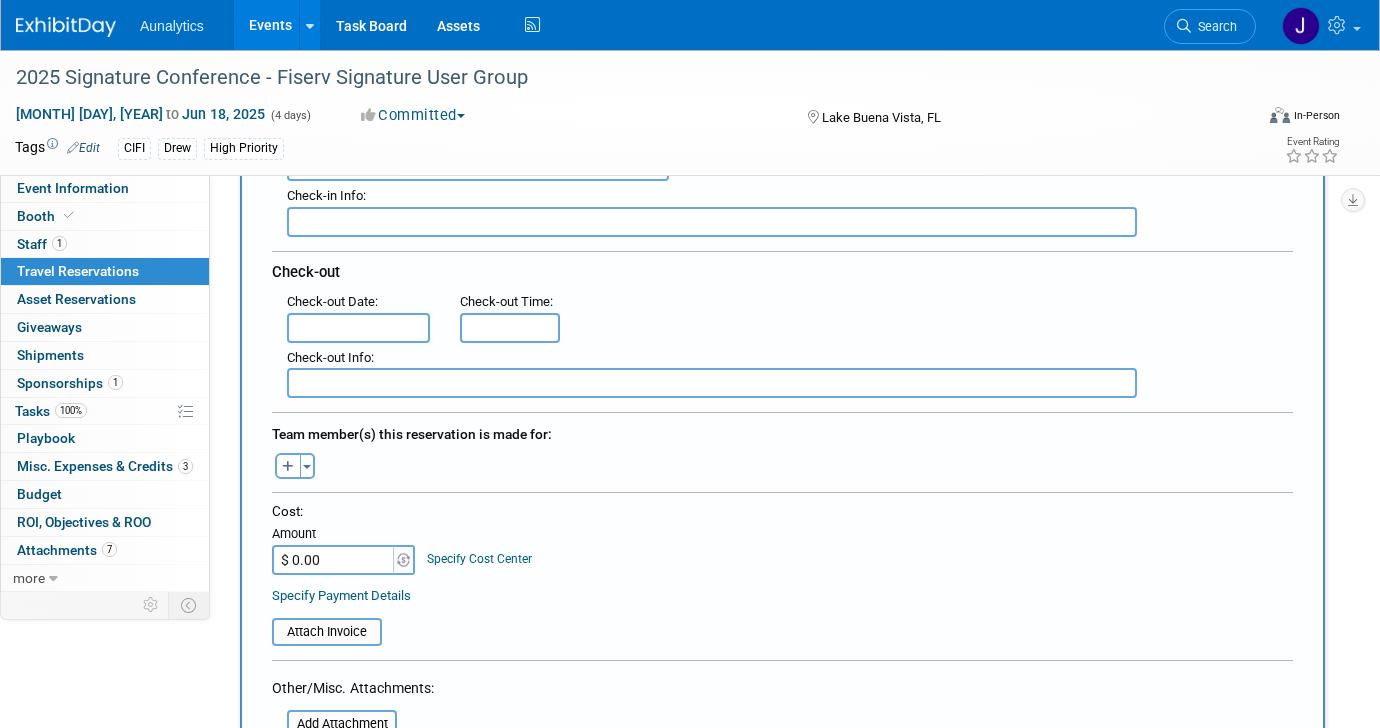 scroll, scrollTop: 483, scrollLeft: 0, axis: vertical 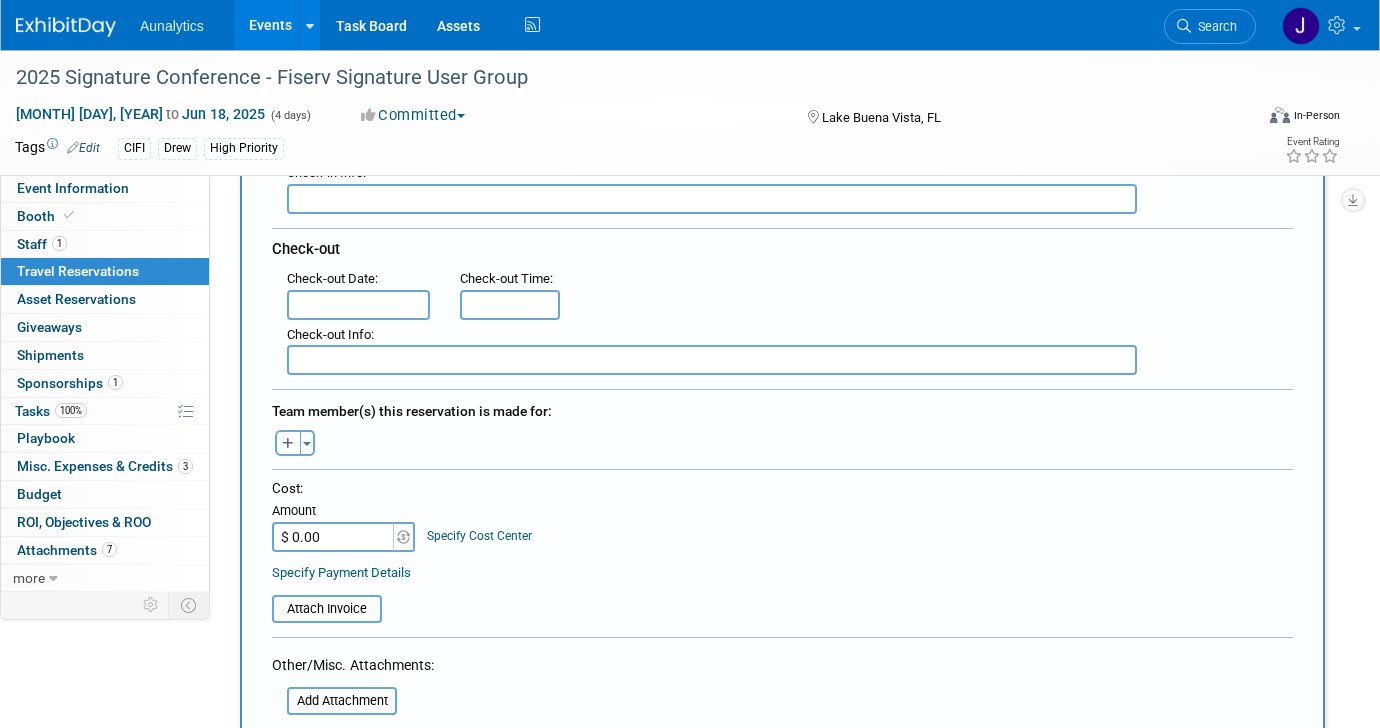 click at bounding box center [288, 443] 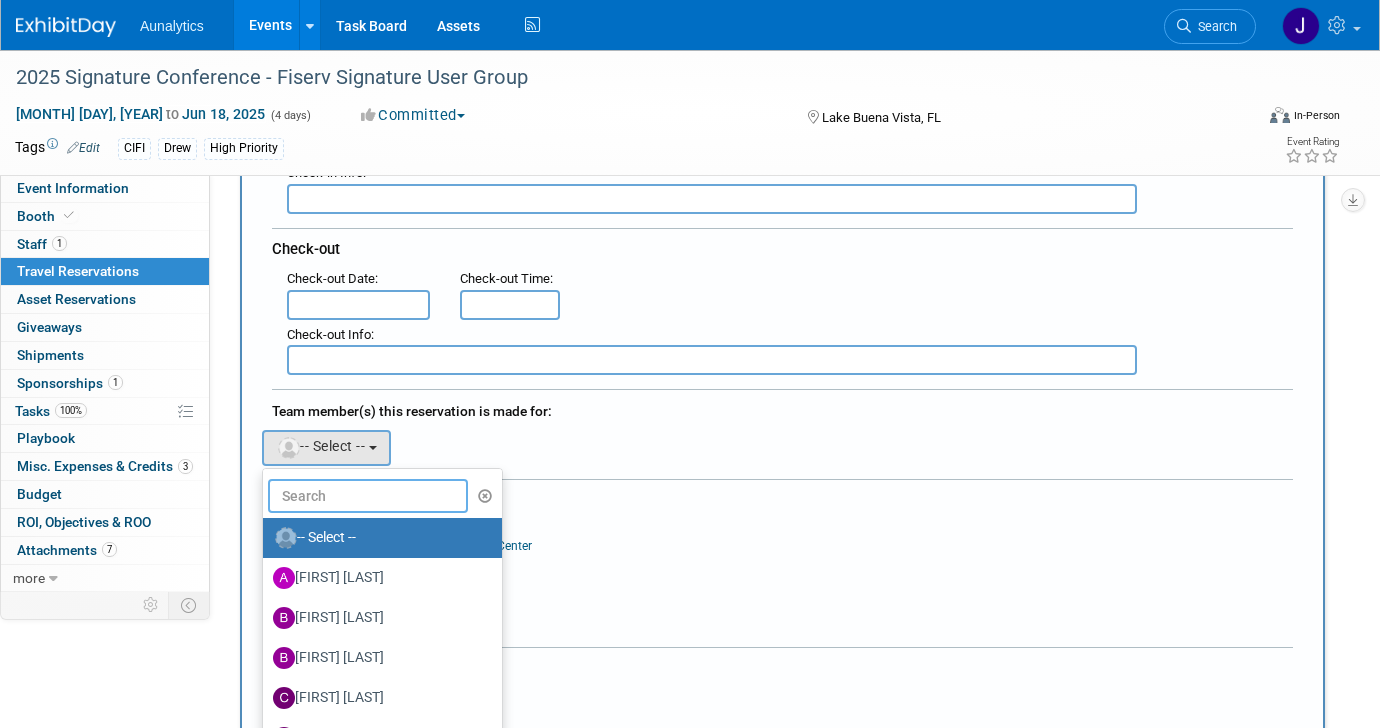 click at bounding box center (368, 496) 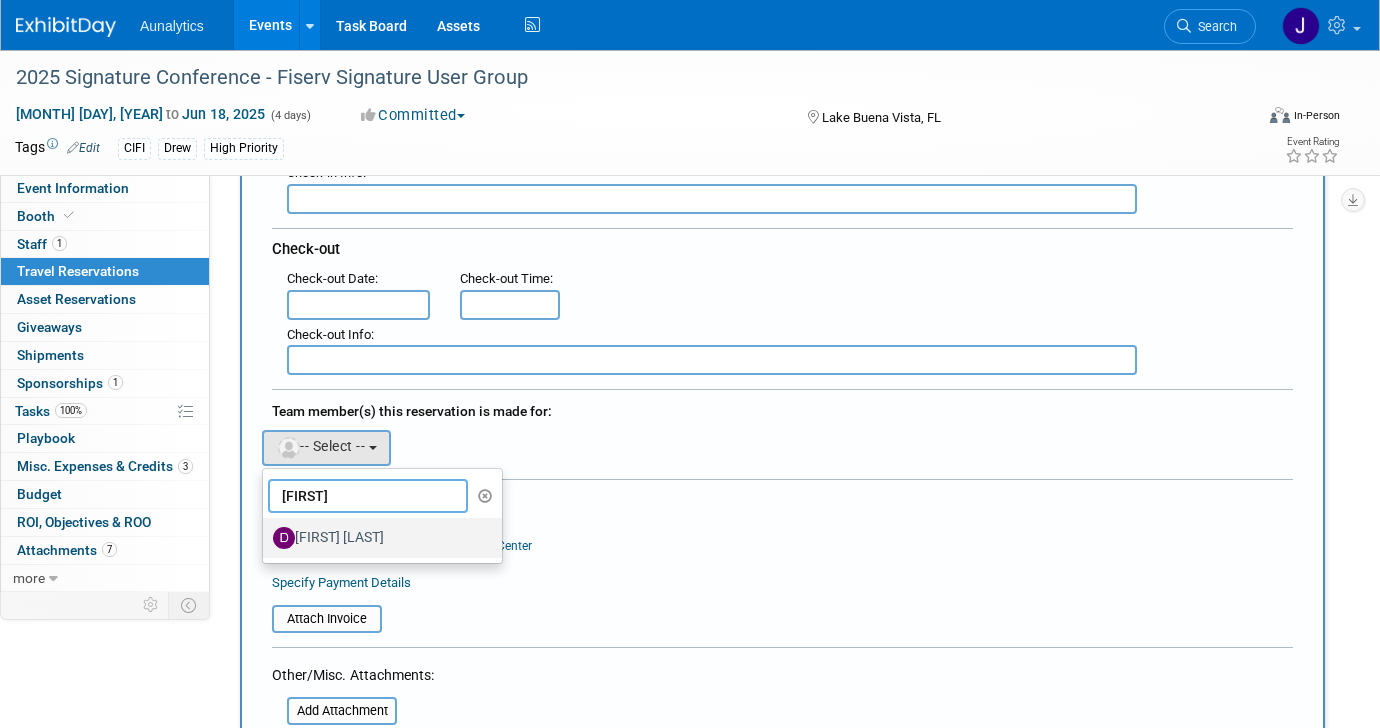 type on "drew" 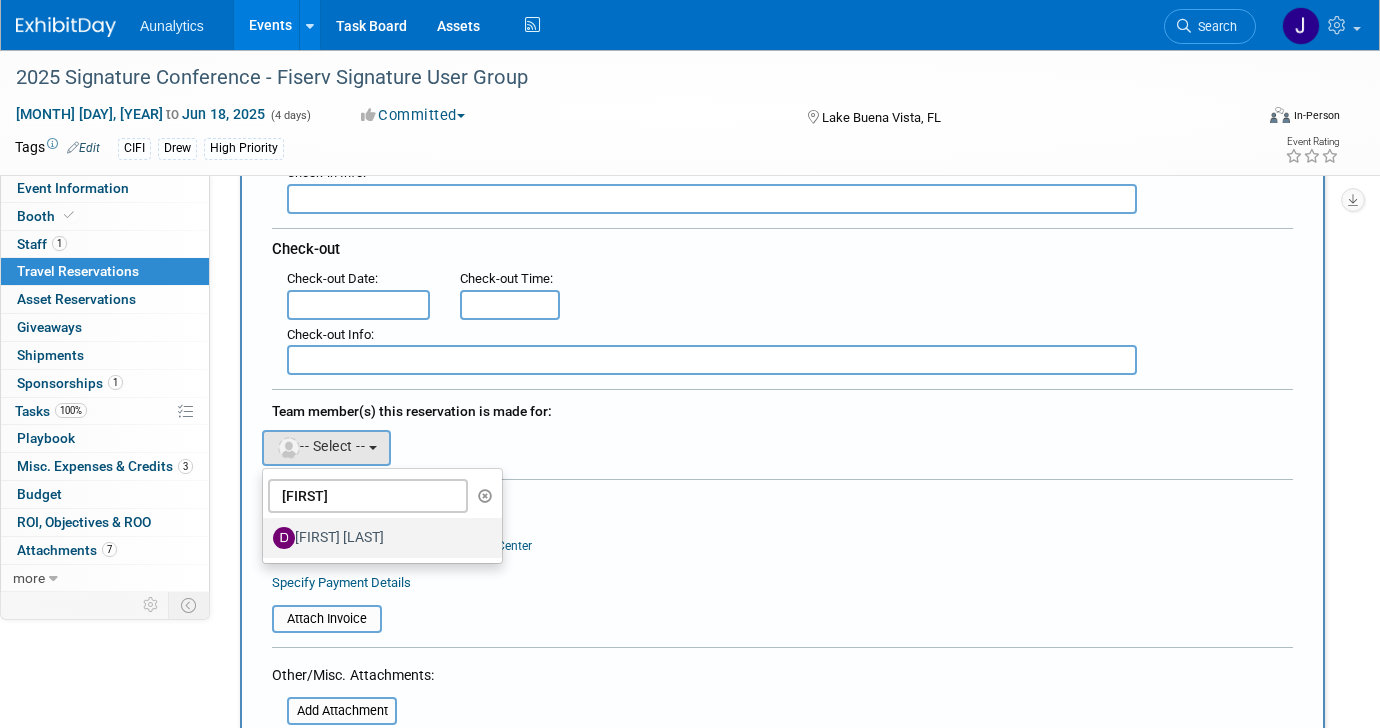 click on "Drew Conley" at bounding box center (377, 538) 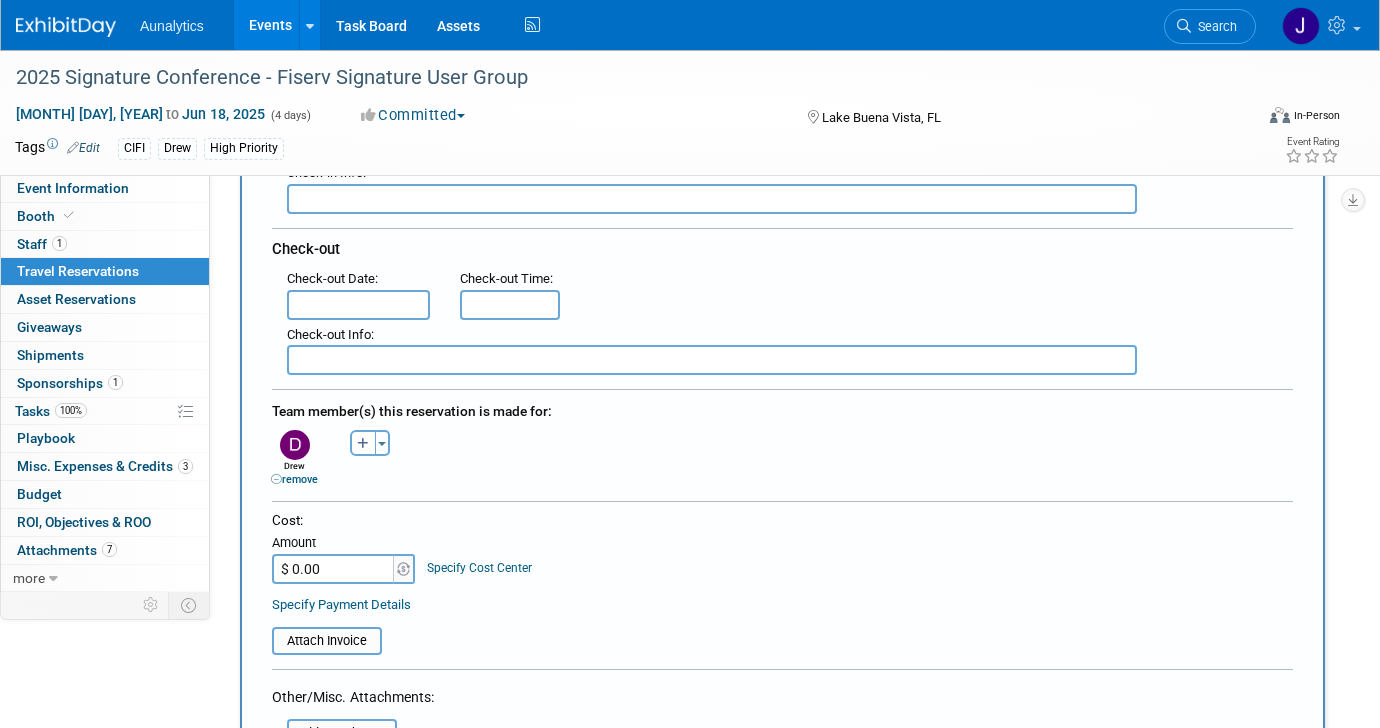 click on "$ 0.00" at bounding box center [334, 569] 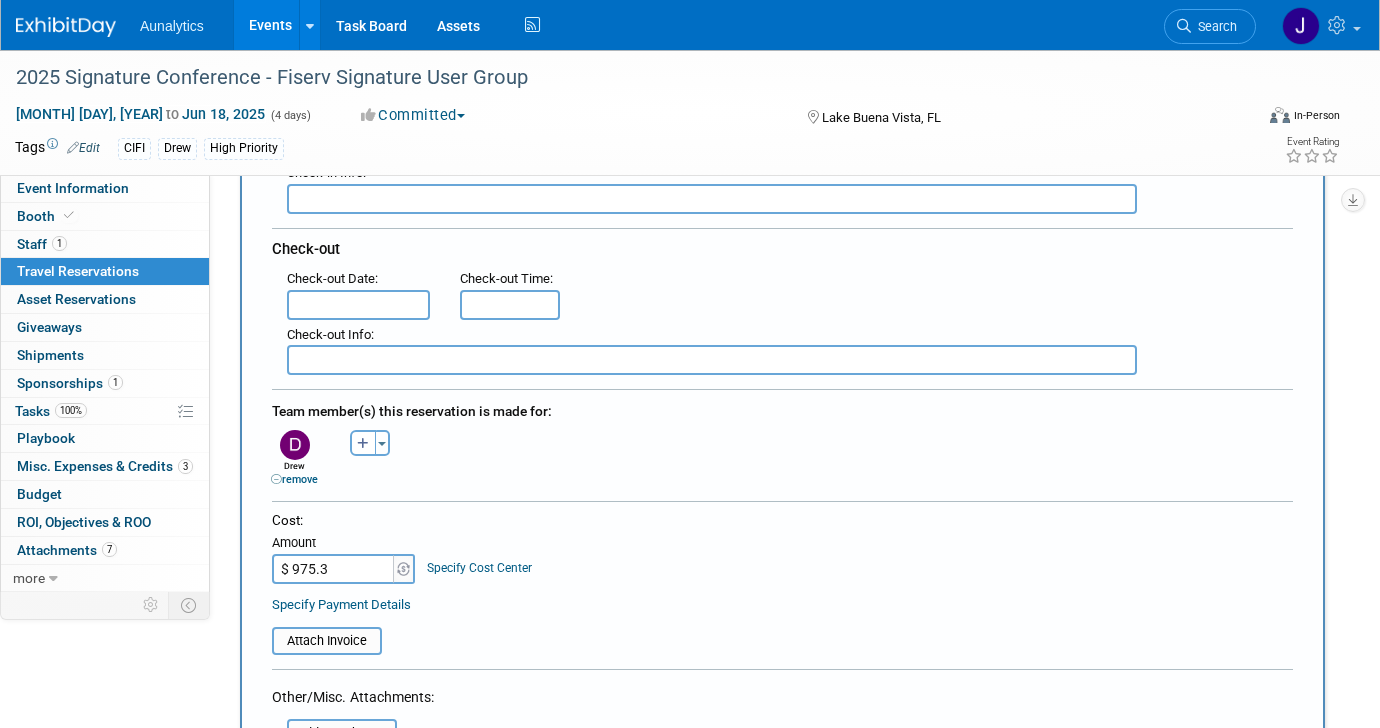 type on "$ 975.39" 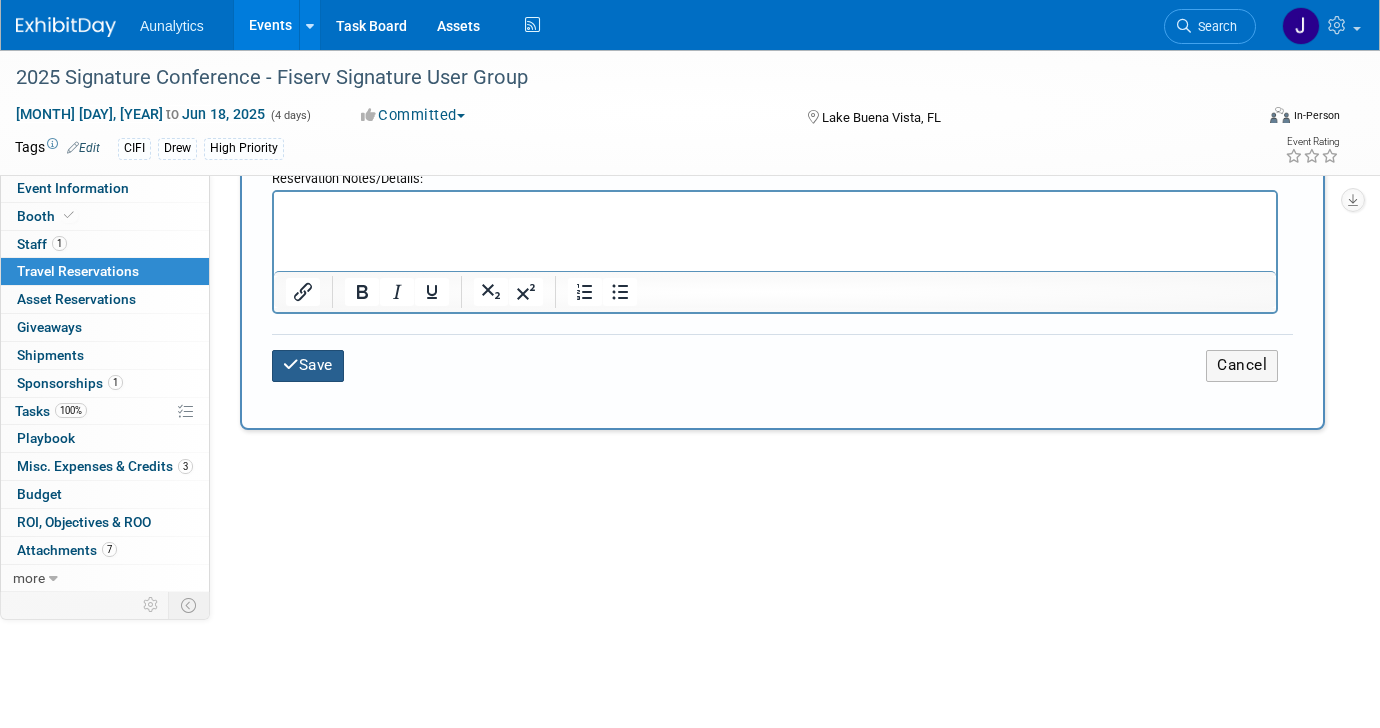 click on "Save" at bounding box center (308, 365) 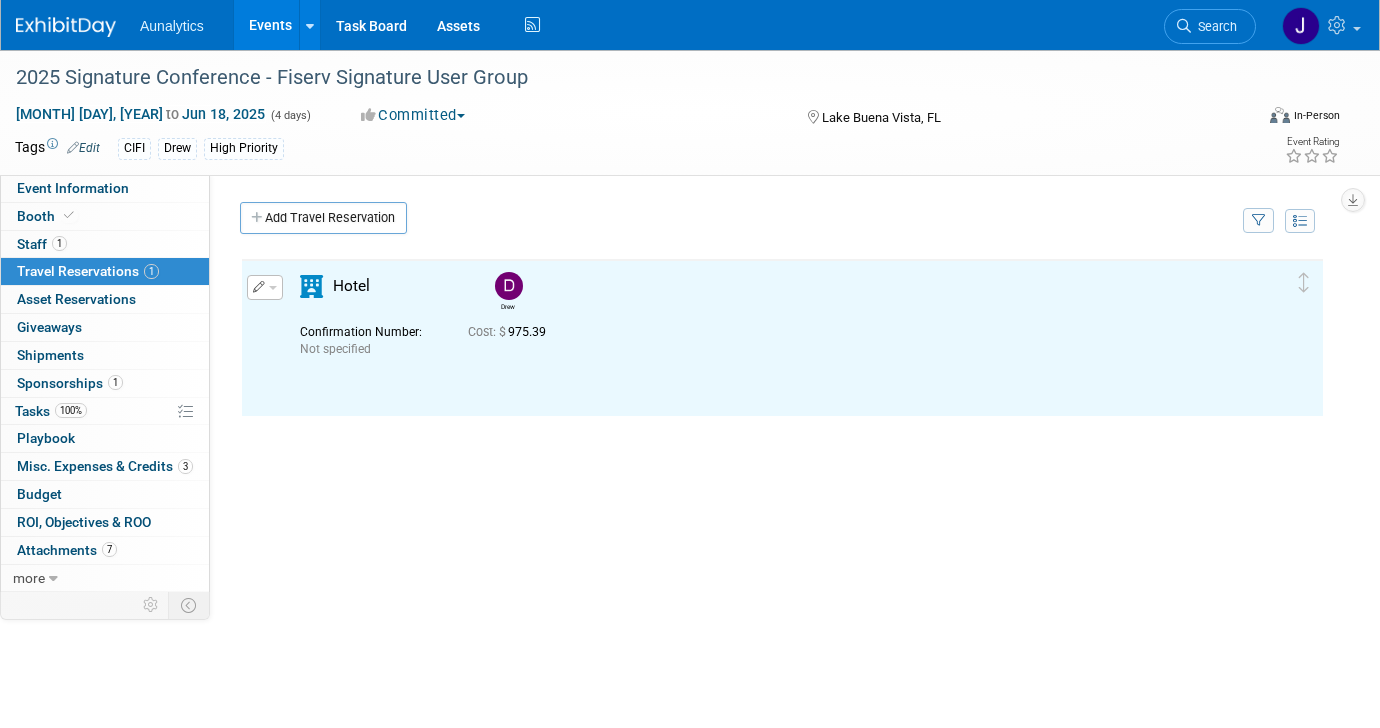 scroll, scrollTop: 0, scrollLeft: 0, axis: both 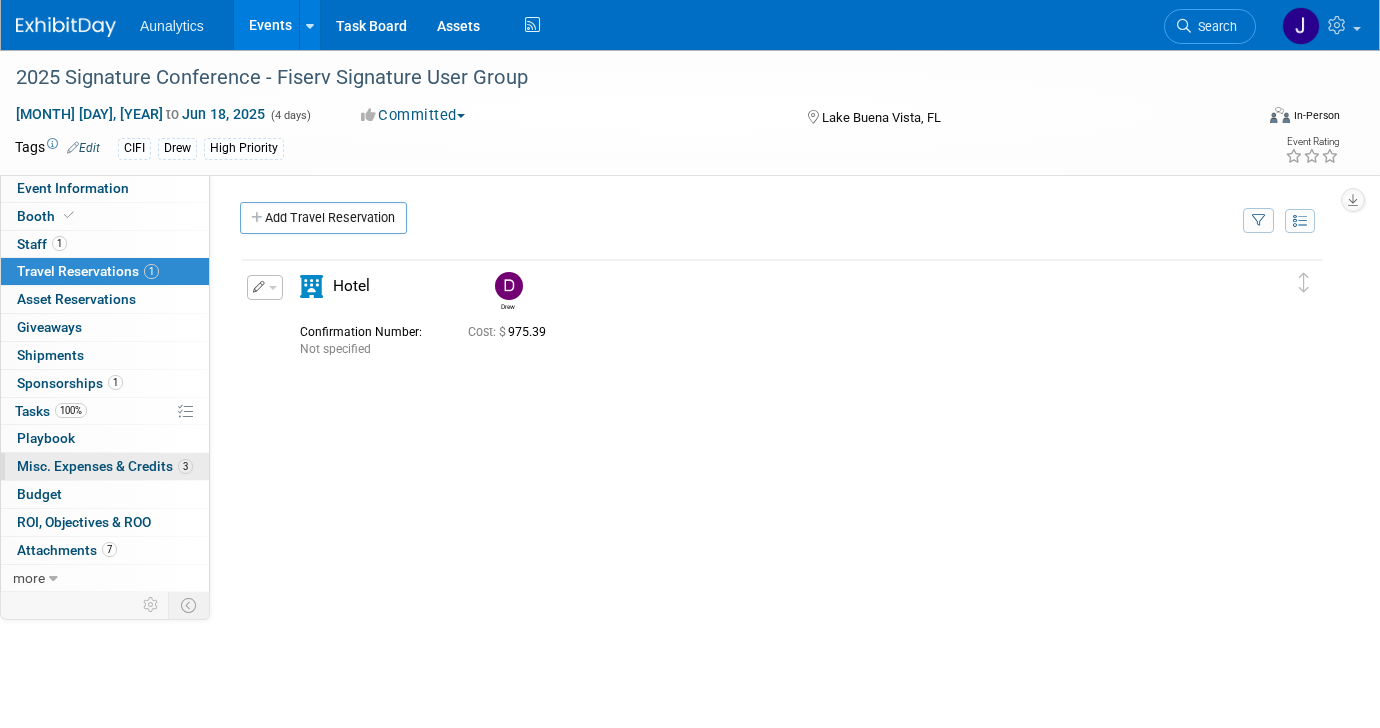 click on "Misc. Expenses & Credits 3" at bounding box center [105, 466] 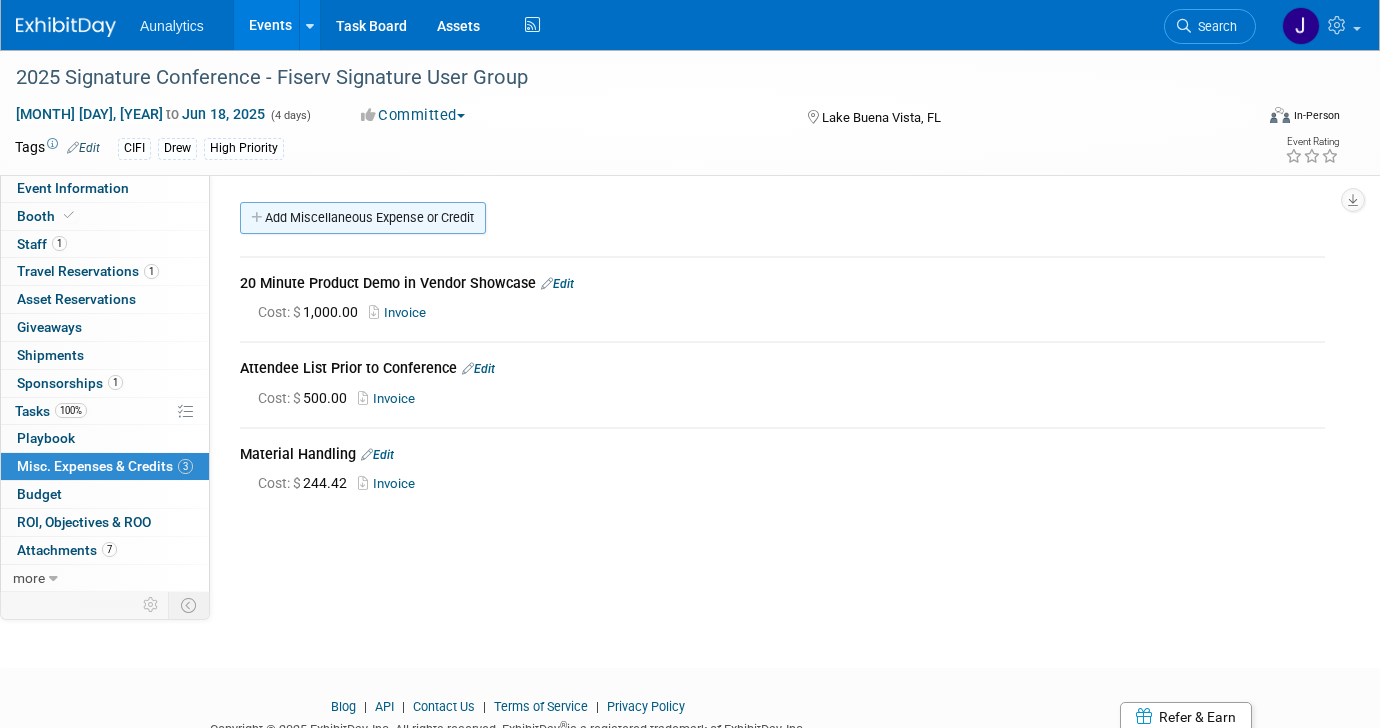 click on "Add Miscellaneous Expense or Credit" at bounding box center (363, 218) 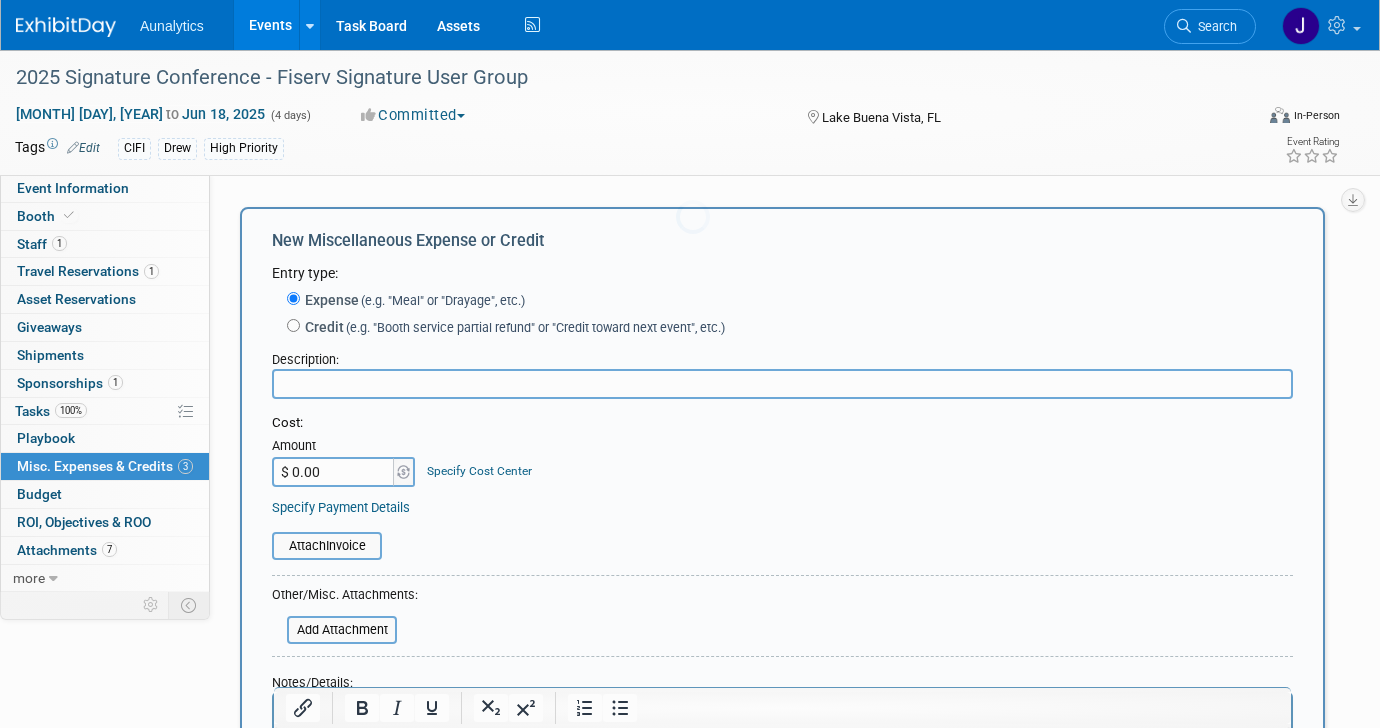 scroll, scrollTop: 0, scrollLeft: 0, axis: both 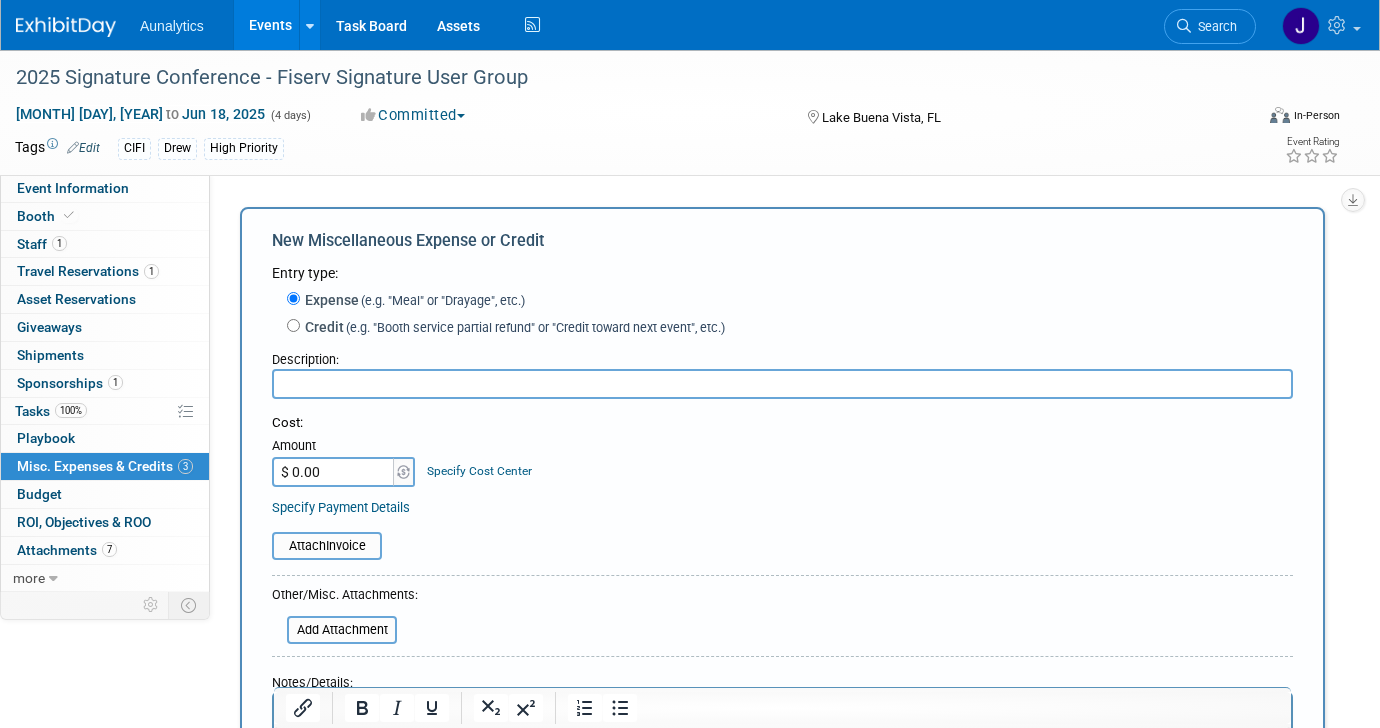 click at bounding box center (782, 384) 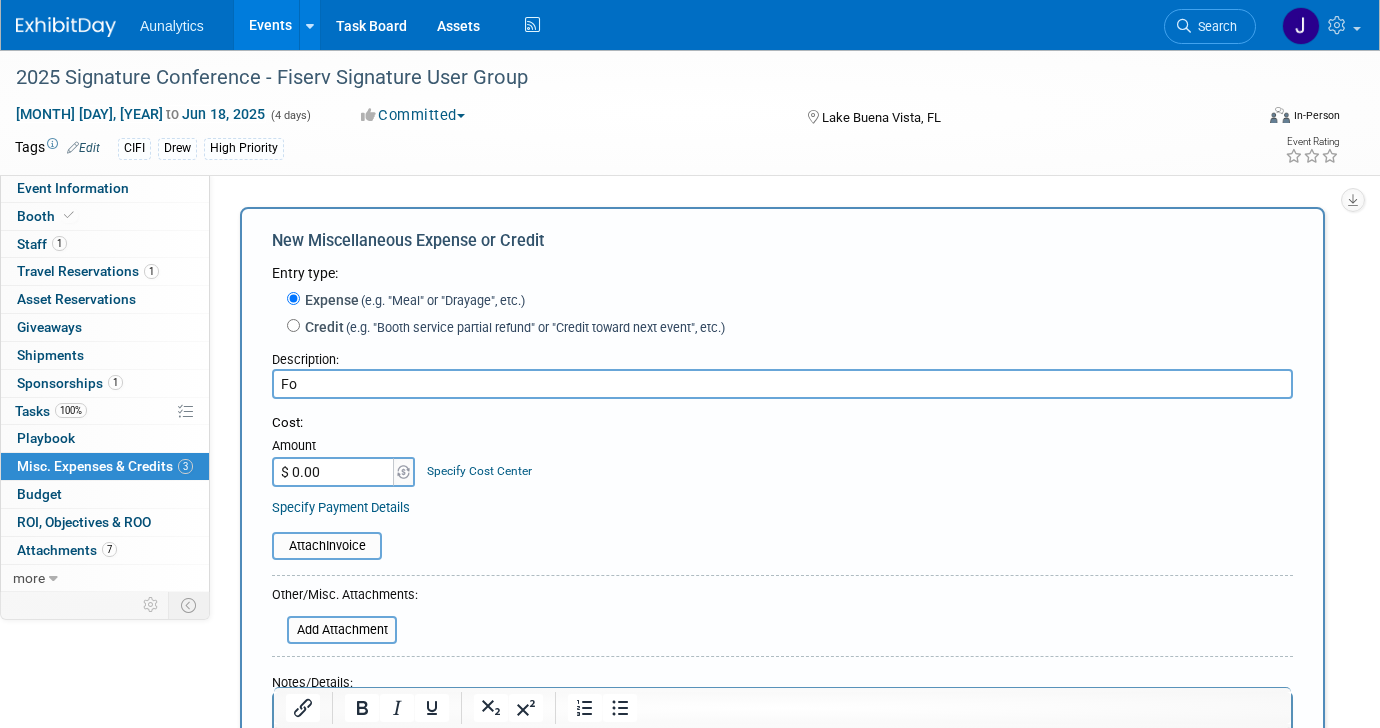 type on "F" 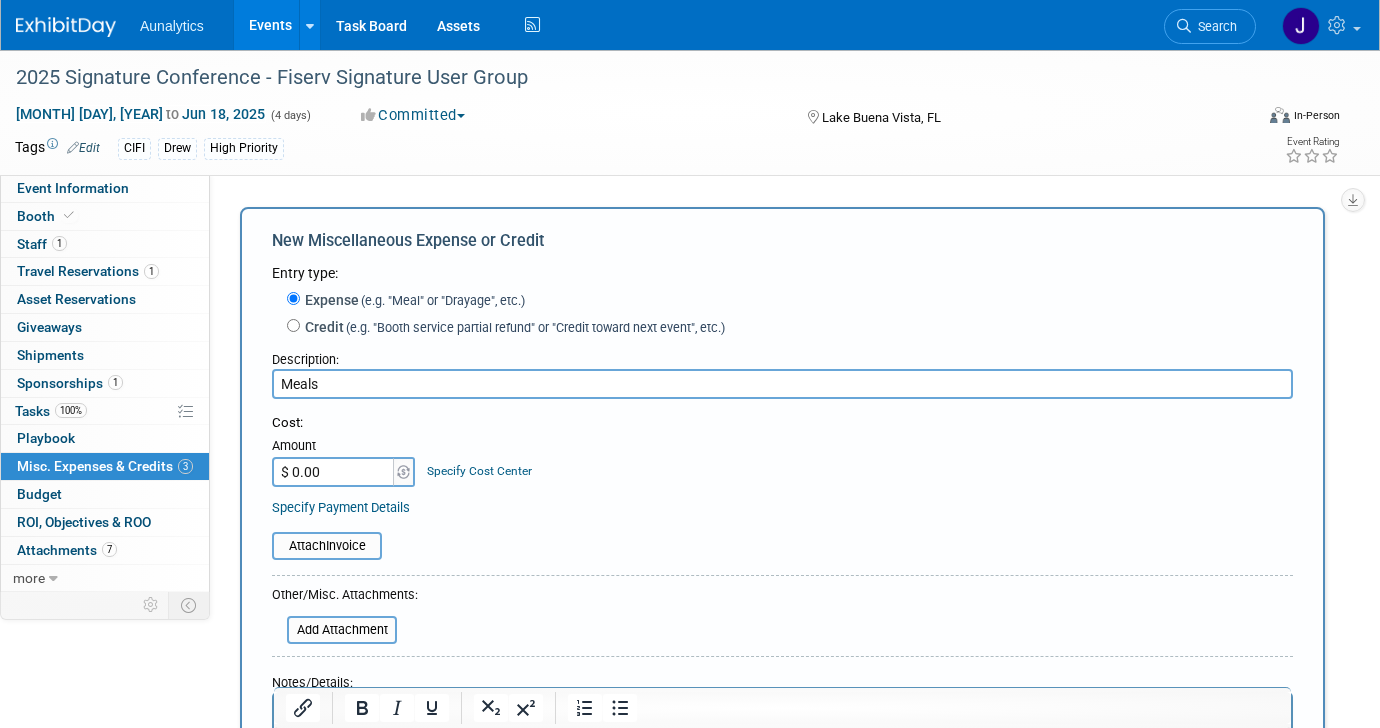 type on "Meals" 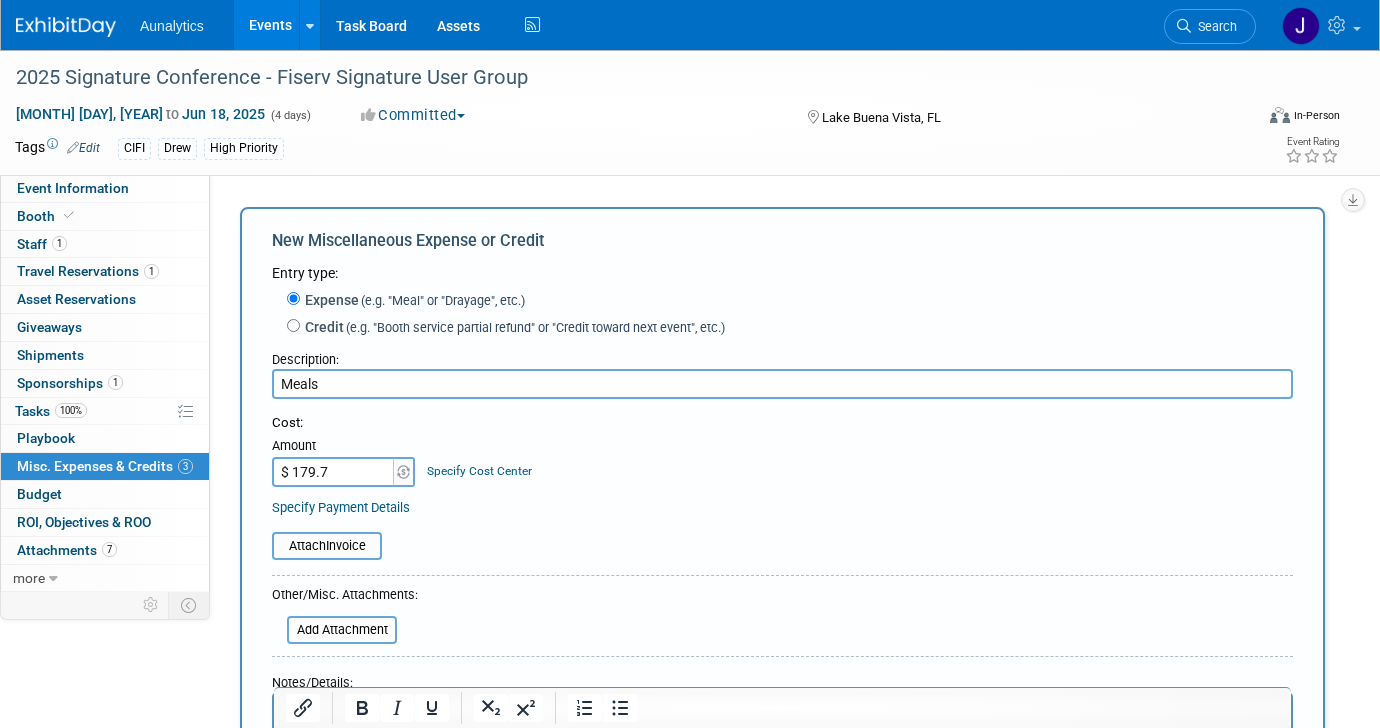 type on "$ 179.72" 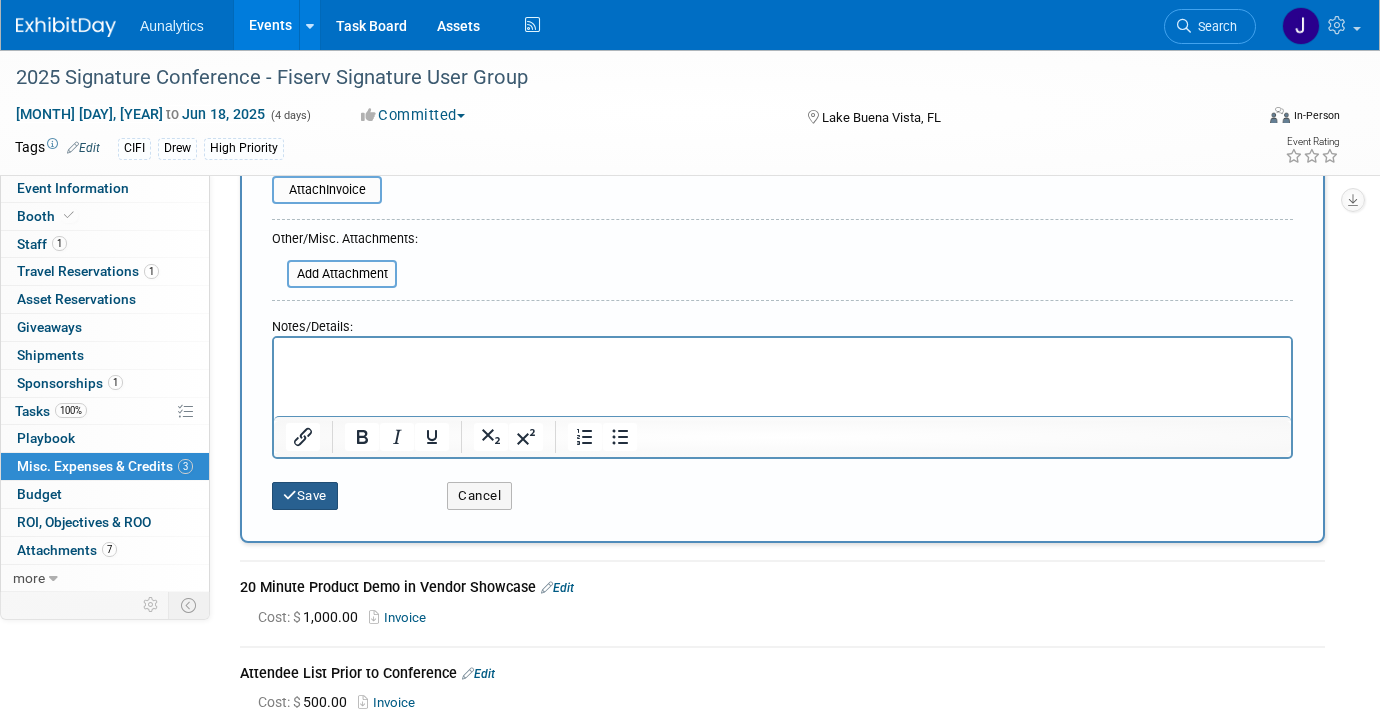 click on "Save" at bounding box center (305, 496) 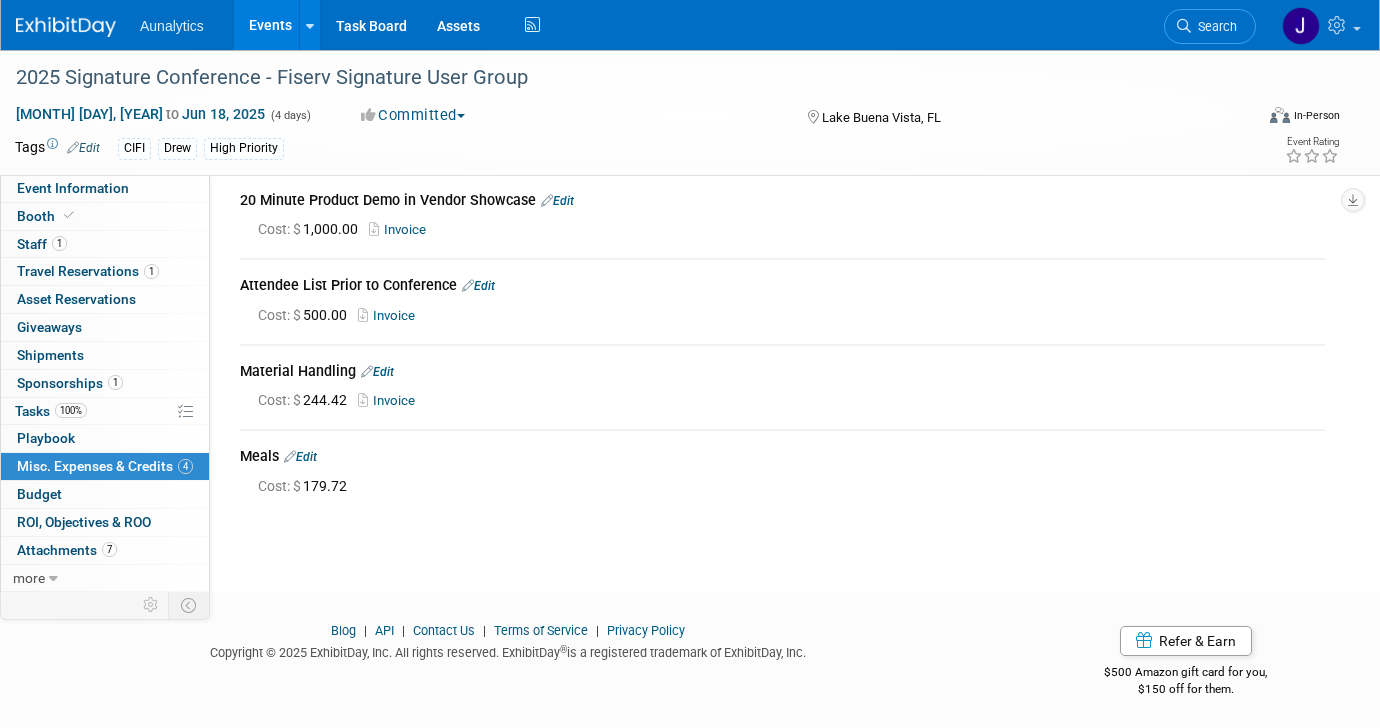 scroll, scrollTop: 0, scrollLeft: 0, axis: both 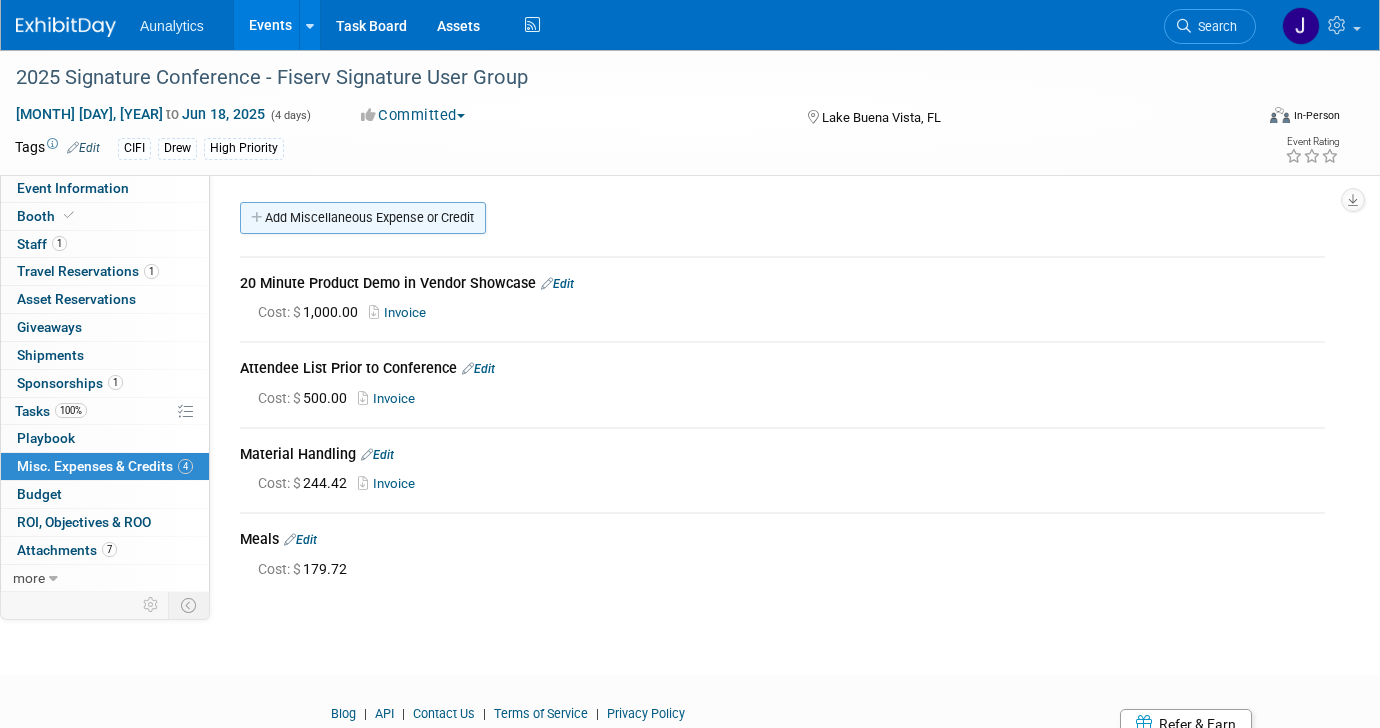 click on "Add Miscellaneous Expense or Credit" at bounding box center [363, 218] 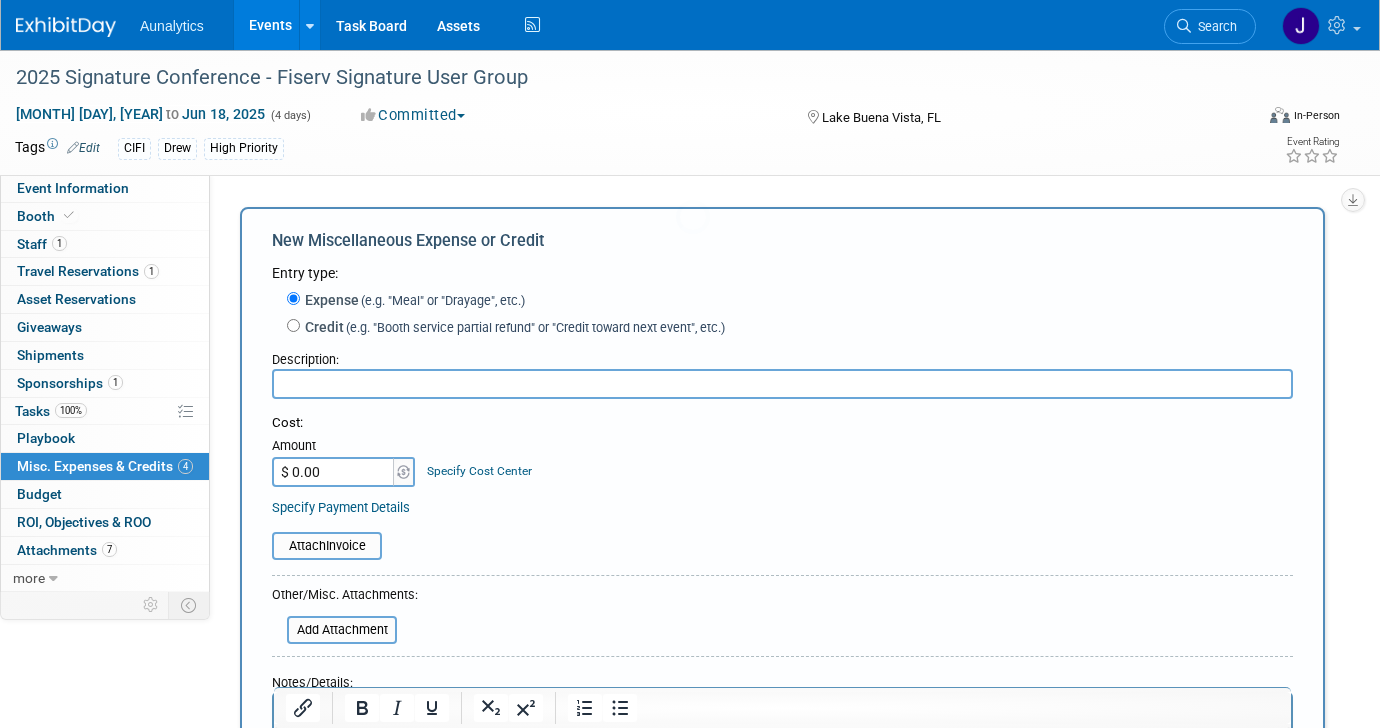scroll, scrollTop: 0, scrollLeft: 0, axis: both 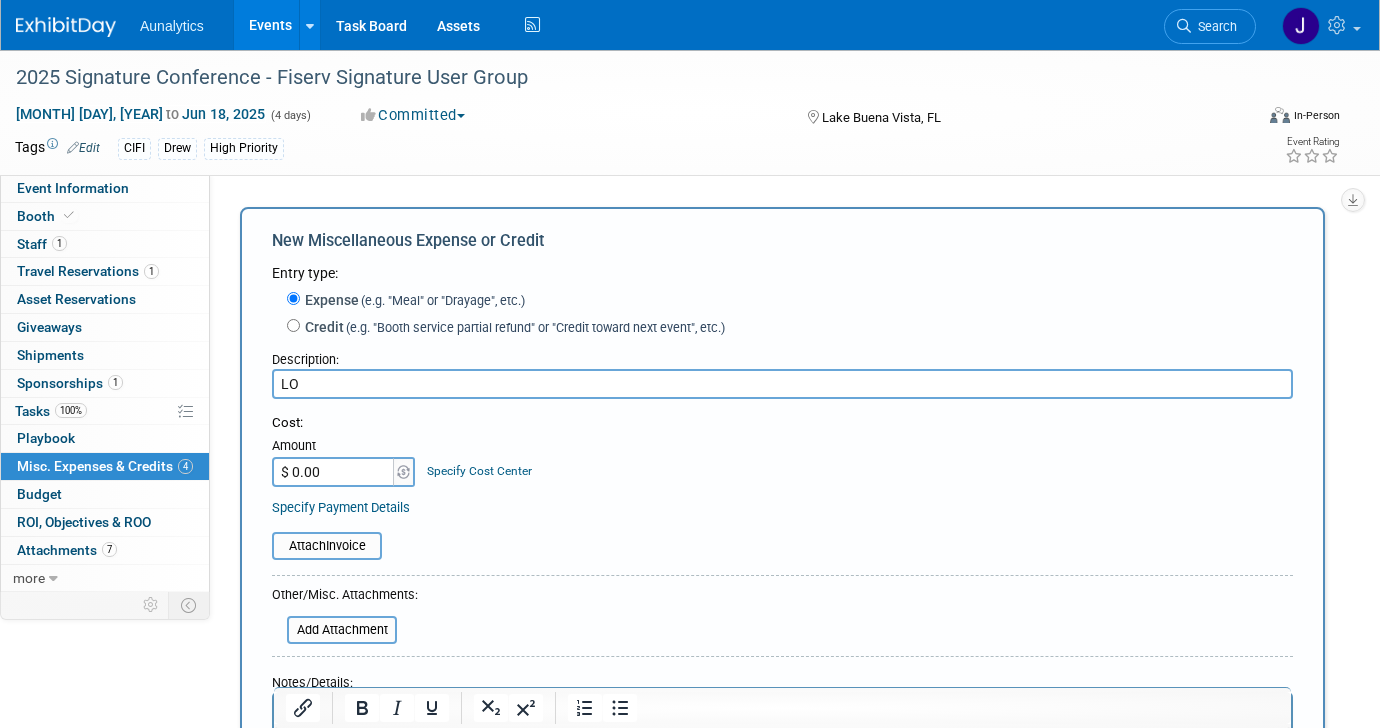 type on "L" 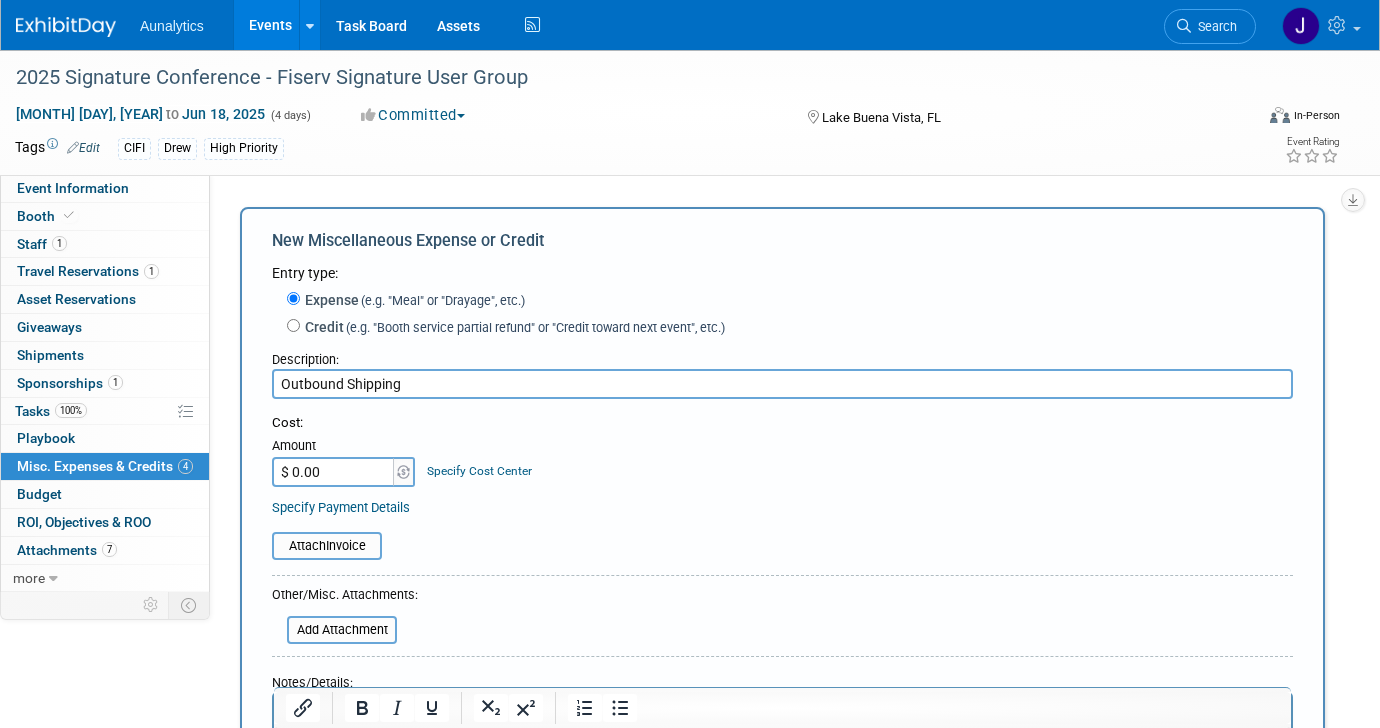 type on "Outbound Shipping" 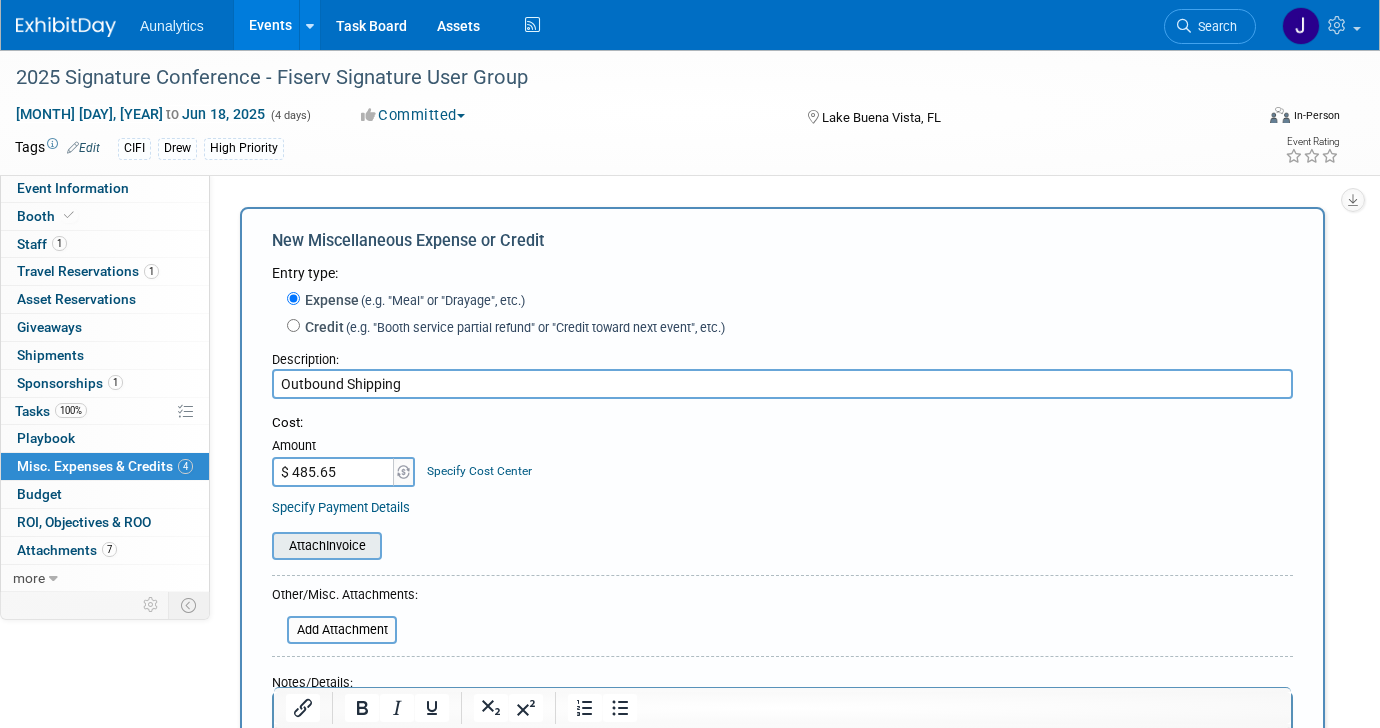 click at bounding box center [261, 546] 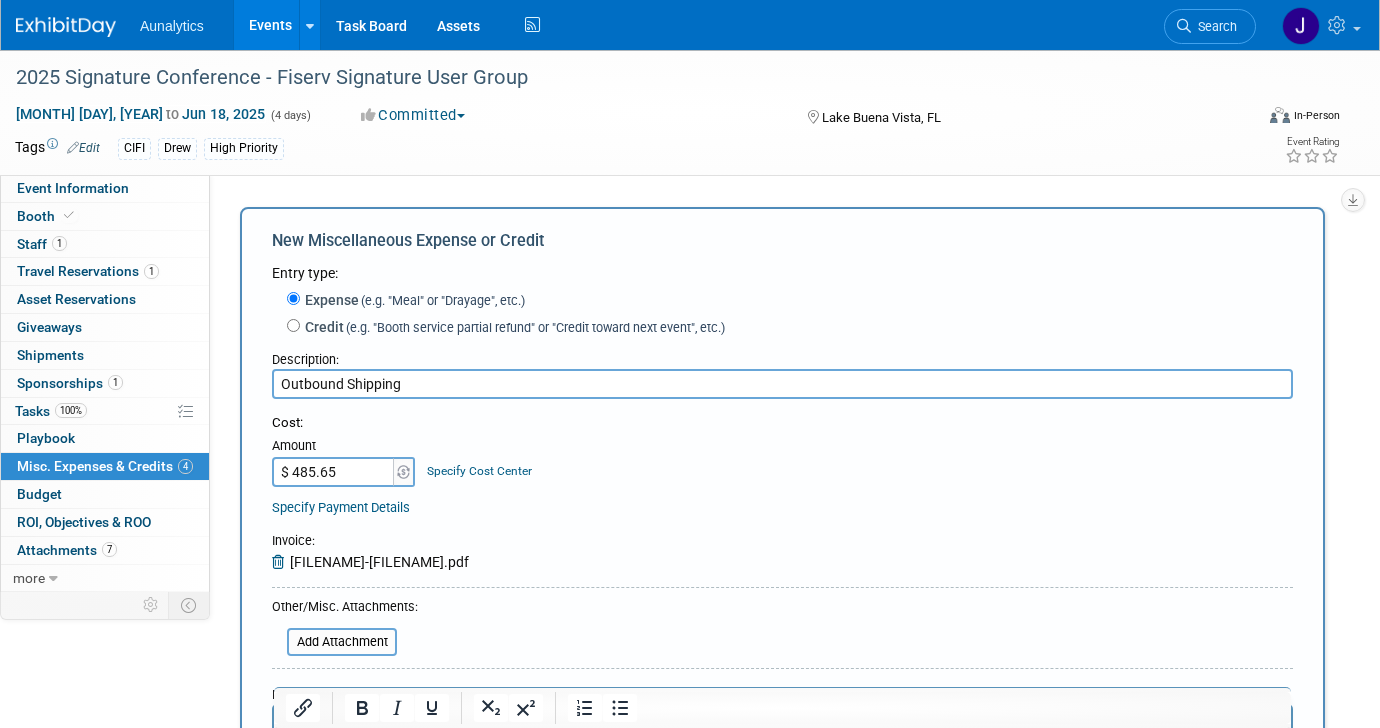 click on "receipt-20250623f8761b3c2a2e4e53938db314af4bbc78.pdf" at bounding box center [379, 562] 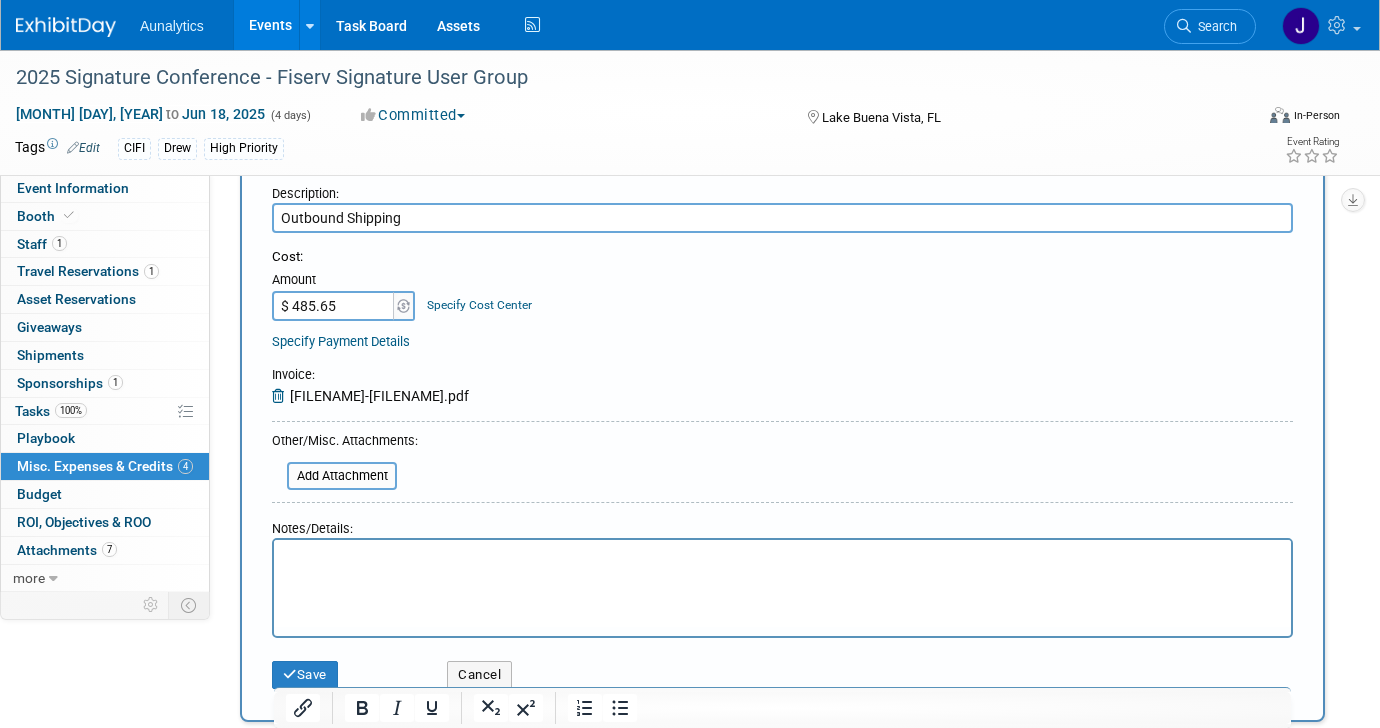 scroll, scrollTop: 266, scrollLeft: 0, axis: vertical 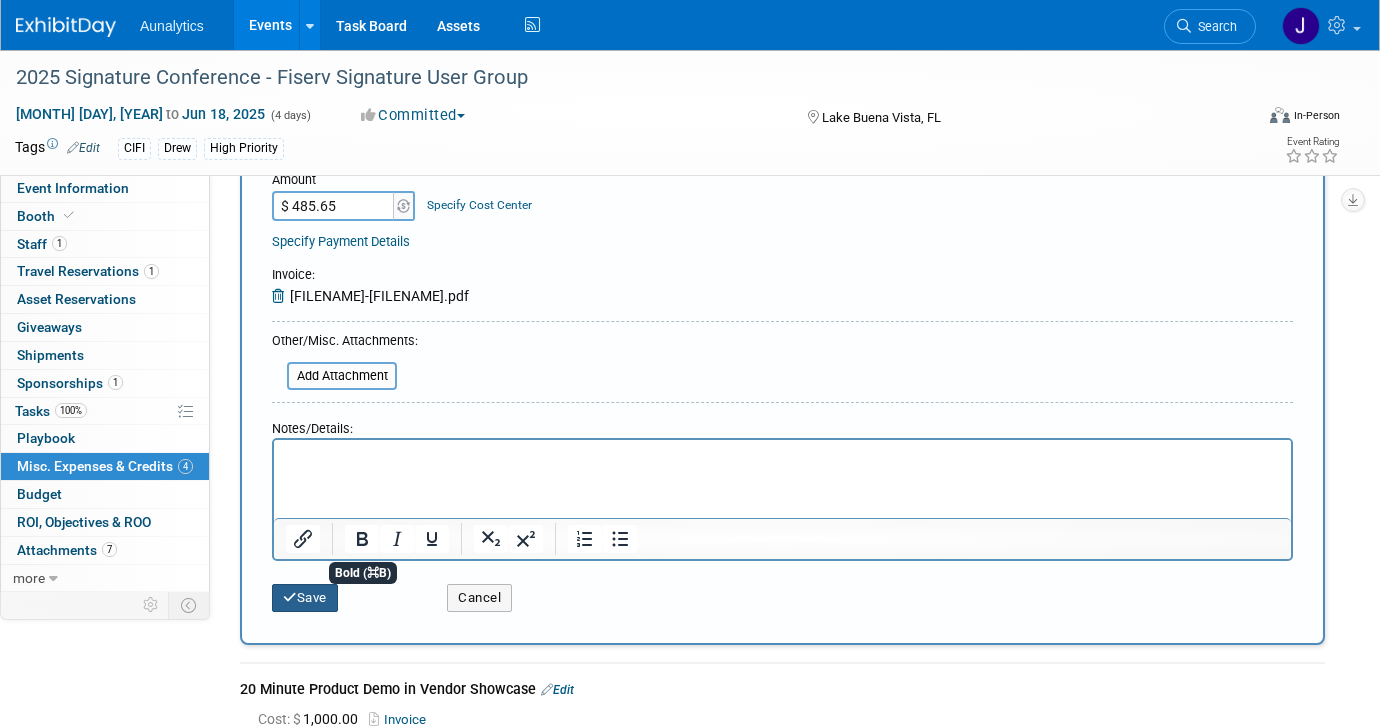 click on "Save" at bounding box center [305, 598] 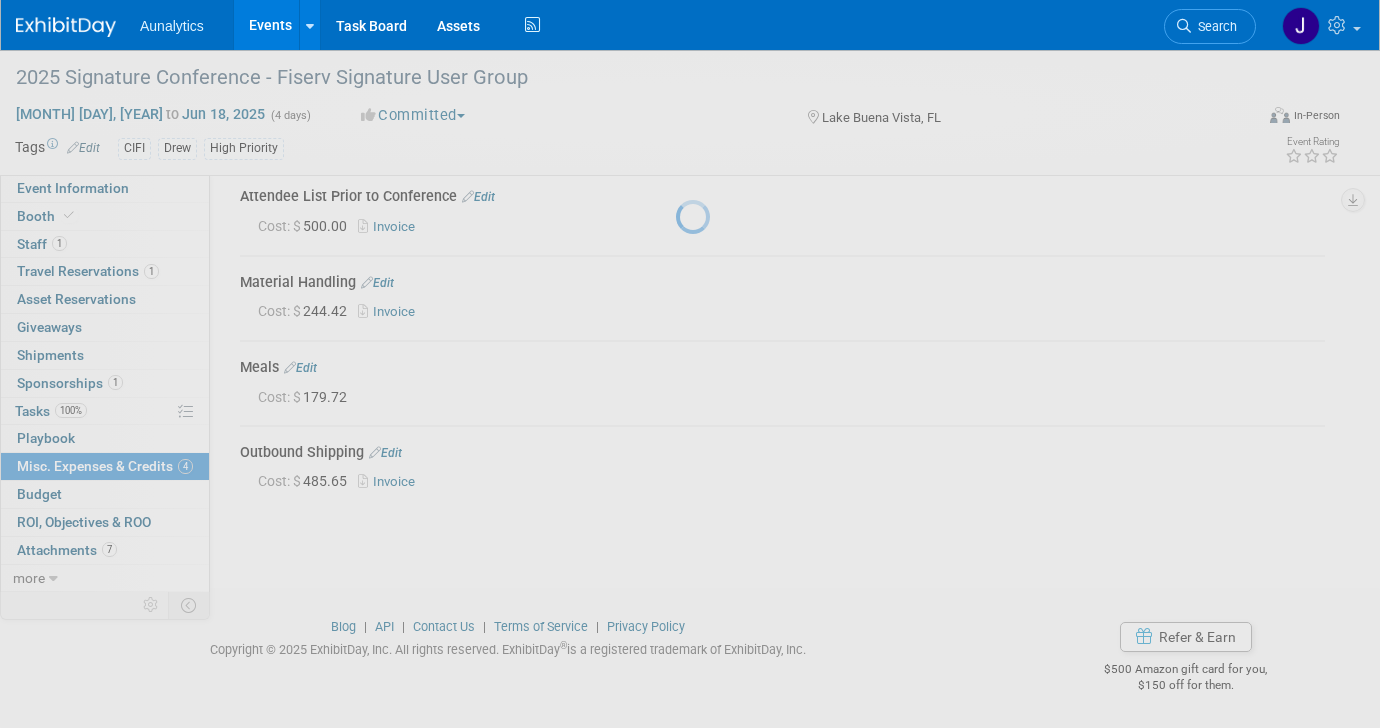 scroll, scrollTop: 168, scrollLeft: 0, axis: vertical 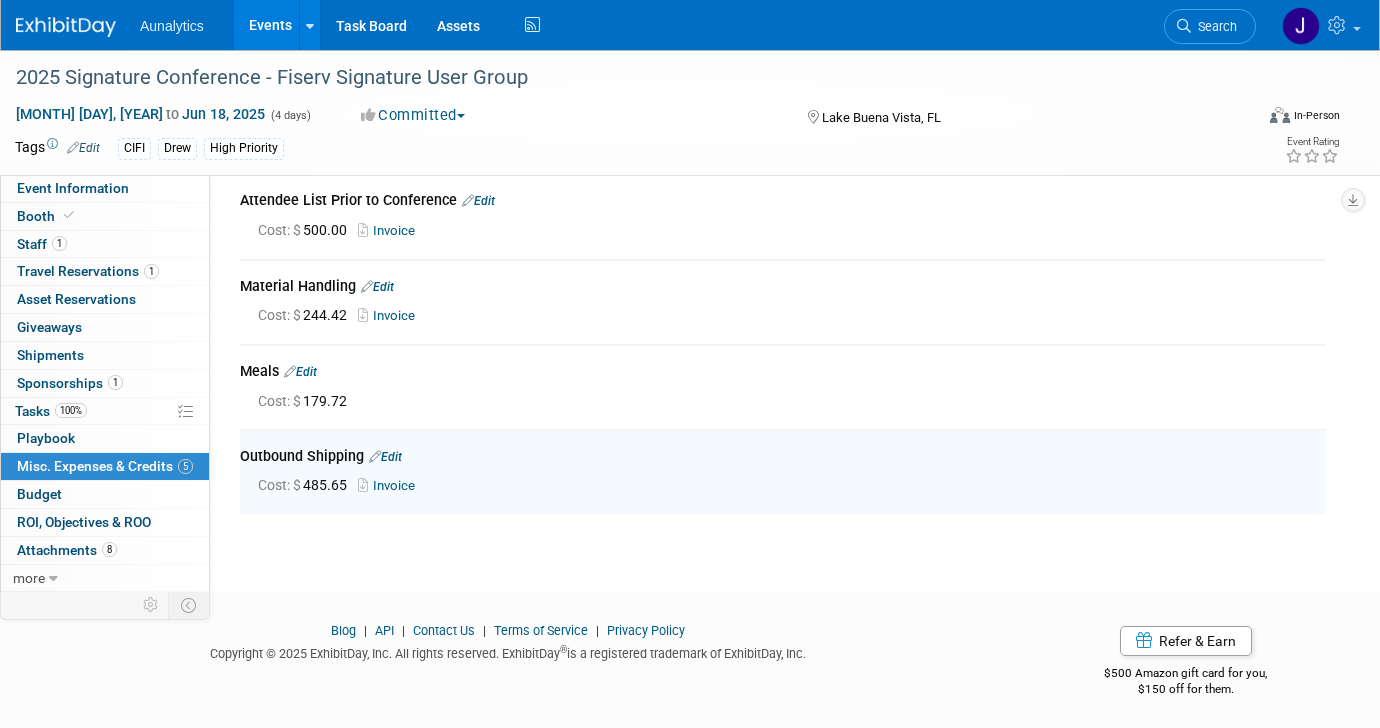 click on "Invoice" at bounding box center (390, 485) 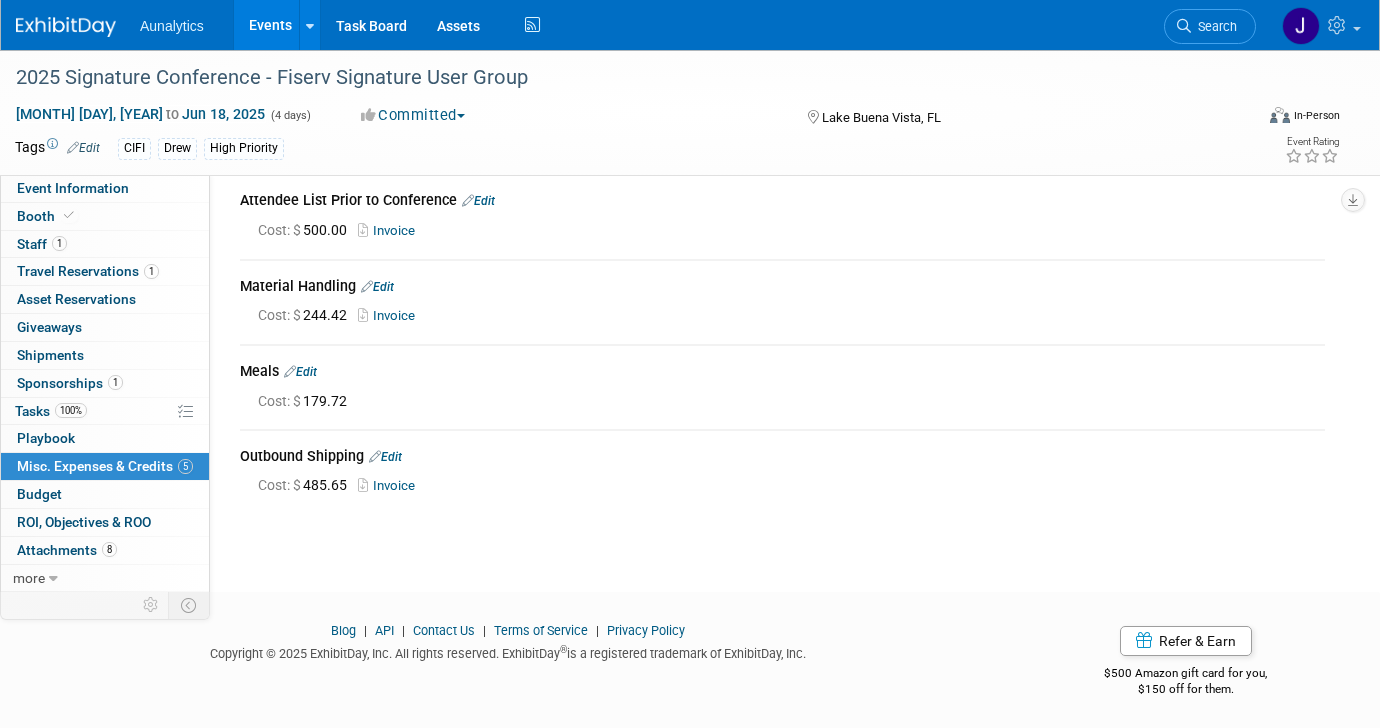 click on "Invoice" at bounding box center (390, 485) 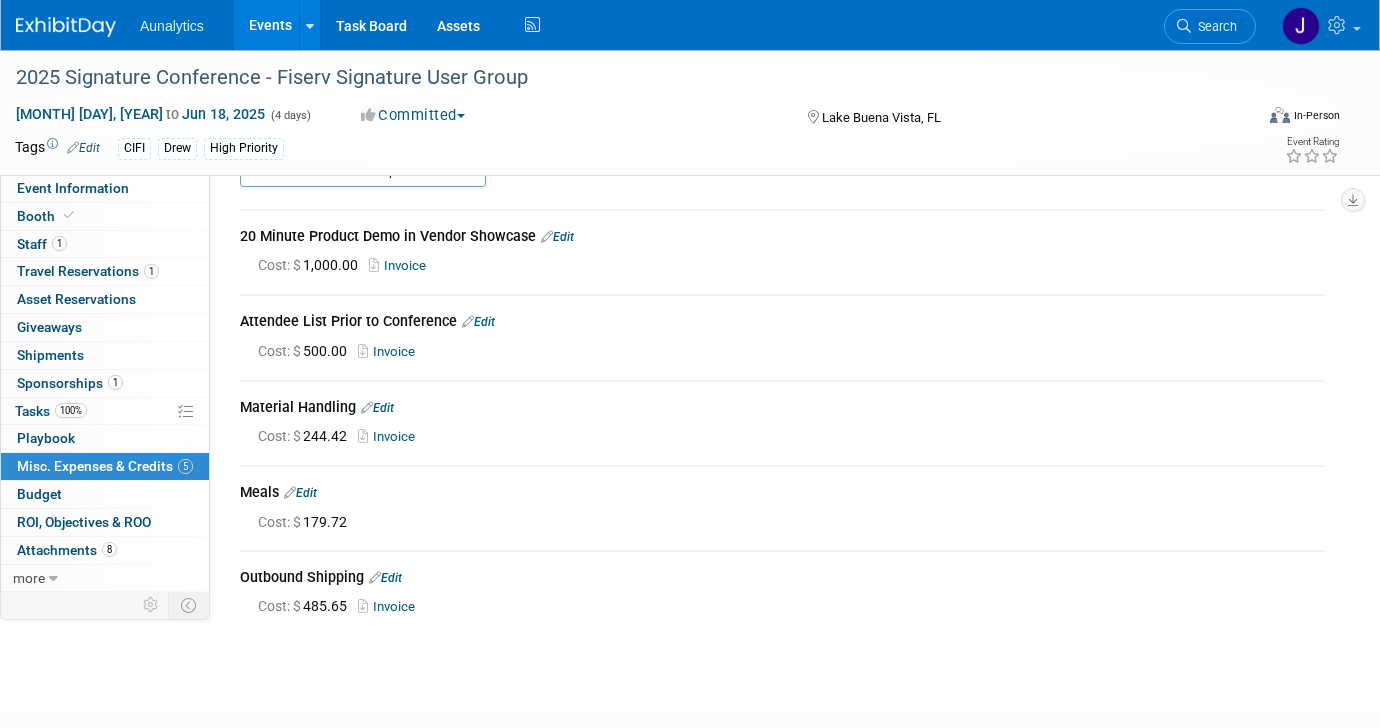 scroll, scrollTop: 40, scrollLeft: 0, axis: vertical 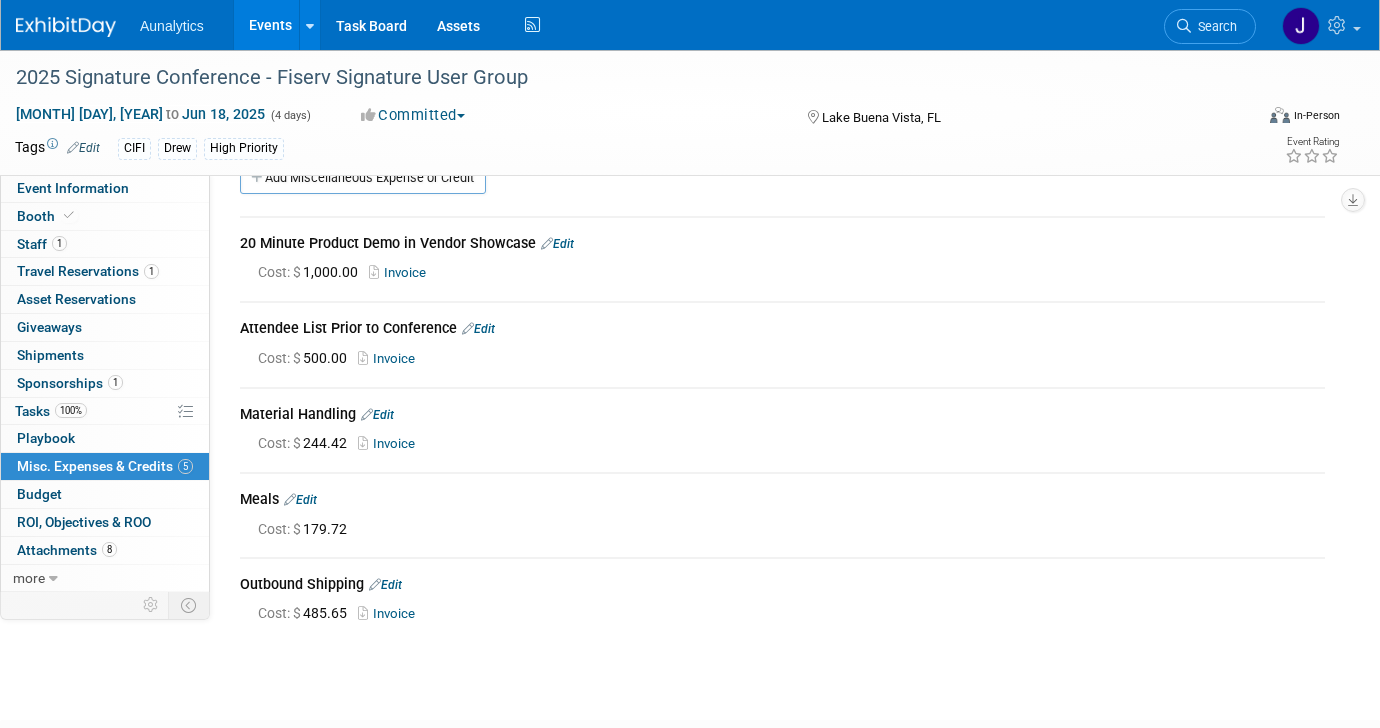 click on "Edit" at bounding box center [385, 585] 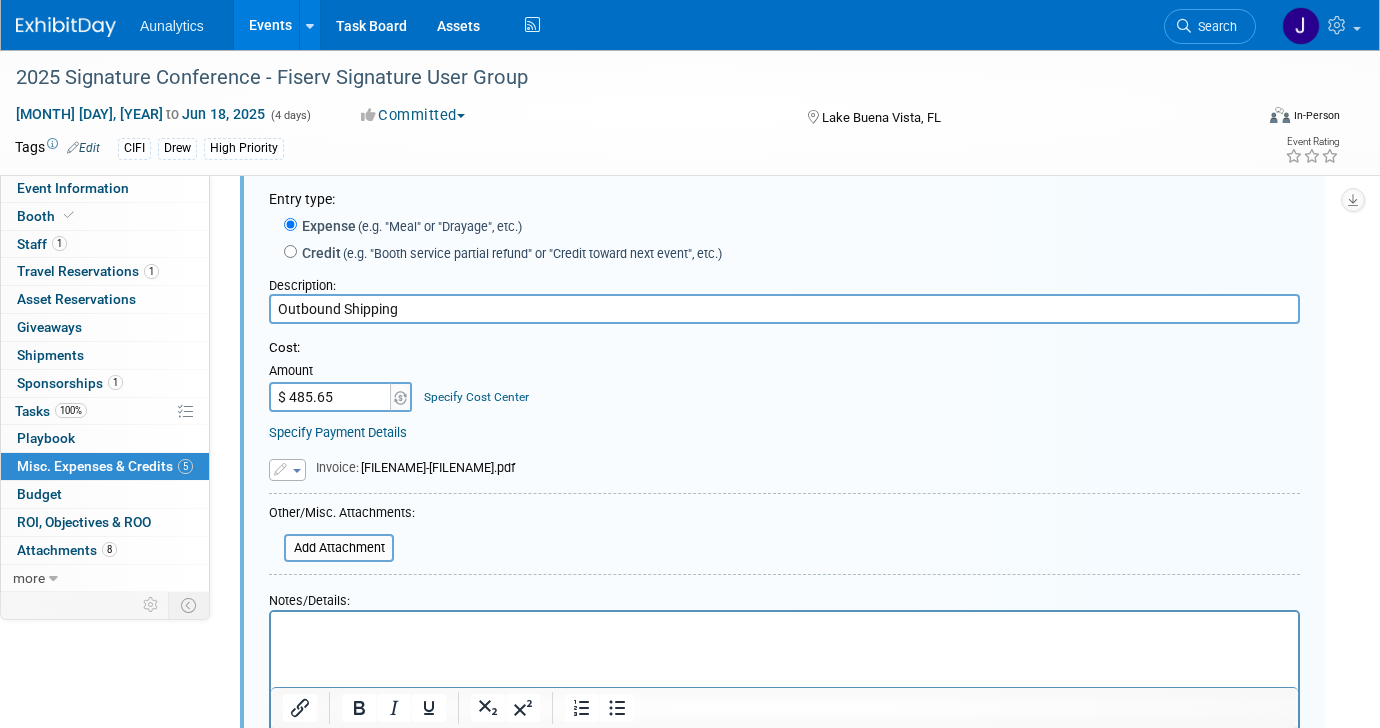 scroll, scrollTop: 417, scrollLeft: 0, axis: vertical 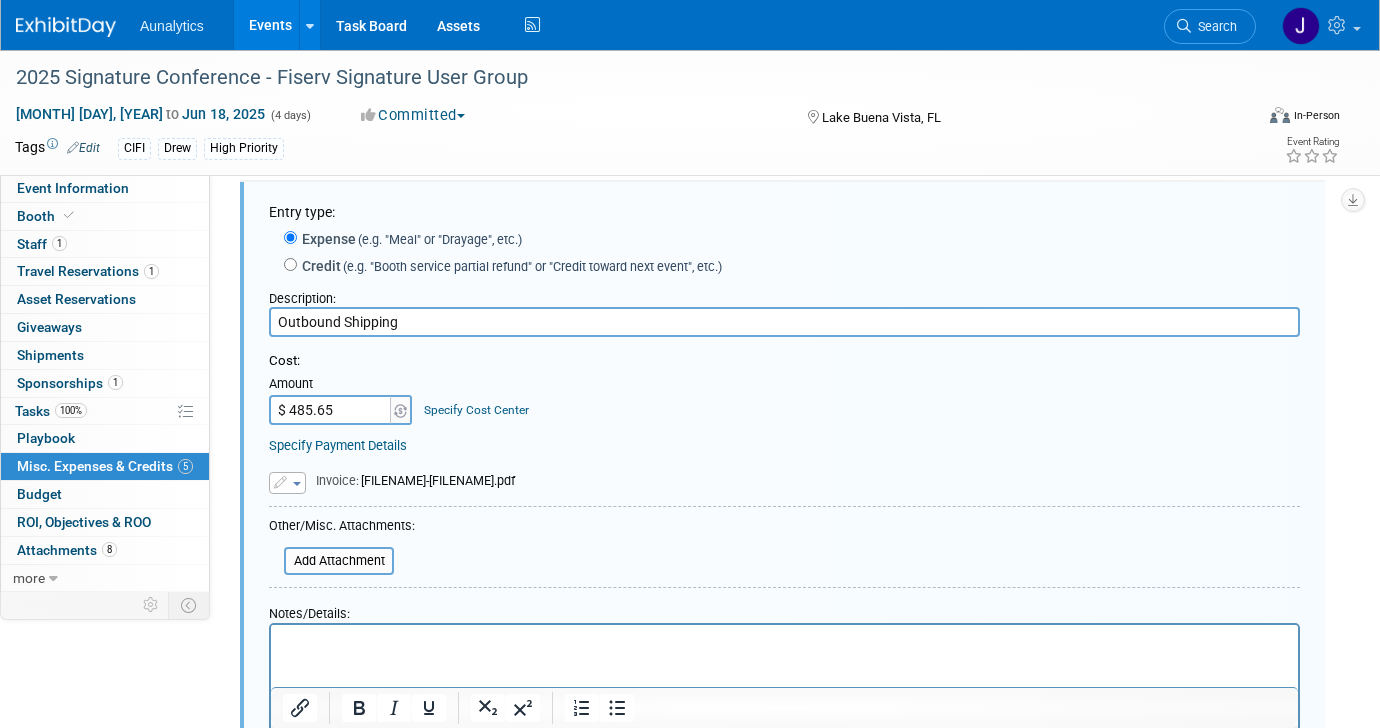 click at bounding box center (297, 484) 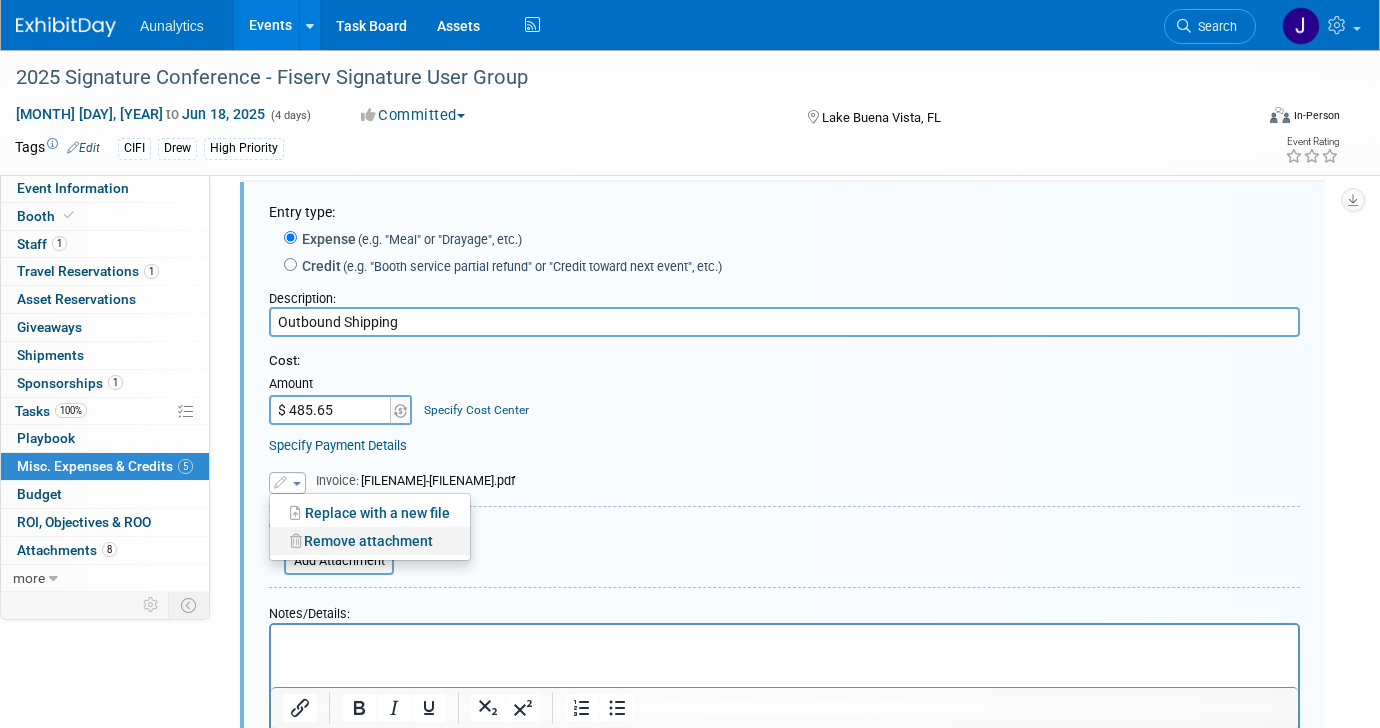 click on "Remove attachment" at bounding box center (370, 541) 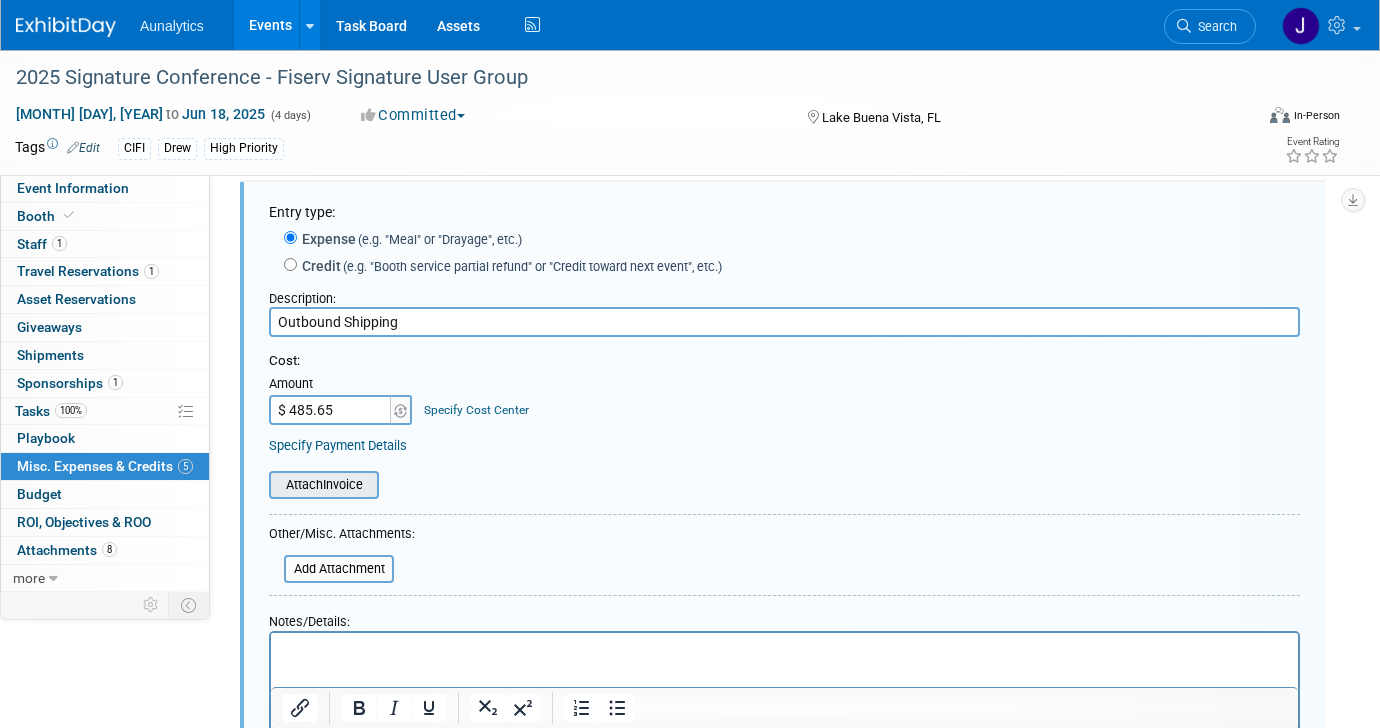 click at bounding box center (258, 485) 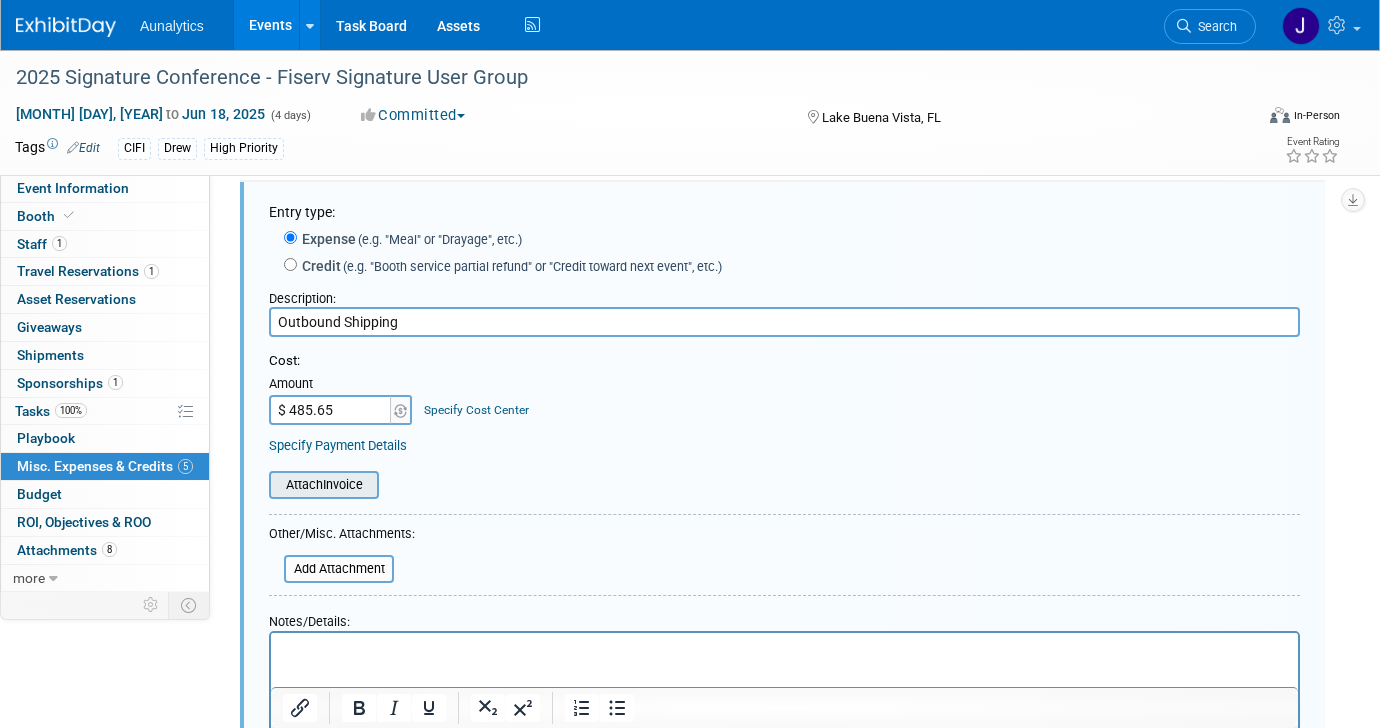 click at bounding box center [258, 485] 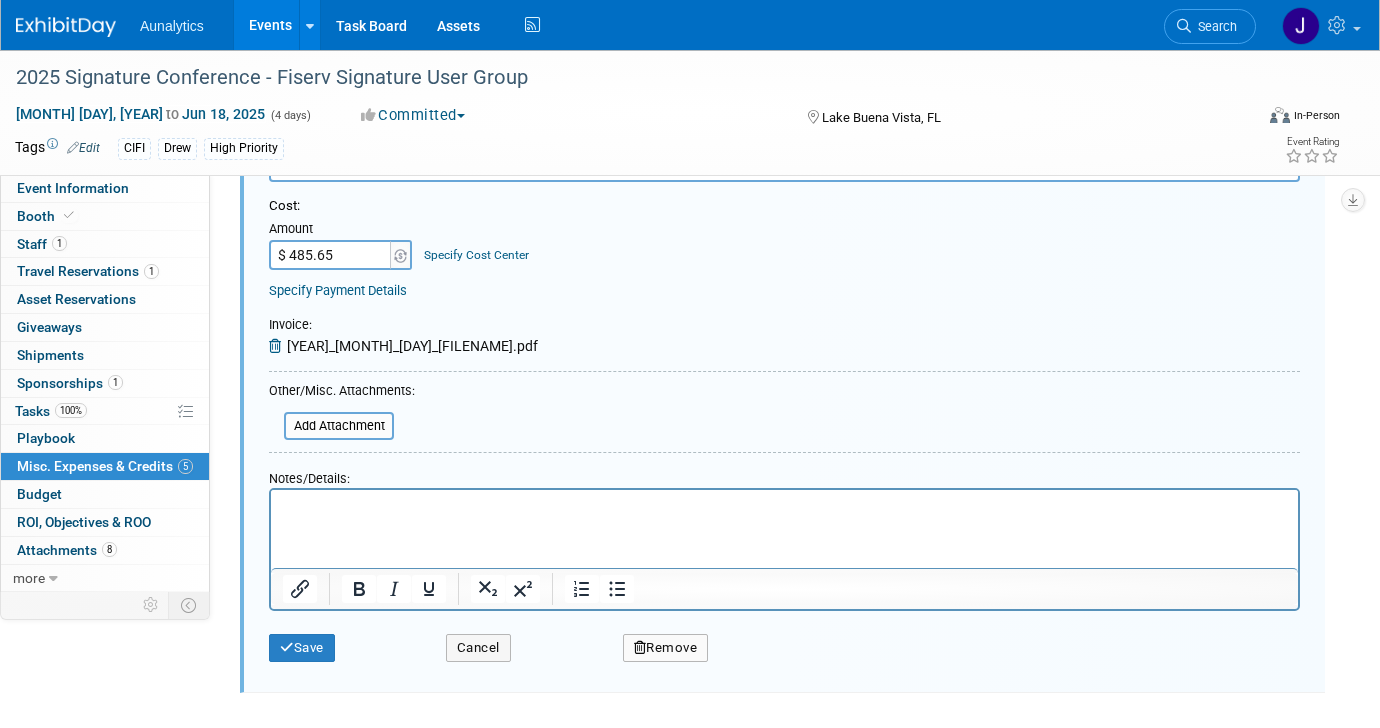 scroll, scrollTop: 570, scrollLeft: 0, axis: vertical 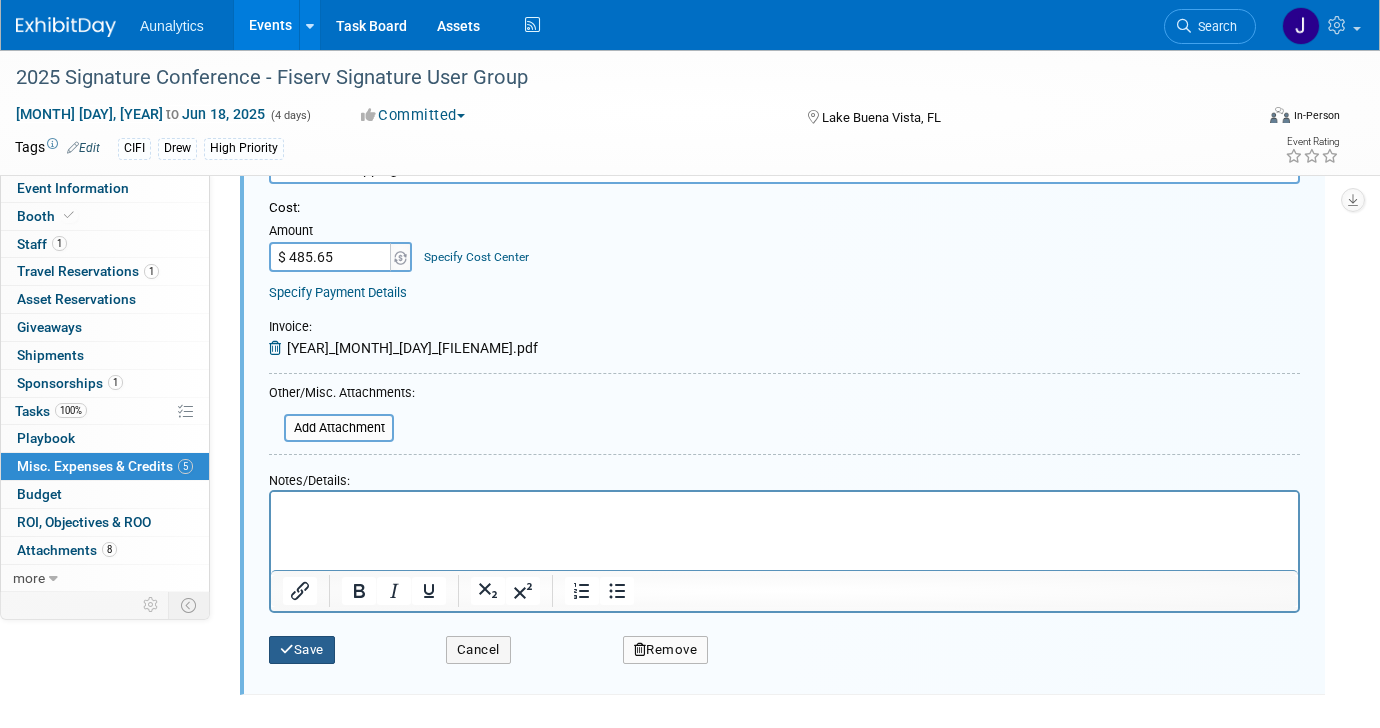 click on "Save" at bounding box center (302, 650) 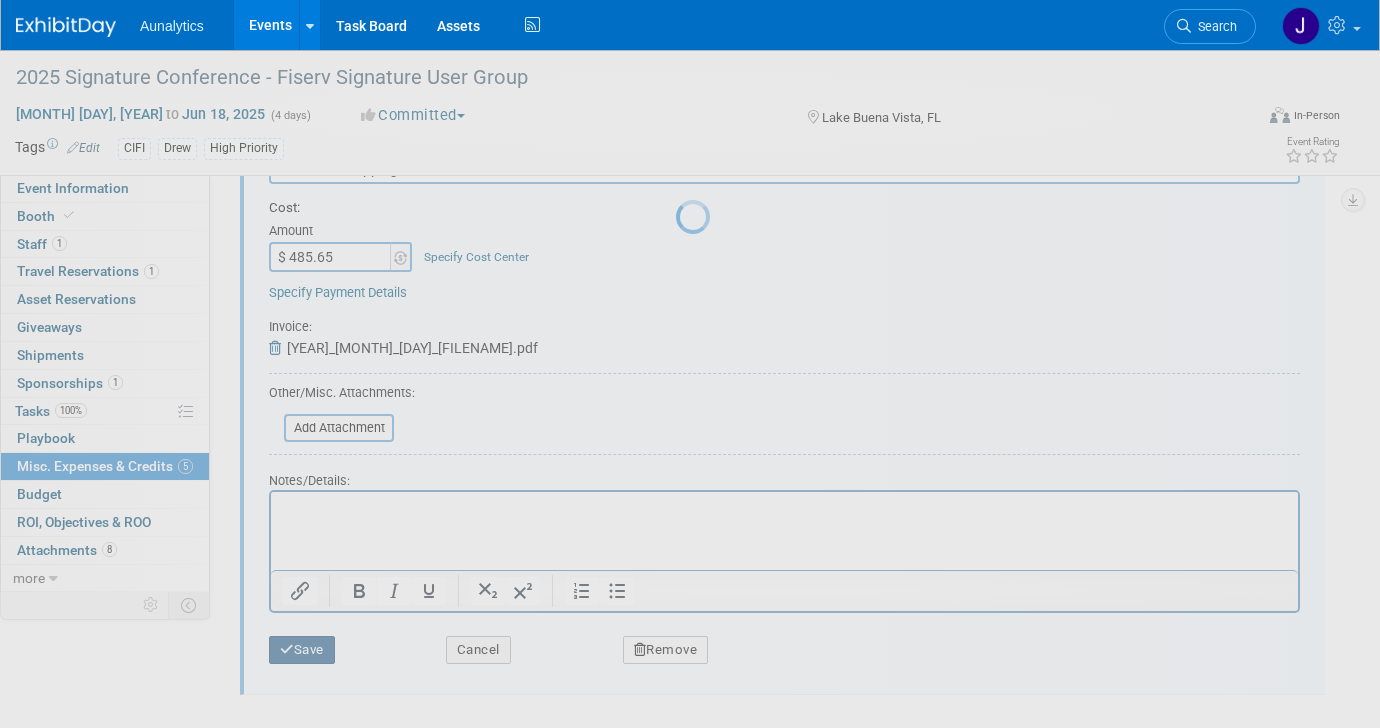 scroll, scrollTop: 168, scrollLeft: 0, axis: vertical 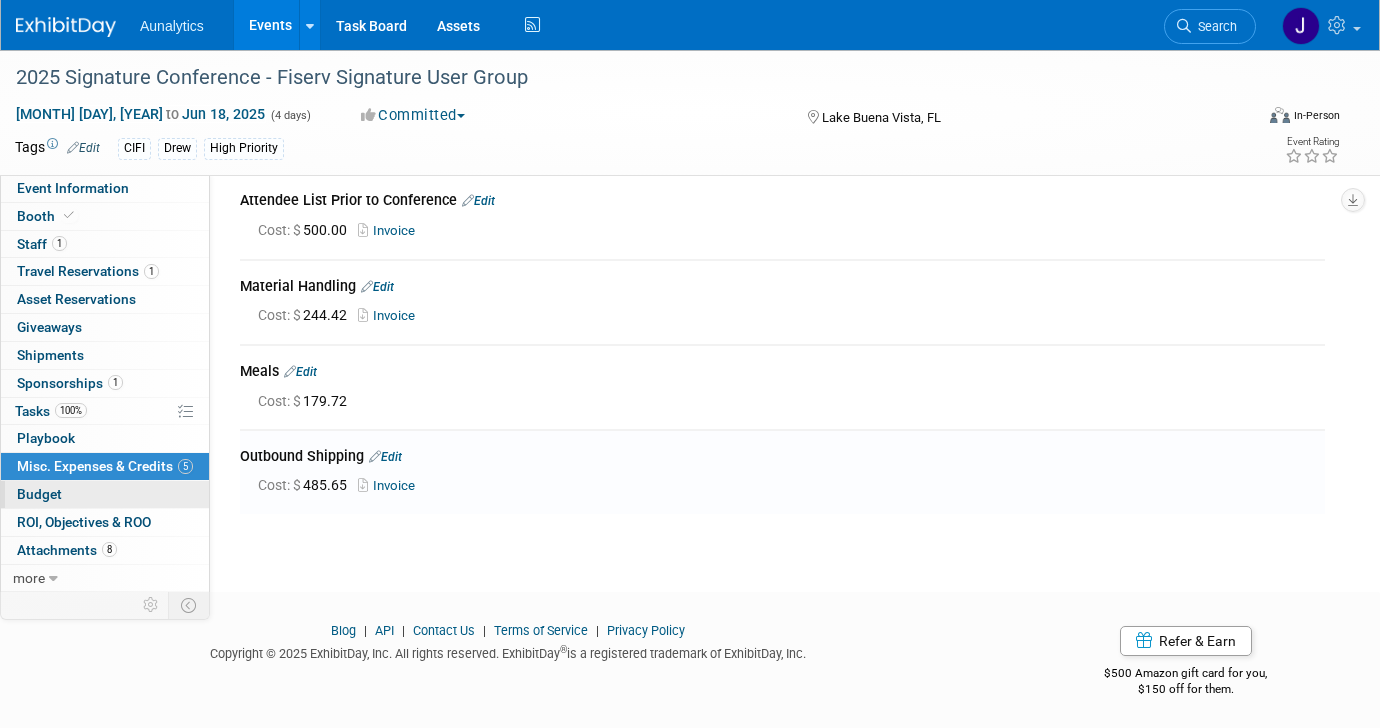 click on "Budget" at bounding box center (105, 494) 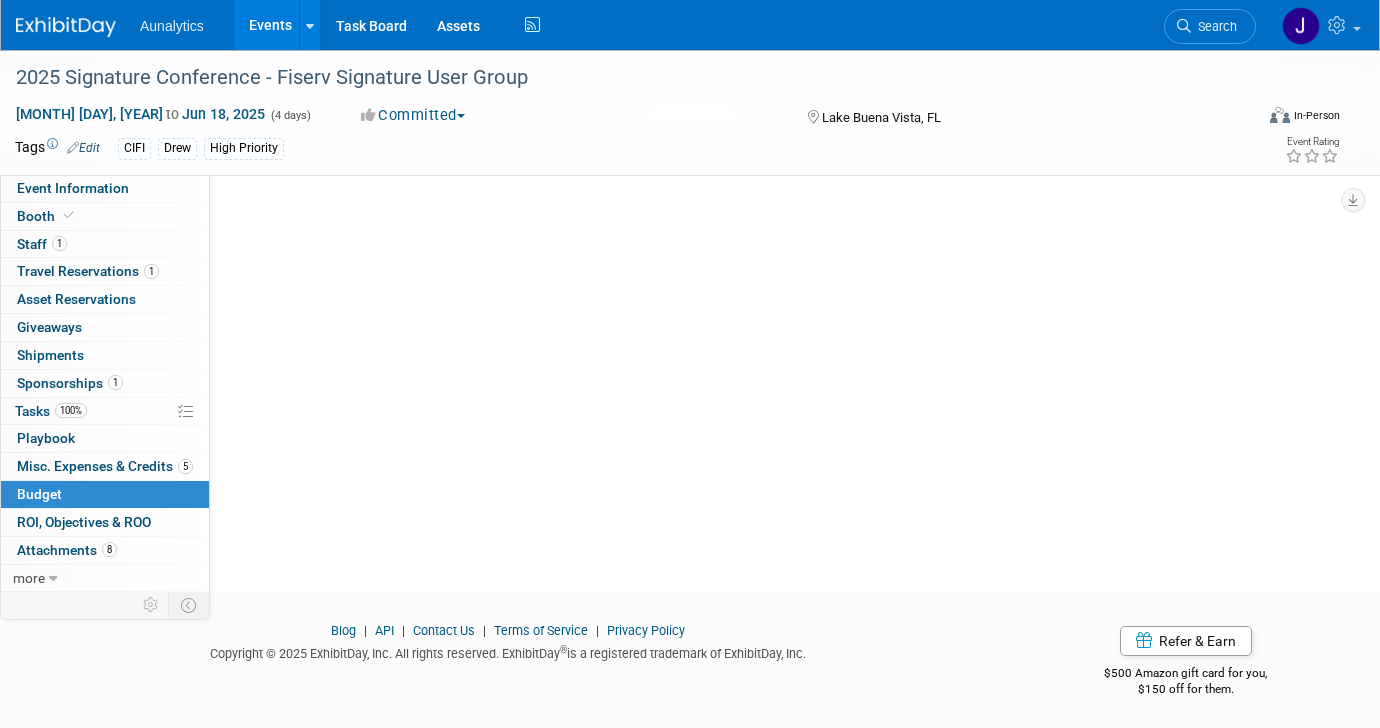 scroll, scrollTop: 0, scrollLeft: 0, axis: both 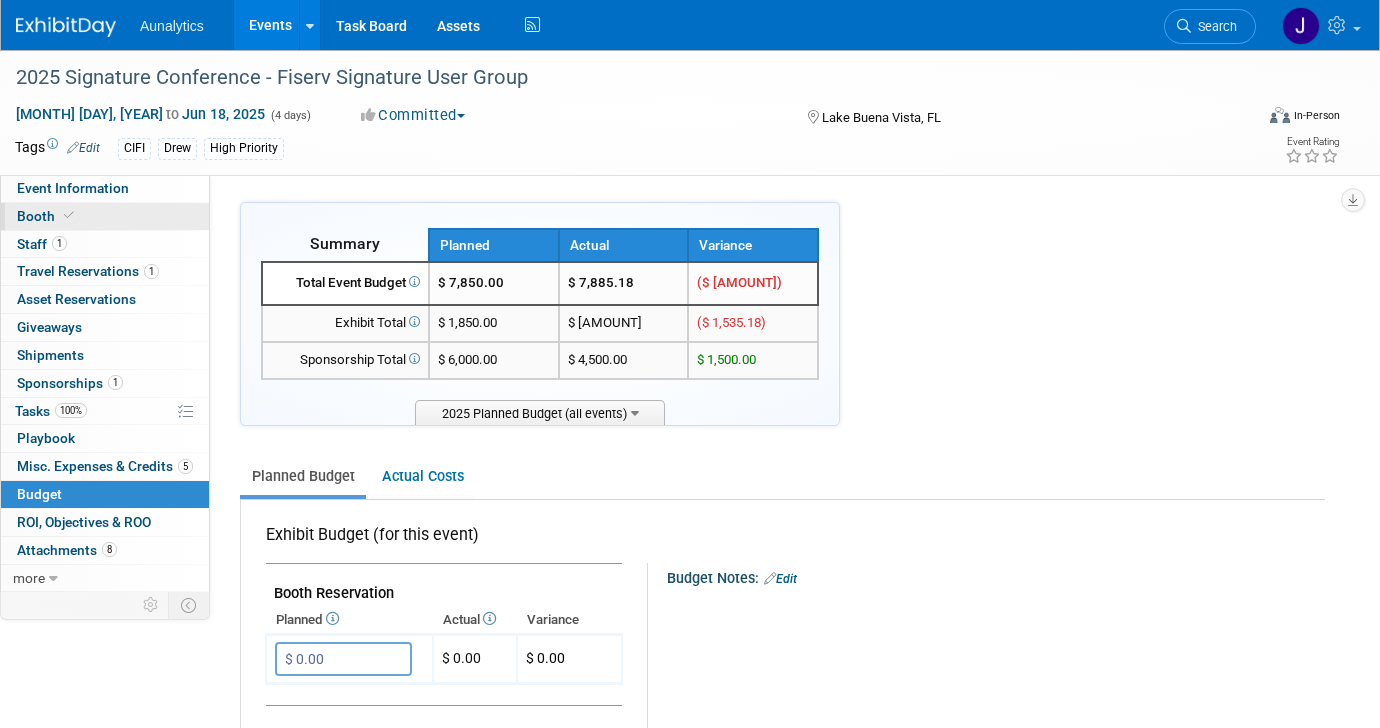 click on "Booth" at bounding box center [47, 216] 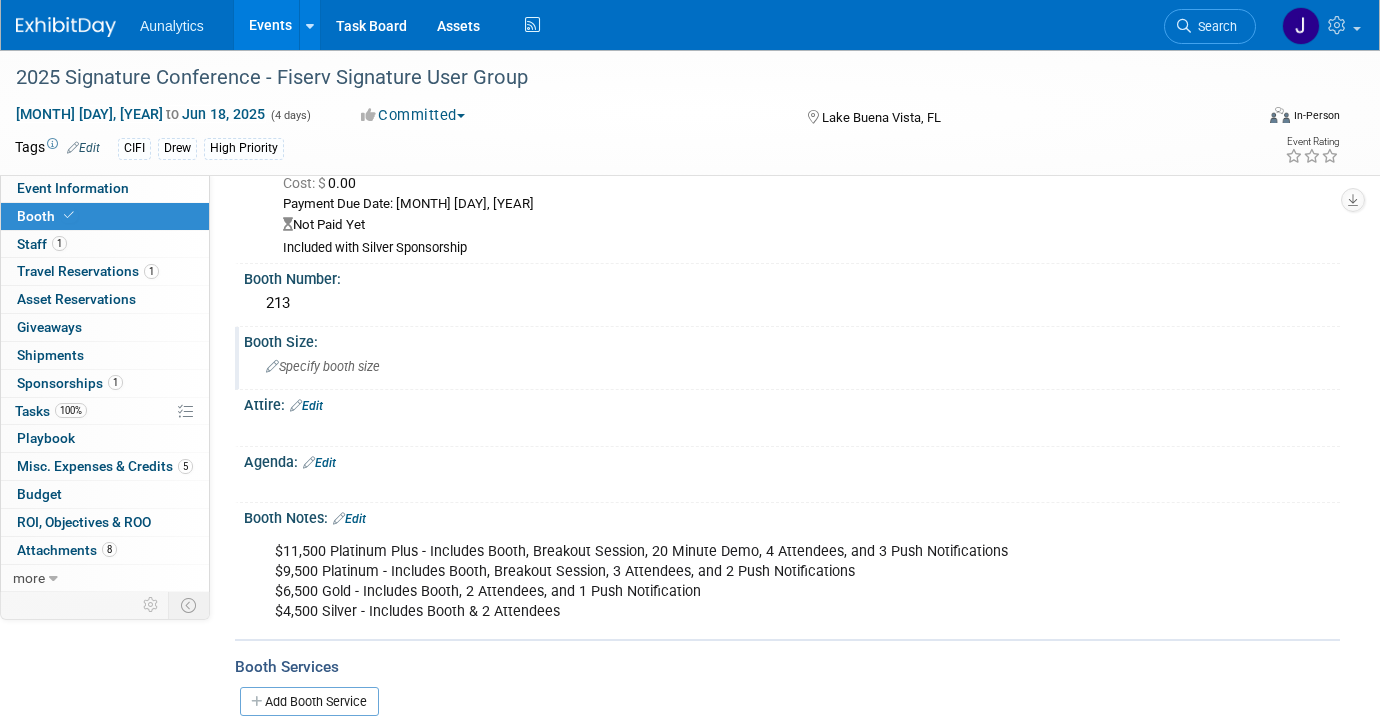 scroll, scrollTop: 0, scrollLeft: 0, axis: both 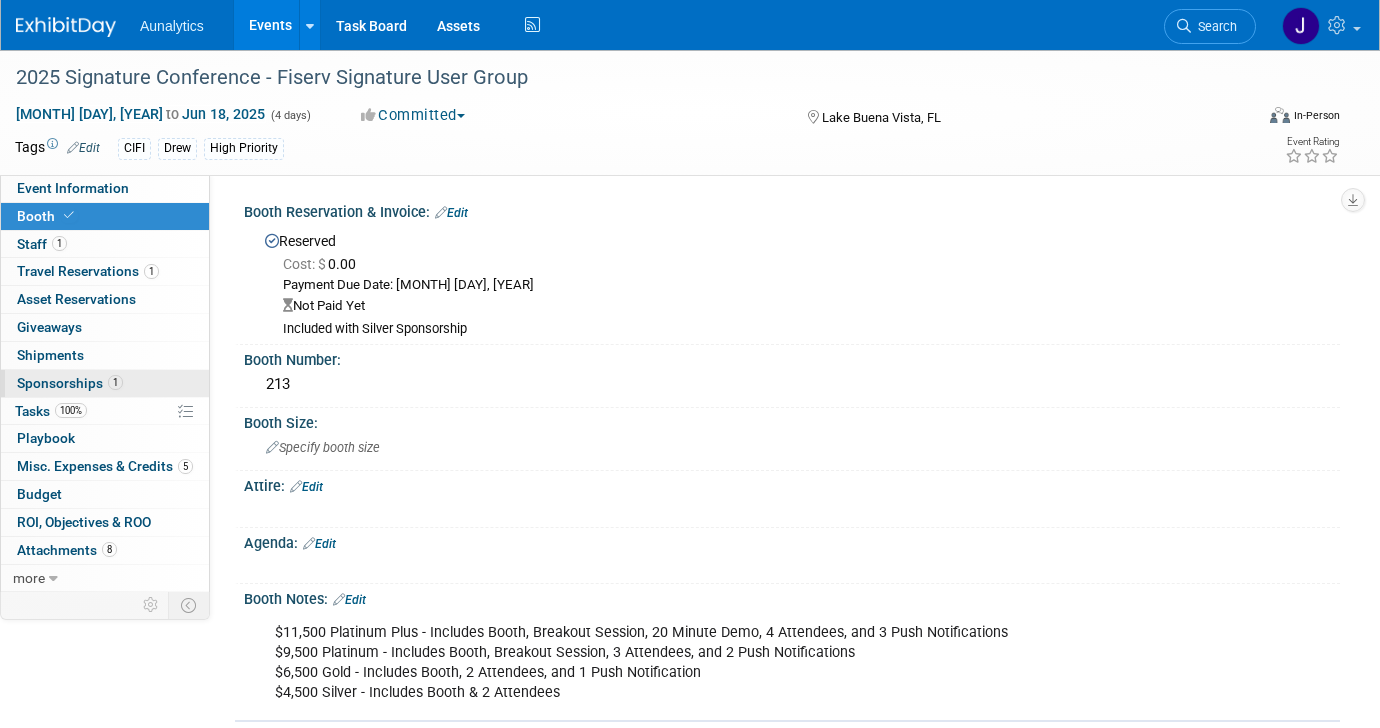 click on "1
Sponsorships 1" at bounding box center (105, 383) 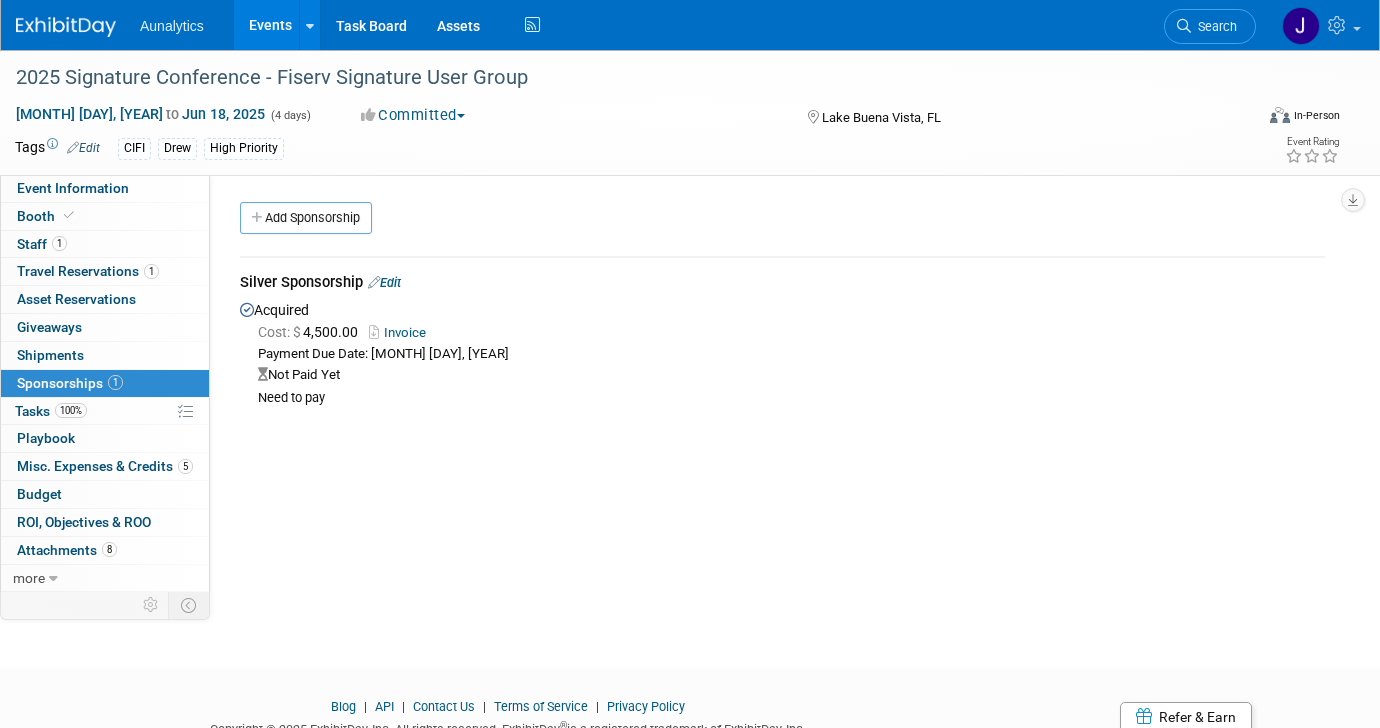click on "Invoice" at bounding box center [401, 332] 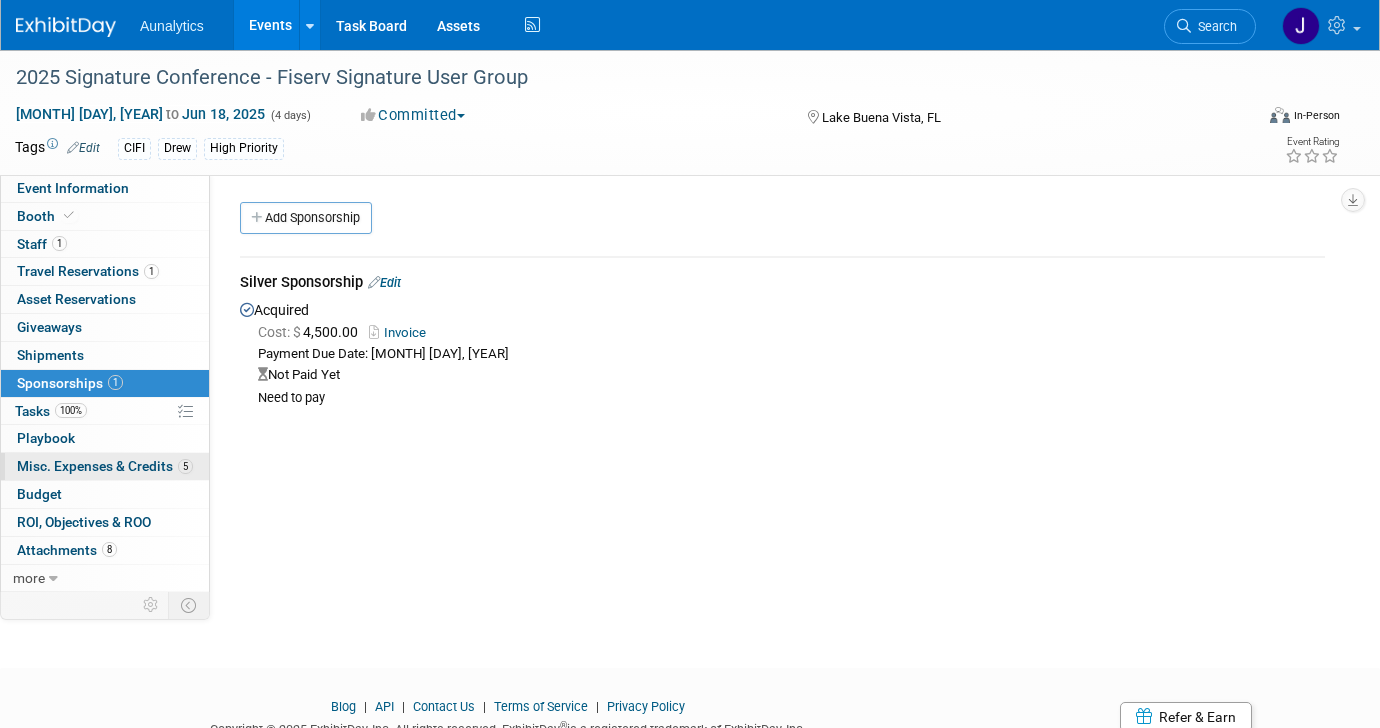 click on "Misc. Expenses & Credits 5" at bounding box center [105, 466] 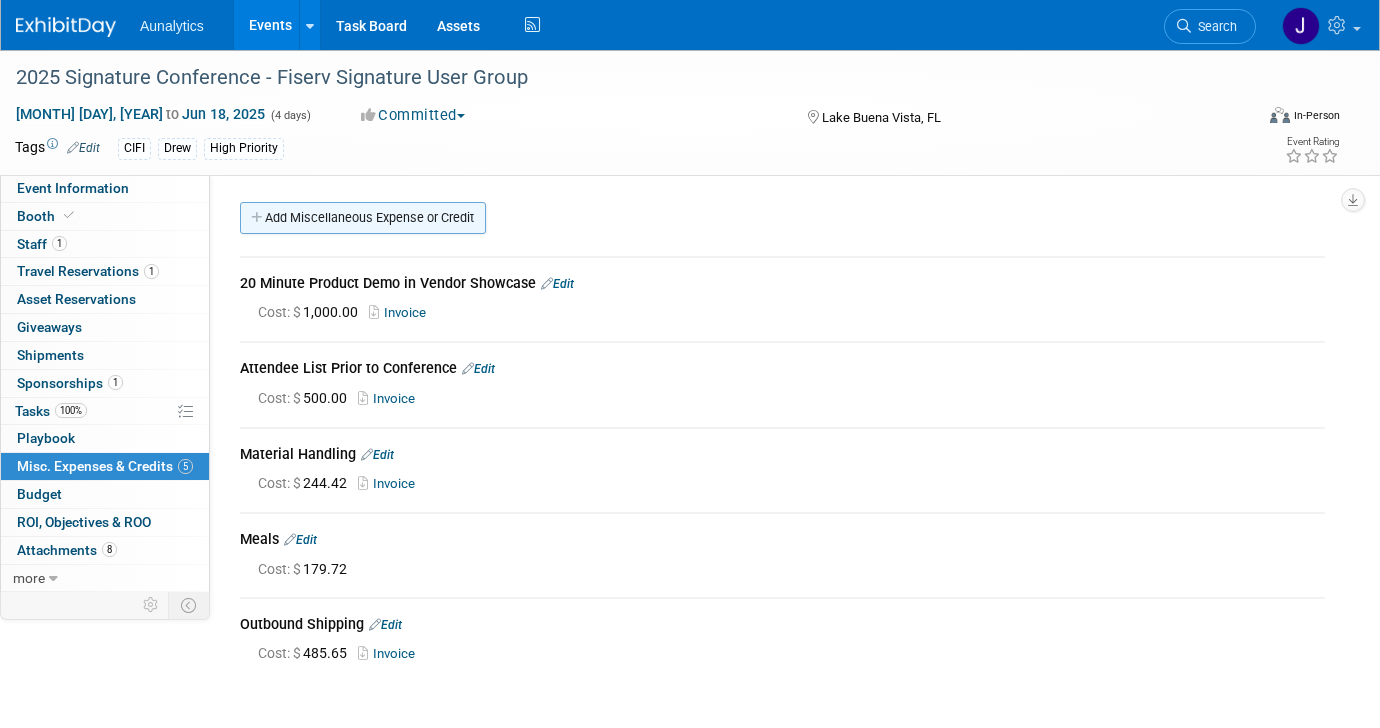 click on "Add Miscellaneous Expense or Credit" at bounding box center [363, 218] 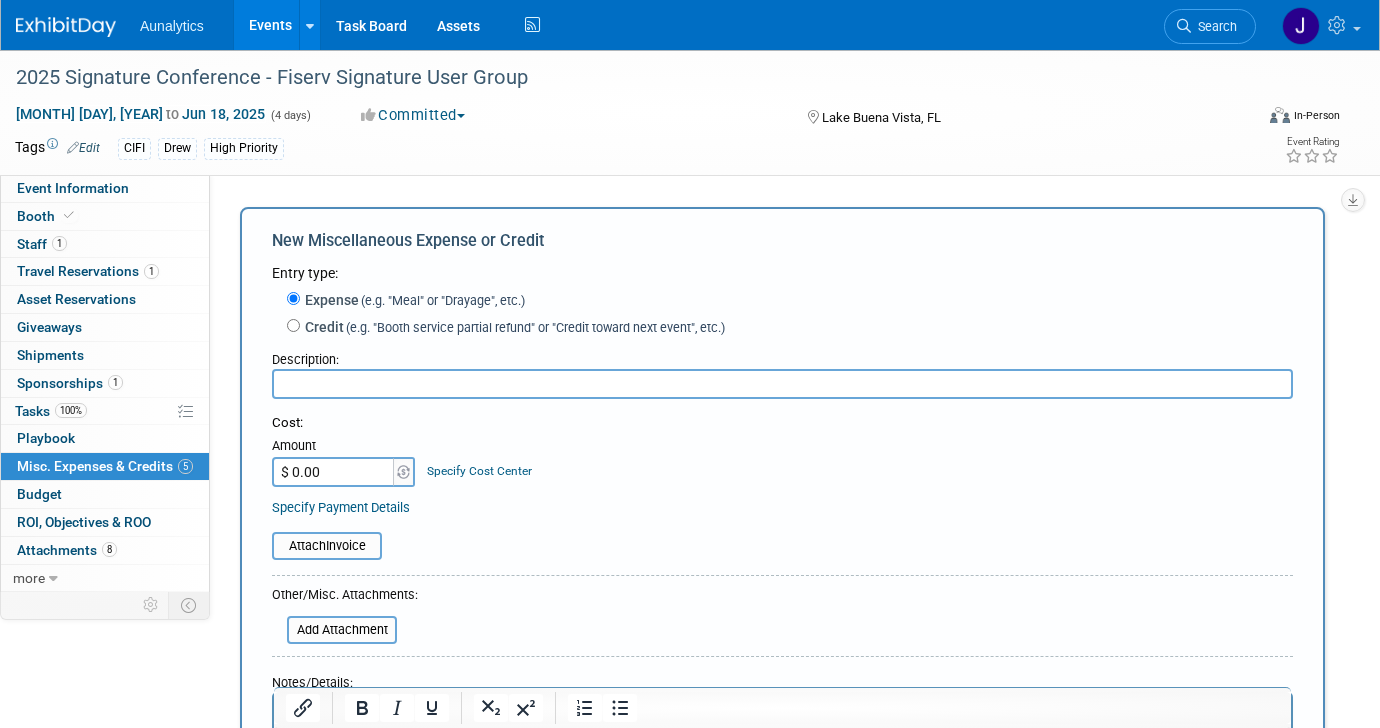 scroll, scrollTop: 0, scrollLeft: 0, axis: both 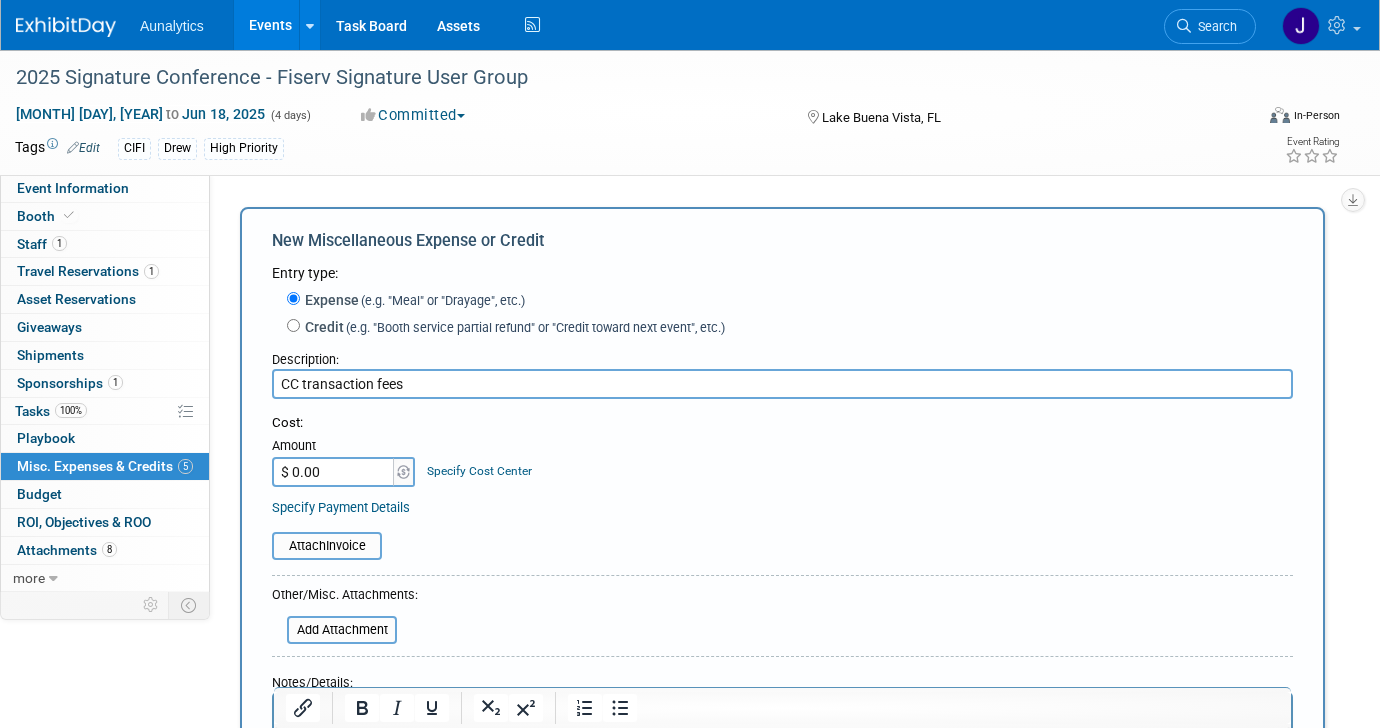 type on "CC transaction fees" 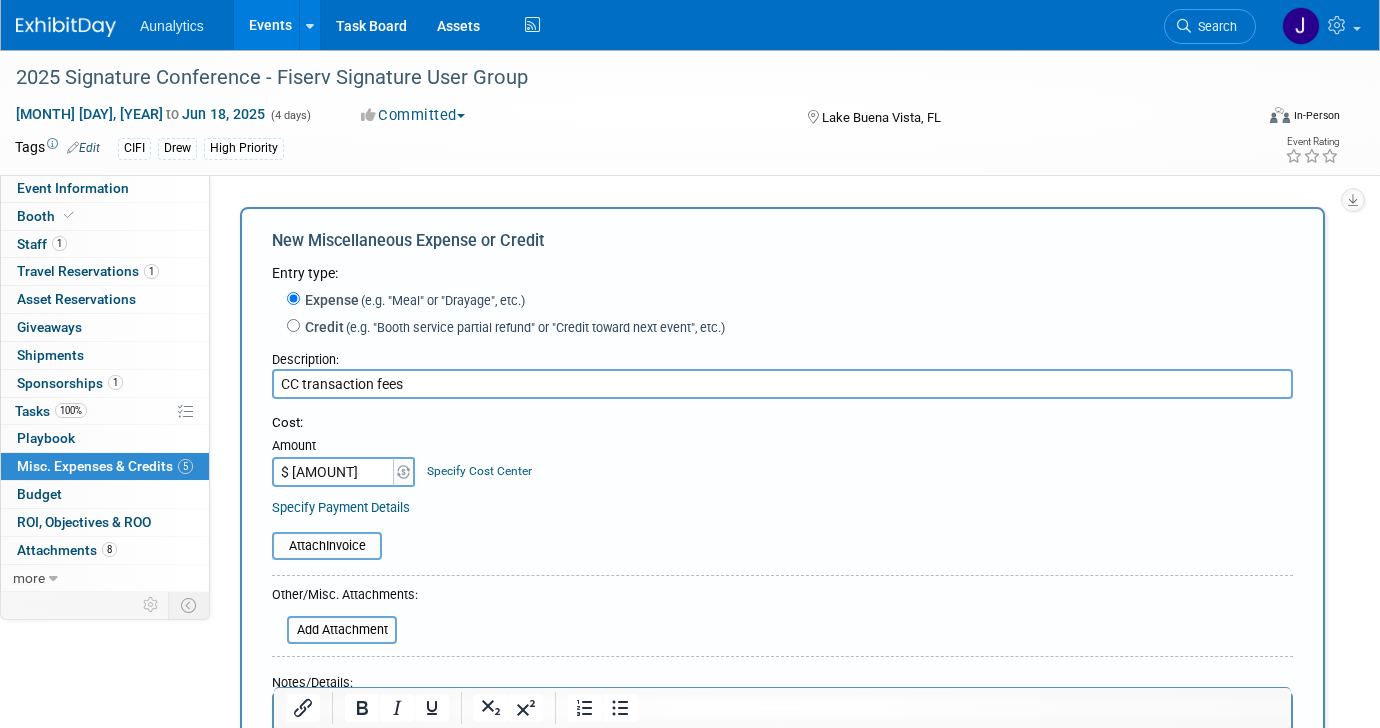 type on "$ 237.00" 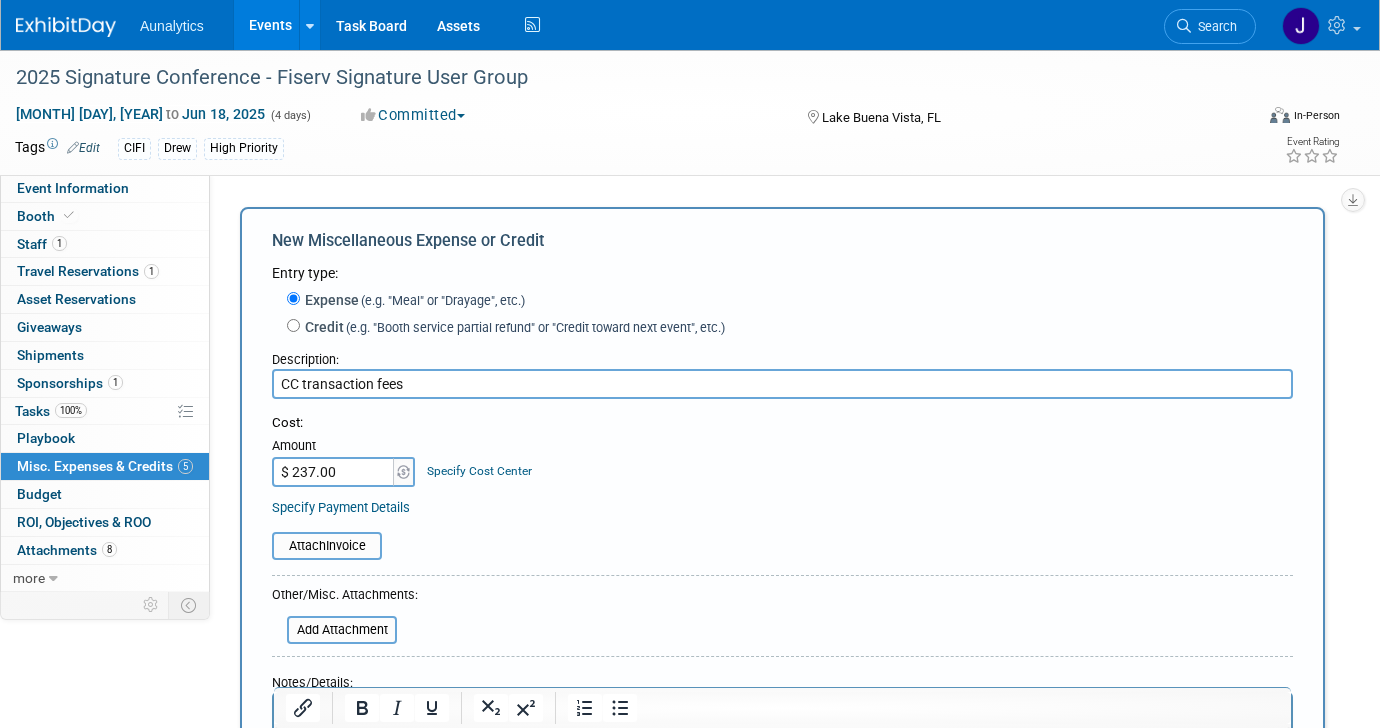 click on "Attach  Invoice" at bounding box center [782, 535] 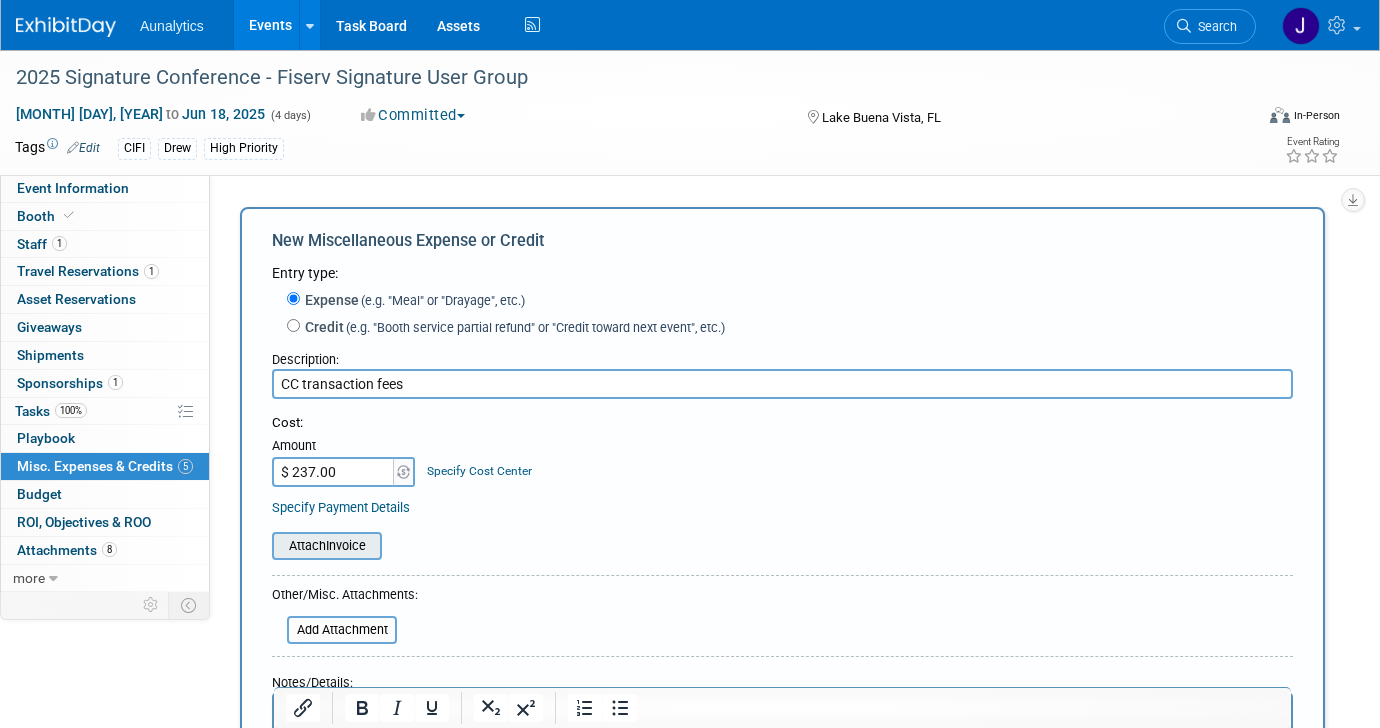 click at bounding box center (261, 546) 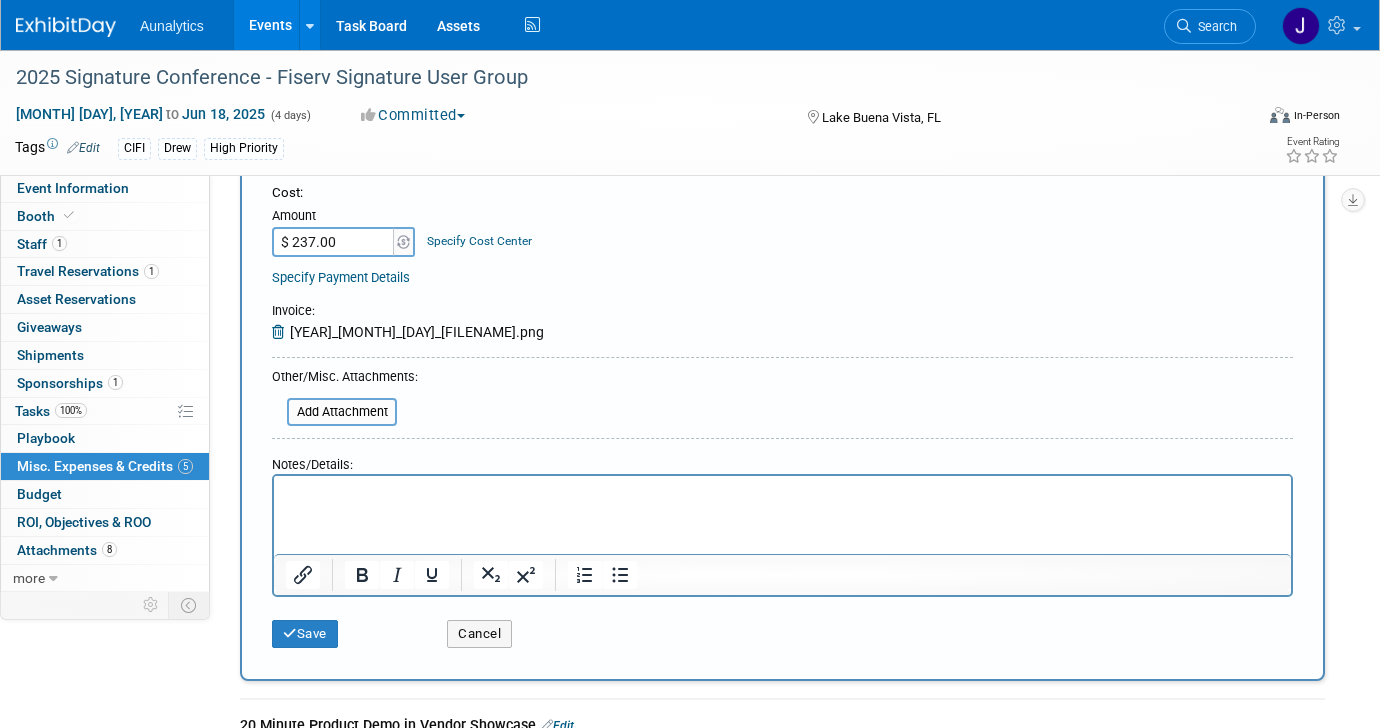 scroll, scrollTop: 234, scrollLeft: 0, axis: vertical 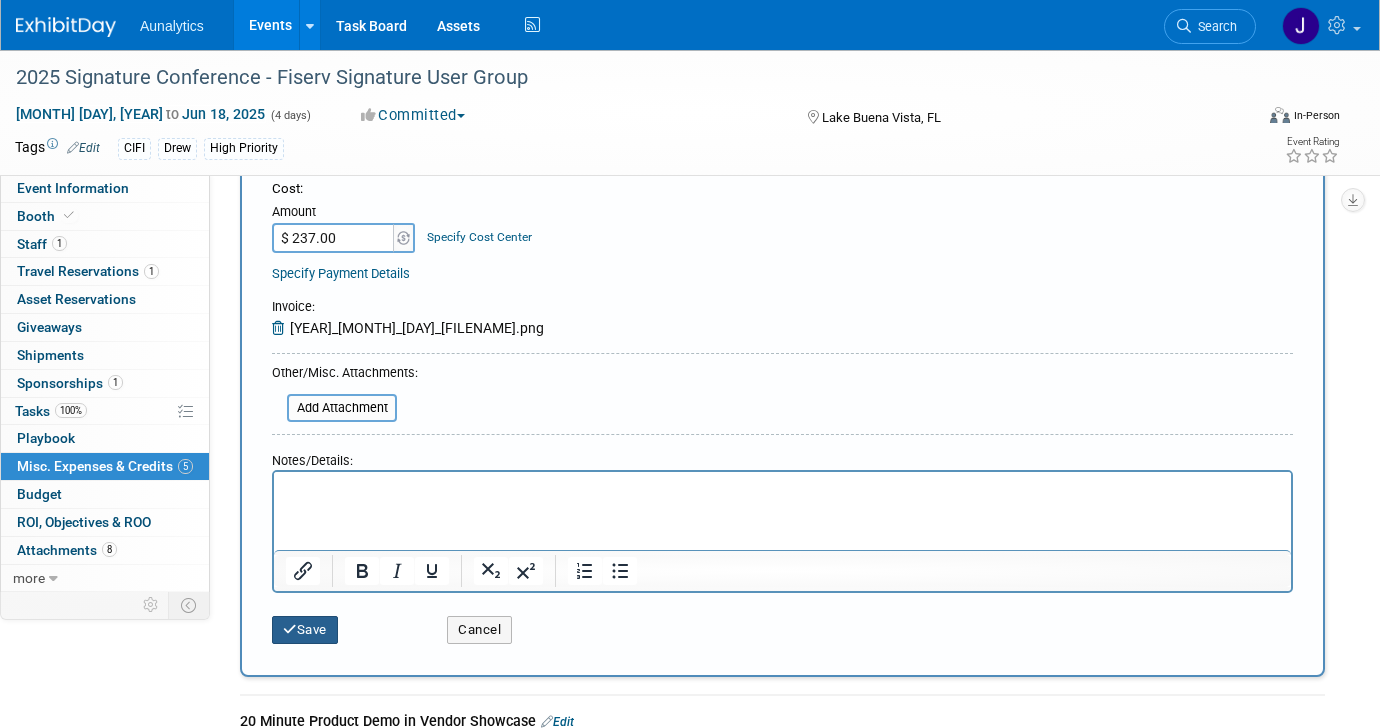 click on "Save" at bounding box center (305, 630) 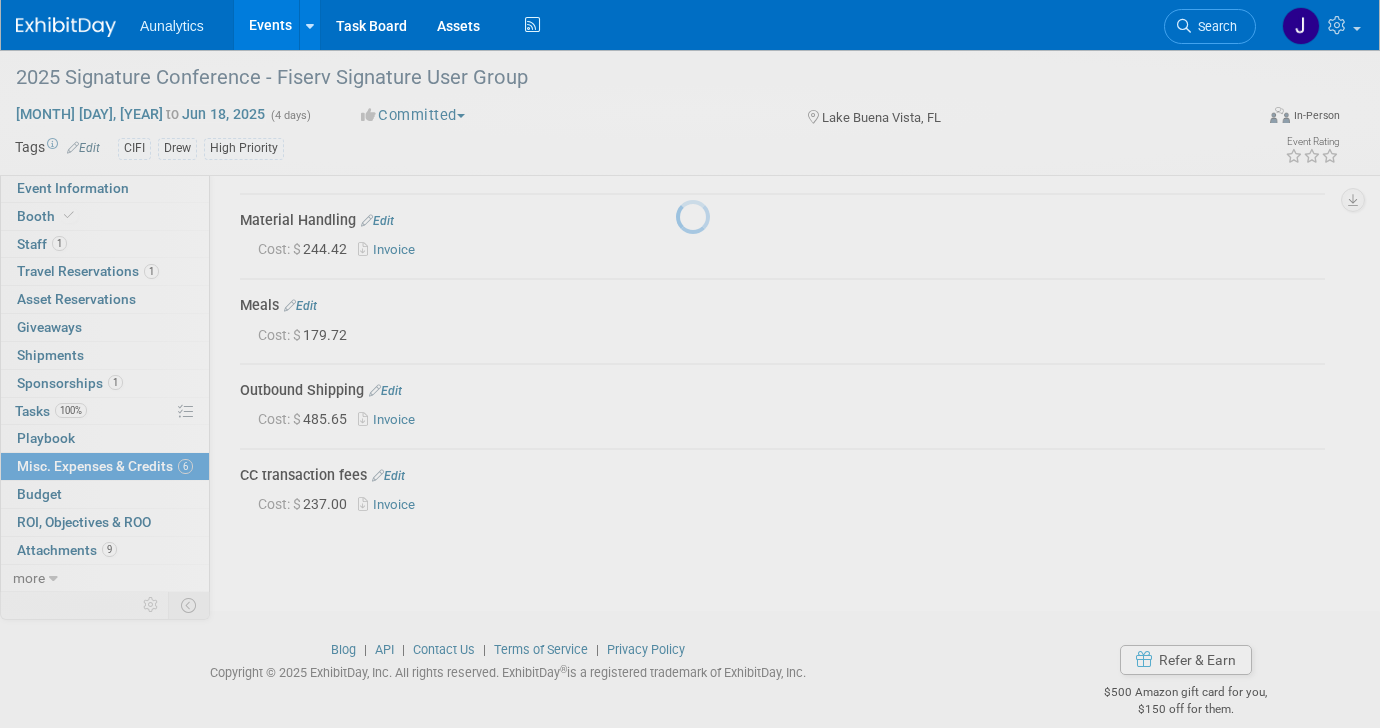 scroll, scrollTop: 252, scrollLeft: 0, axis: vertical 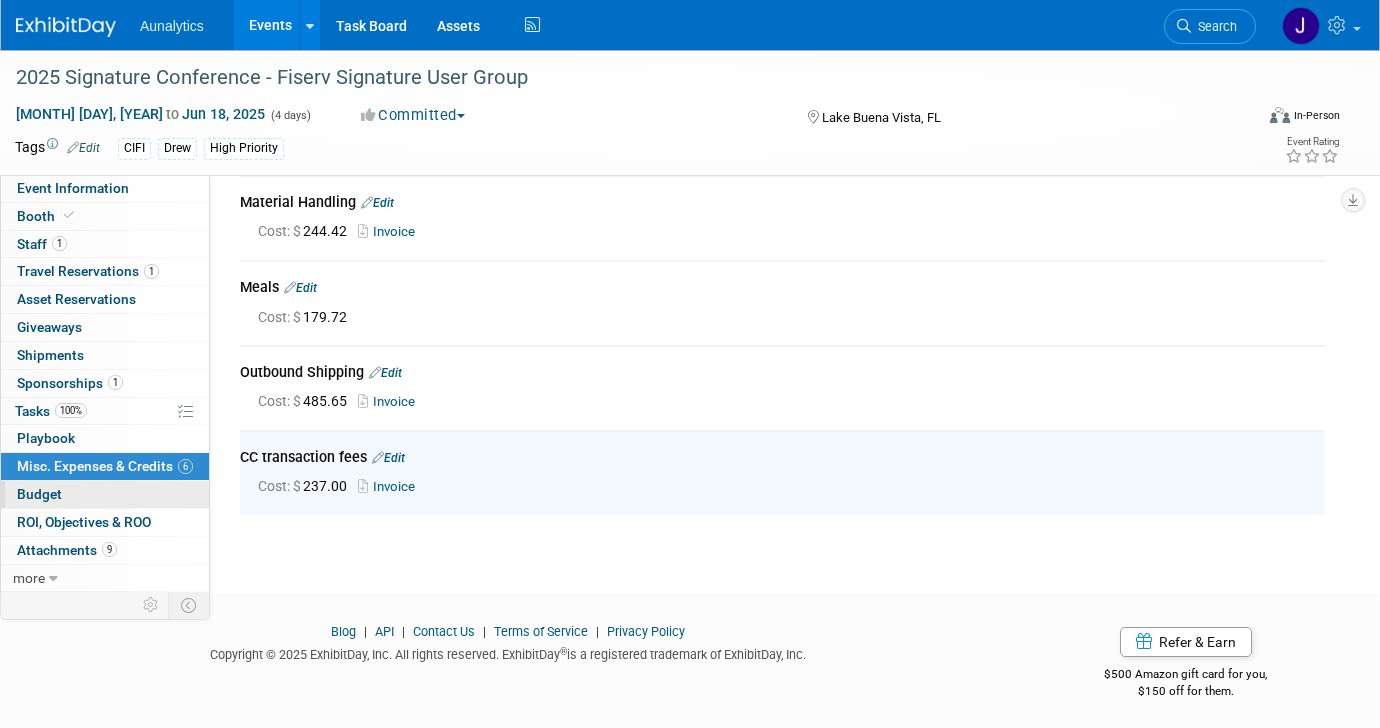 click on "Budget" at bounding box center (105, 494) 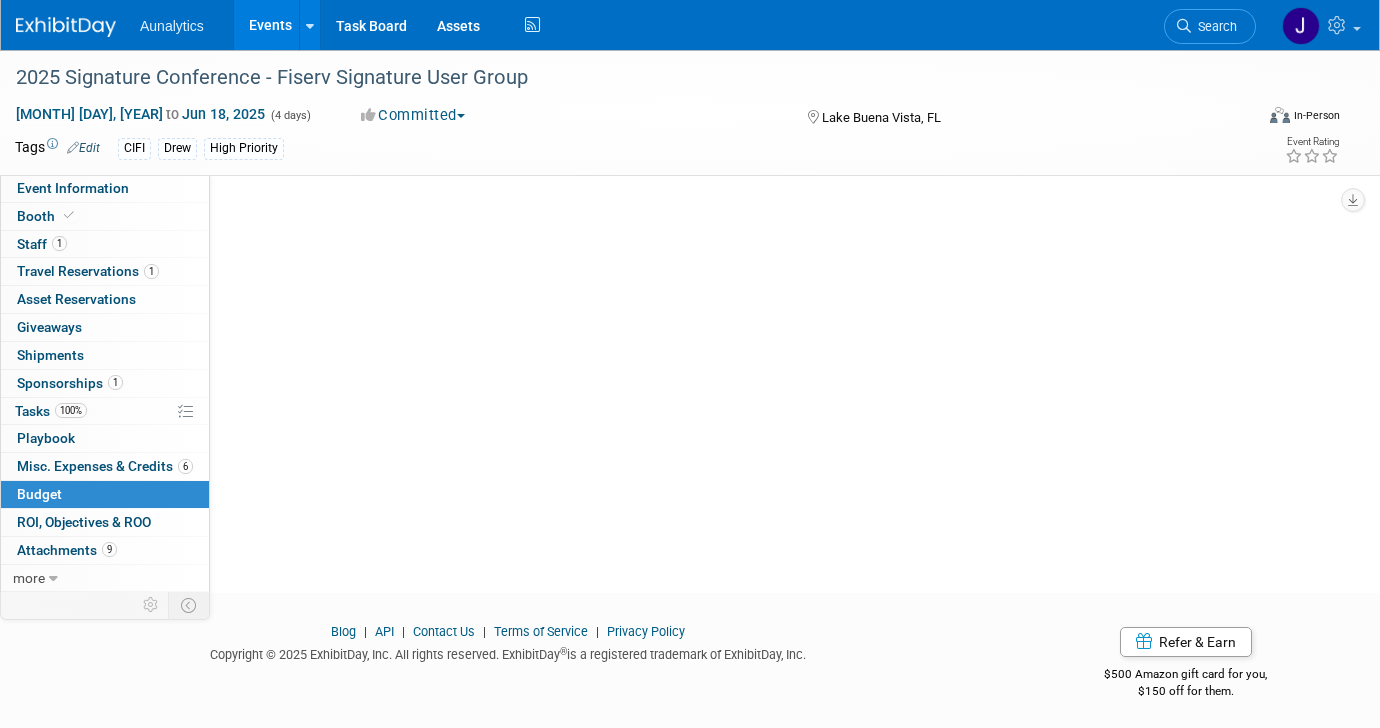 scroll, scrollTop: 0, scrollLeft: 0, axis: both 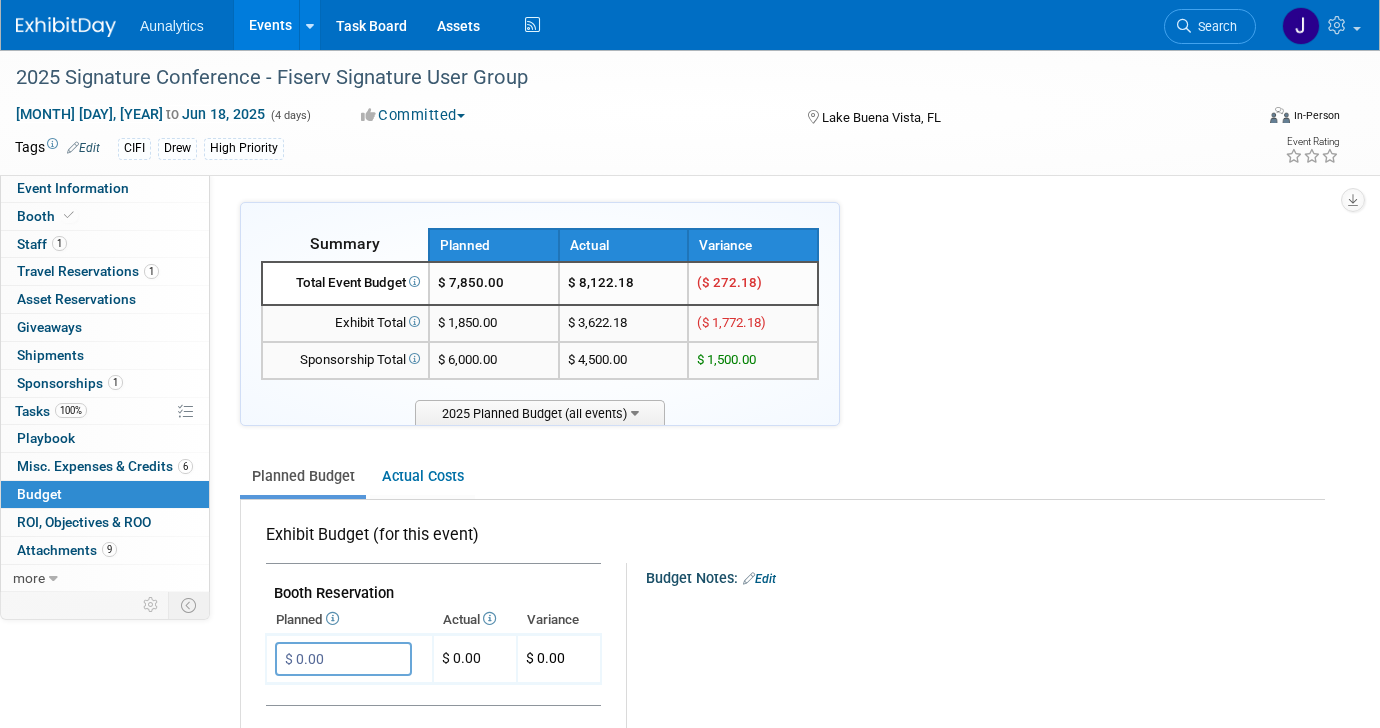 click on "Events" at bounding box center (270, 25) 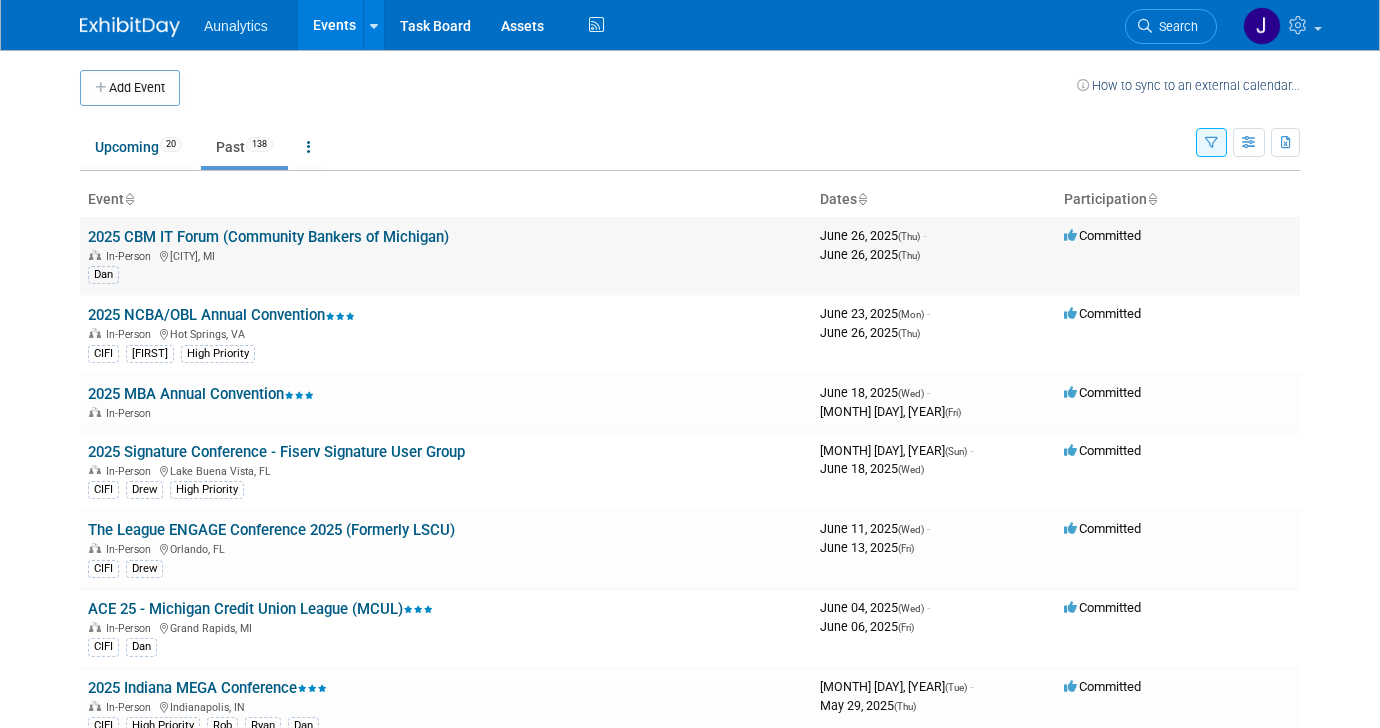 scroll, scrollTop: 0, scrollLeft: 0, axis: both 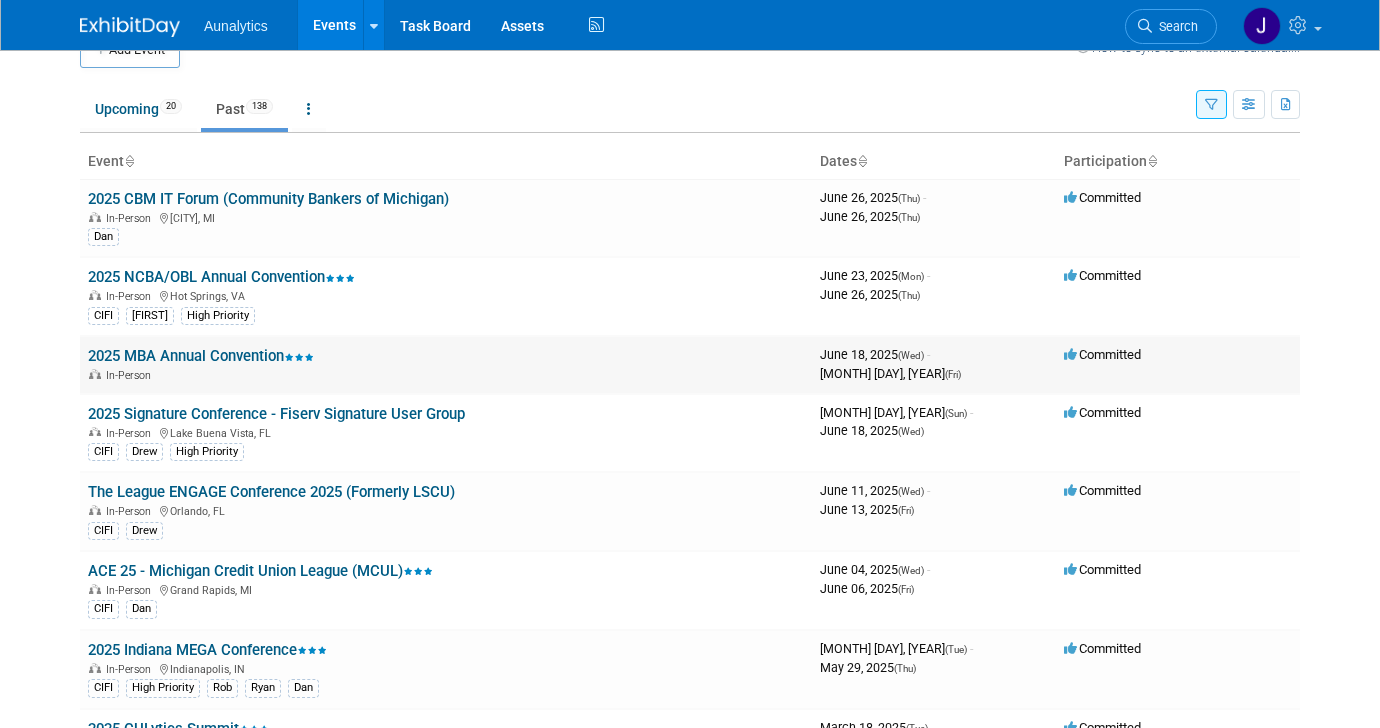 click on "2025 MBA Annual Convention" at bounding box center (201, 356) 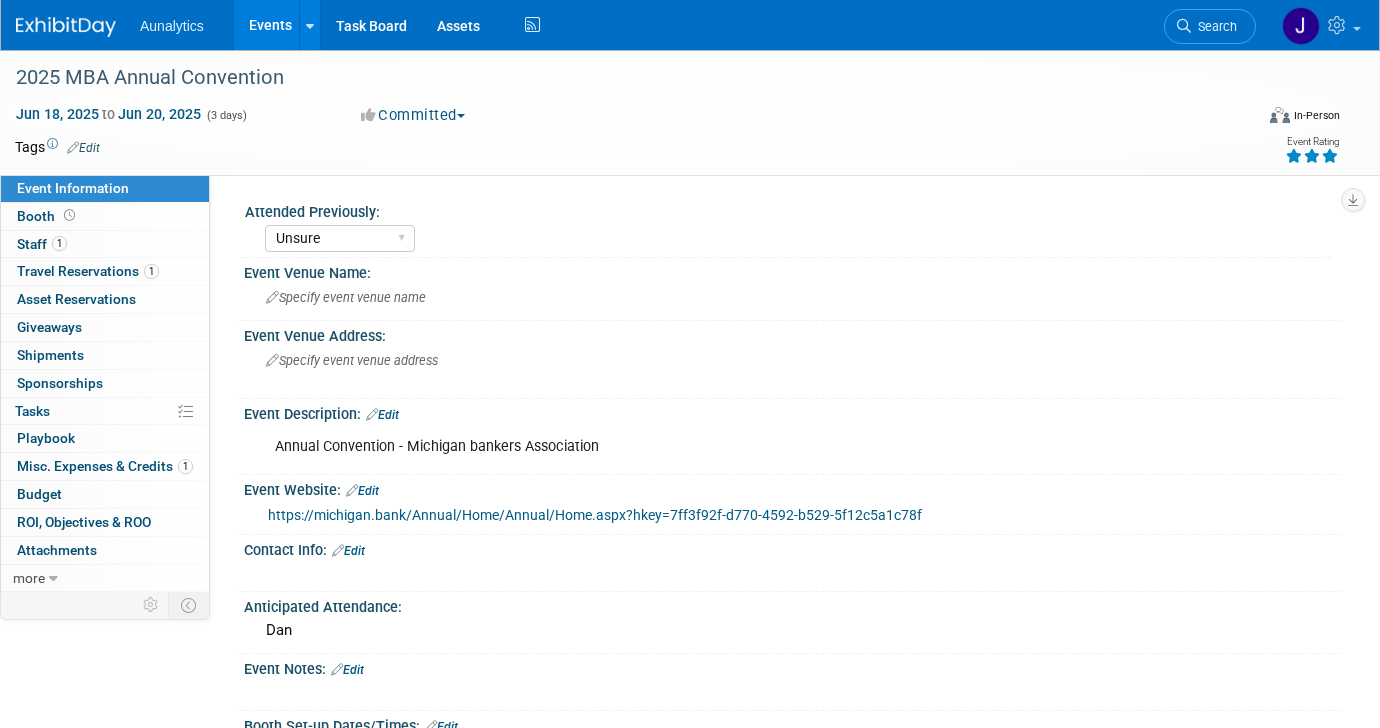 select on "Unsure" 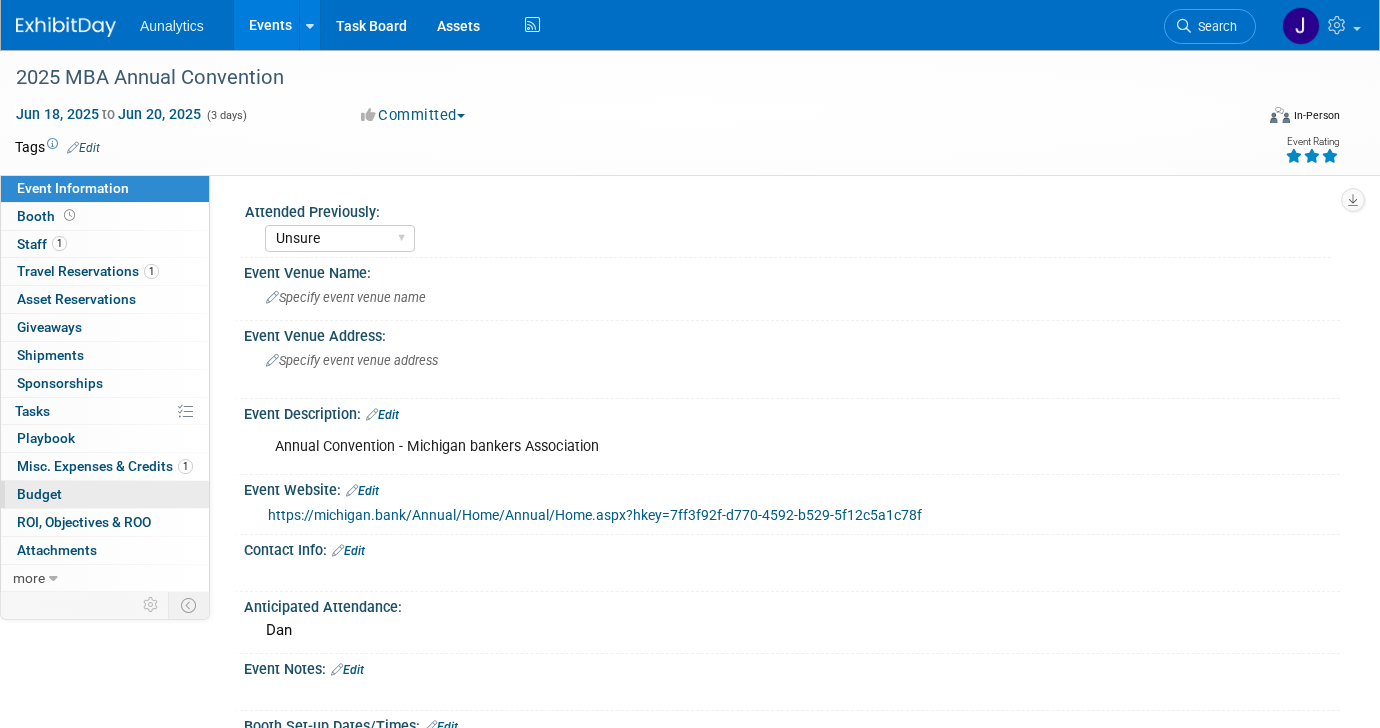 click on "Budget" at bounding box center (105, 494) 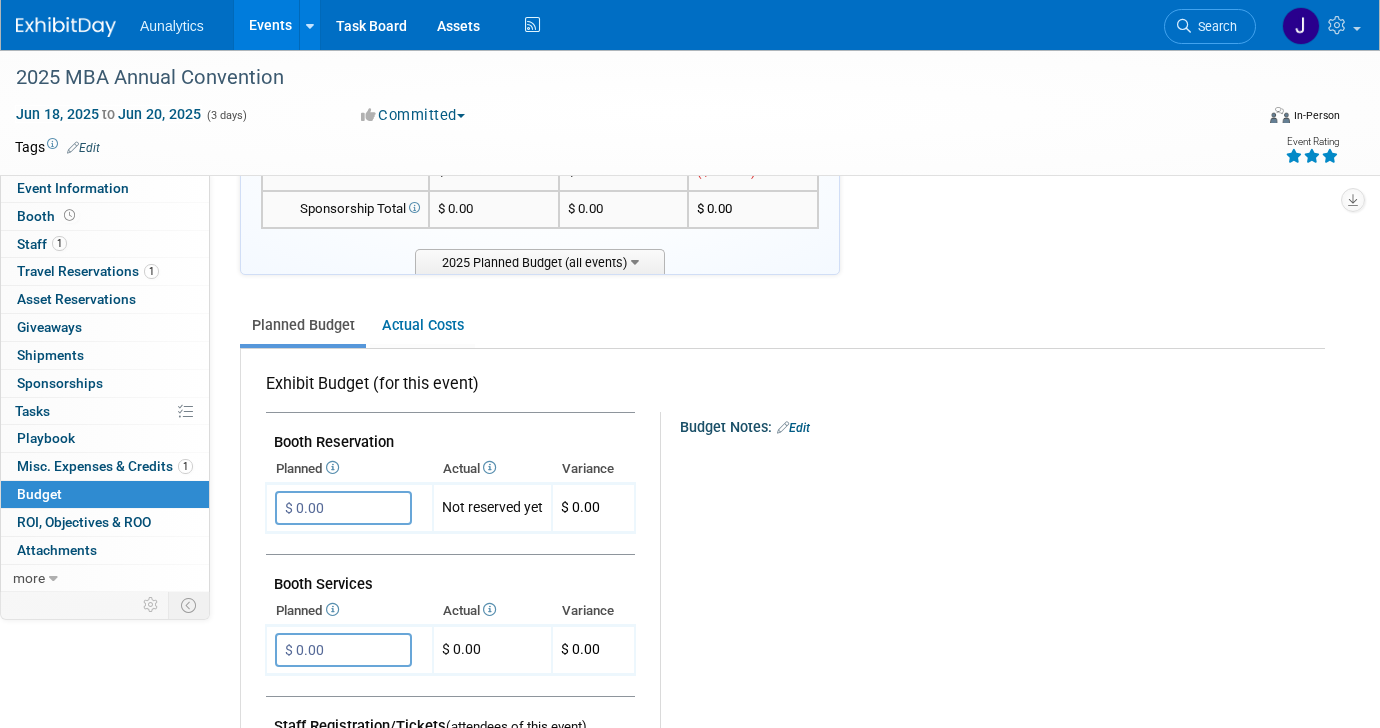 scroll, scrollTop: 0, scrollLeft: 0, axis: both 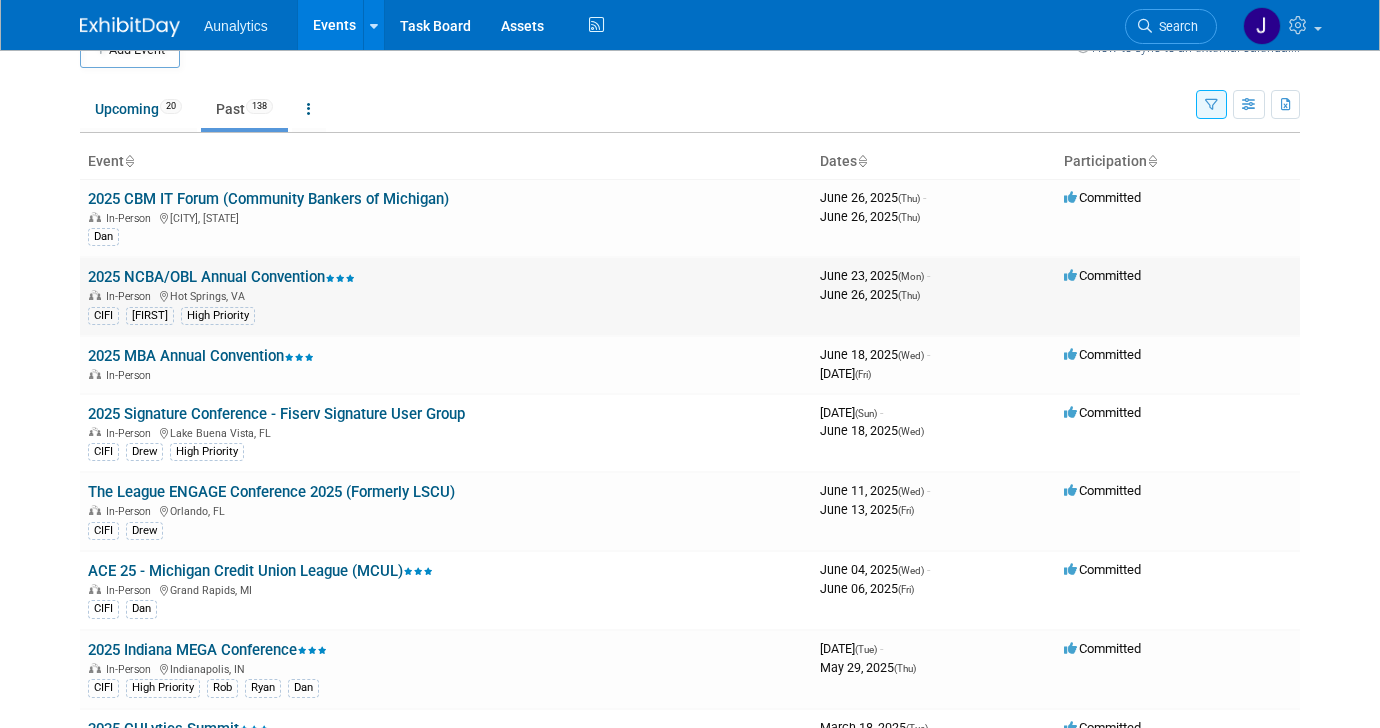click on "2025 NCBA/OBL Annual Convention" at bounding box center [221, 277] 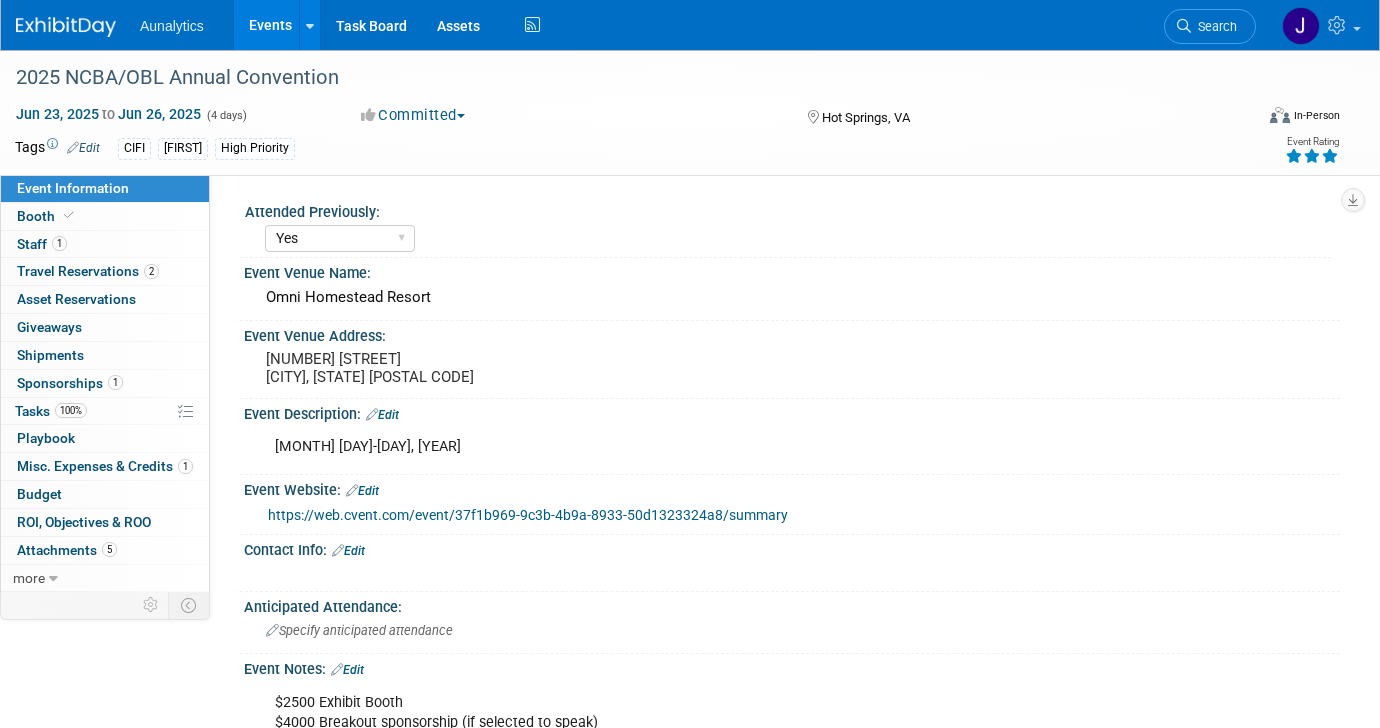 select on "Yes" 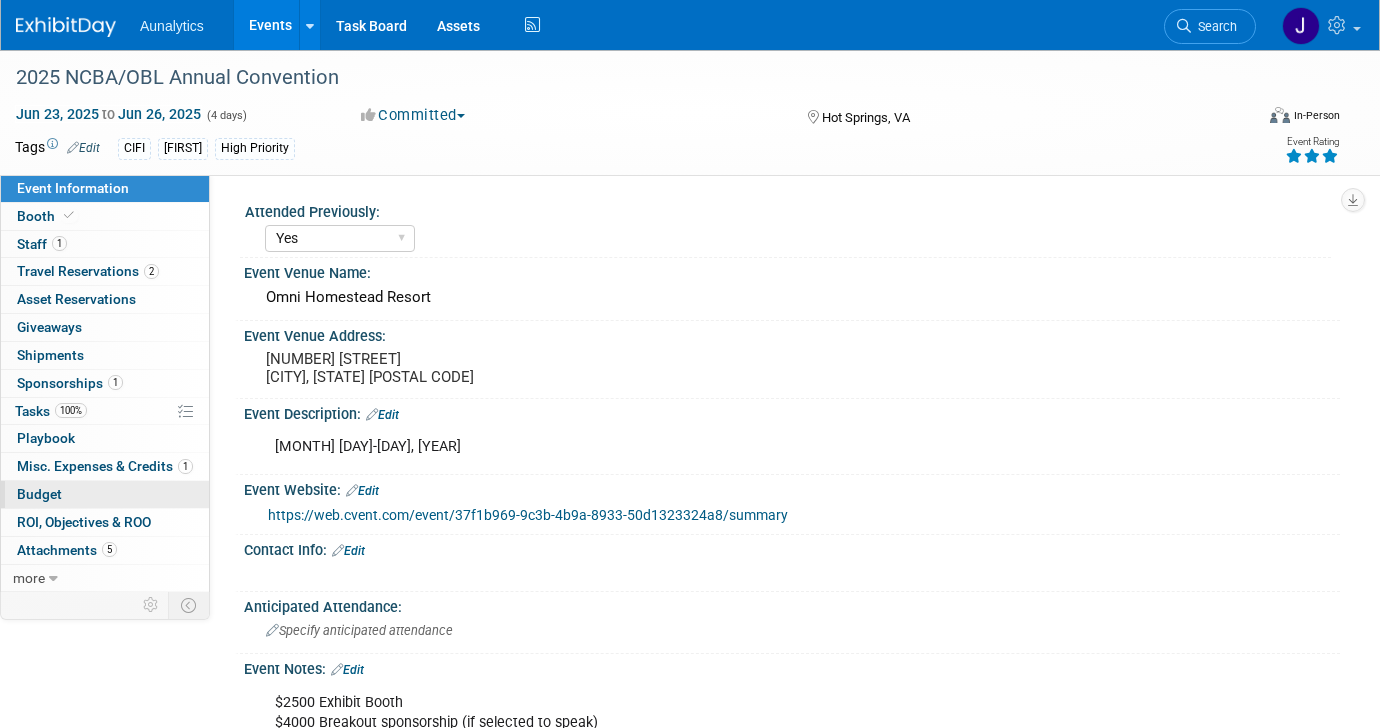 click on "Budget" at bounding box center [105, 494] 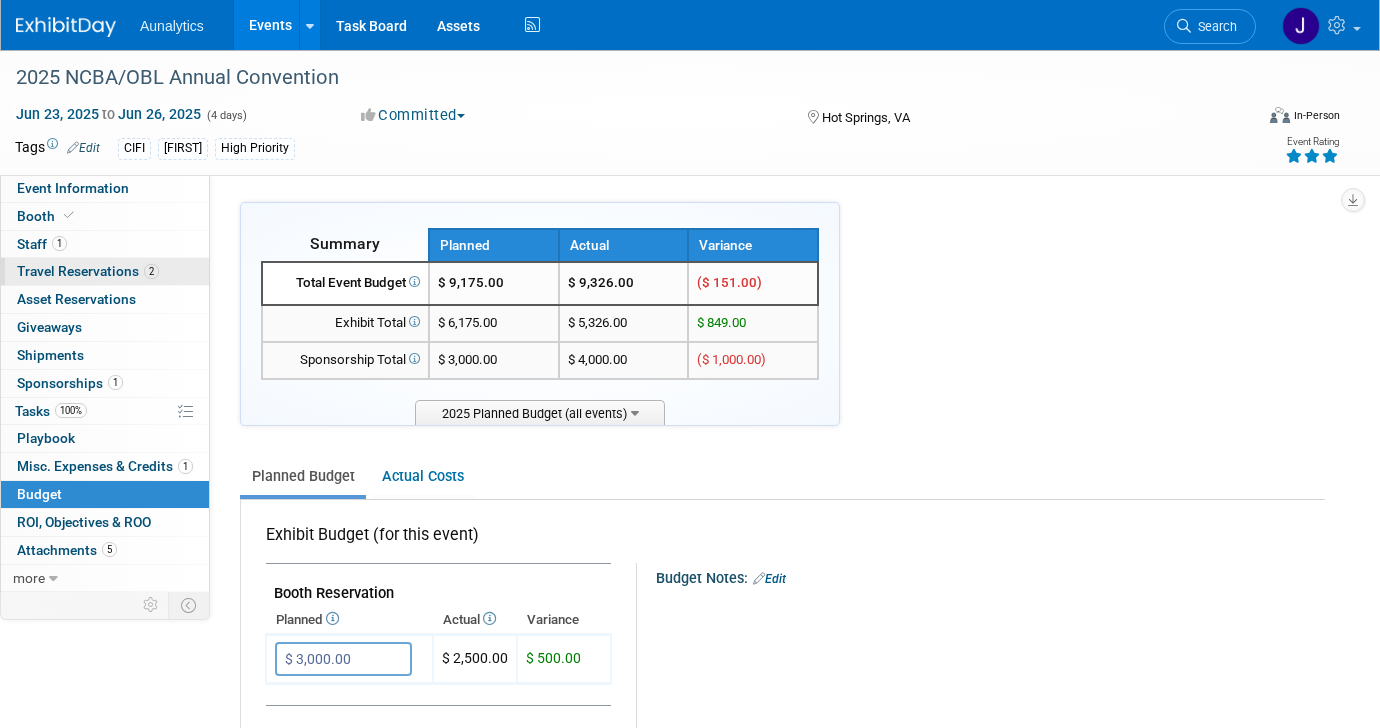 click on "Travel Reservations 2" at bounding box center (88, 271) 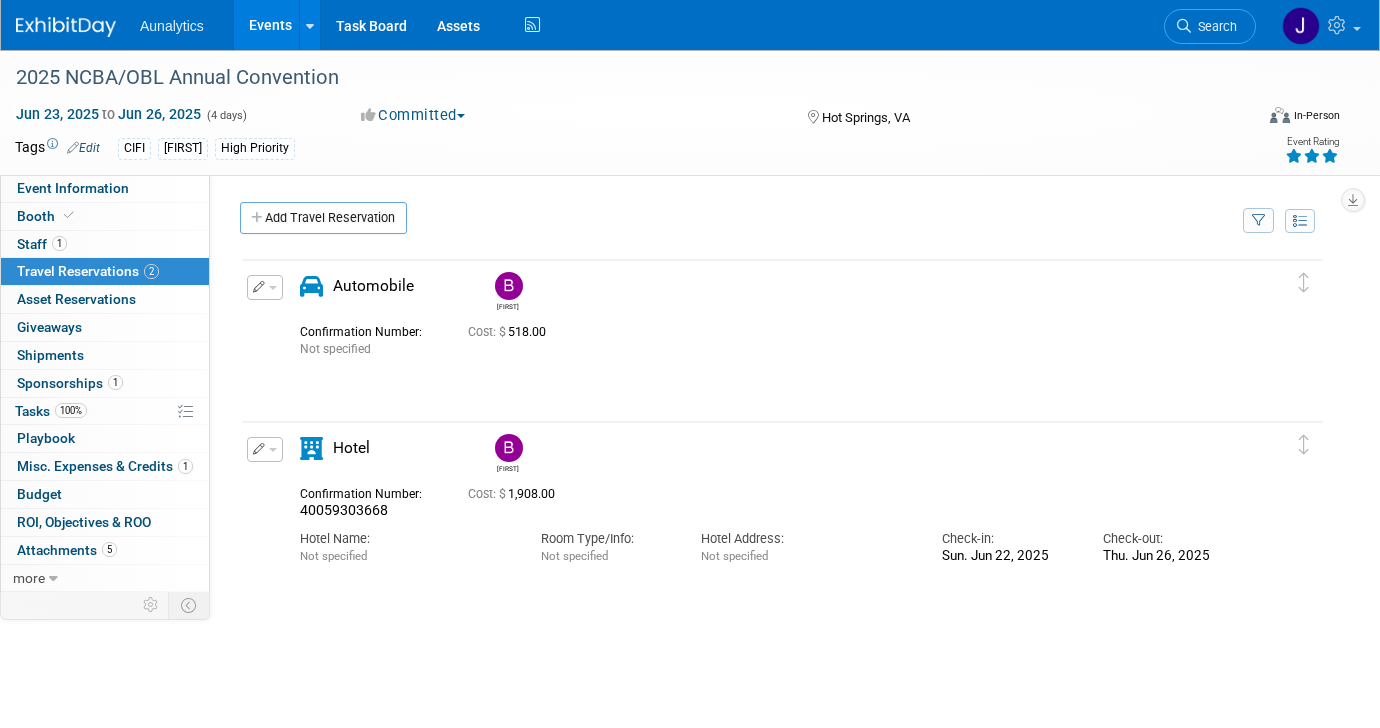 click on "Cost: $" at bounding box center [488, 332] 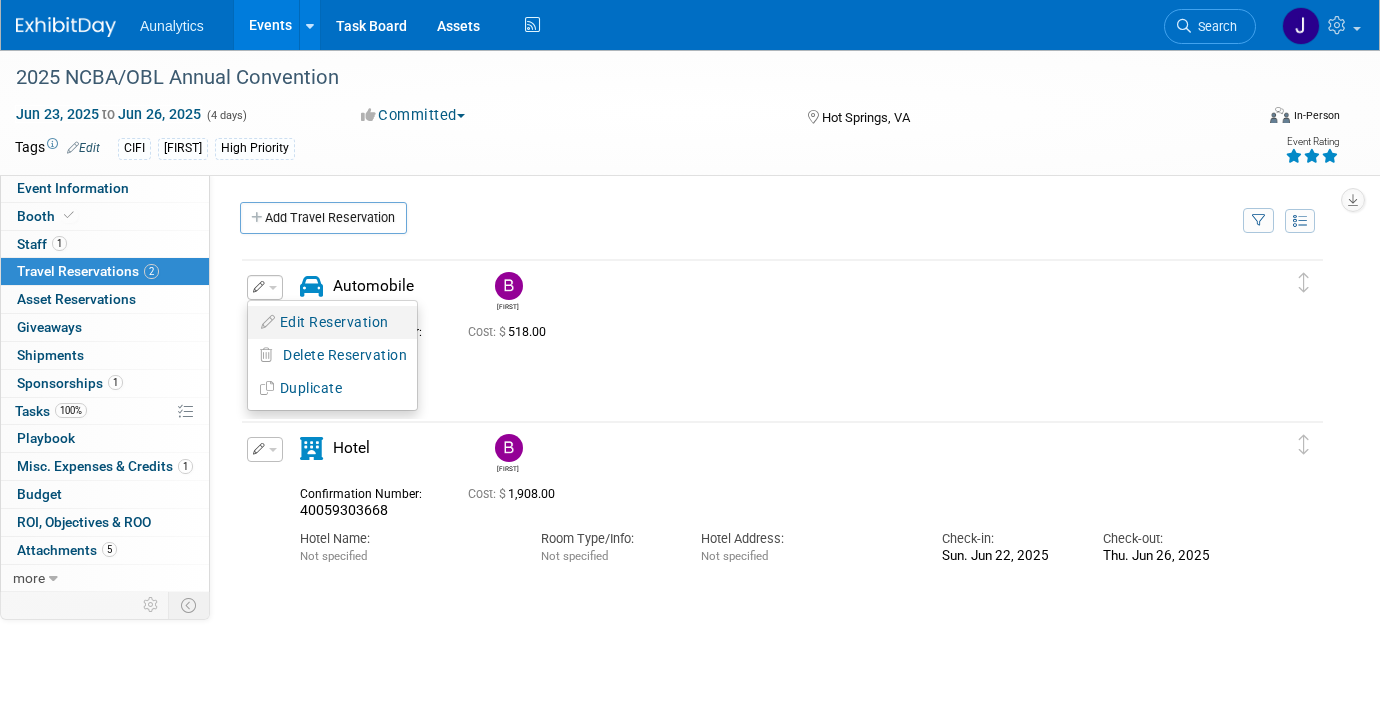 click at bounding box center [269, 322] 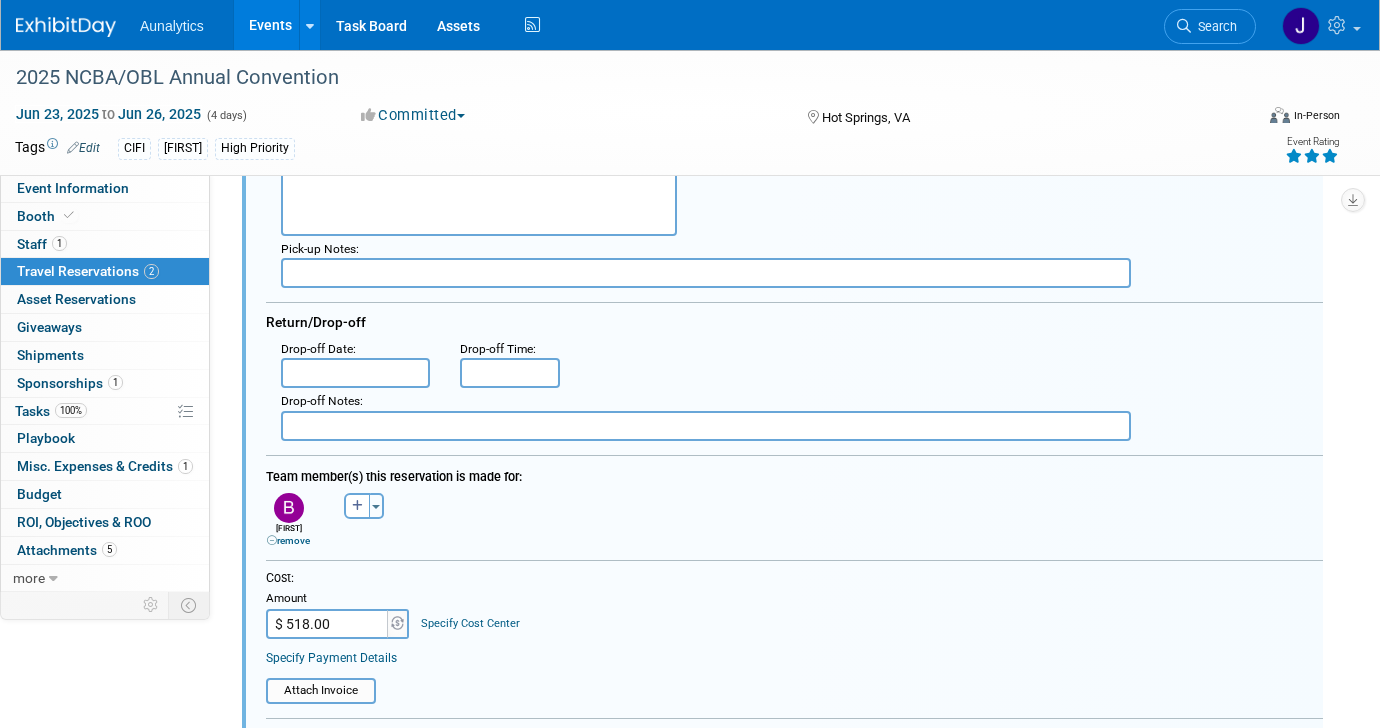 scroll, scrollTop: 392, scrollLeft: 0, axis: vertical 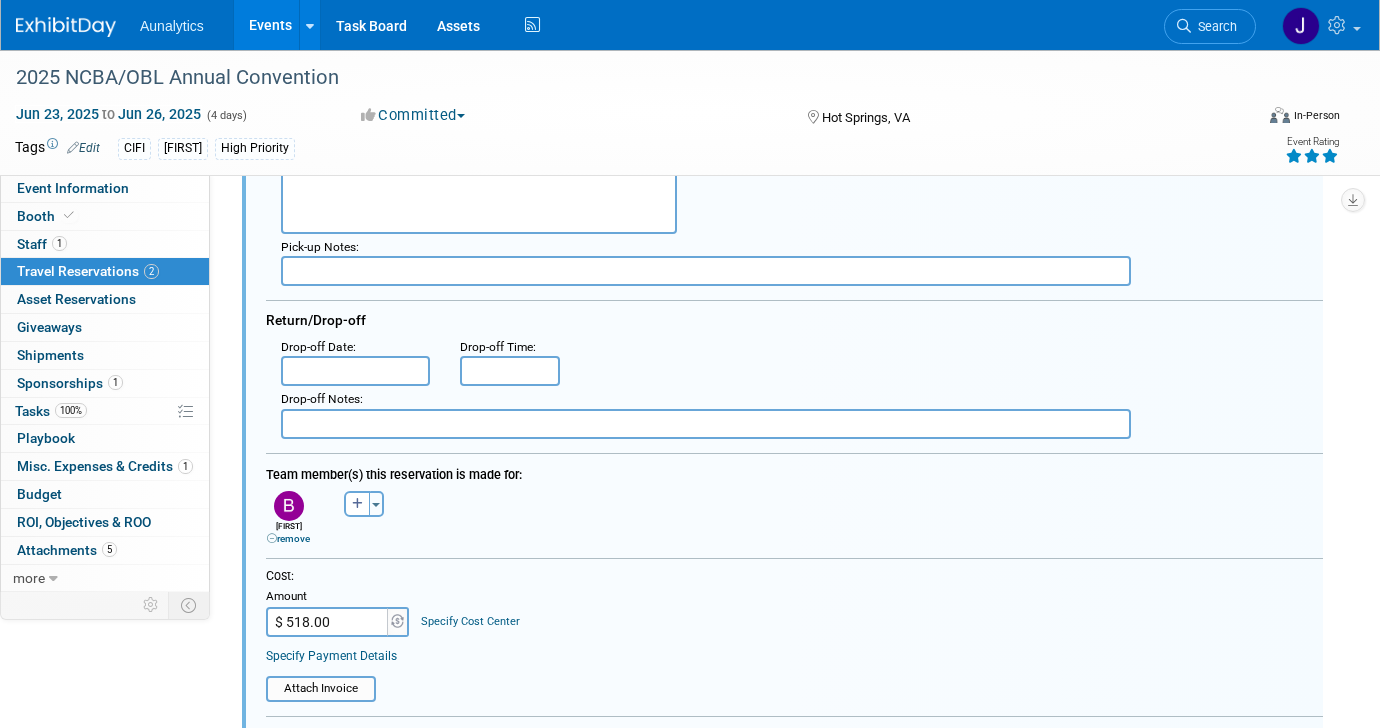 click on "$ 518.00" at bounding box center [328, 622] 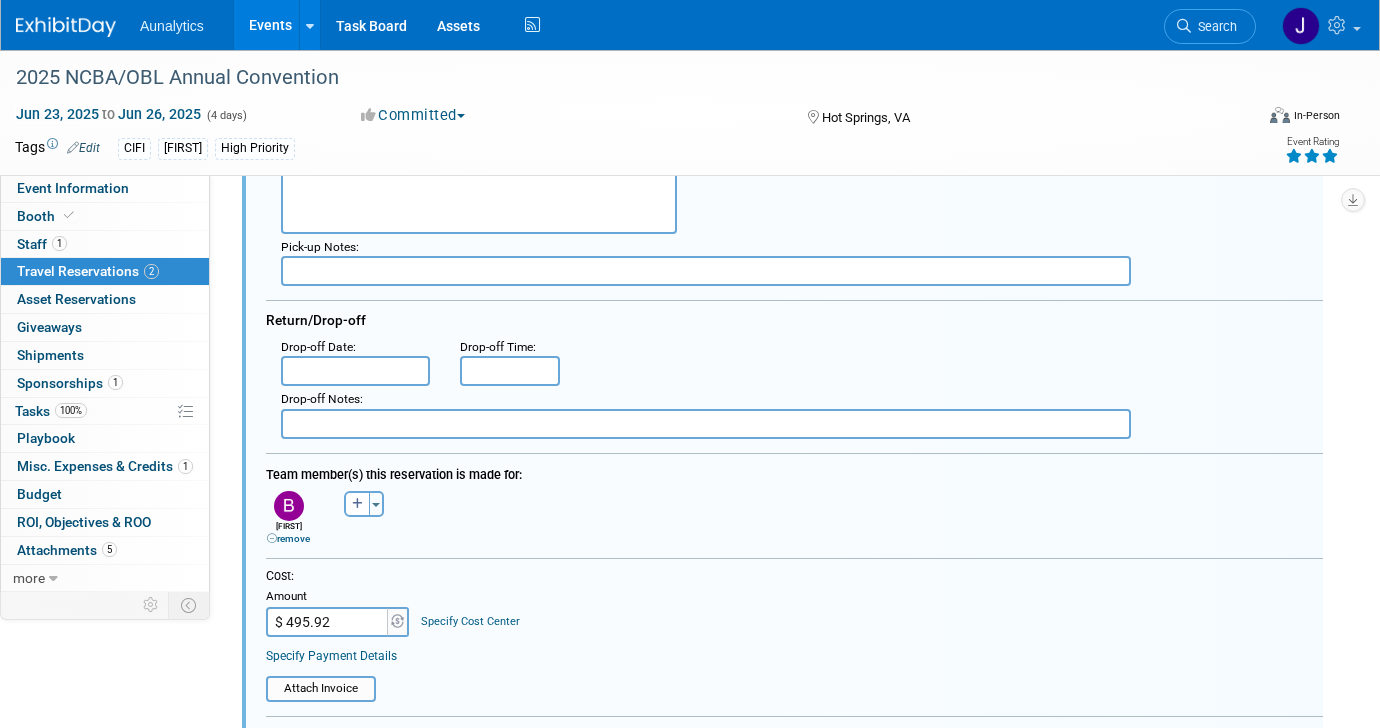 click on "Specify Cost Center" at bounding box center (470, 612) 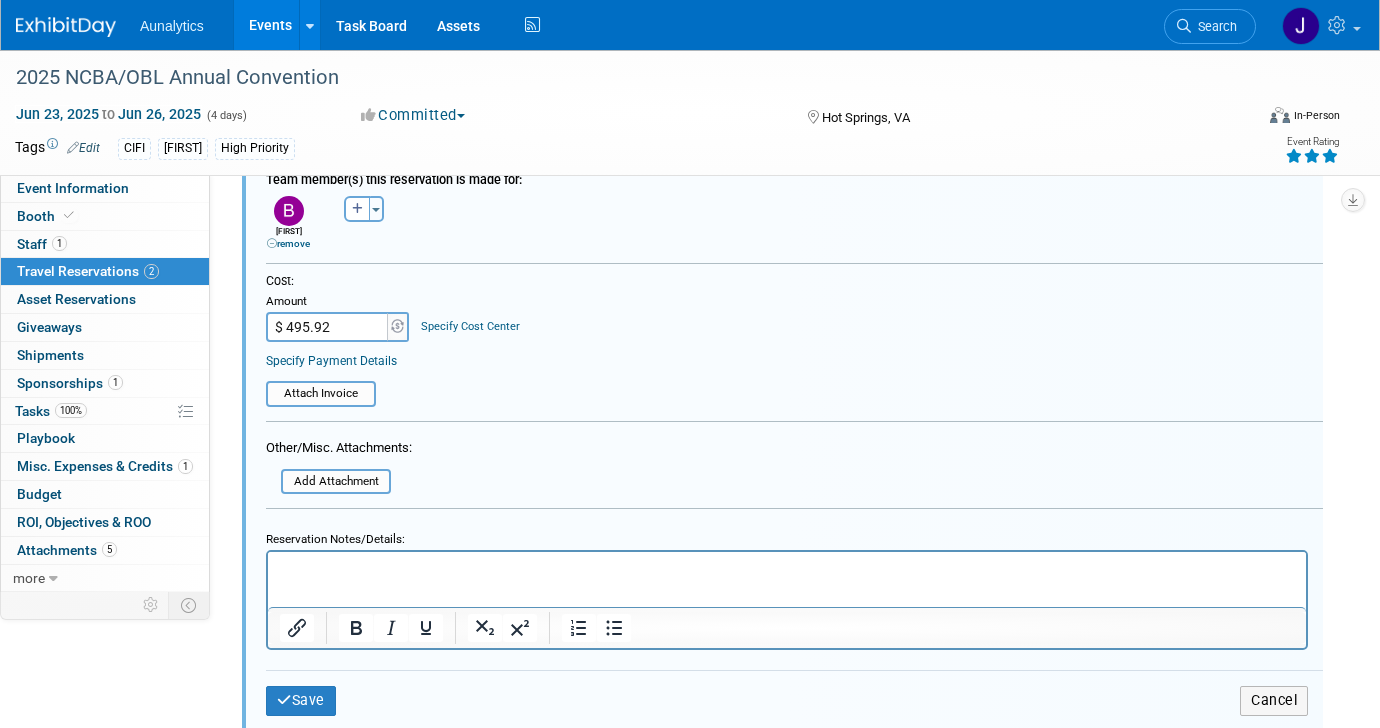 scroll, scrollTop: 818, scrollLeft: 0, axis: vertical 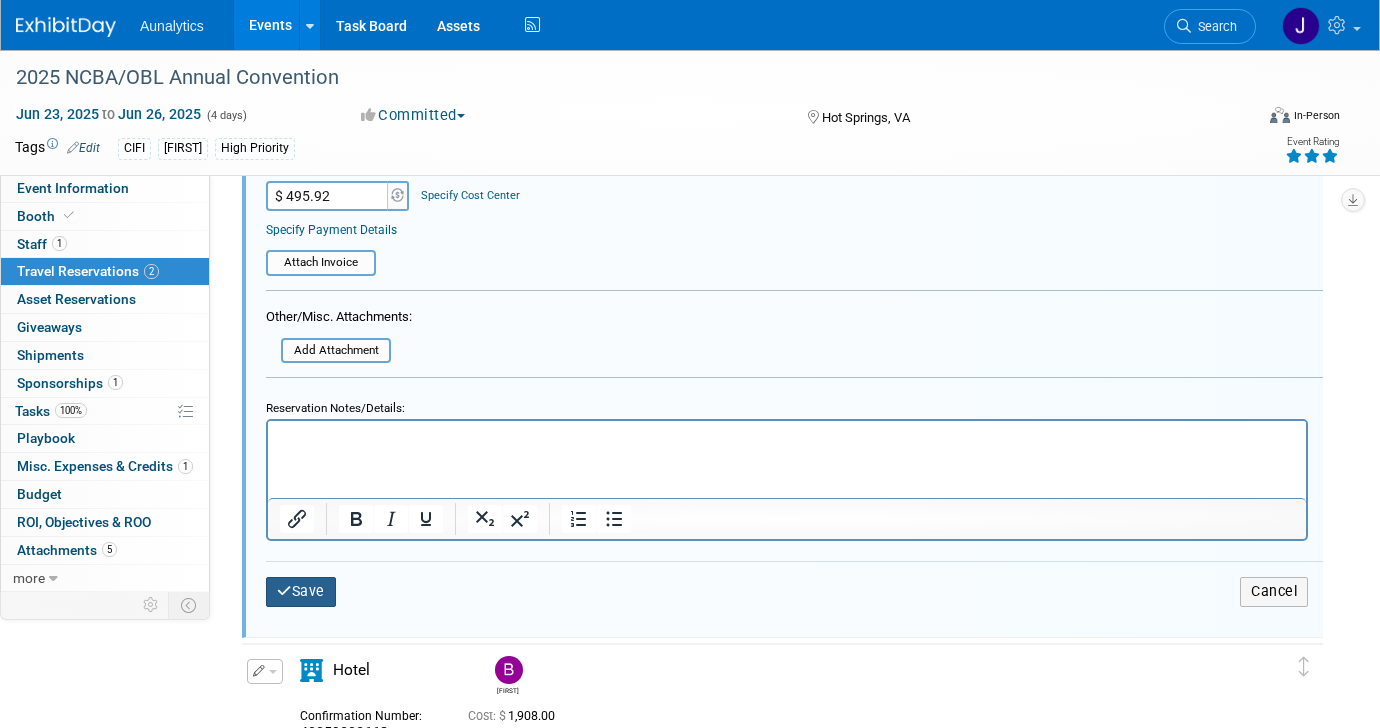 click on "Save" at bounding box center [301, 591] 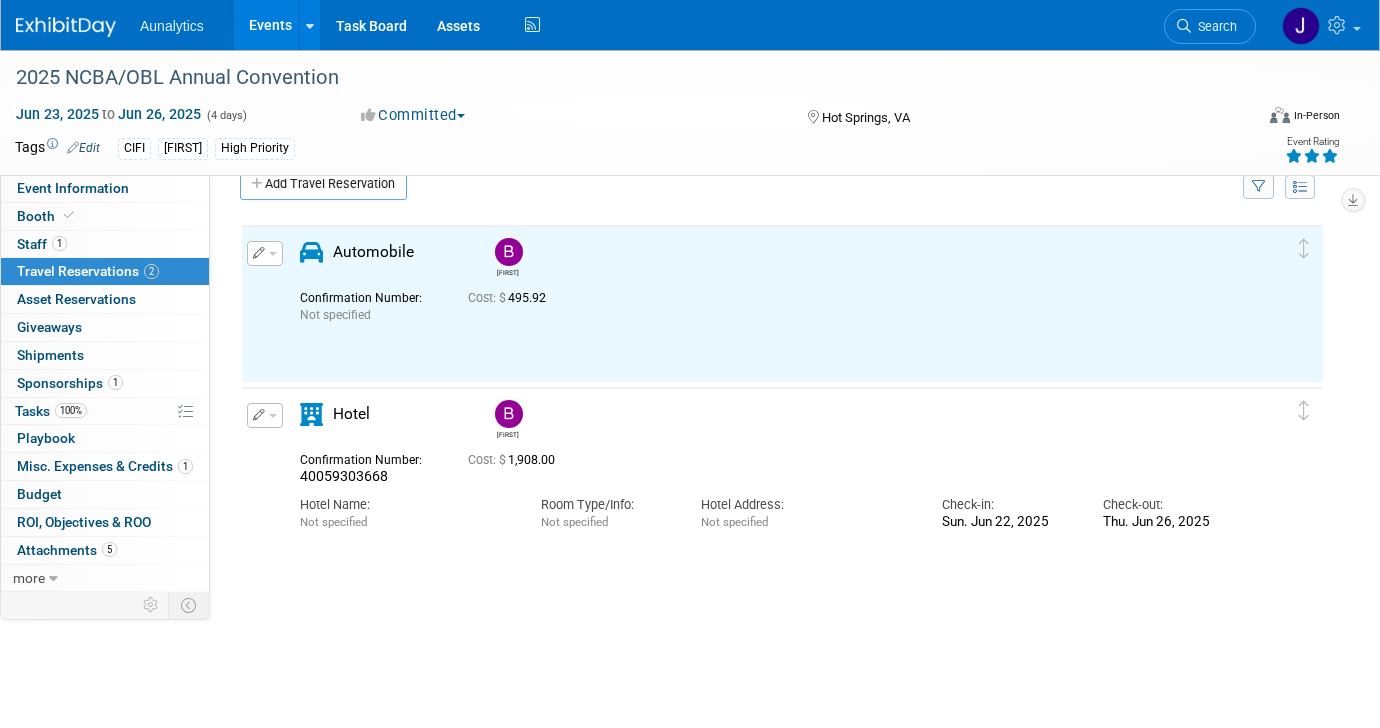 scroll, scrollTop: 0, scrollLeft: 0, axis: both 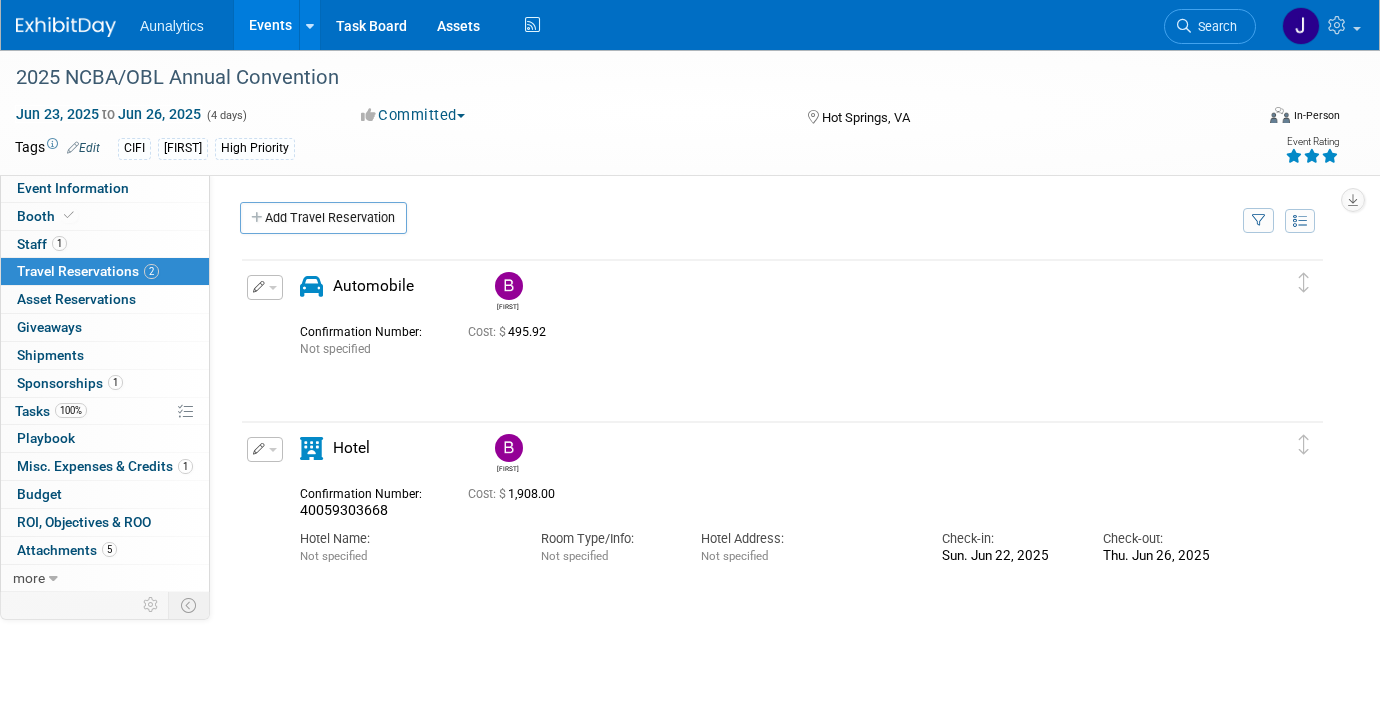 click at bounding box center [259, 287] 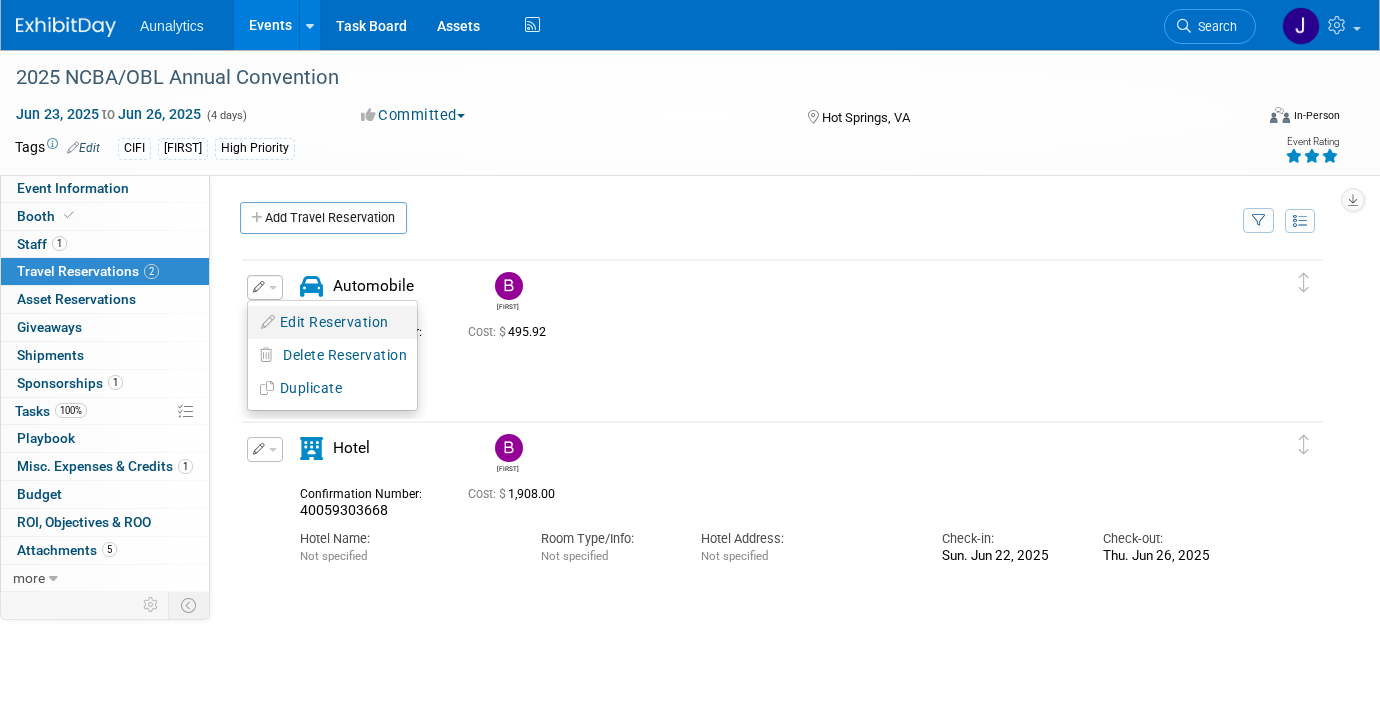 click on "Edit Reservation" at bounding box center [332, 322] 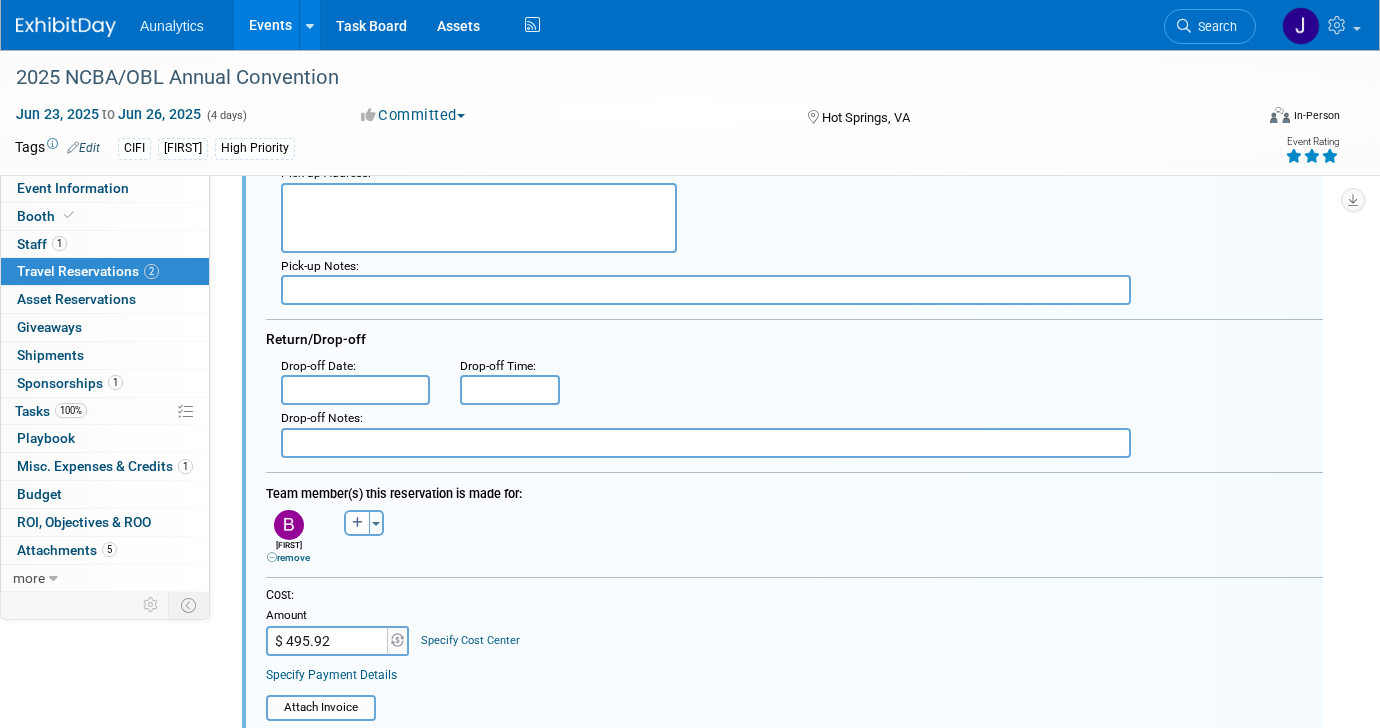 scroll, scrollTop: 403, scrollLeft: 0, axis: vertical 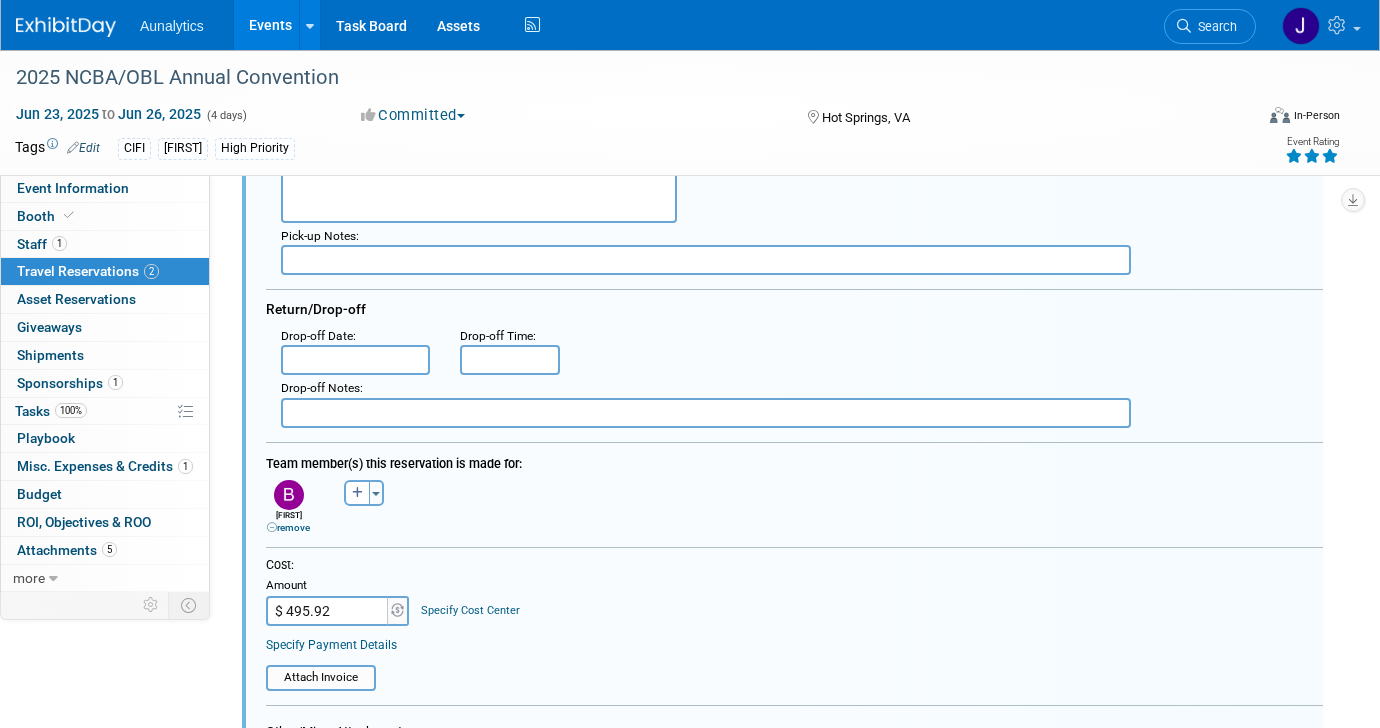 click on "$ 495.92" at bounding box center (328, 611) 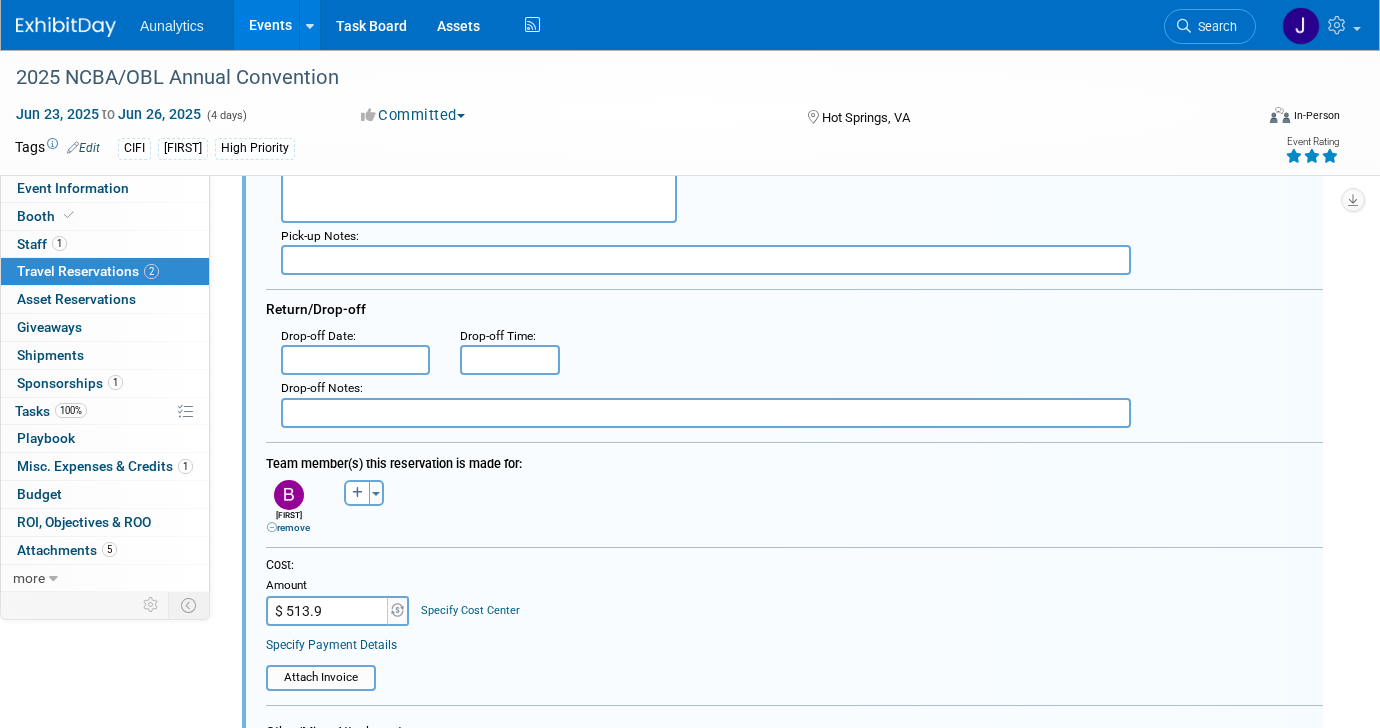 type on "$ 513.92" 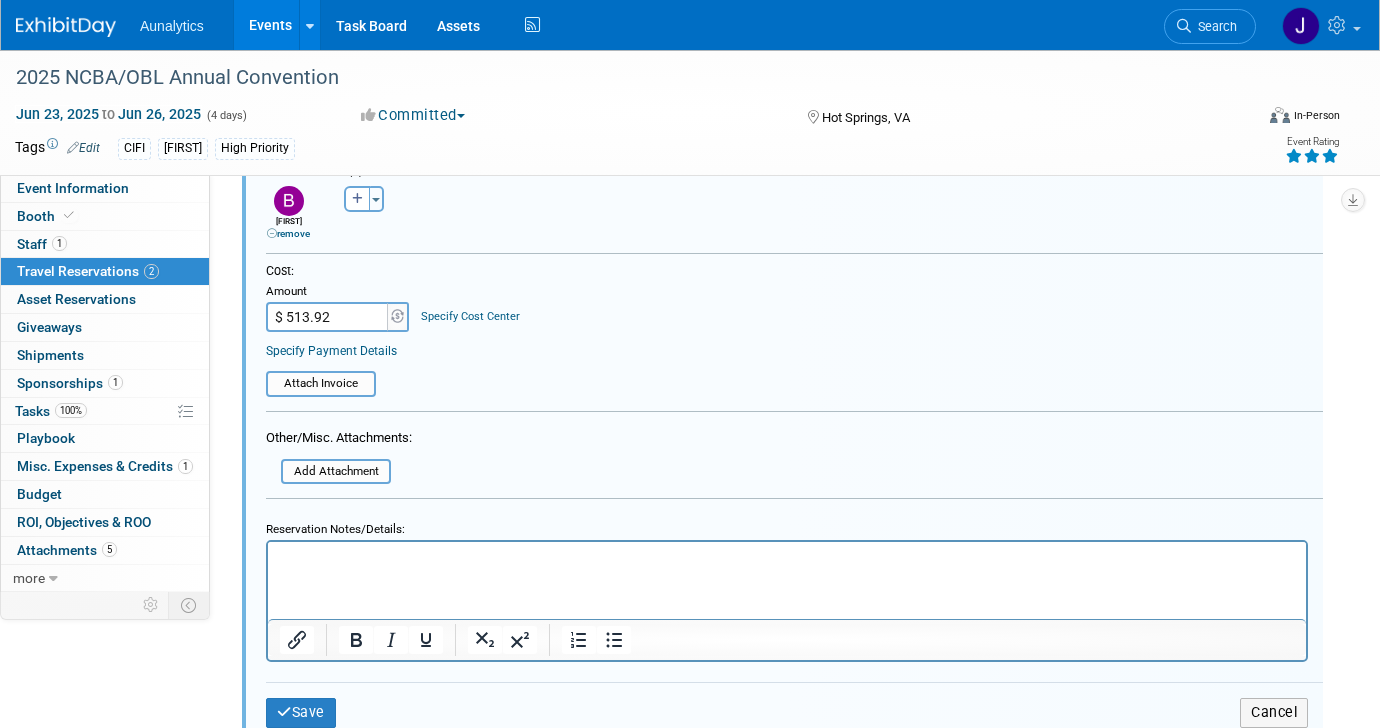 scroll, scrollTop: 693, scrollLeft: 0, axis: vertical 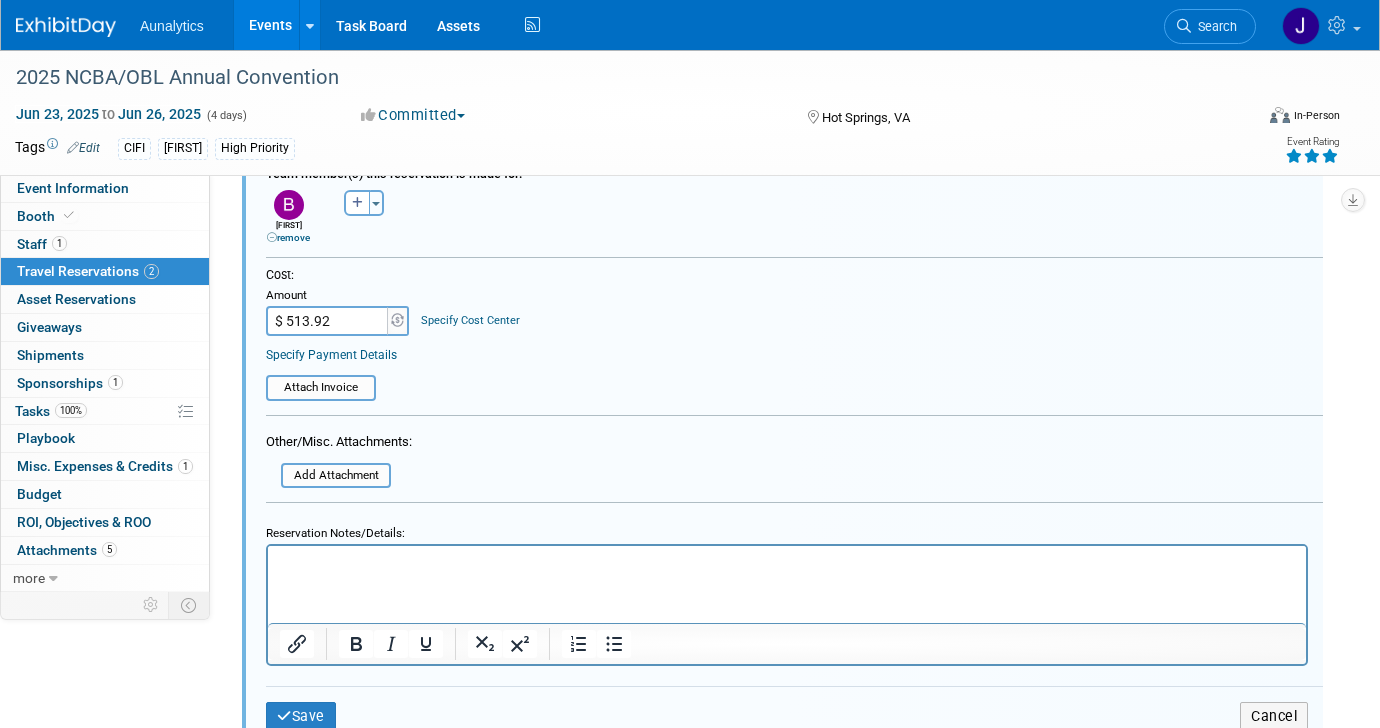click at bounding box center (787, 559) 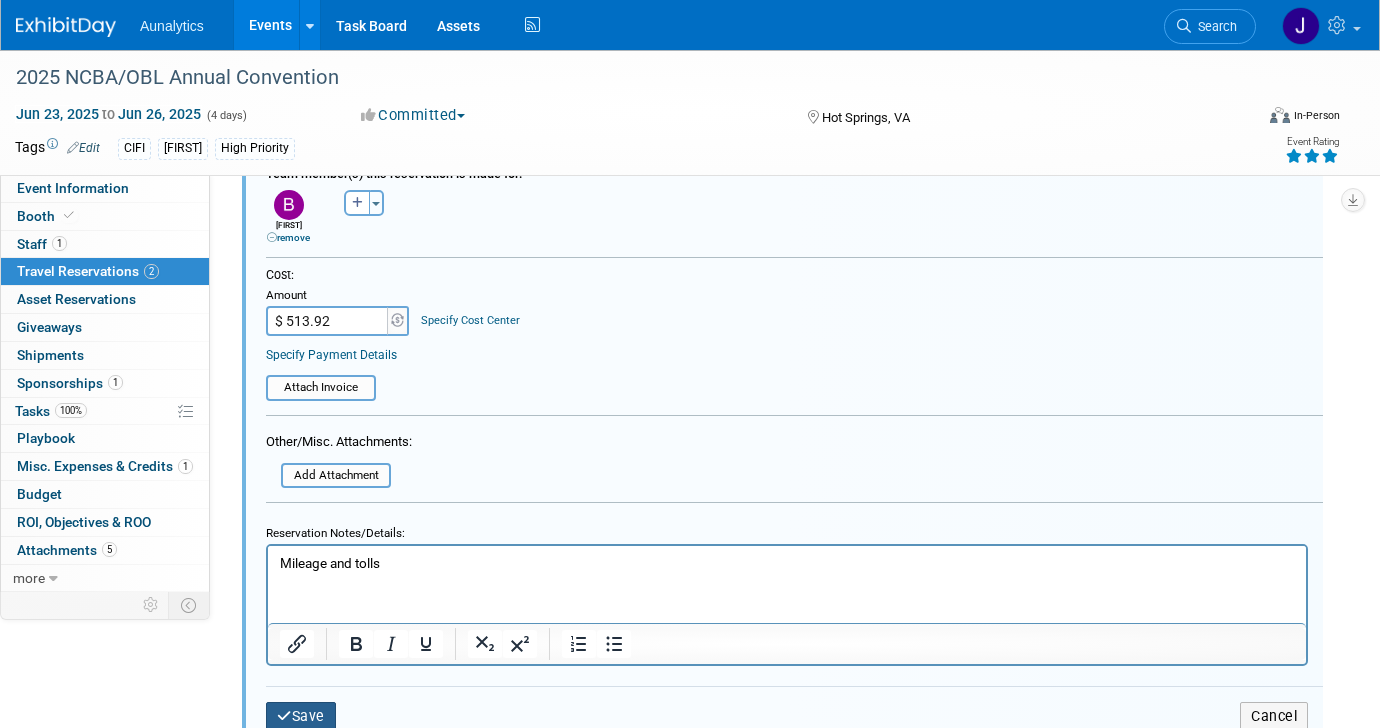 click on "Save" at bounding box center (301, 716) 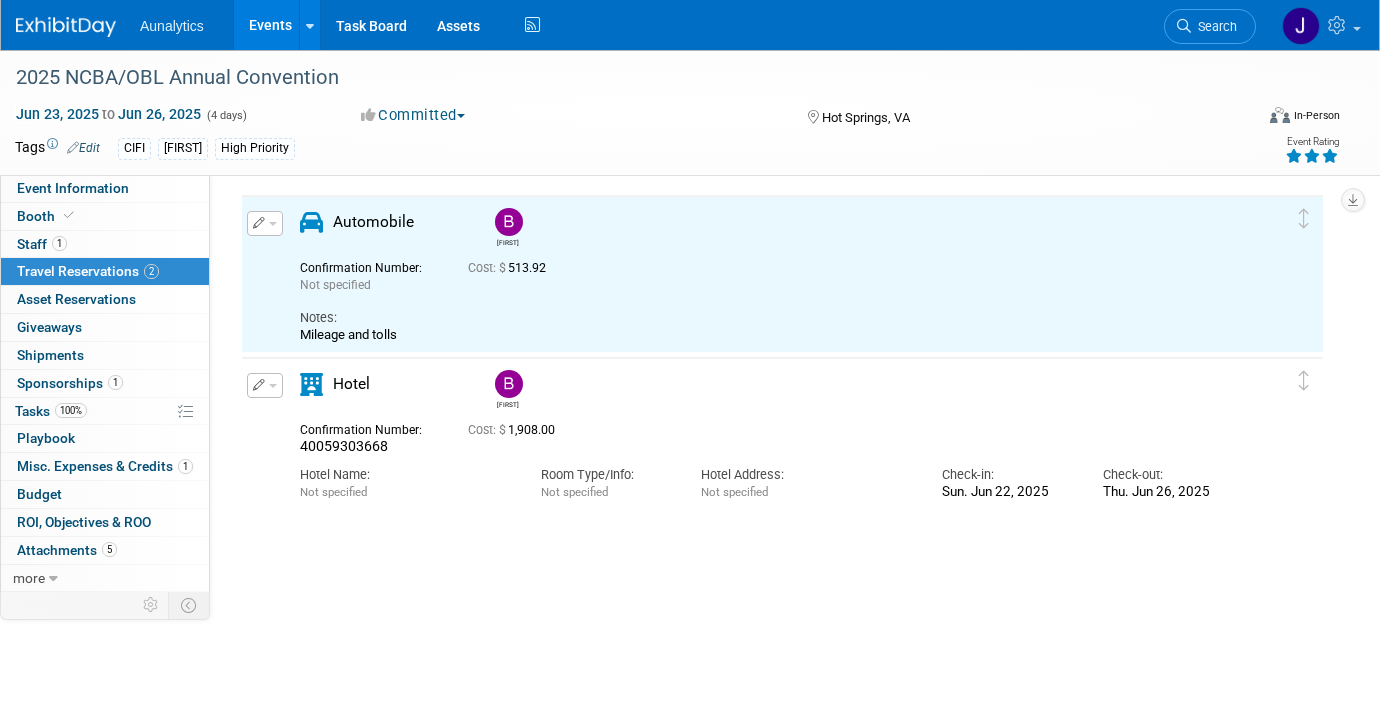 scroll, scrollTop: 24, scrollLeft: 0, axis: vertical 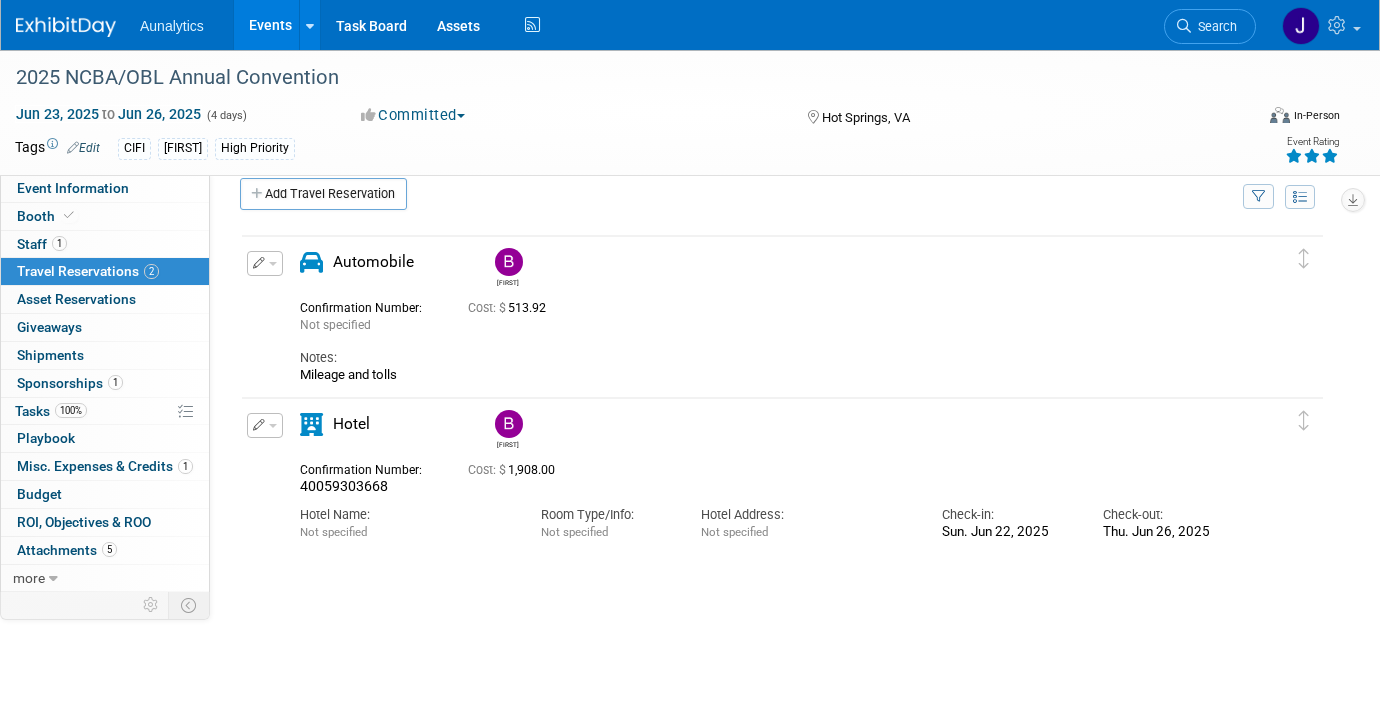 click at bounding box center (273, 426) 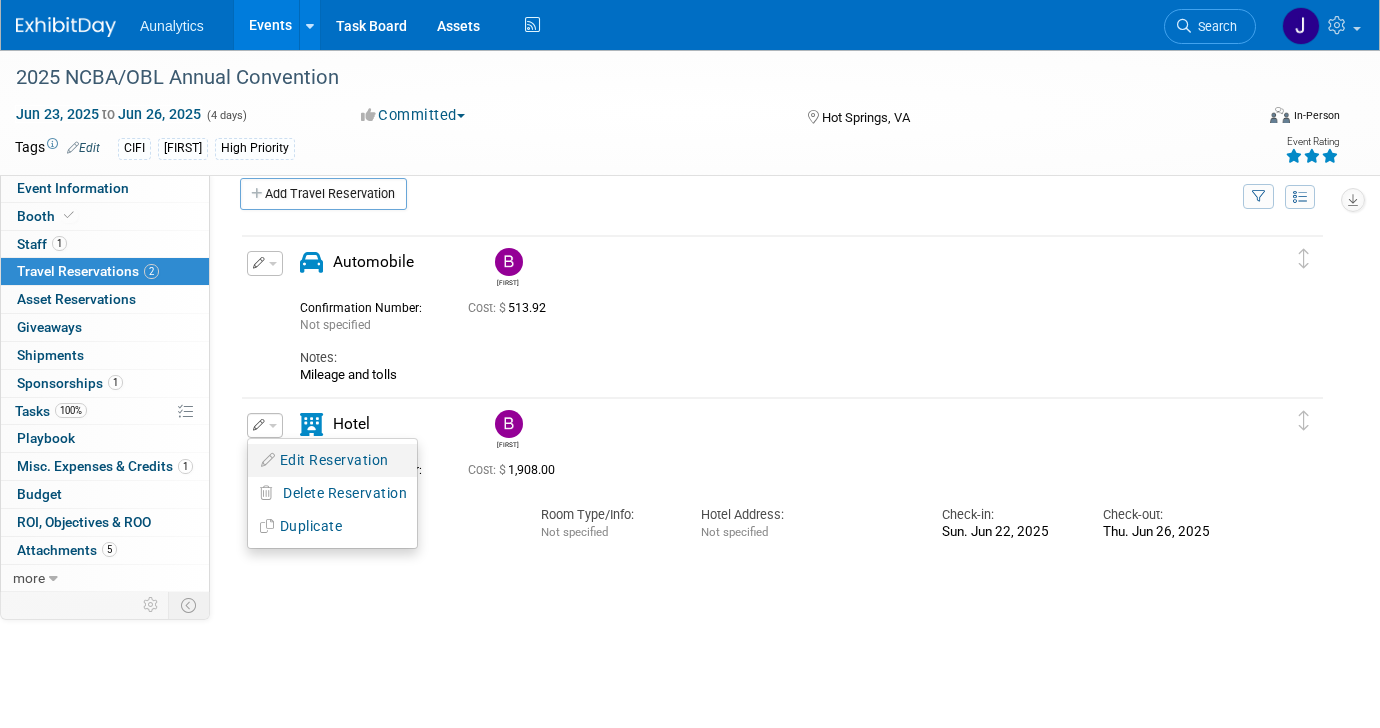 click on "Edit Reservation" at bounding box center [332, 460] 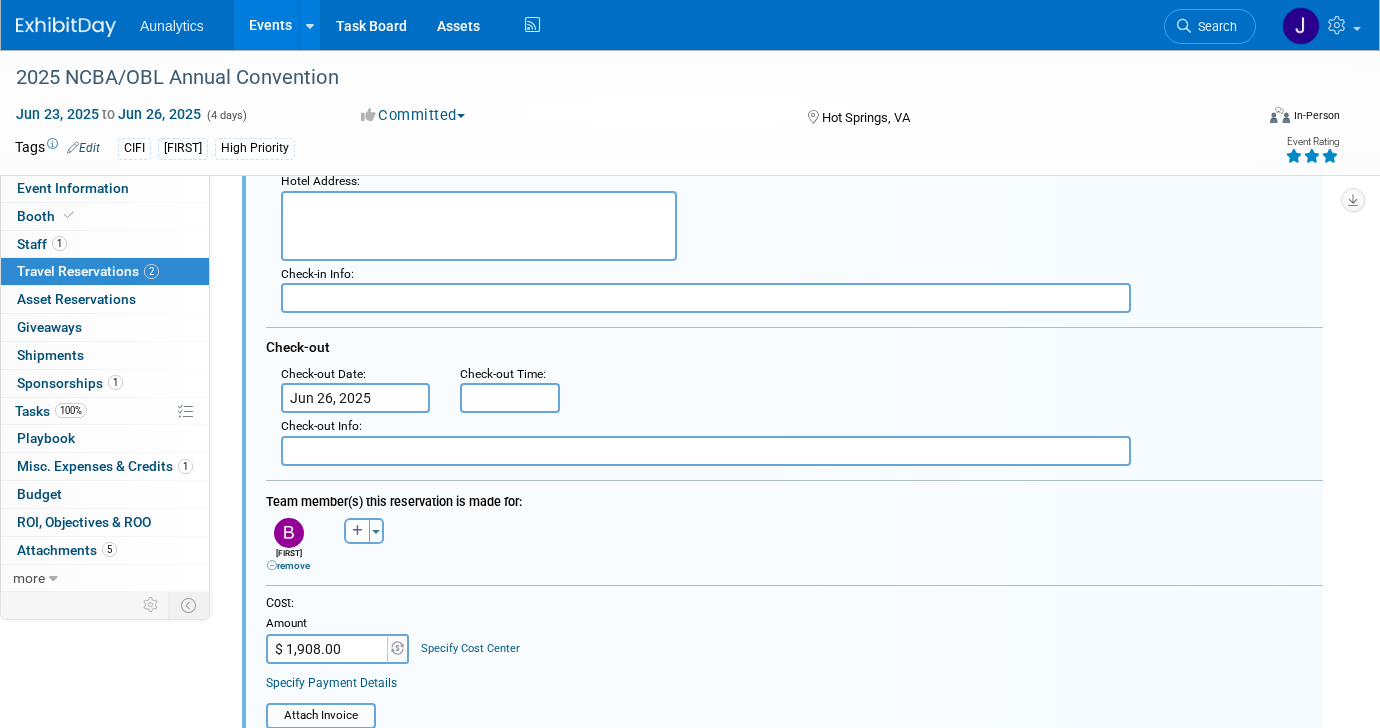 scroll, scrollTop: 583, scrollLeft: 0, axis: vertical 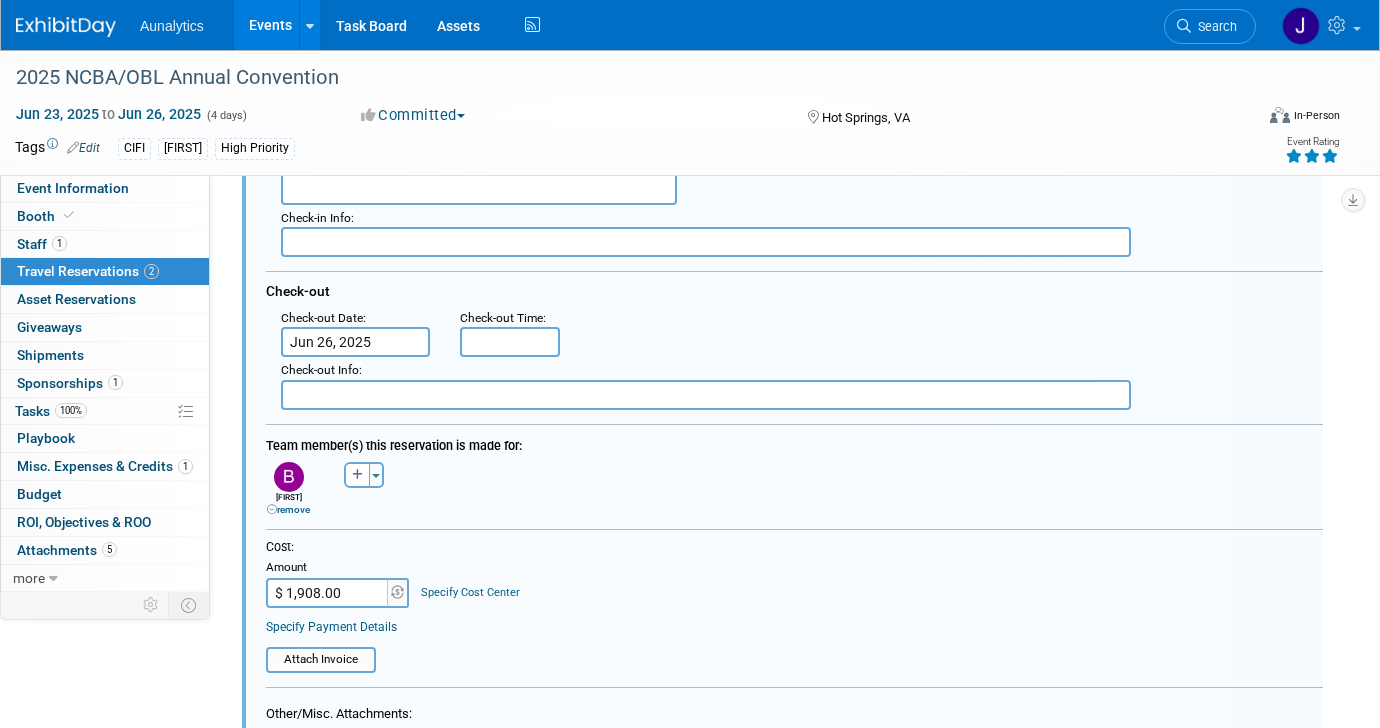 click on "$ 1,908.00" at bounding box center [328, 593] 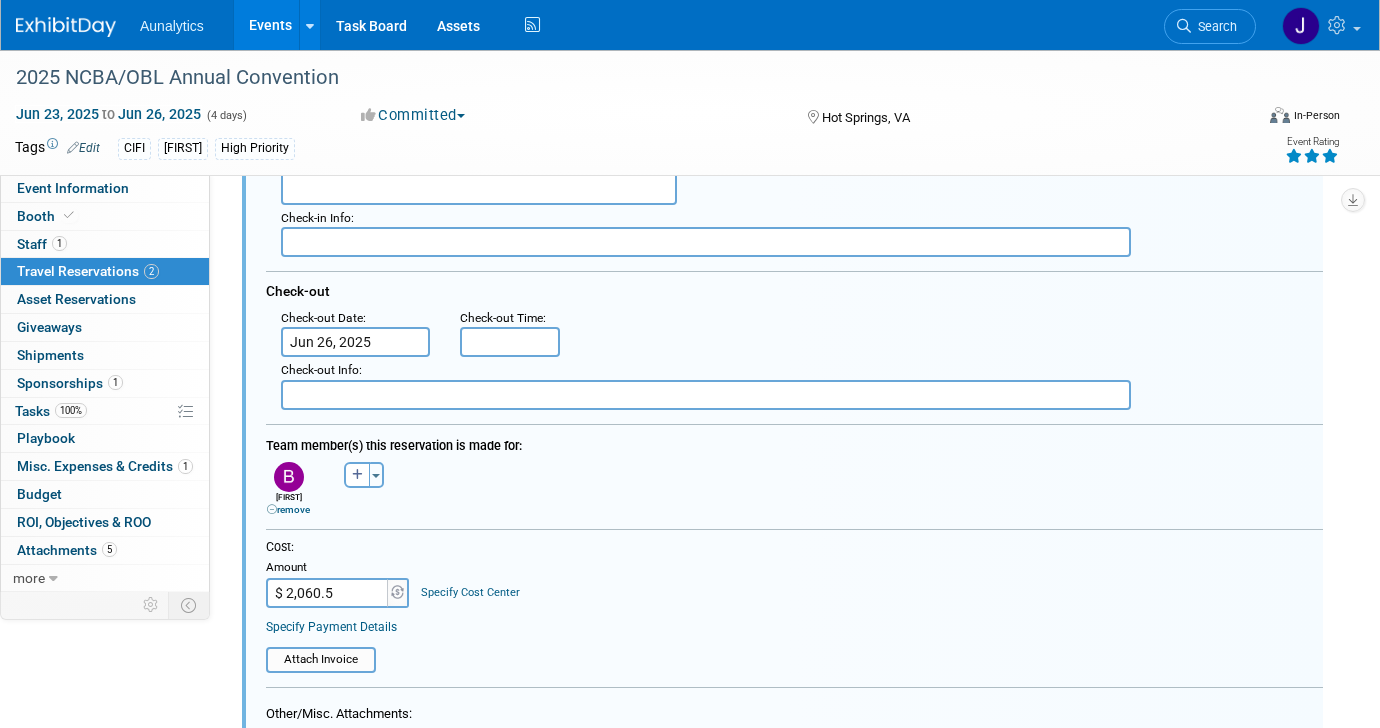 type on "$ 2,060.53" 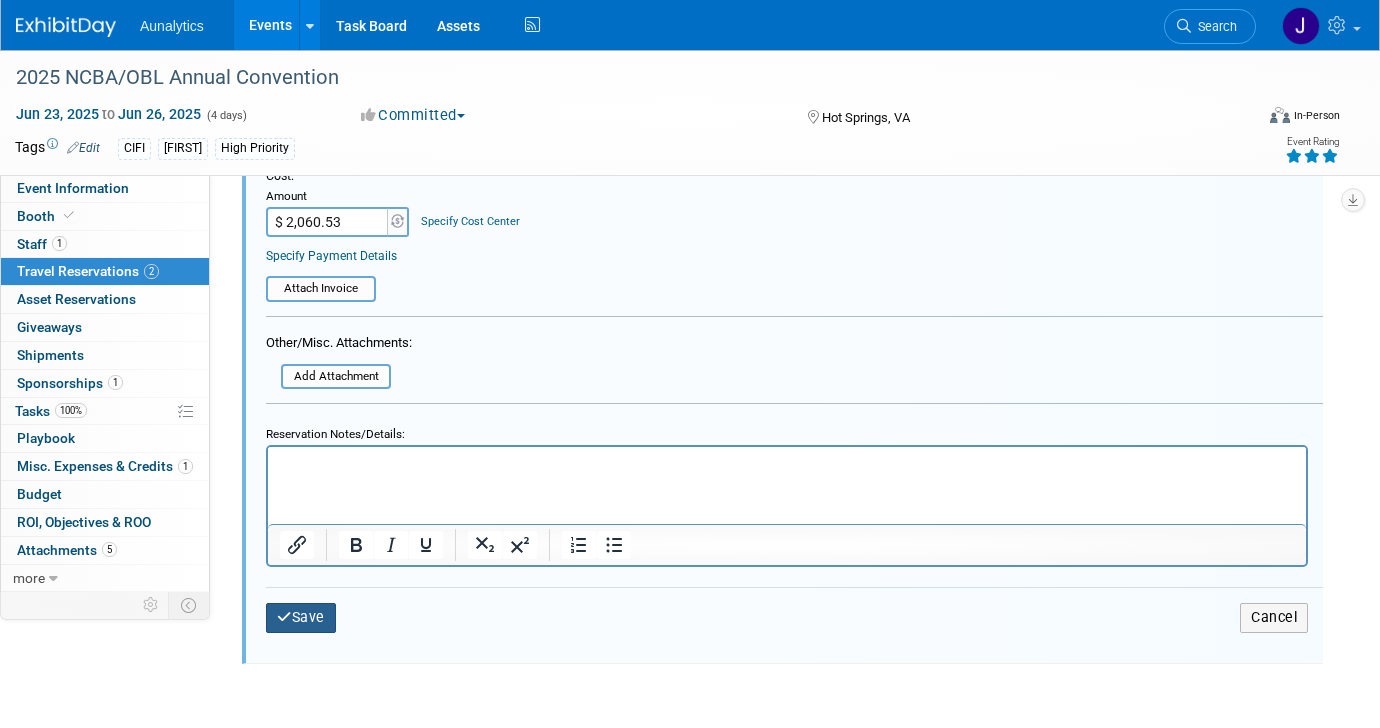 click on "Save" at bounding box center [301, 617] 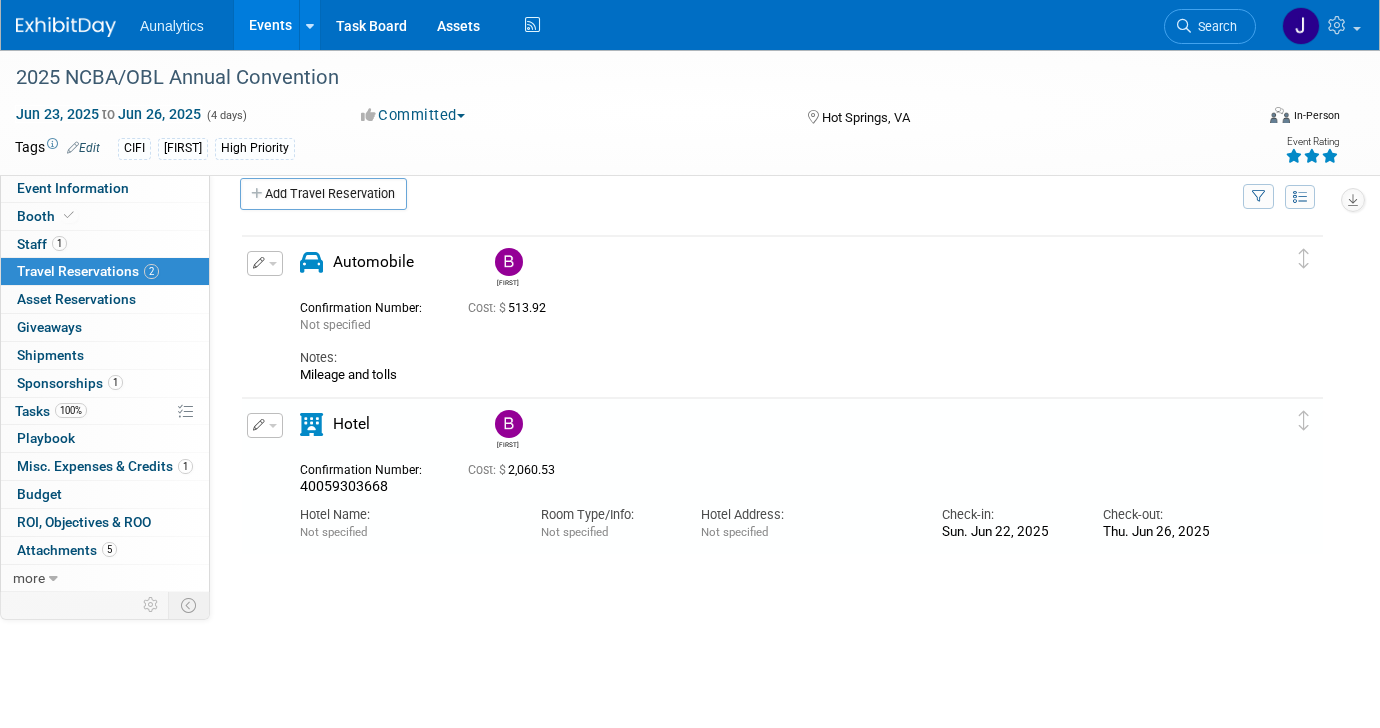 scroll, scrollTop: 0, scrollLeft: 0, axis: both 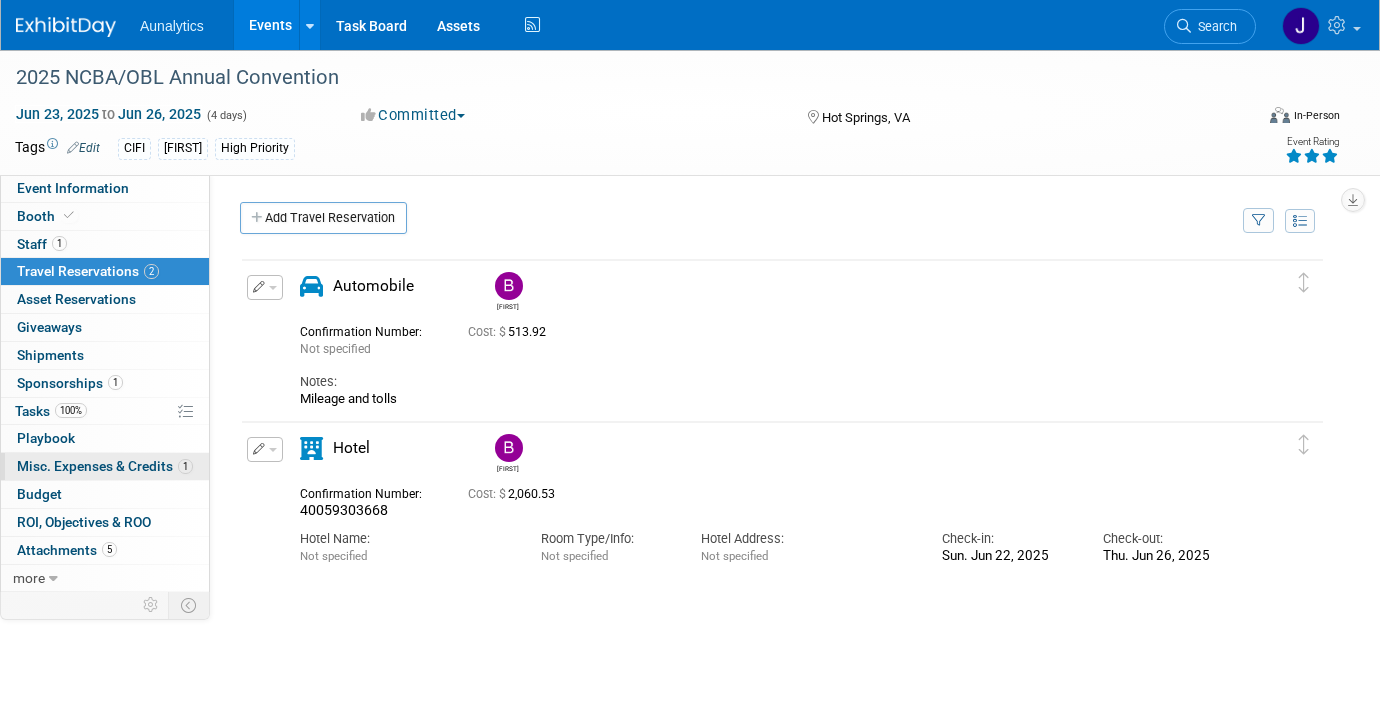 click on "Misc. Expenses & Credits 1" at bounding box center (105, 466) 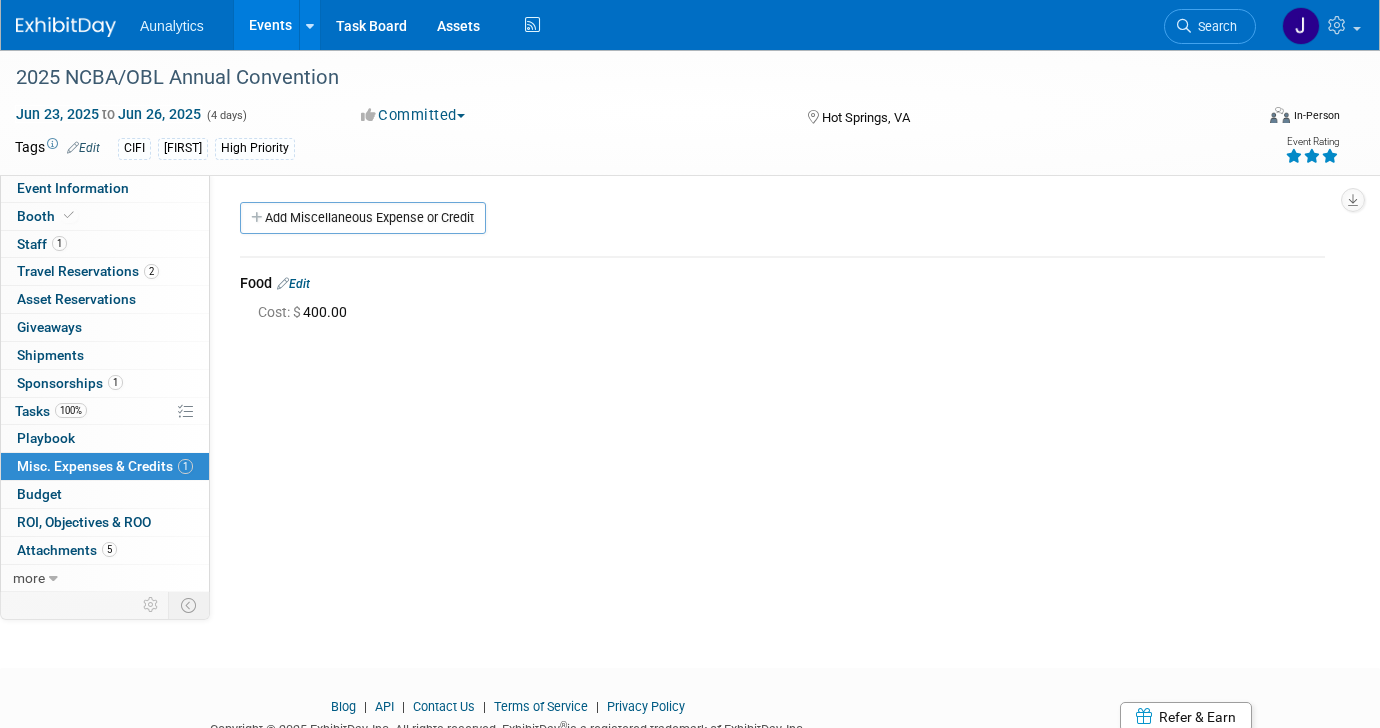click on "Edit" at bounding box center [293, 284] 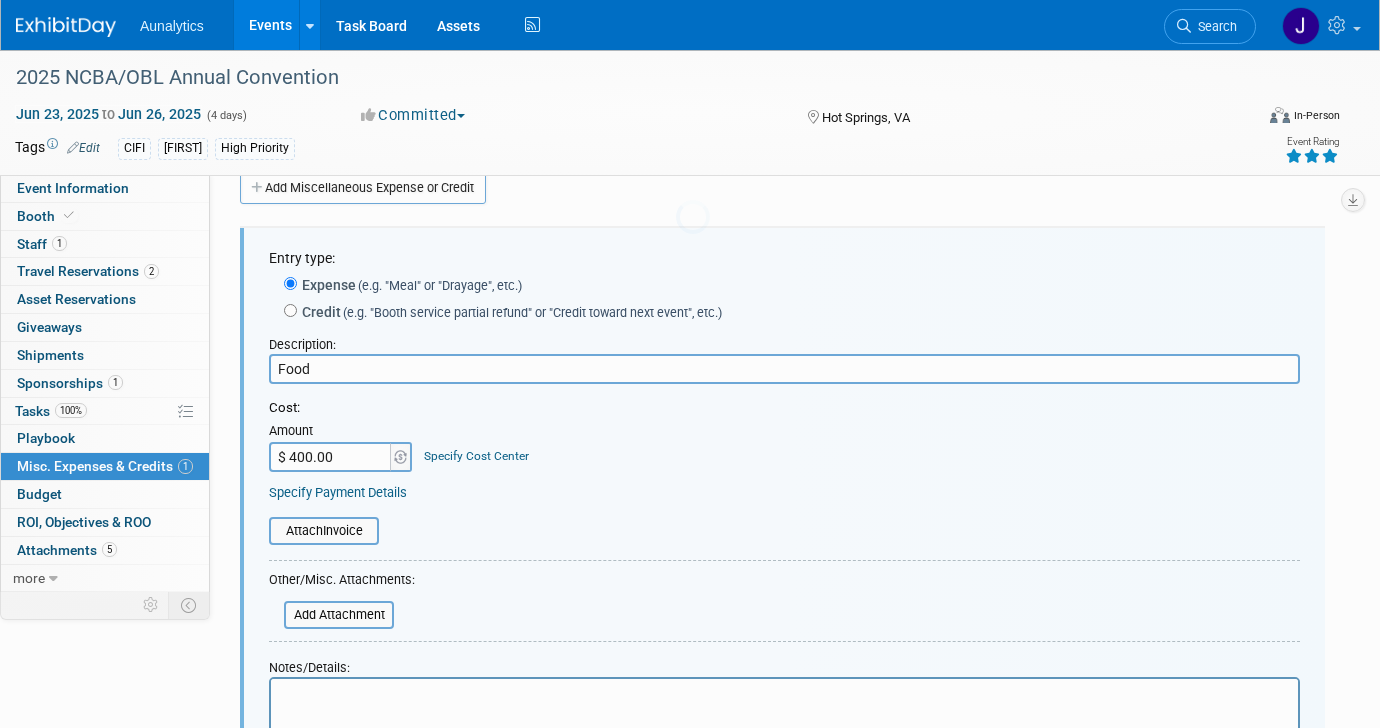 scroll, scrollTop: 0, scrollLeft: 0, axis: both 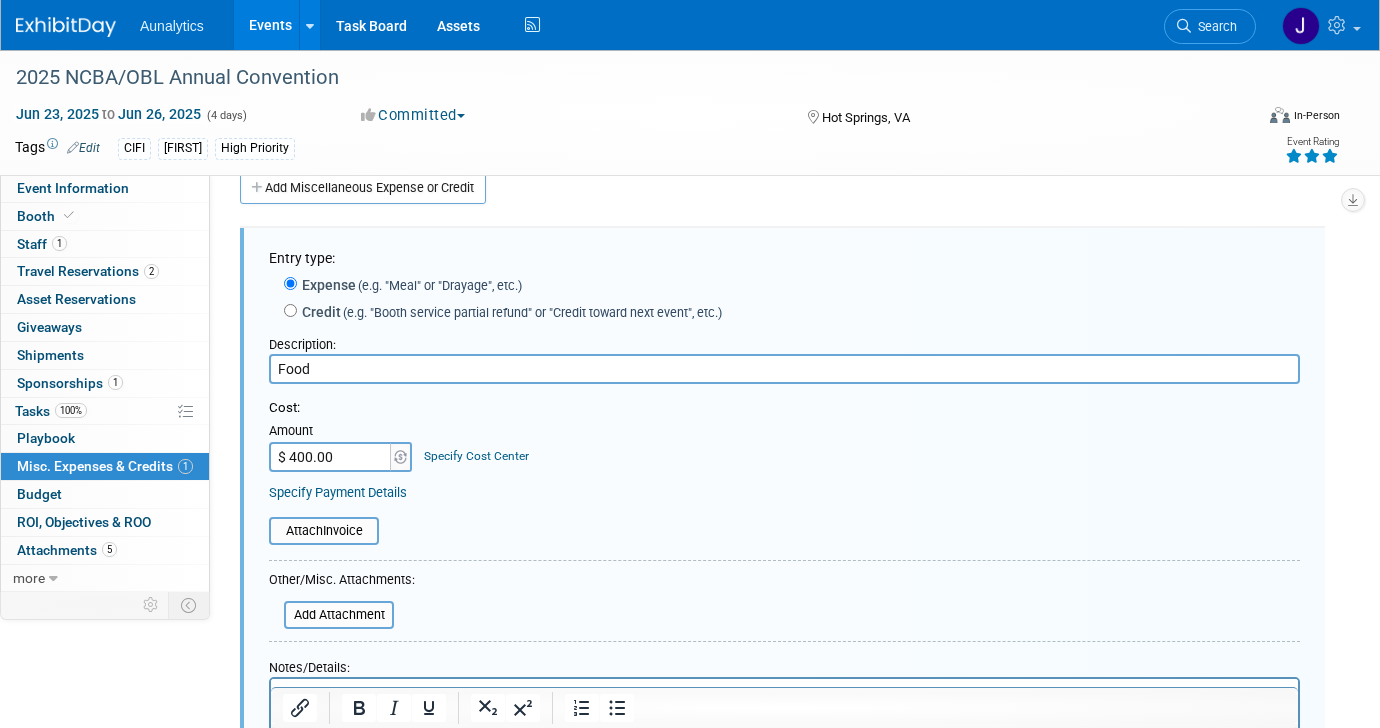 click on "$ 400.00" at bounding box center [331, 457] 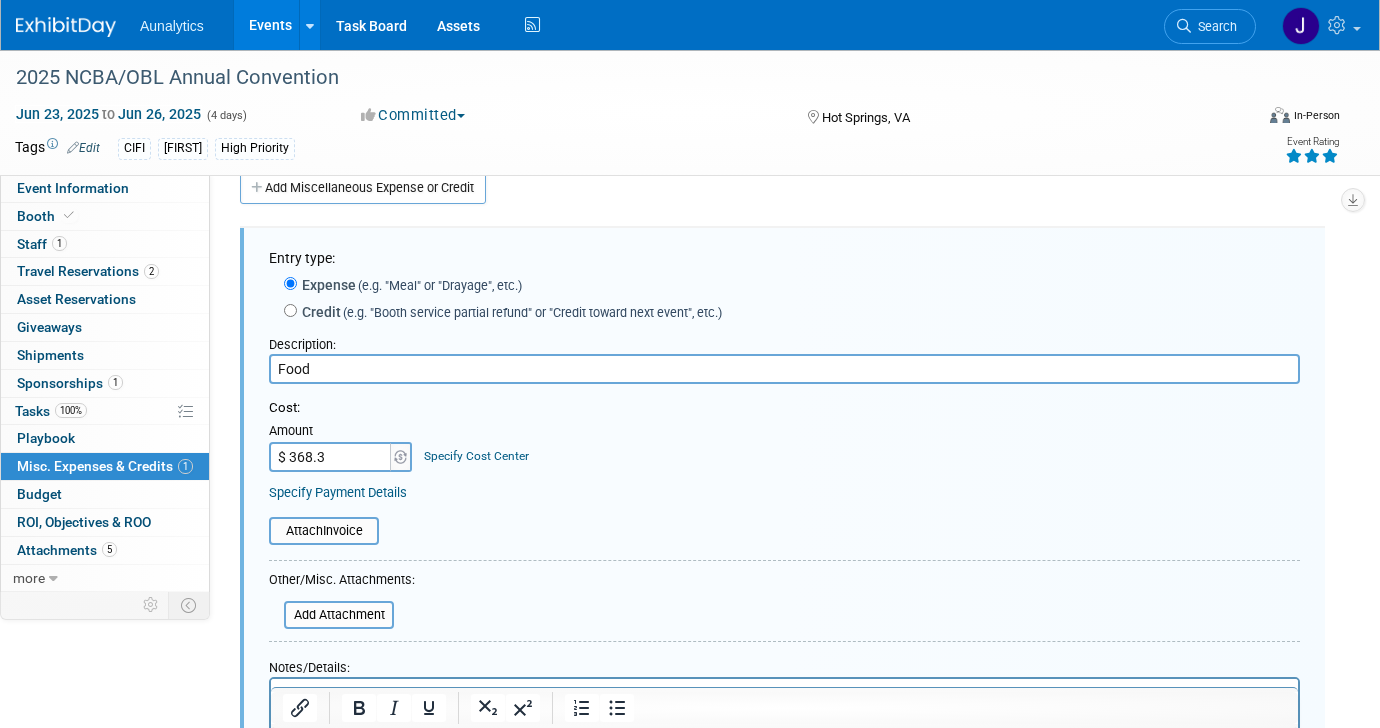 type on "$ 368.38" 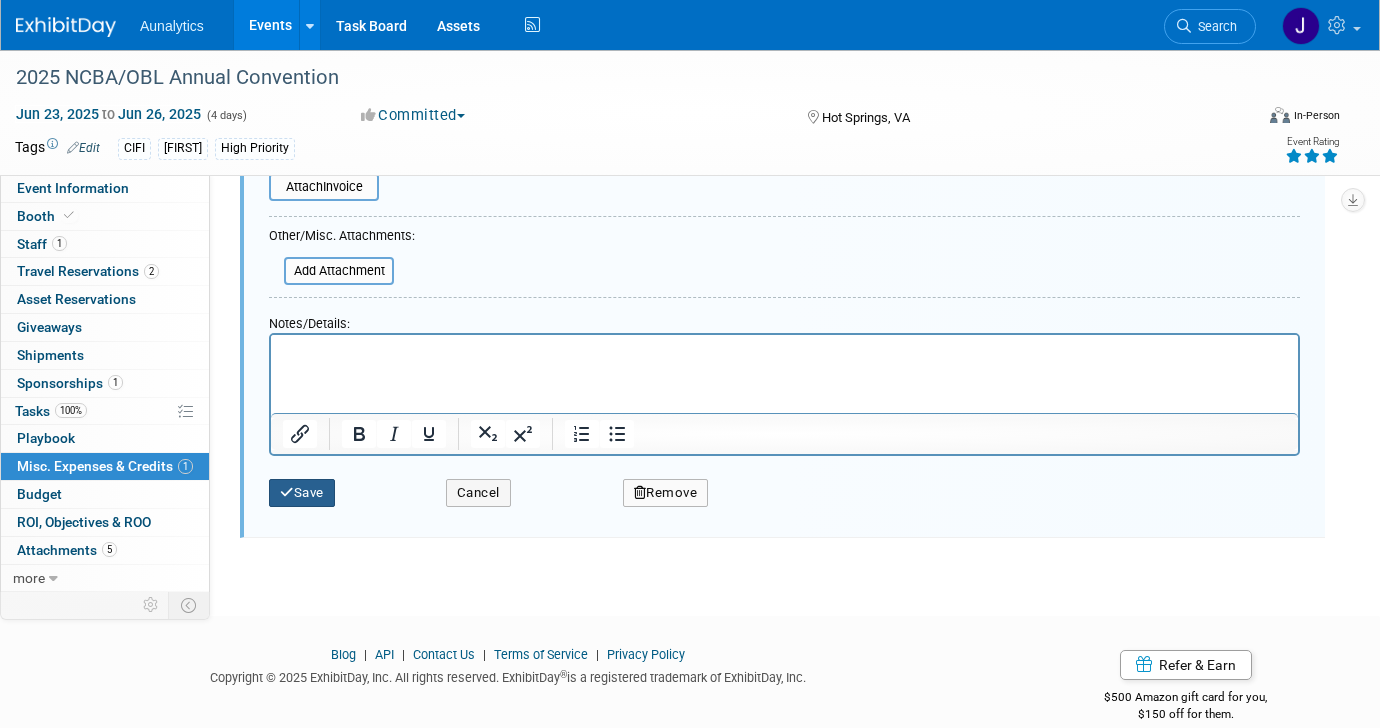 click on "Save" at bounding box center (302, 493) 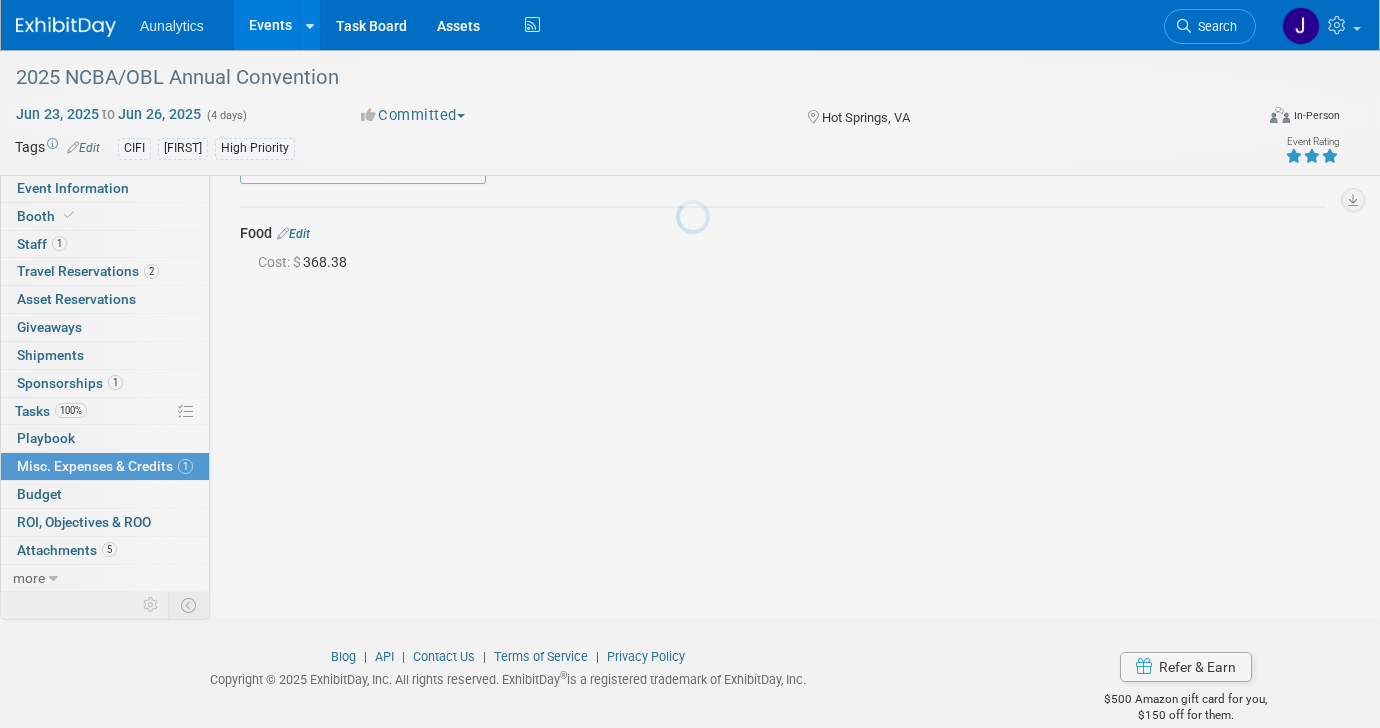 scroll, scrollTop: 30, scrollLeft: 0, axis: vertical 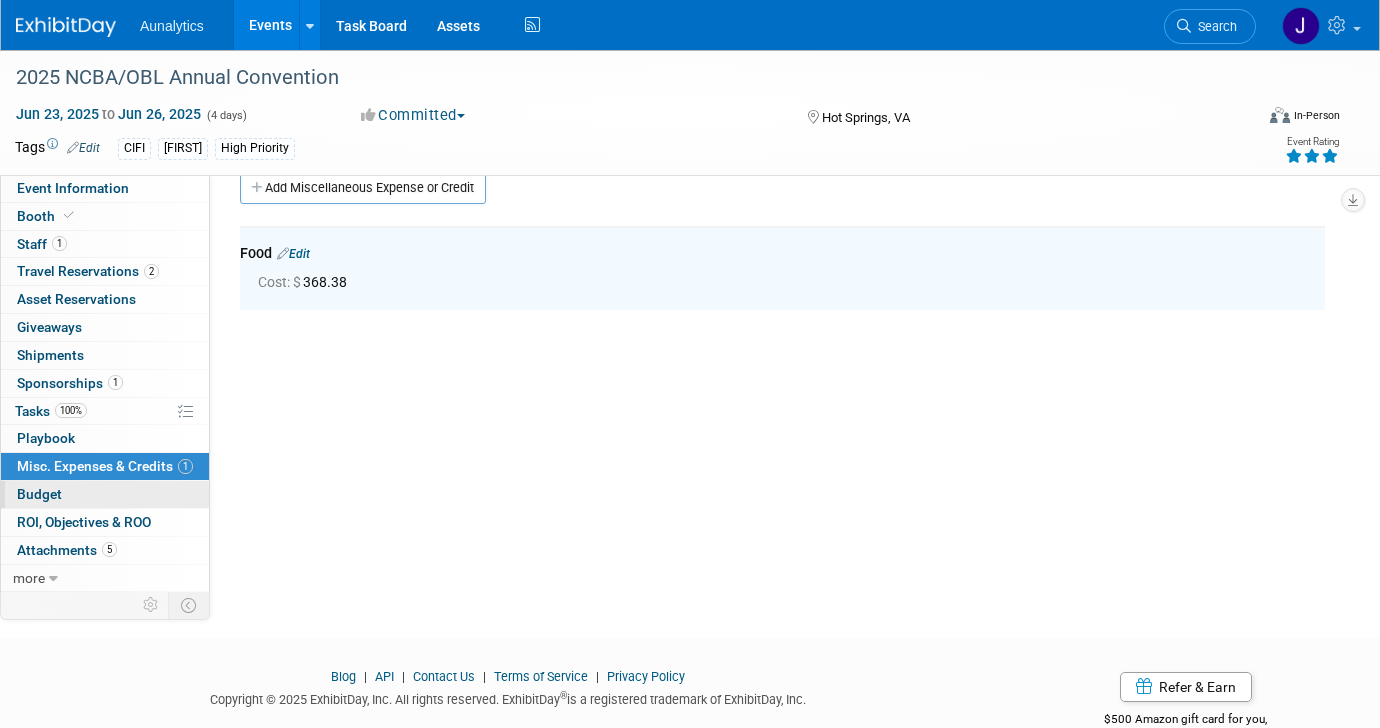 click on "Budget" at bounding box center [105, 494] 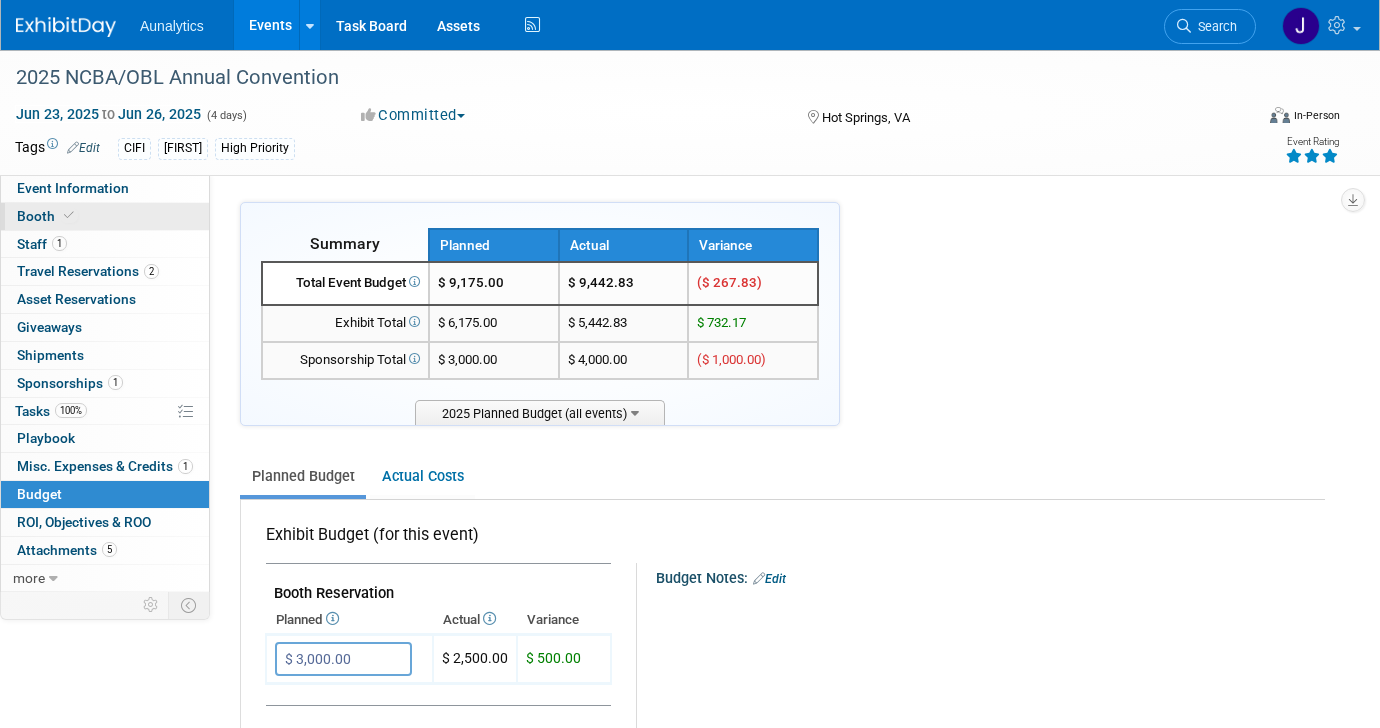 click on "Booth" at bounding box center [105, 216] 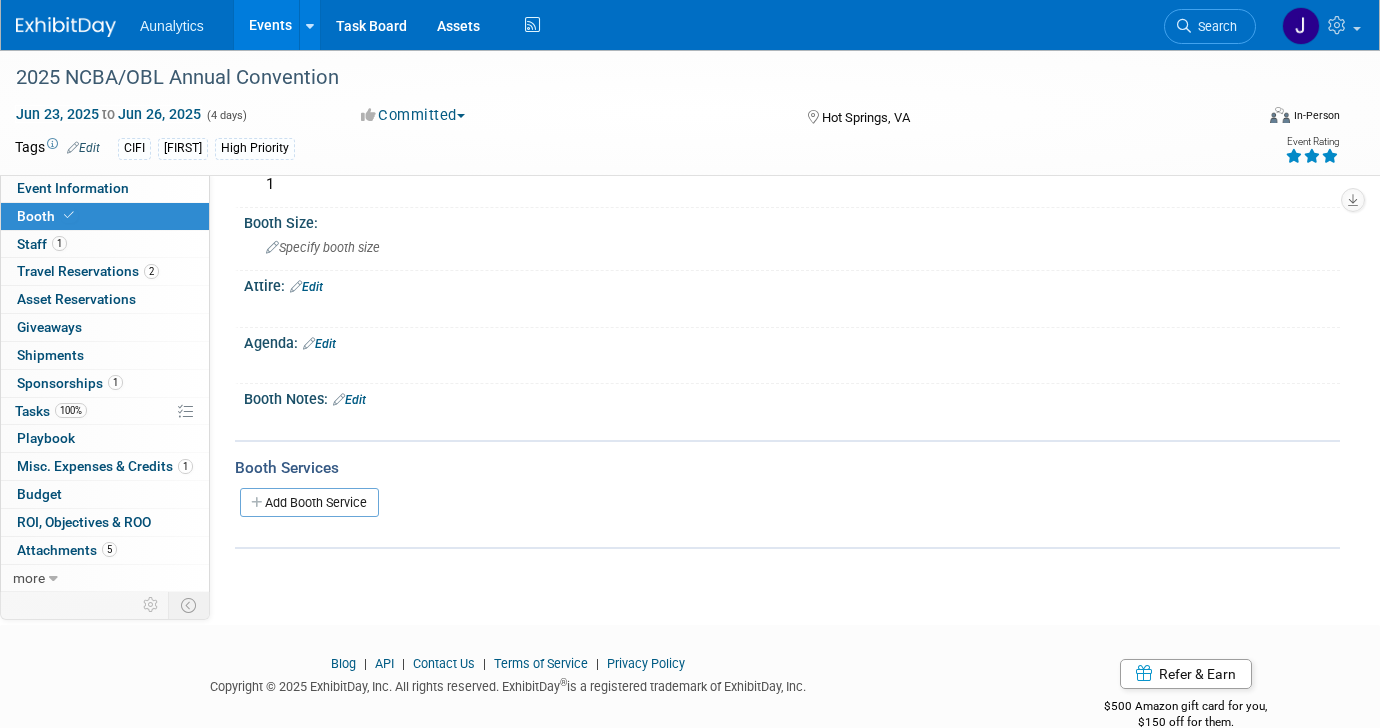 scroll, scrollTop: 193, scrollLeft: 0, axis: vertical 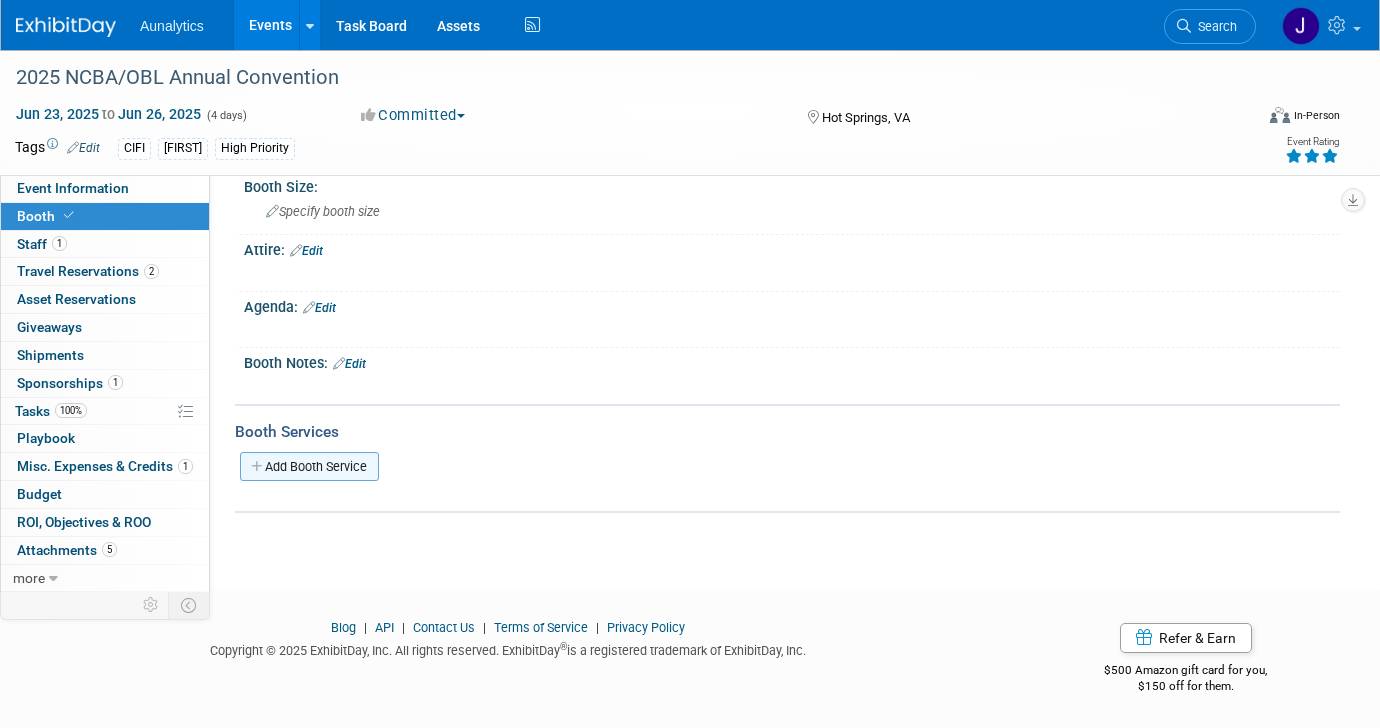 click on "Add Booth Service" at bounding box center (309, 466) 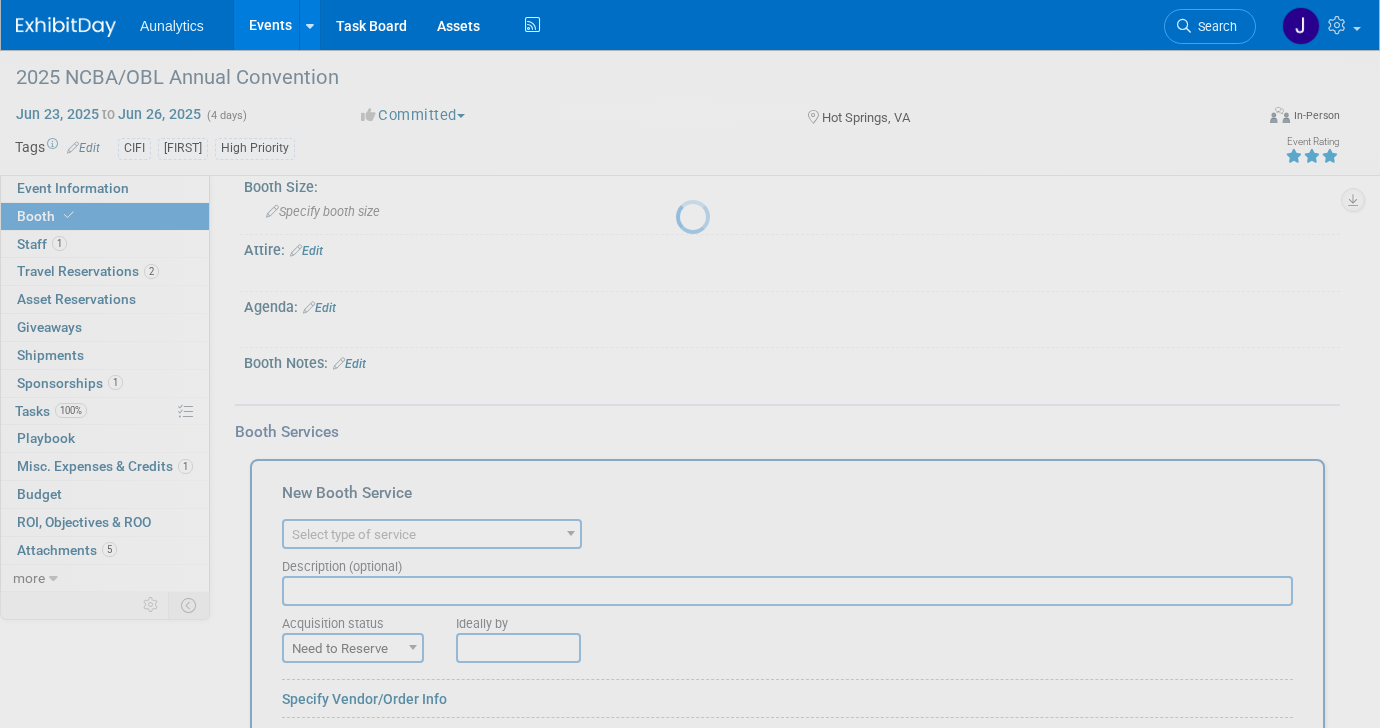 scroll, scrollTop: 0, scrollLeft: 0, axis: both 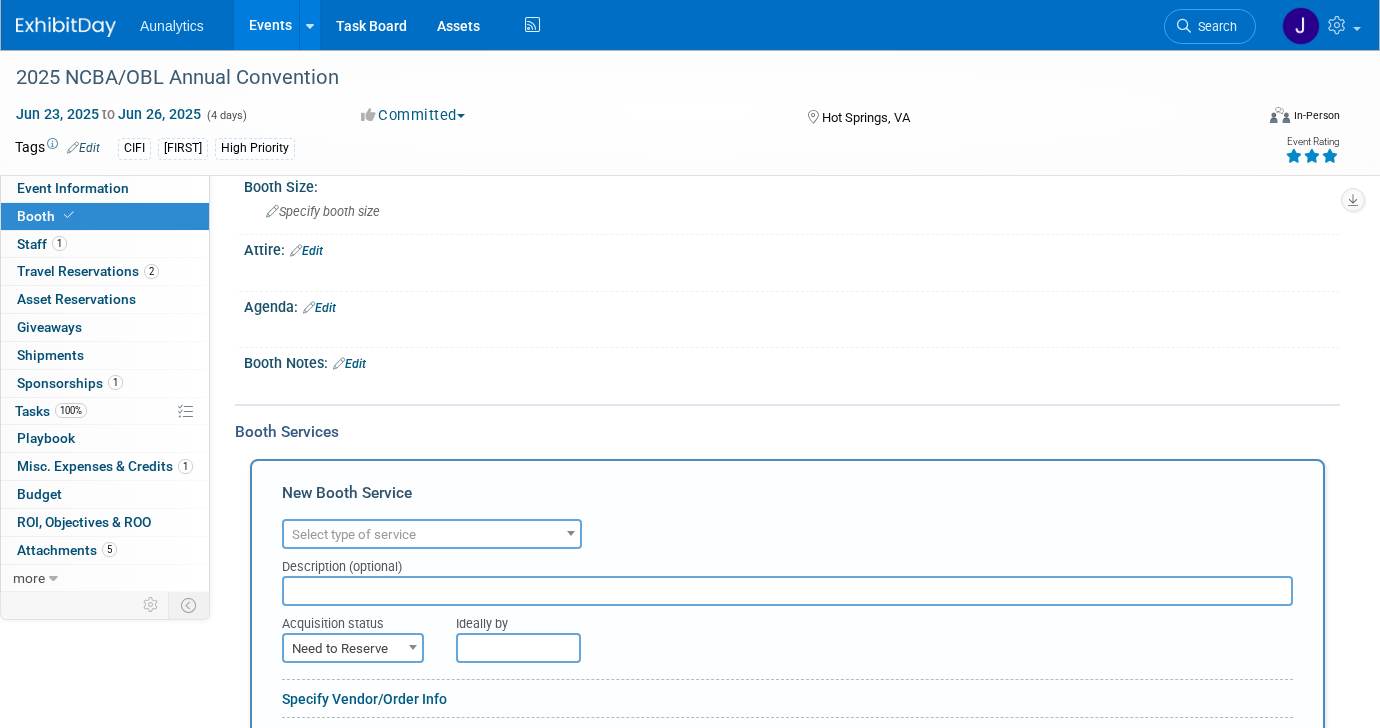 click on "Select type of service" at bounding box center (432, 535) 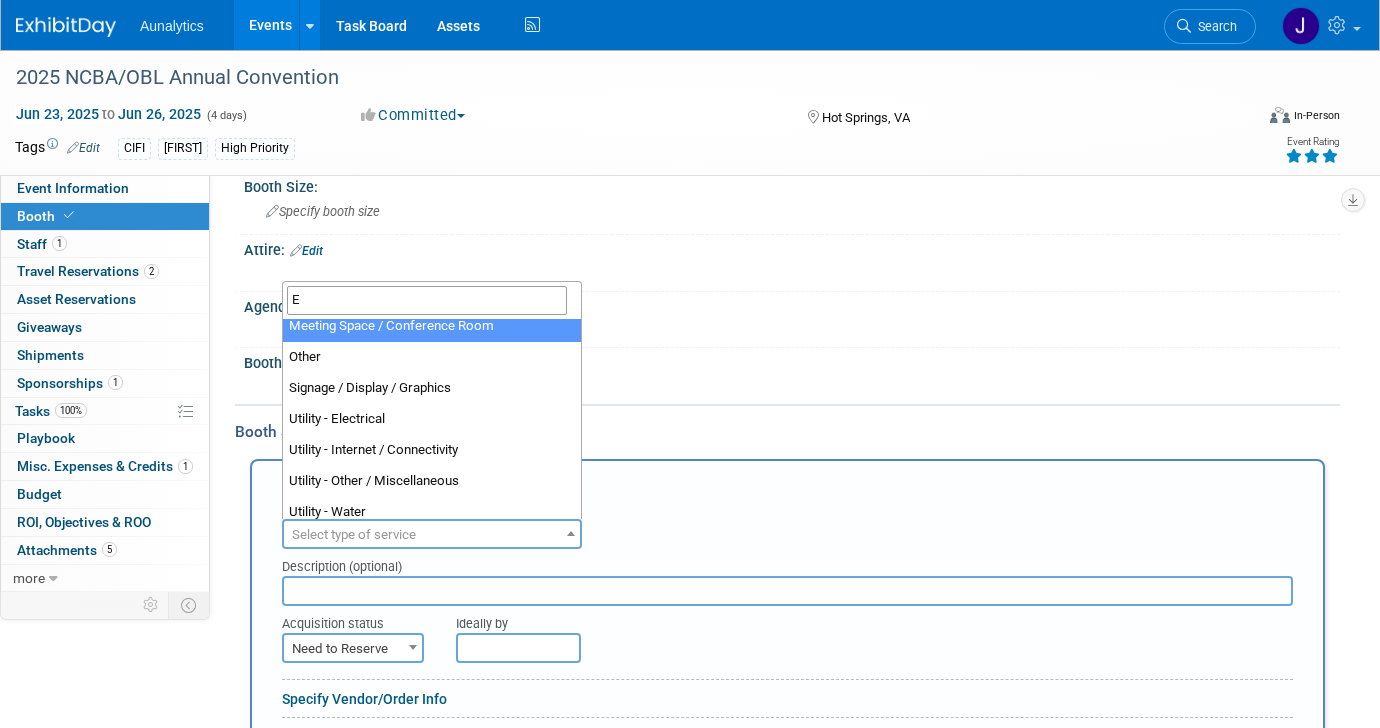scroll, scrollTop: 0, scrollLeft: 0, axis: both 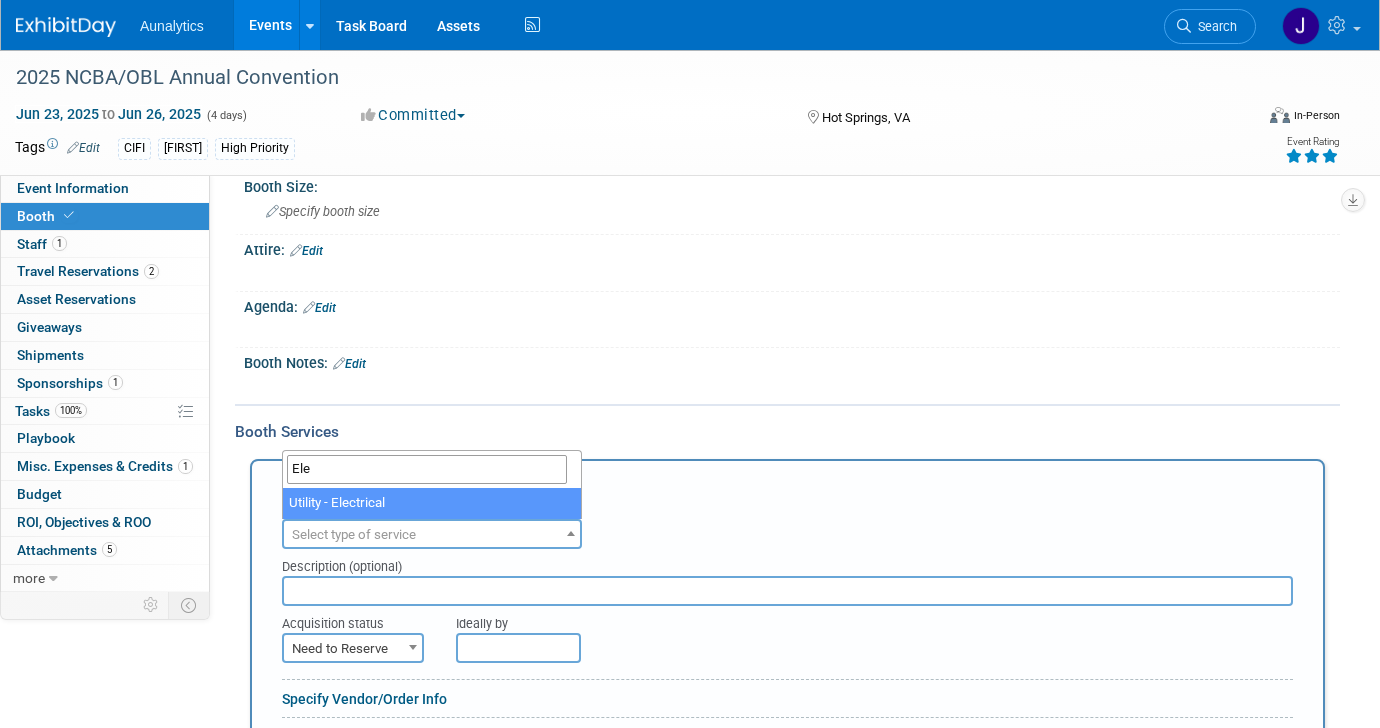 type on "Ele" 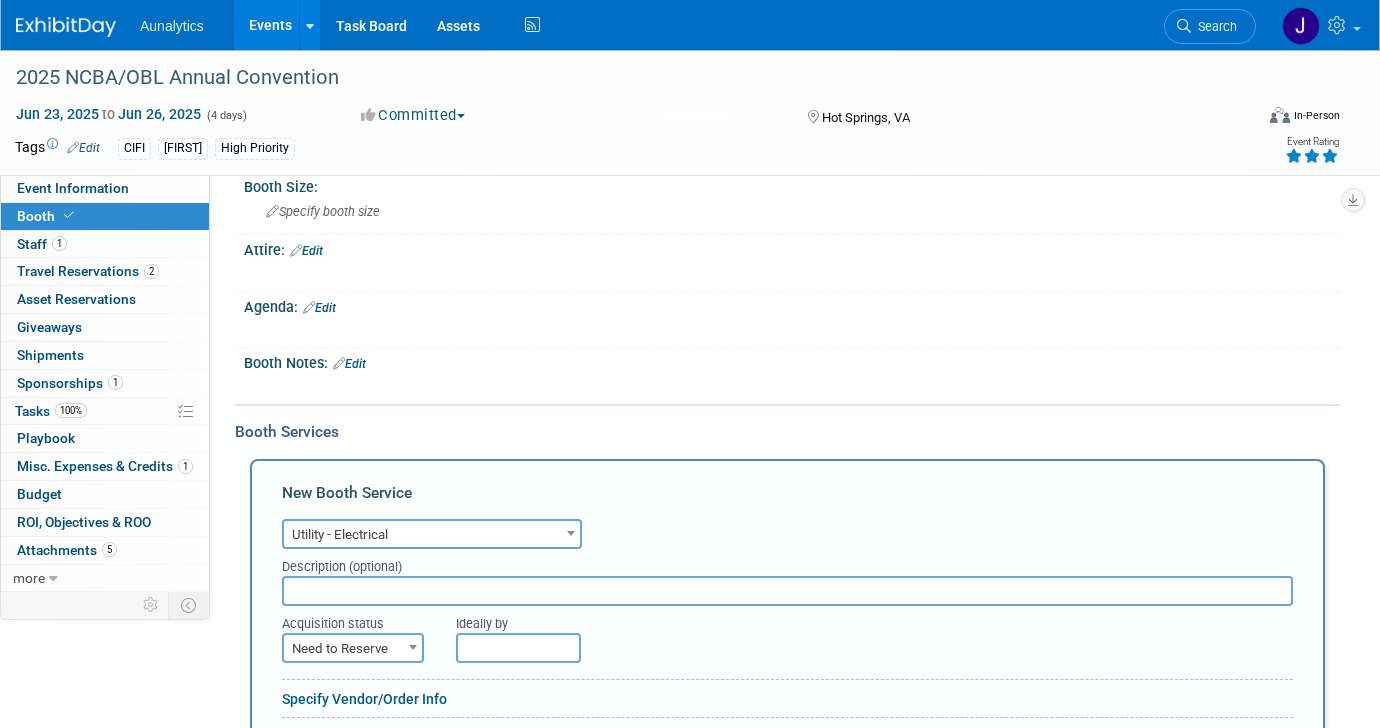 click at bounding box center (787, 591) 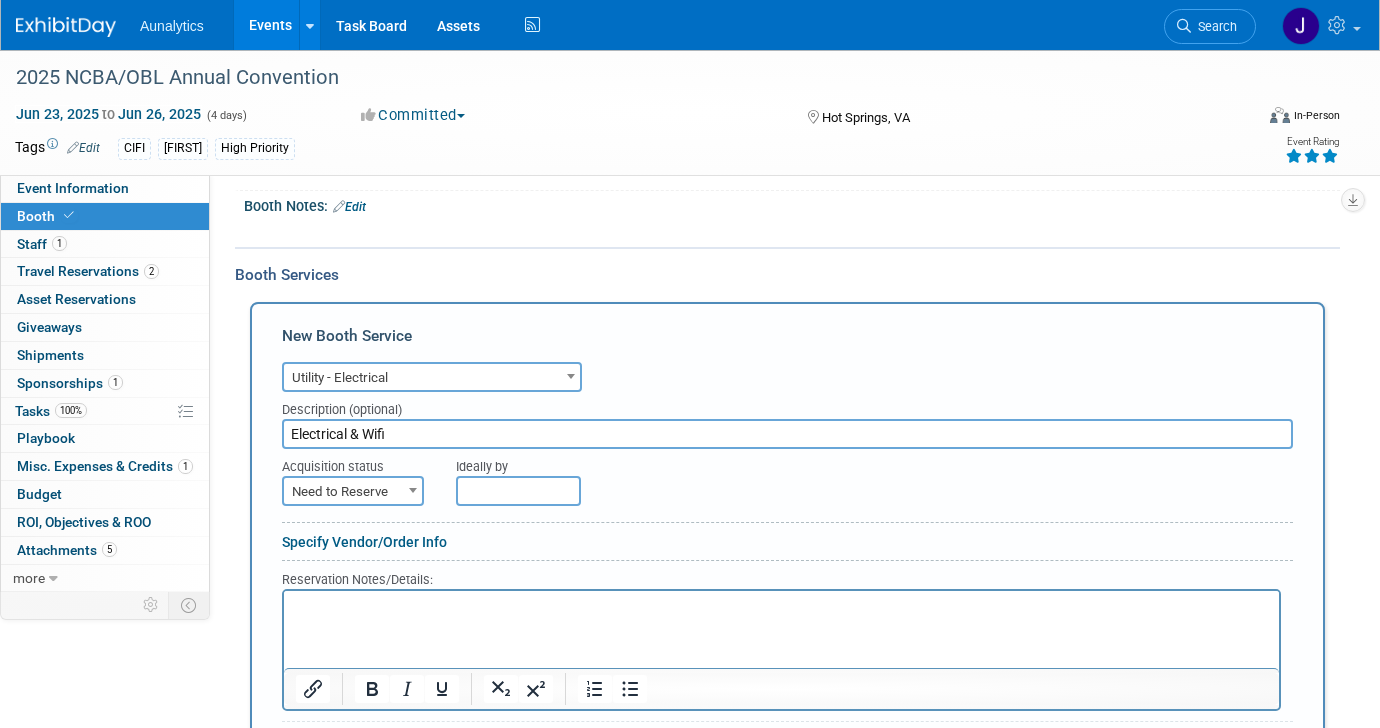 scroll, scrollTop: 354, scrollLeft: 0, axis: vertical 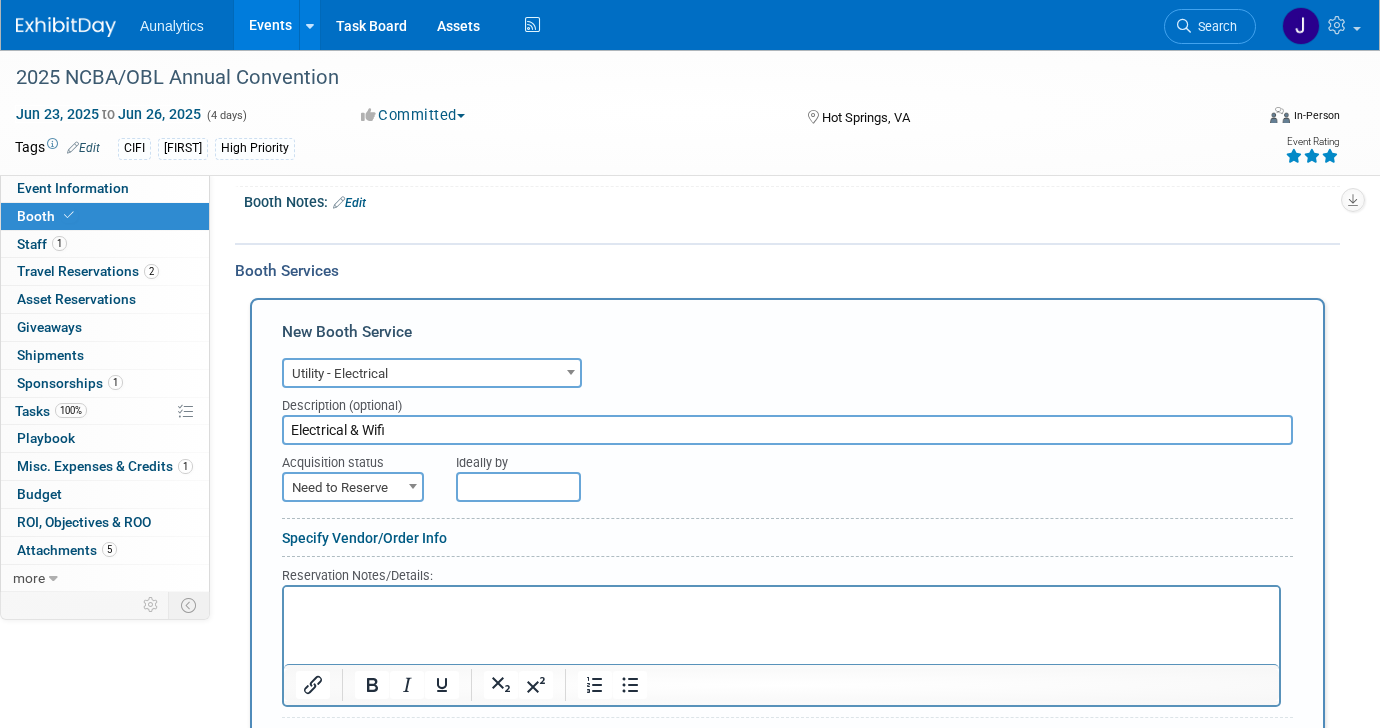 type on "Electrical & Wifi" 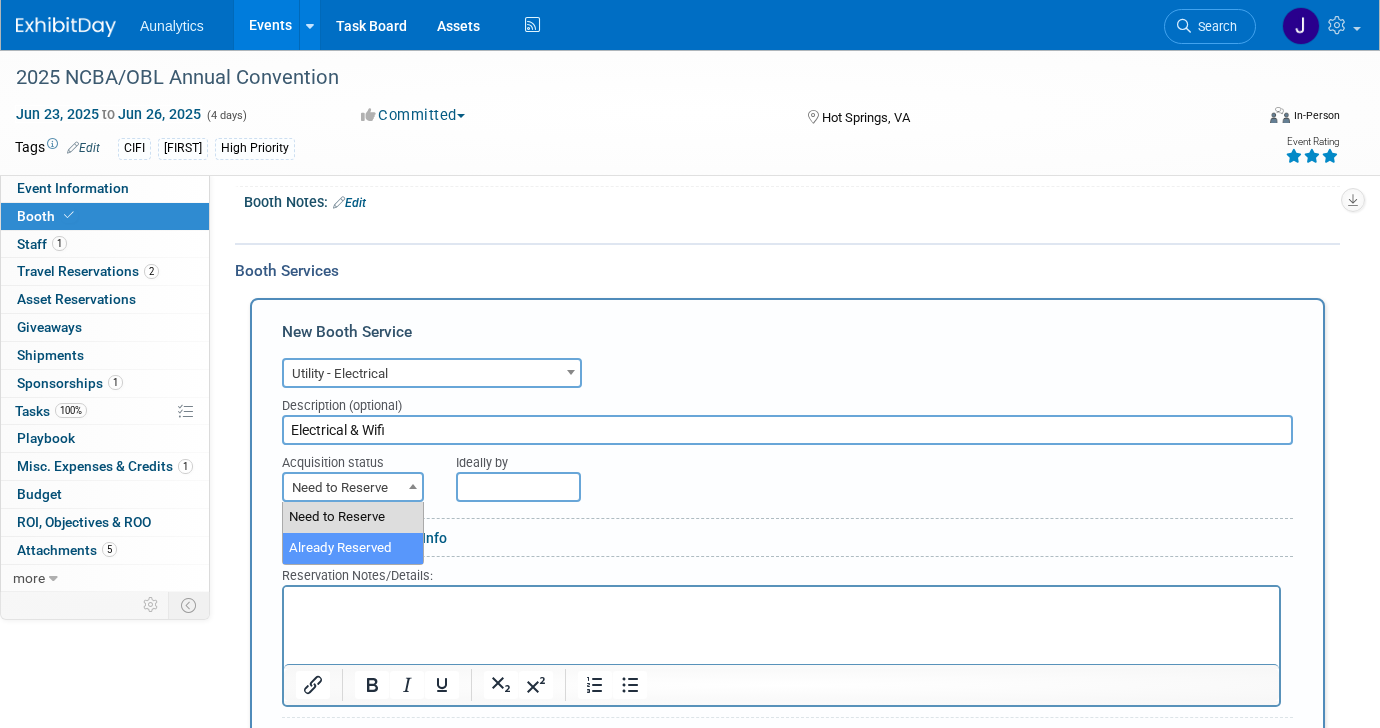 select on "2" 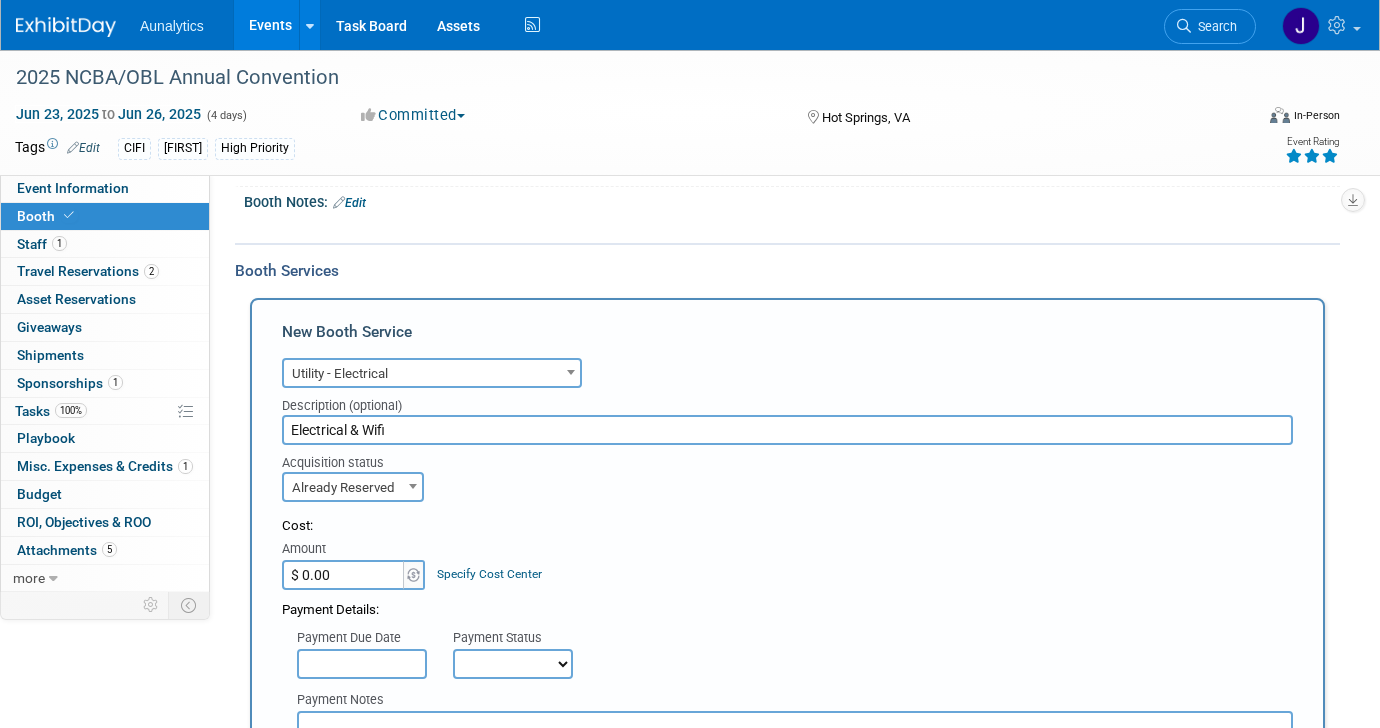 click on "$ 0.00" at bounding box center (344, 575) 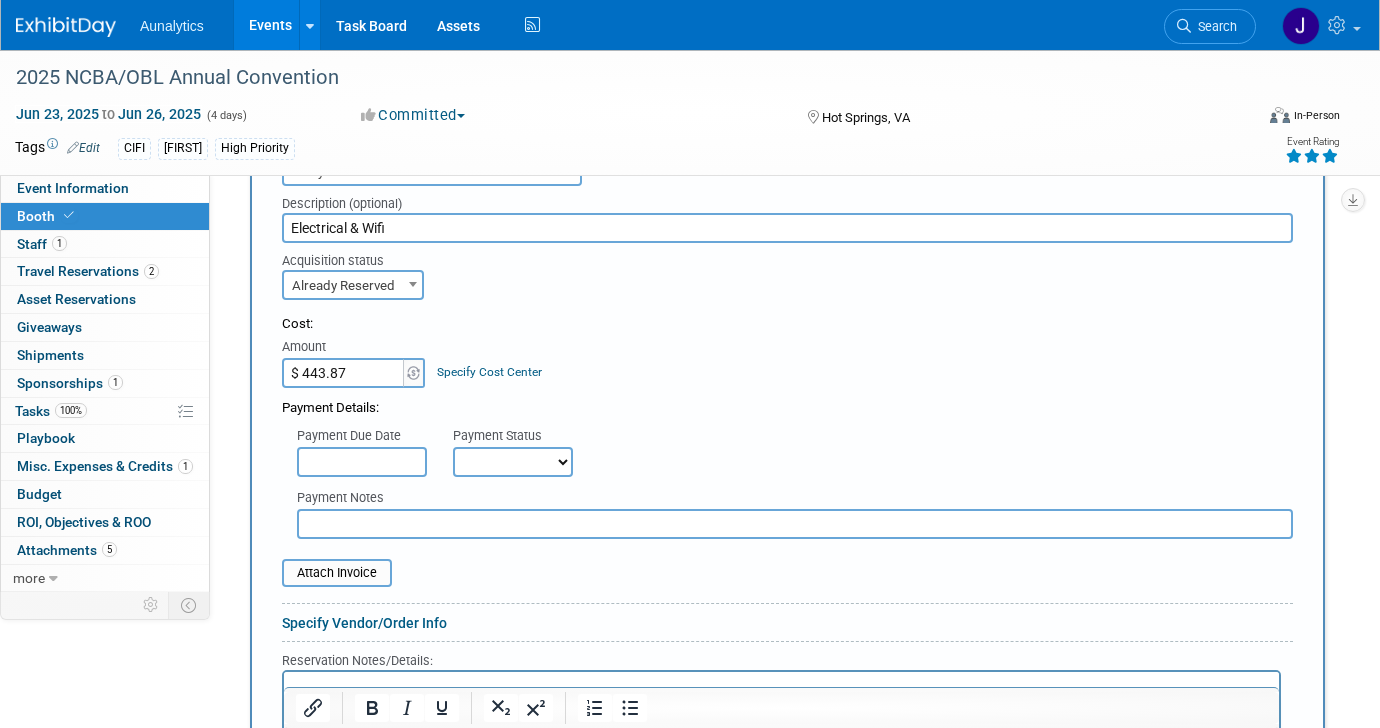 scroll, scrollTop: 552, scrollLeft: 0, axis: vertical 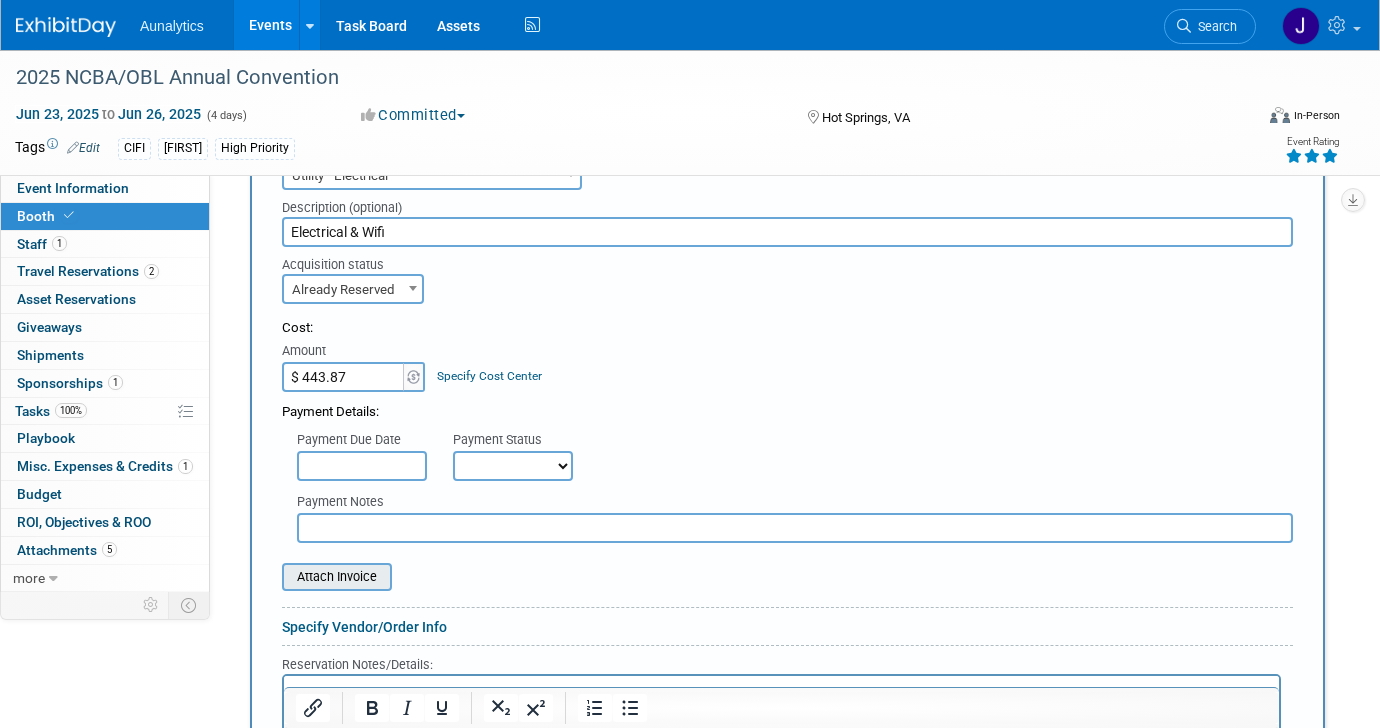 click at bounding box center [271, 577] 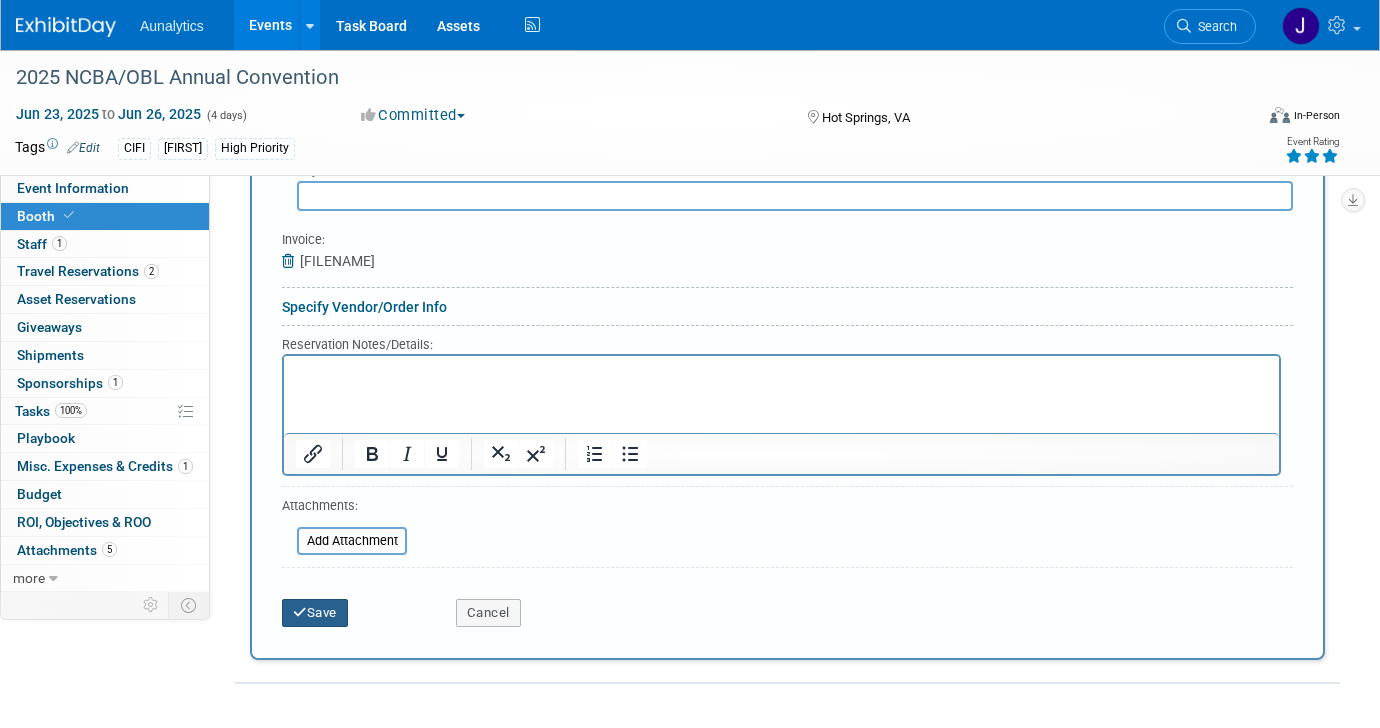 click on "Save" at bounding box center (315, 613) 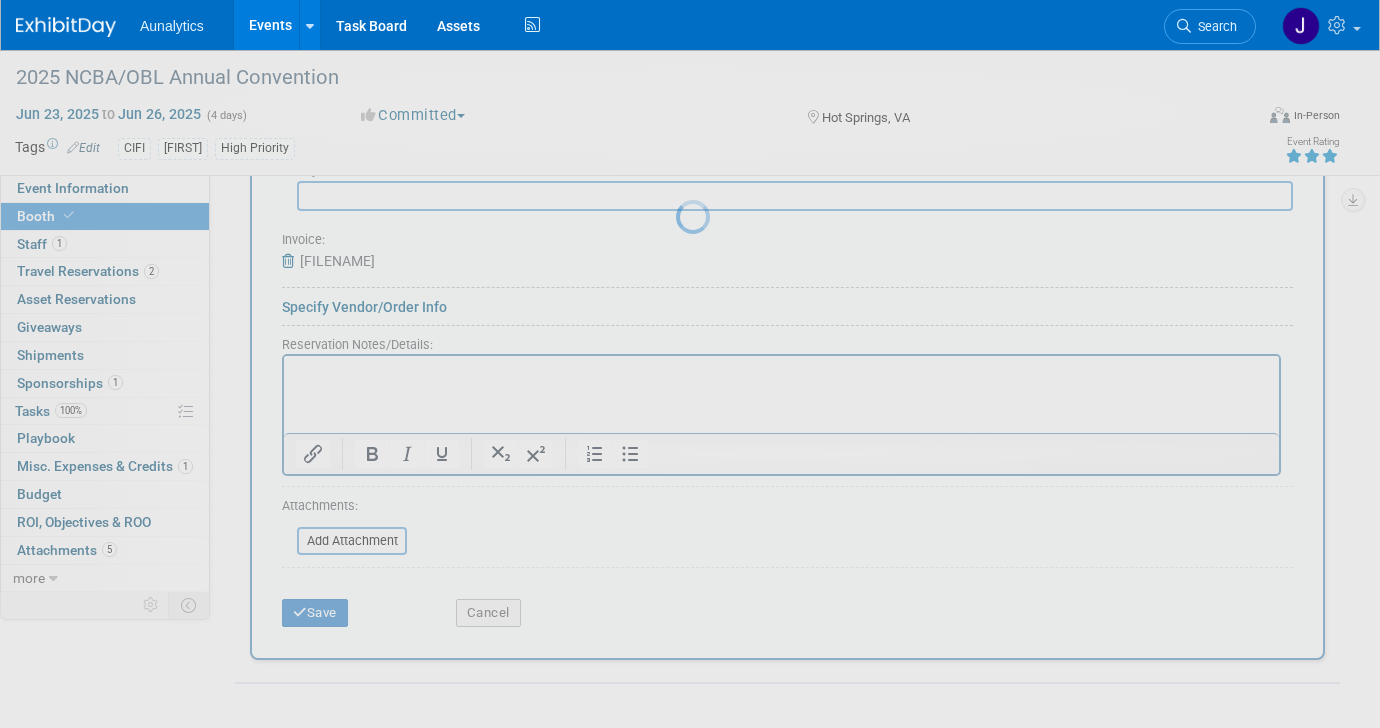 scroll, scrollTop: 329, scrollLeft: 0, axis: vertical 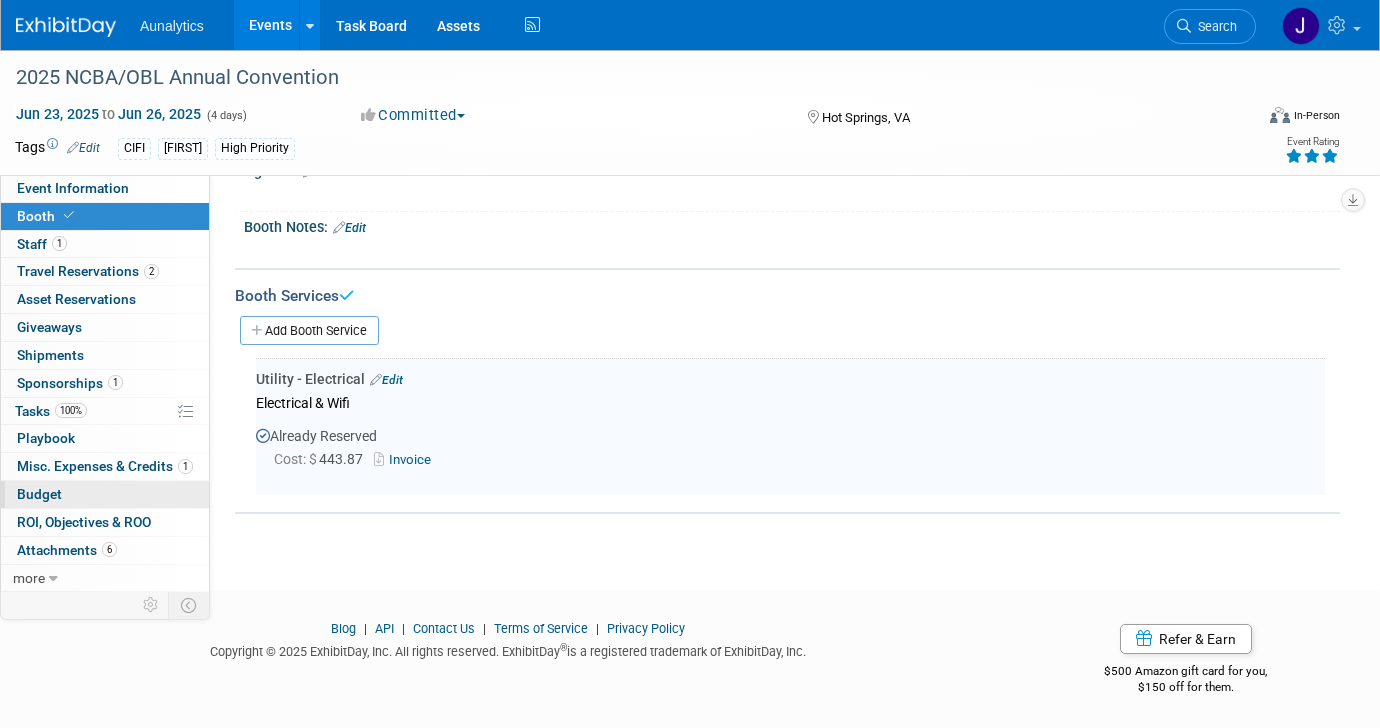 click on "Budget" at bounding box center (105, 494) 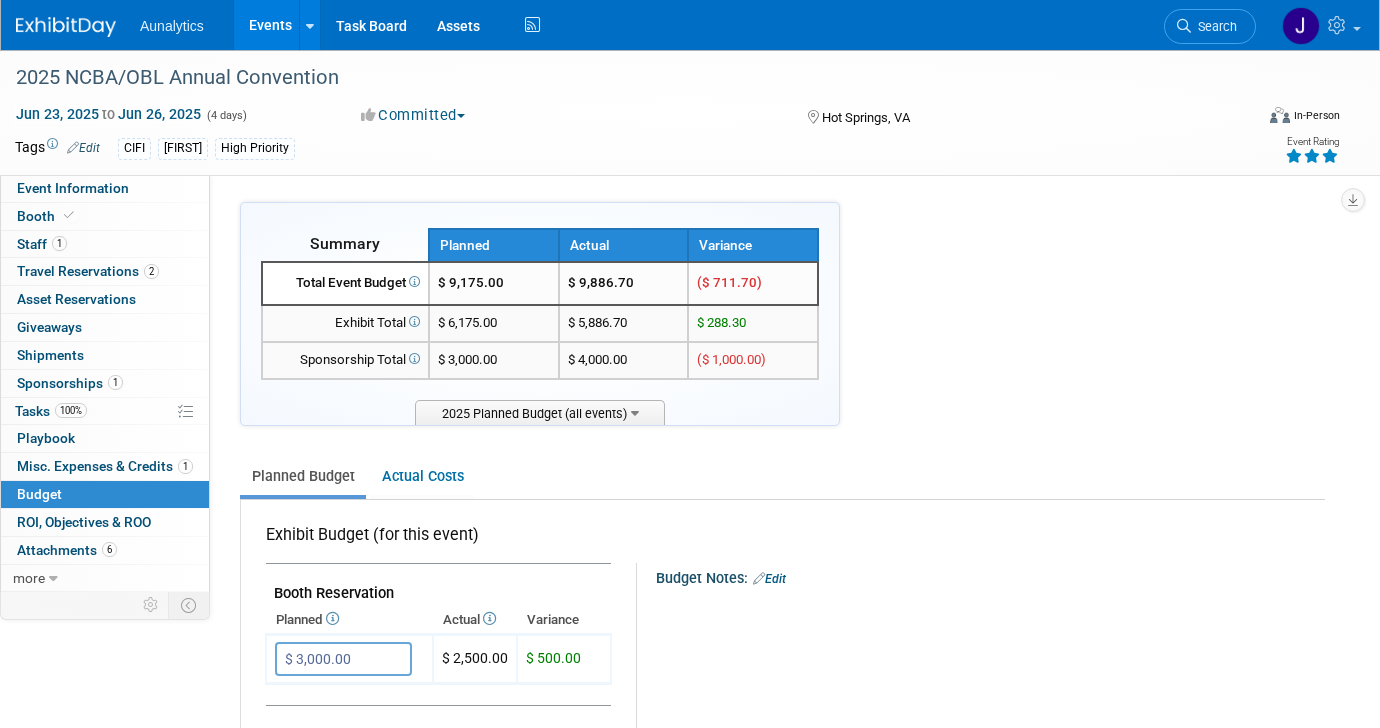 click on "Events" at bounding box center [270, 25] 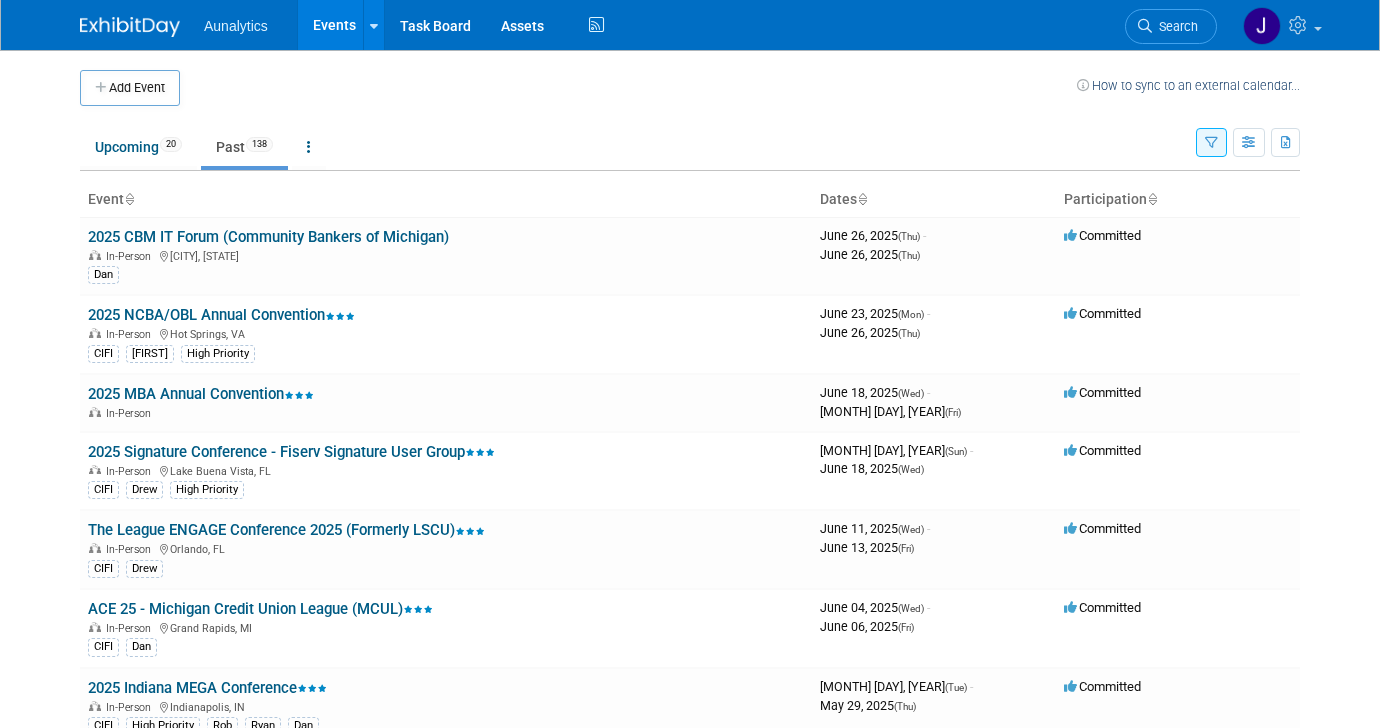 scroll, scrollTop: 0, scrollLeft: 0, axis: both 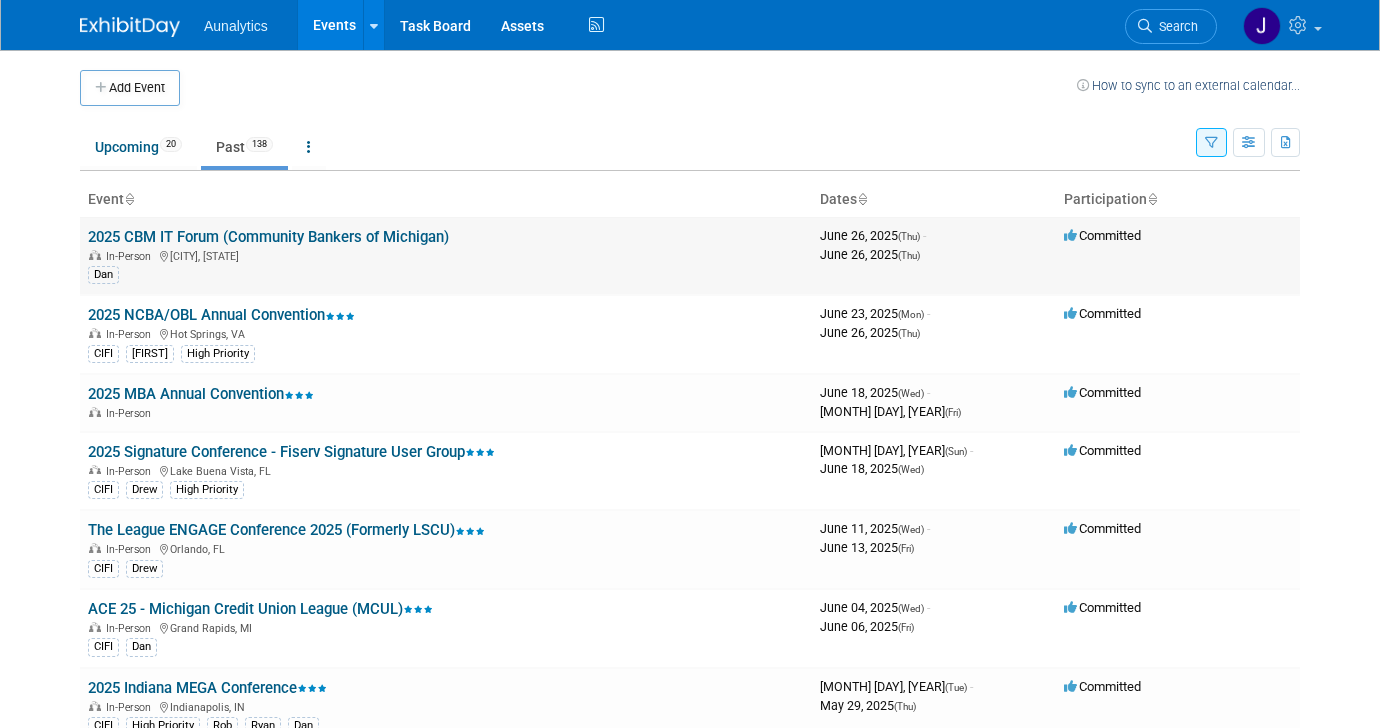 click on "2025 CBM IT Forum (Community Bankers of Michigan)" at bounding box center [268, 237] 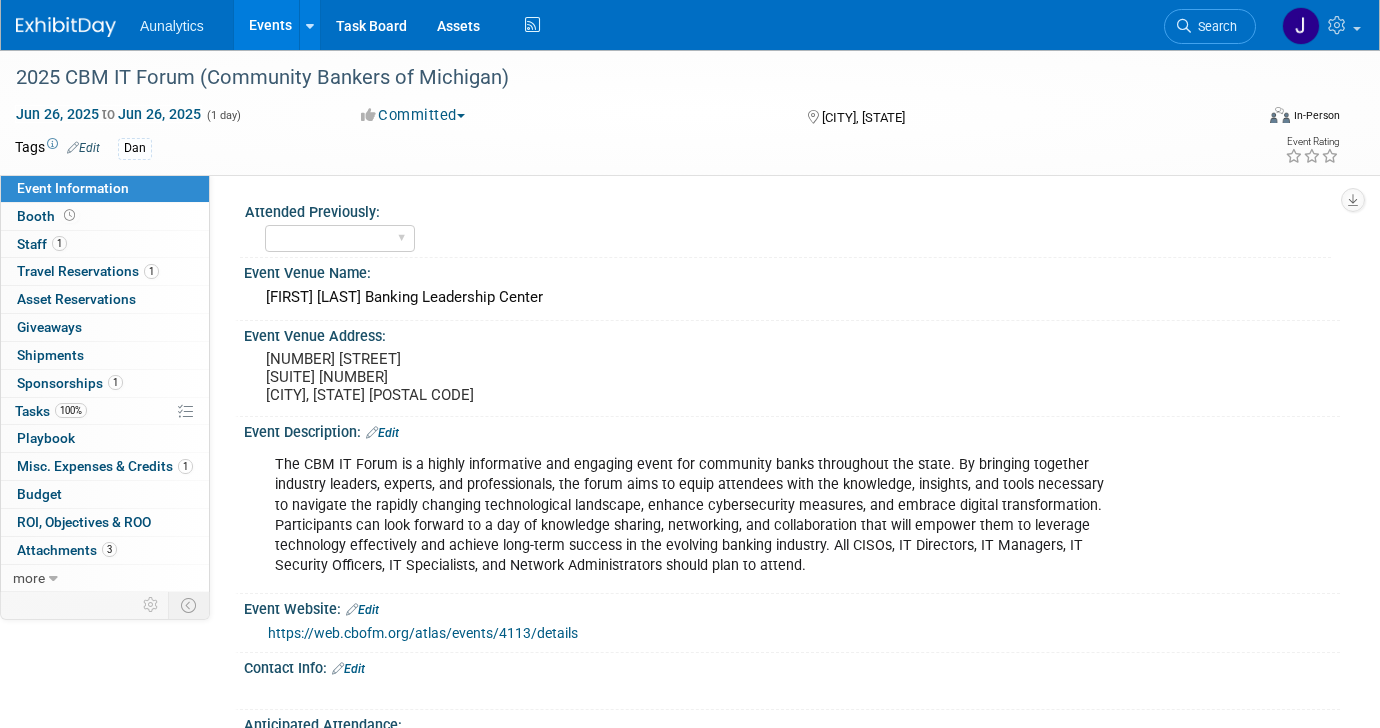 scroll, scrollTop: 0, scrollLeft: 0, axis: both 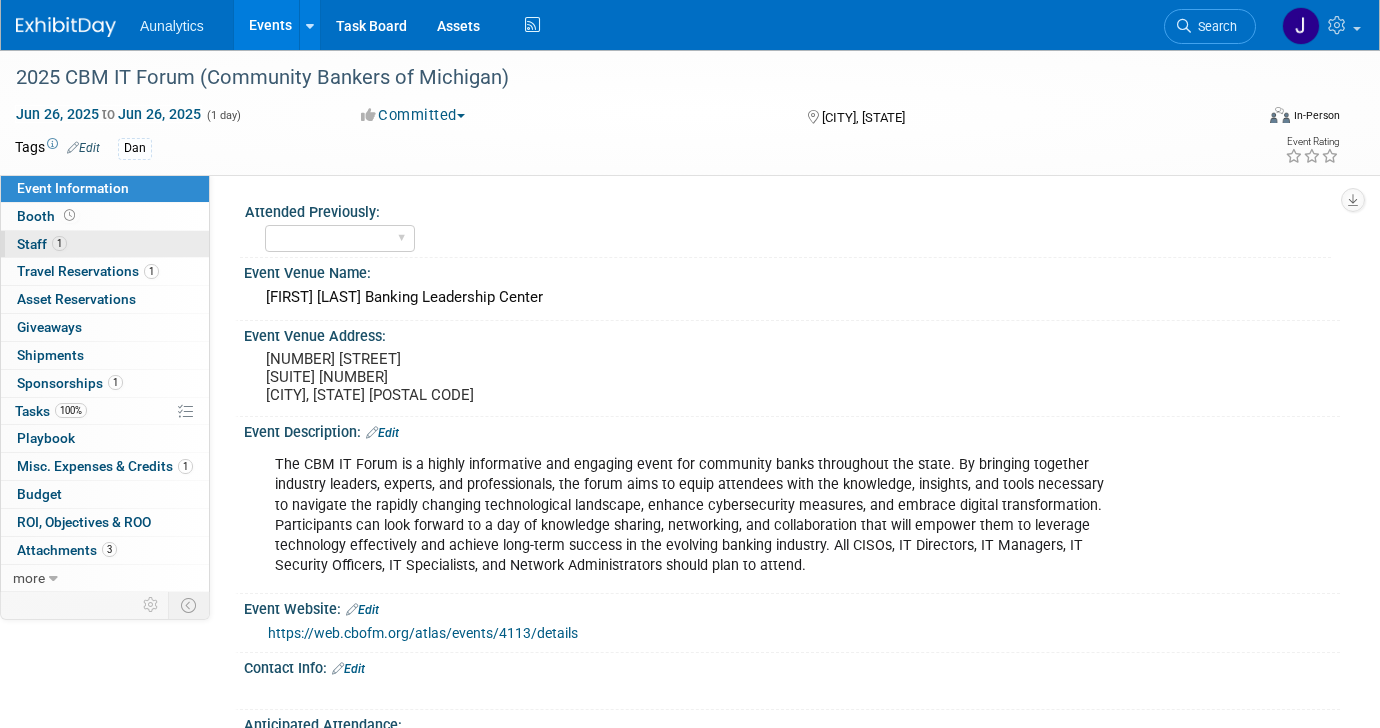 click on "1
Staff 1" at bounding box center (105, 244) 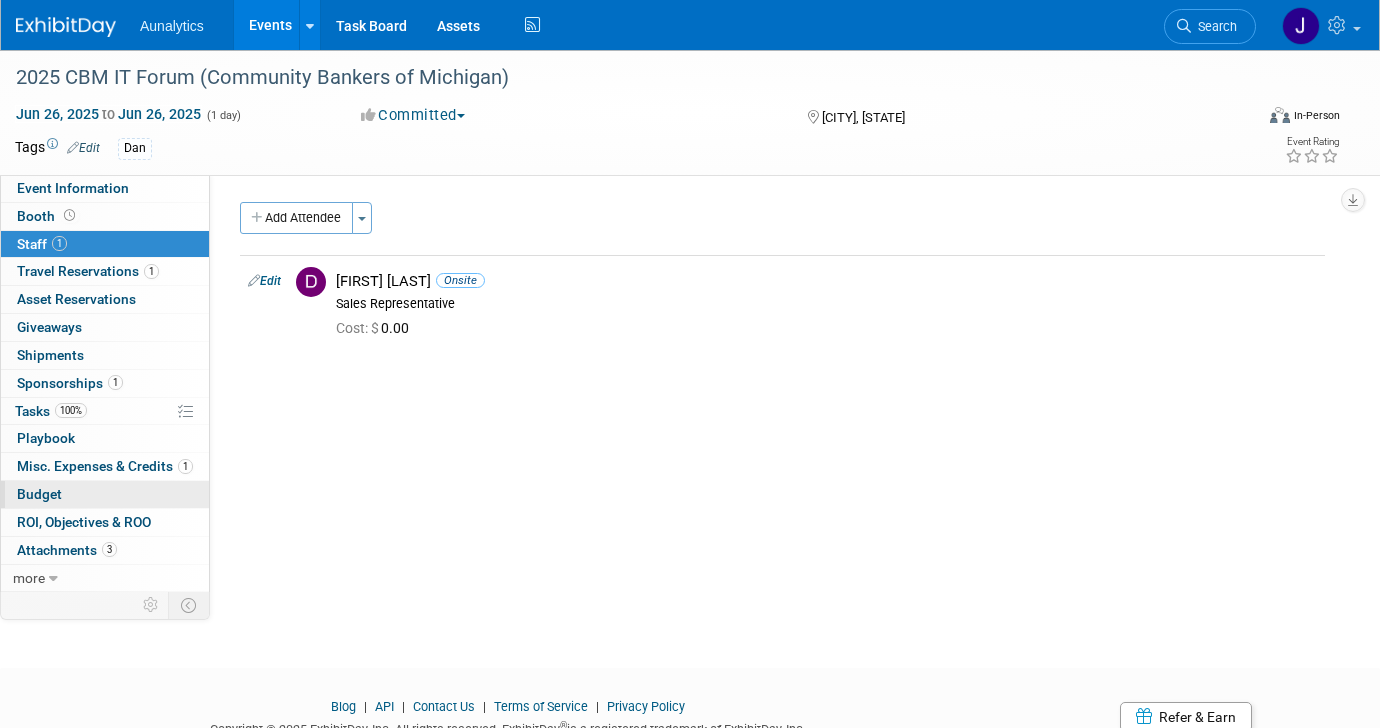 click on "Budget" at bounding box center (105, 494) 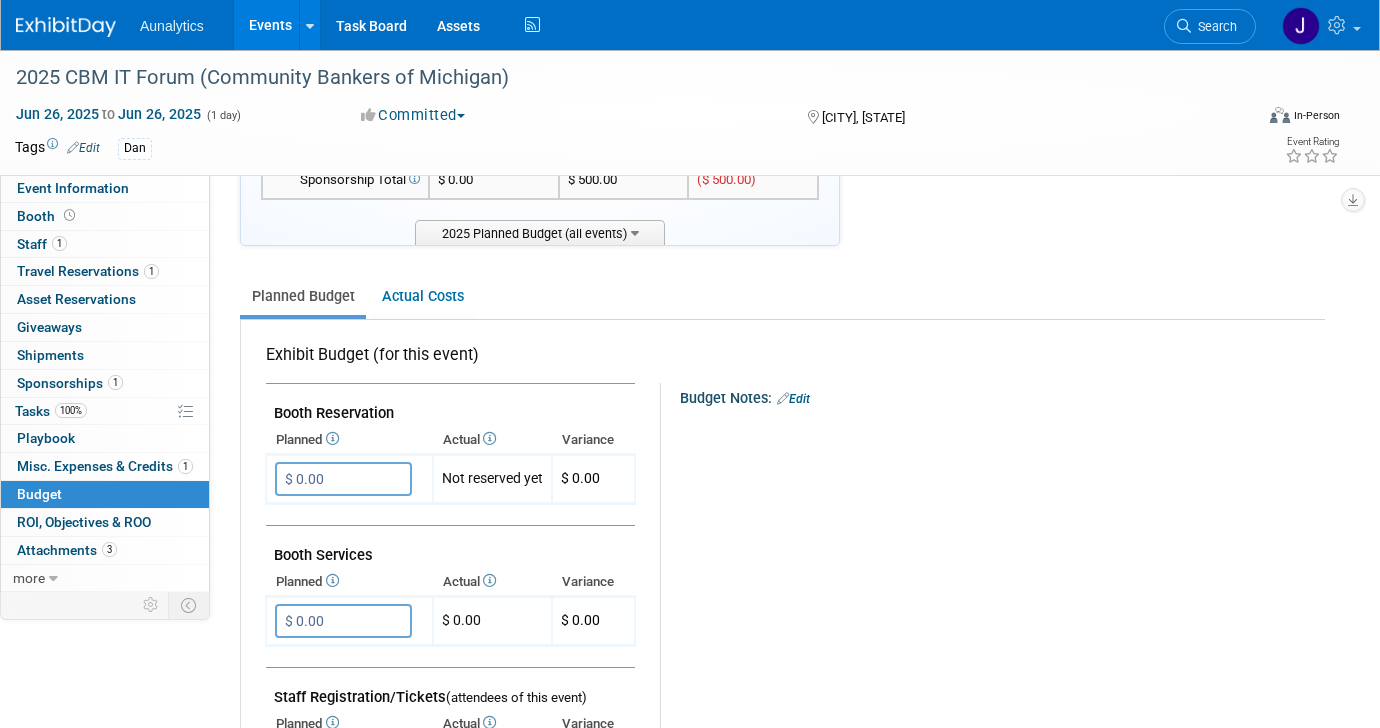 scroll, scrollTop: 208, scrollLeft: 0, axis: vertical 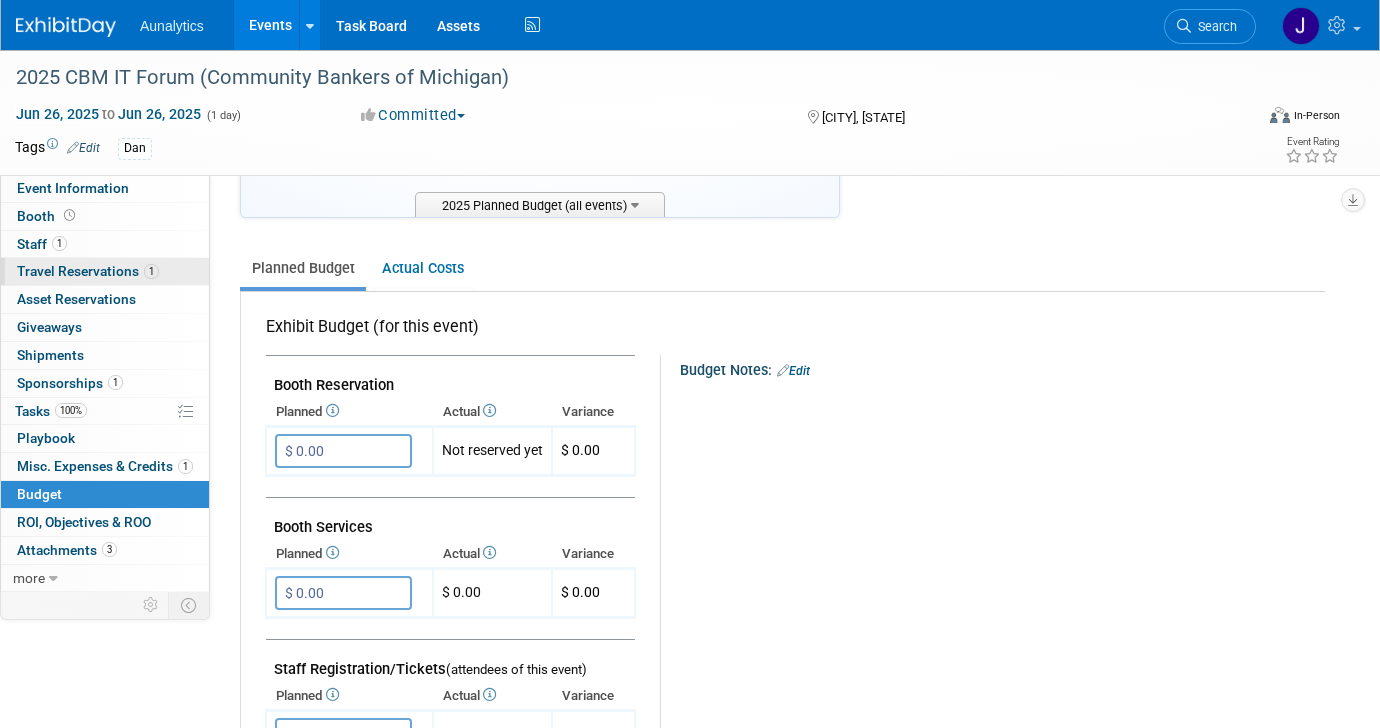 click on "1
Travel Reservations 1" at bounding box center (105, 271) 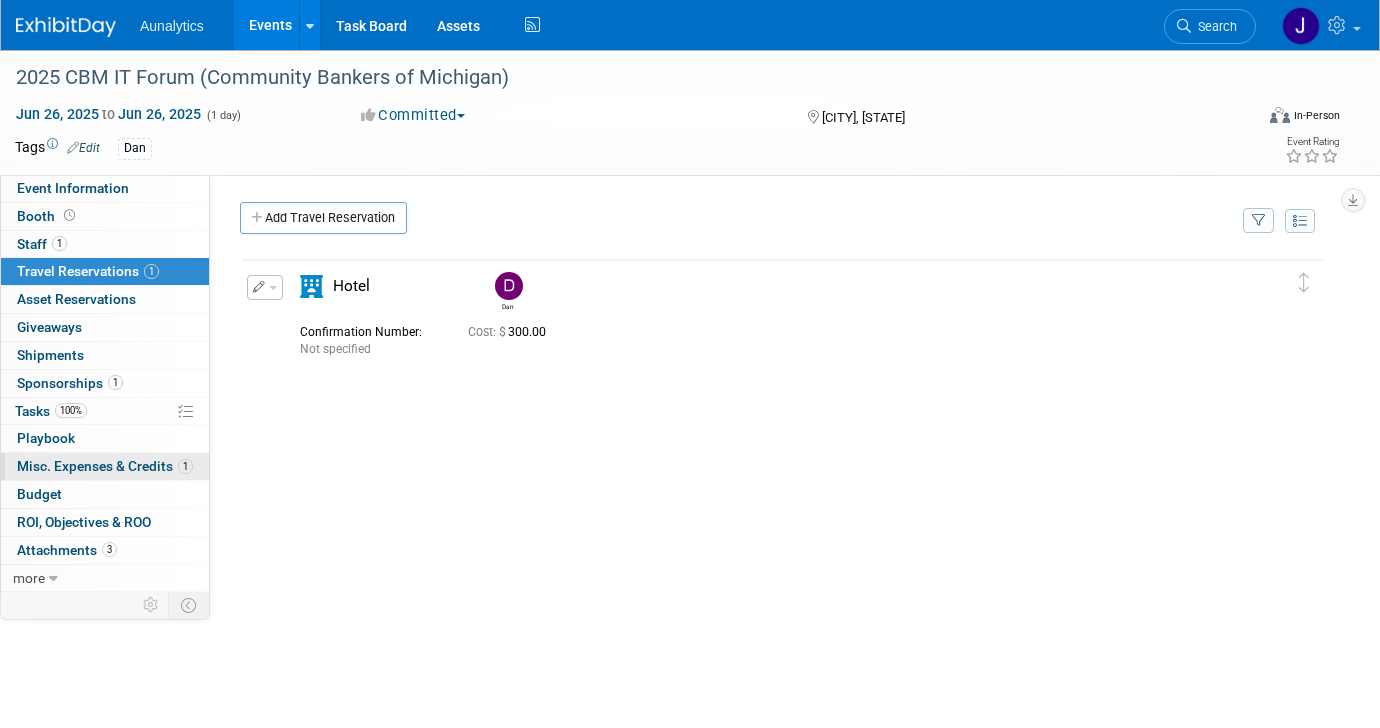 click on "Misc. Expenses & Credits 1" at bounding box center (105, 466) 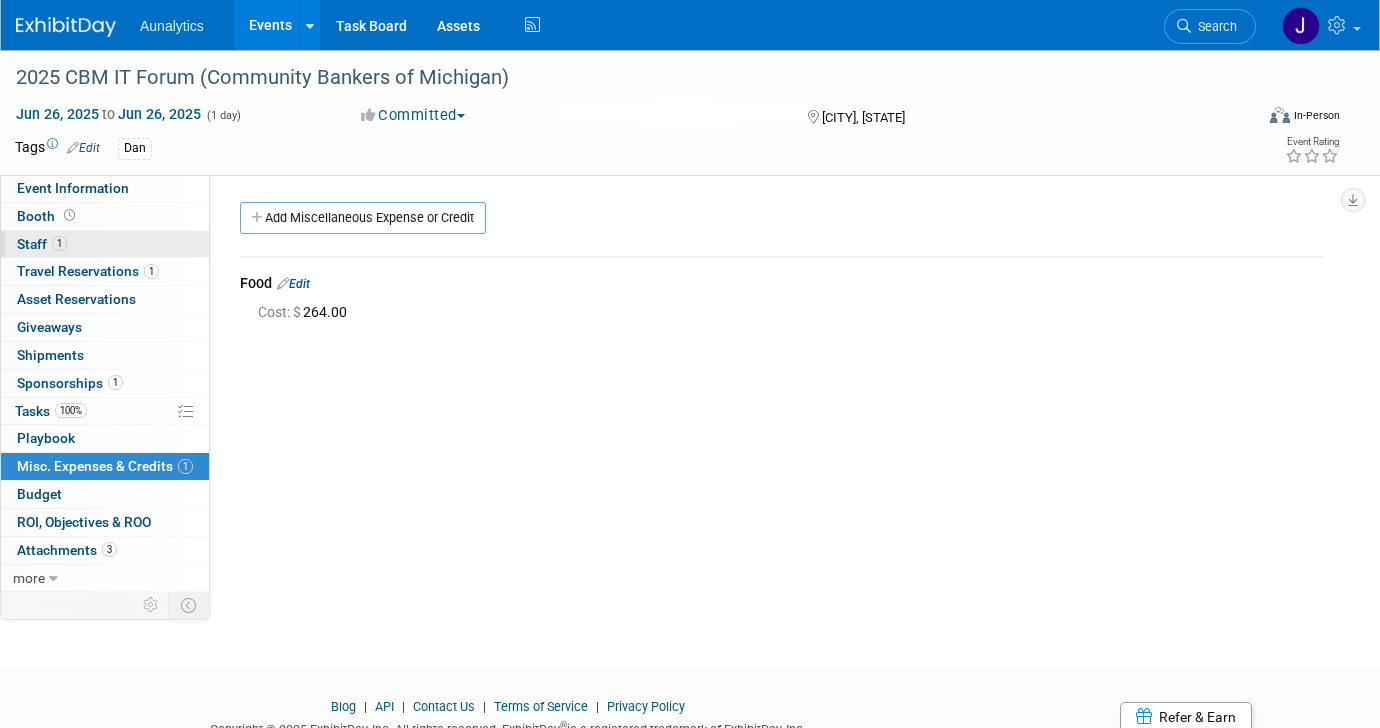 click on "1
Staff 1" at bounding box center [105, 244] 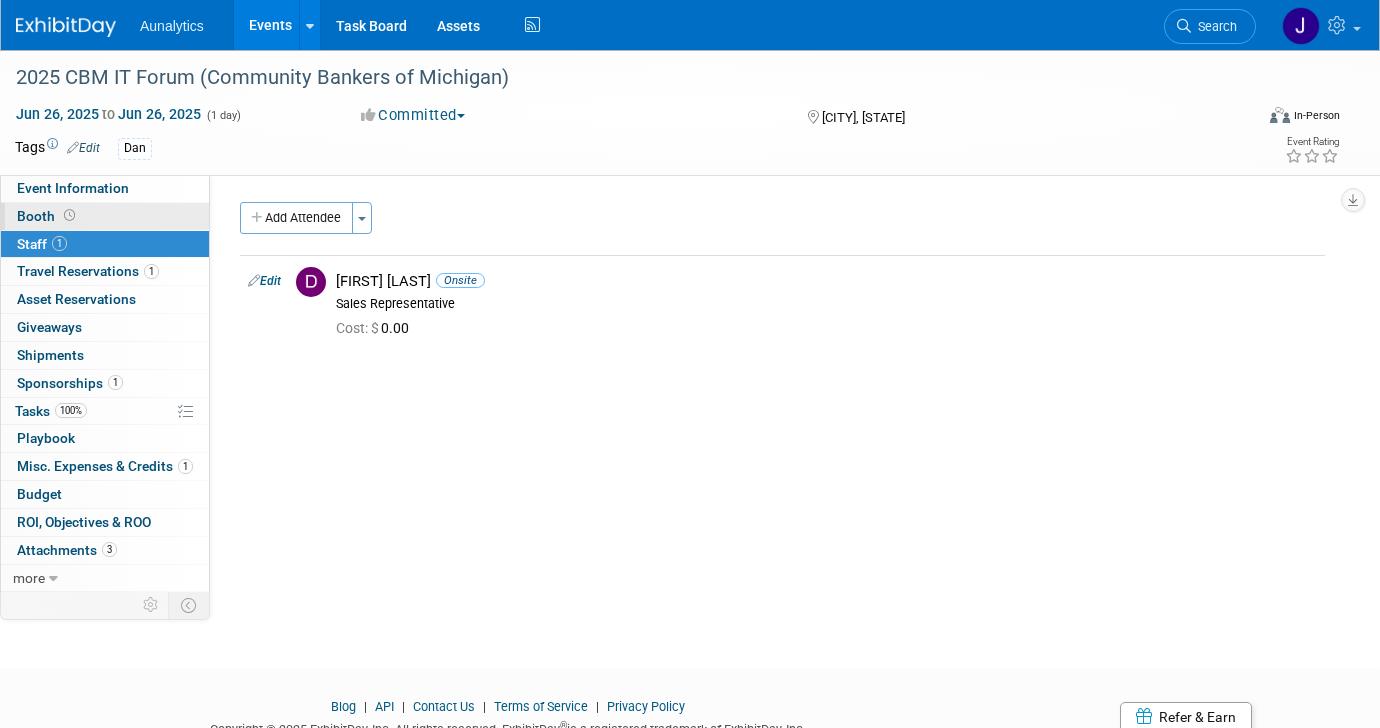 click on "Booth" at bounding box center [105, 216] 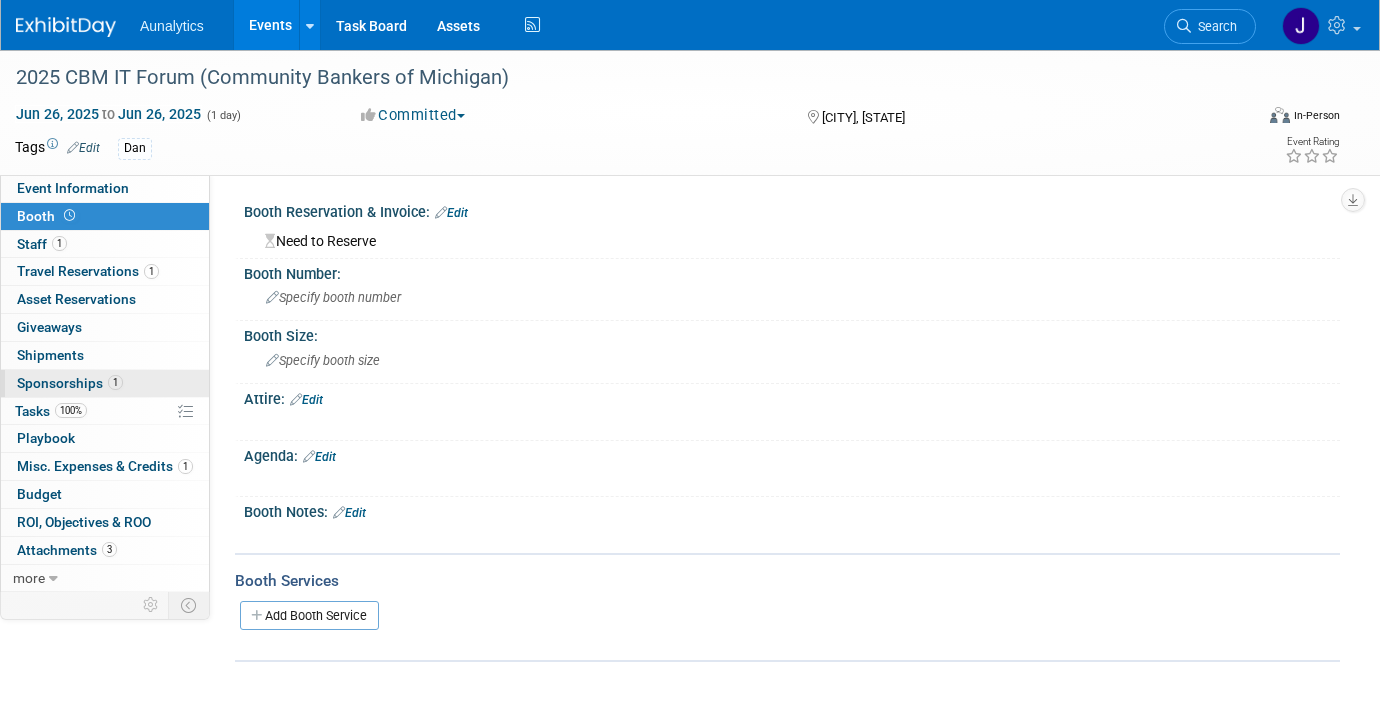 click on "Sponsorships 1" at bounding box center (70, 383) 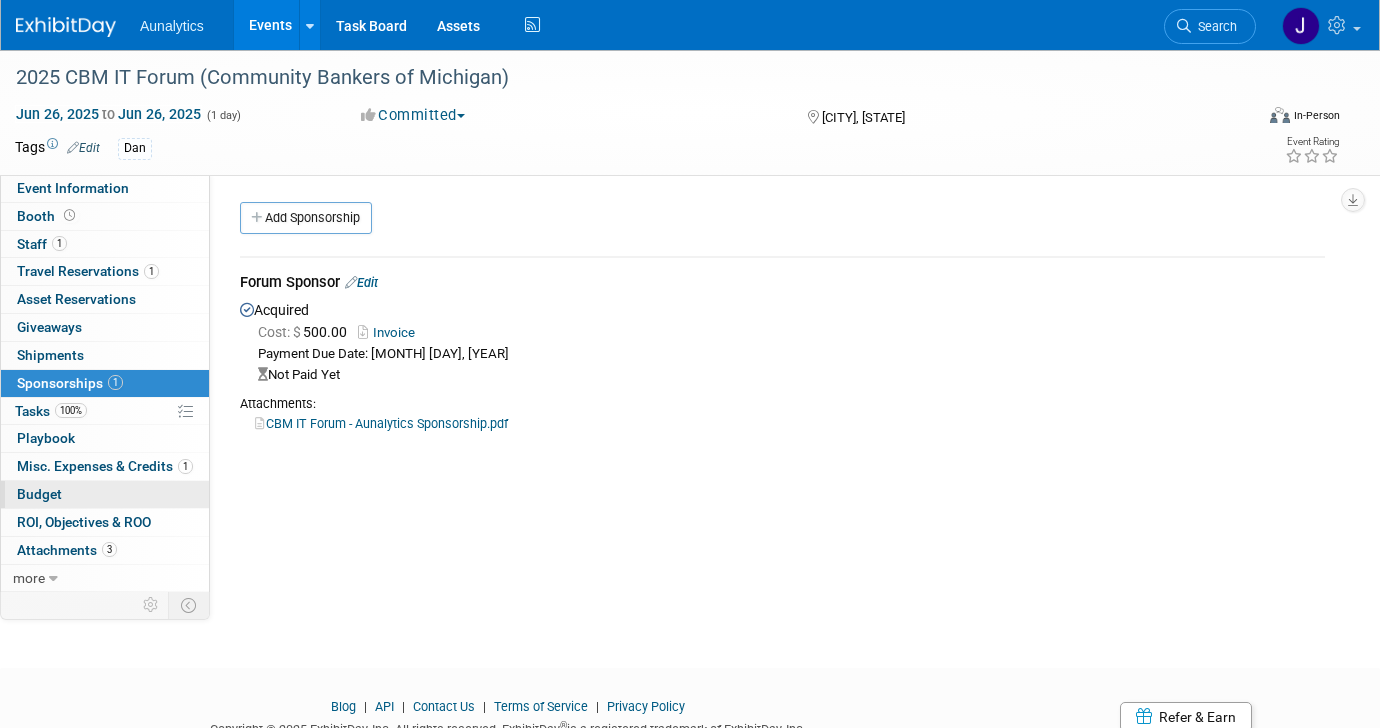 click on "Budget" at bounding box center [105, 494] 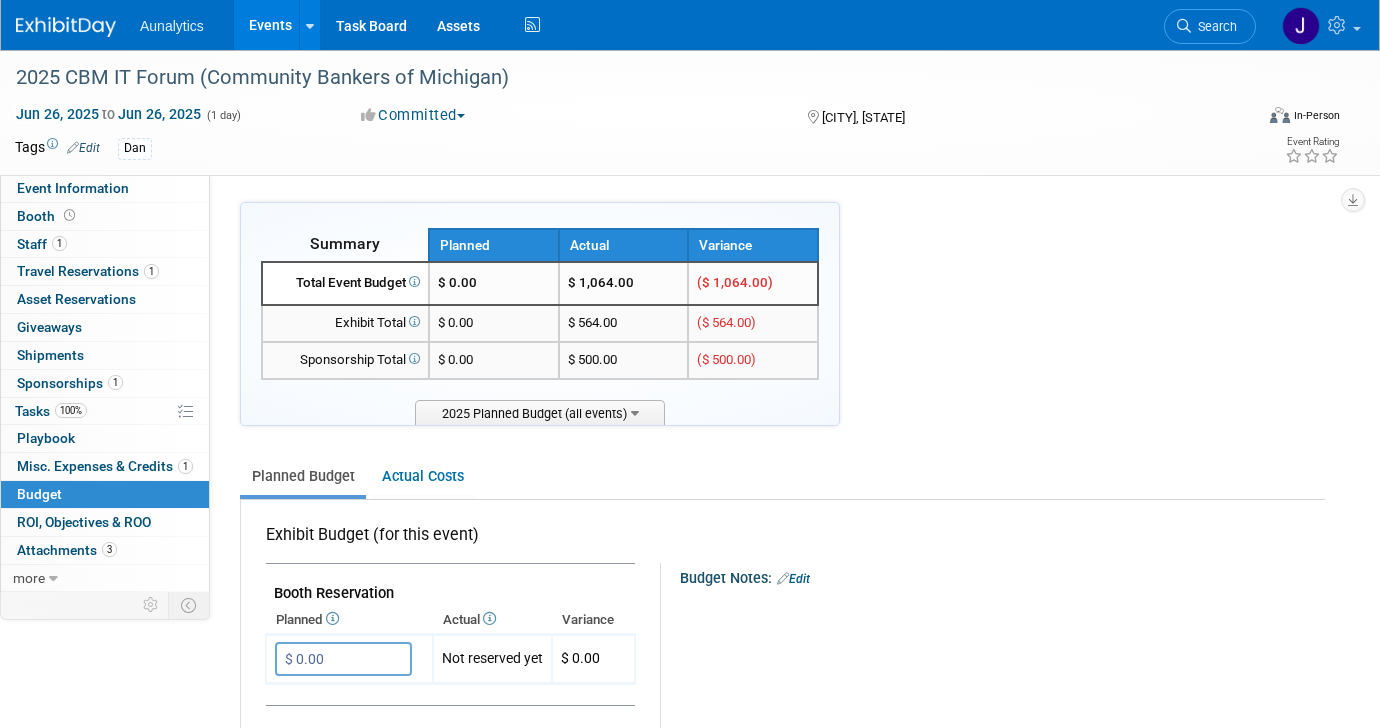 click on "Events" at bounding box center (270, 25) 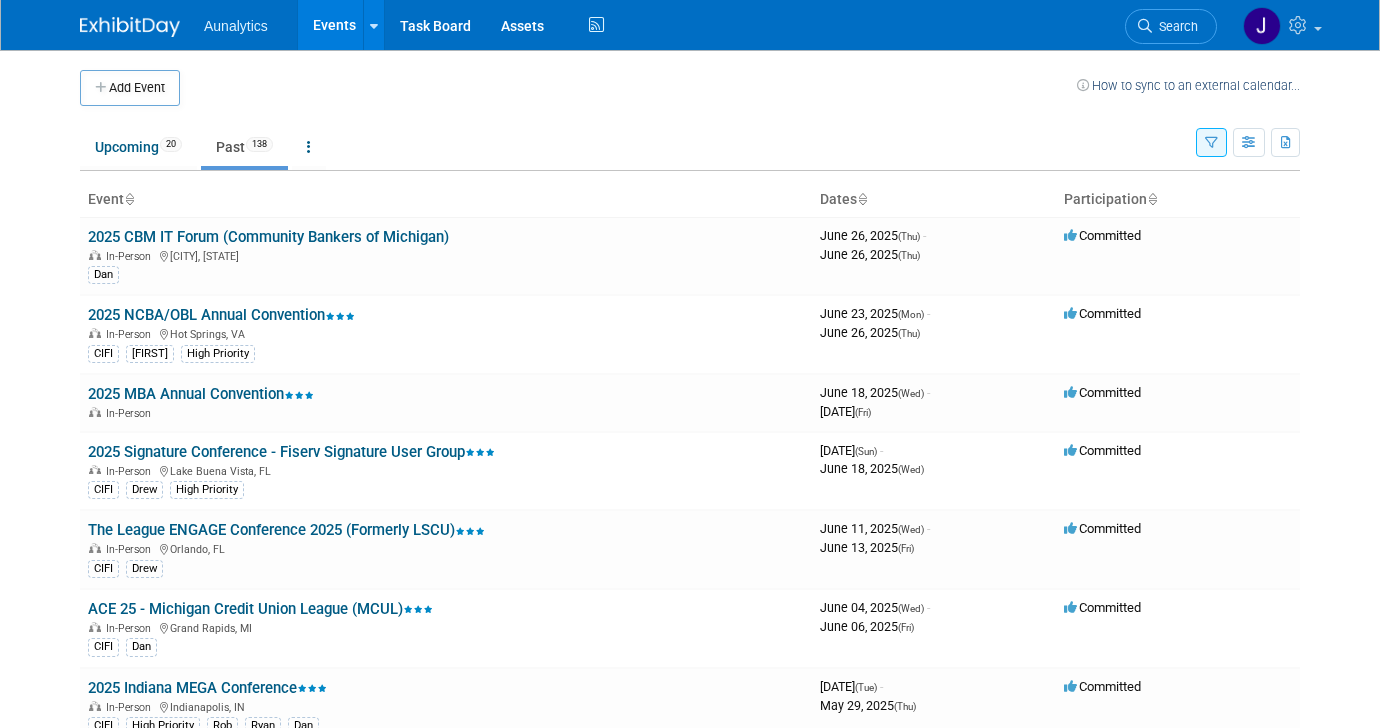 scroll, scrollTop: 0, scrollLeft: 0, axis: both 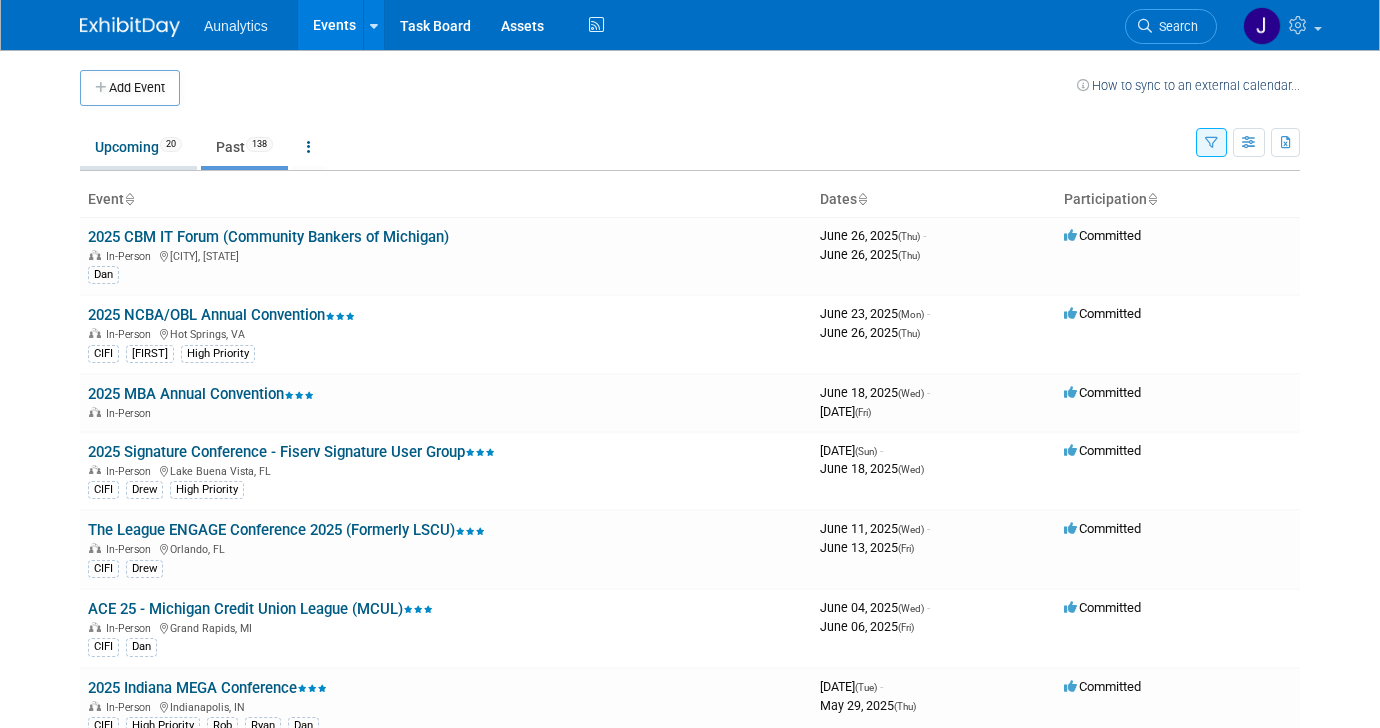click on "Upcoming
[NUMBER]" at bounding box center [138, 147] 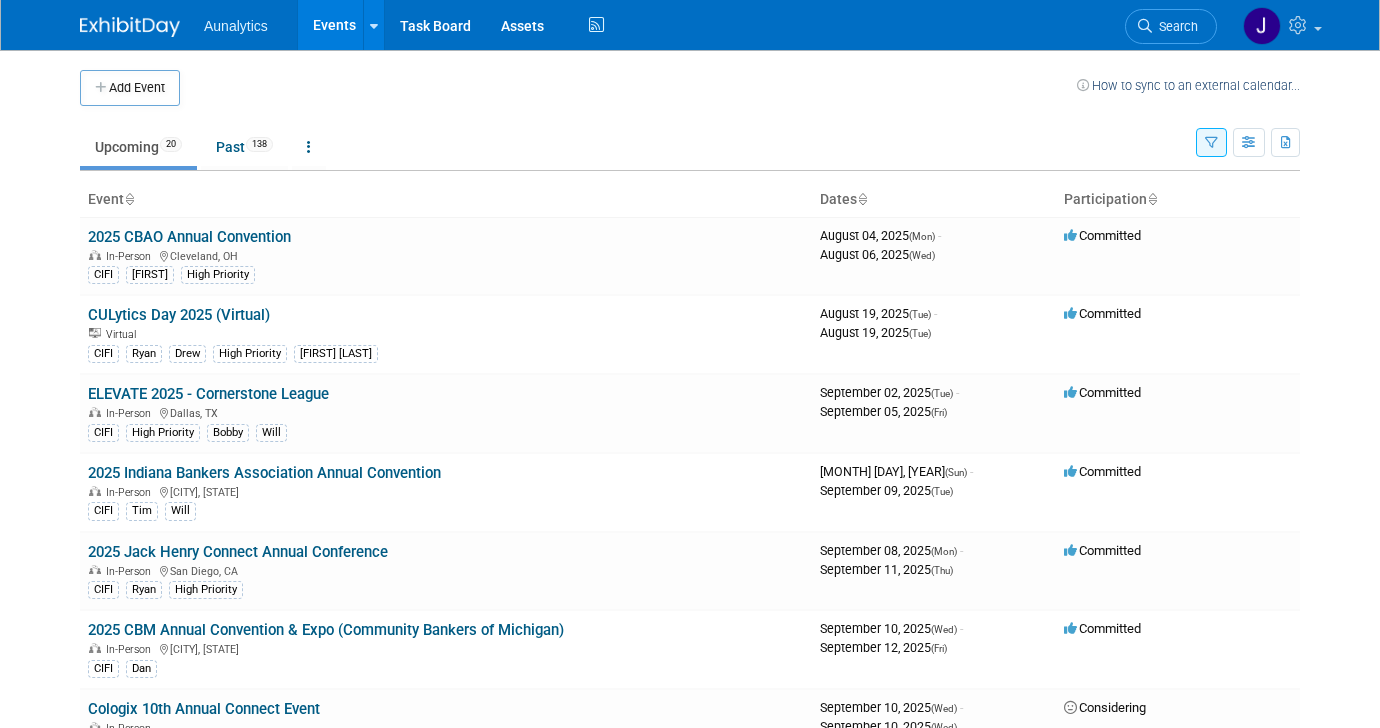 scroll, scrollTop: 0, scrollLeft: 0, axis: both 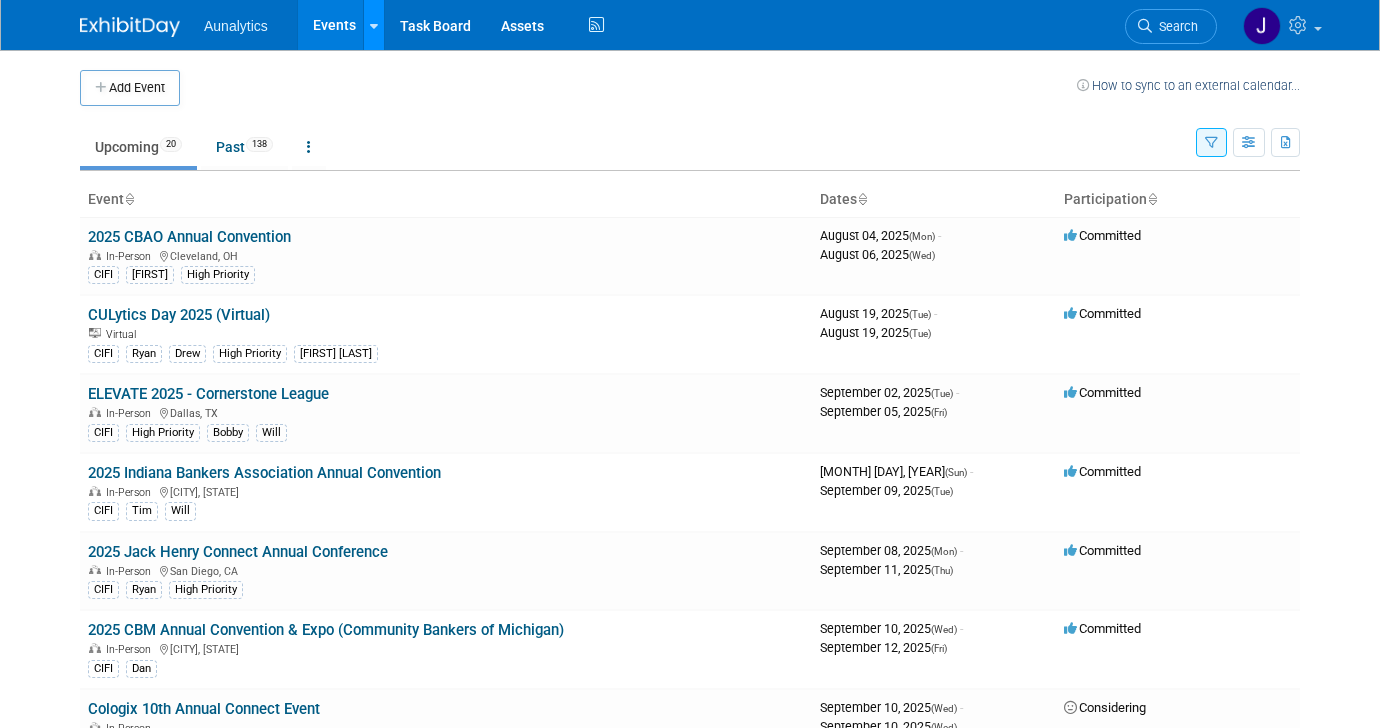 click at bounding box center [374, 26] 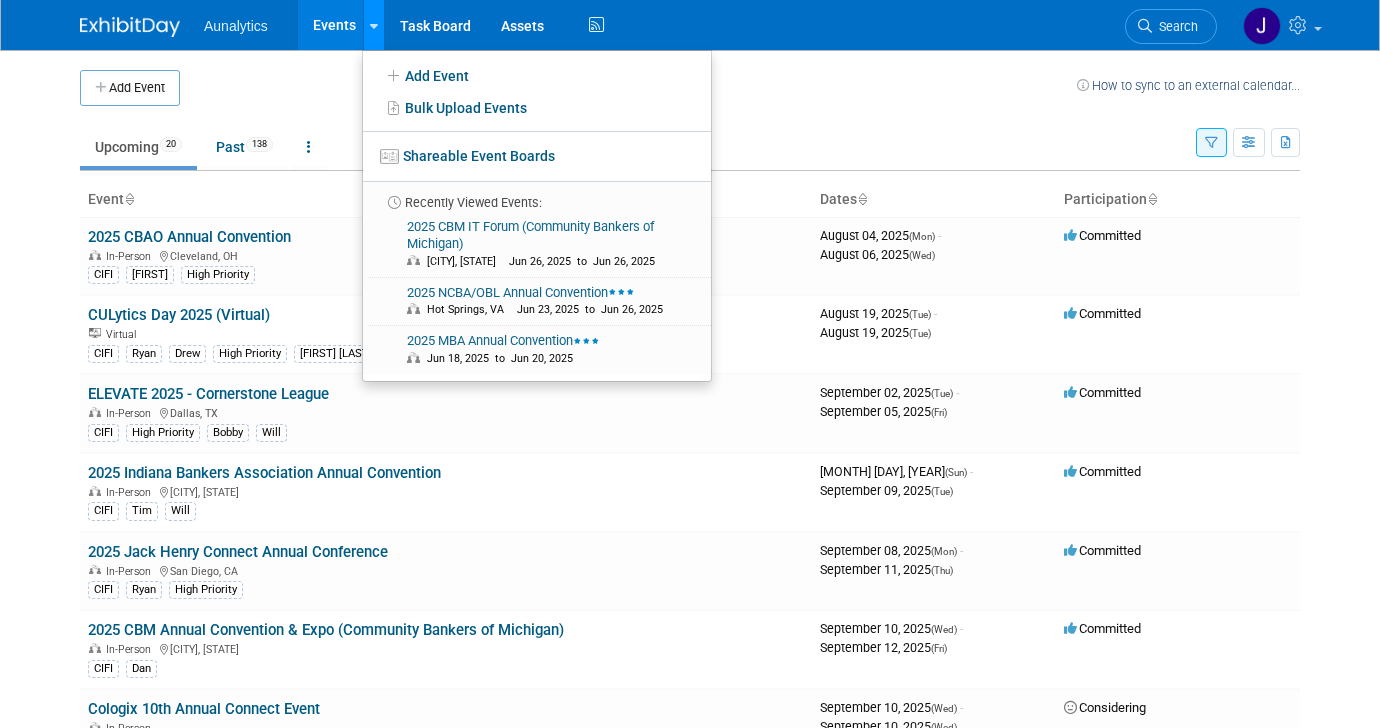 click at bounding box center (374, 26) 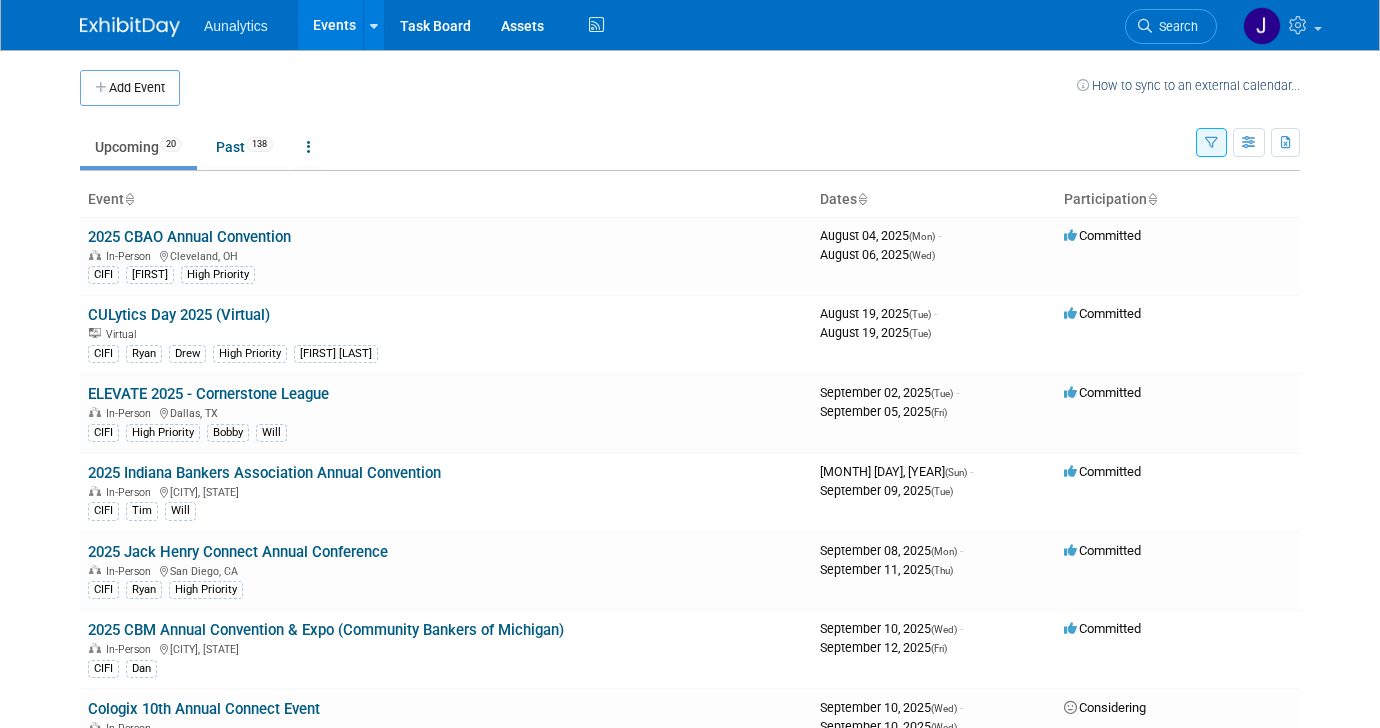 click on "Events" at bounding box center (334, 25) 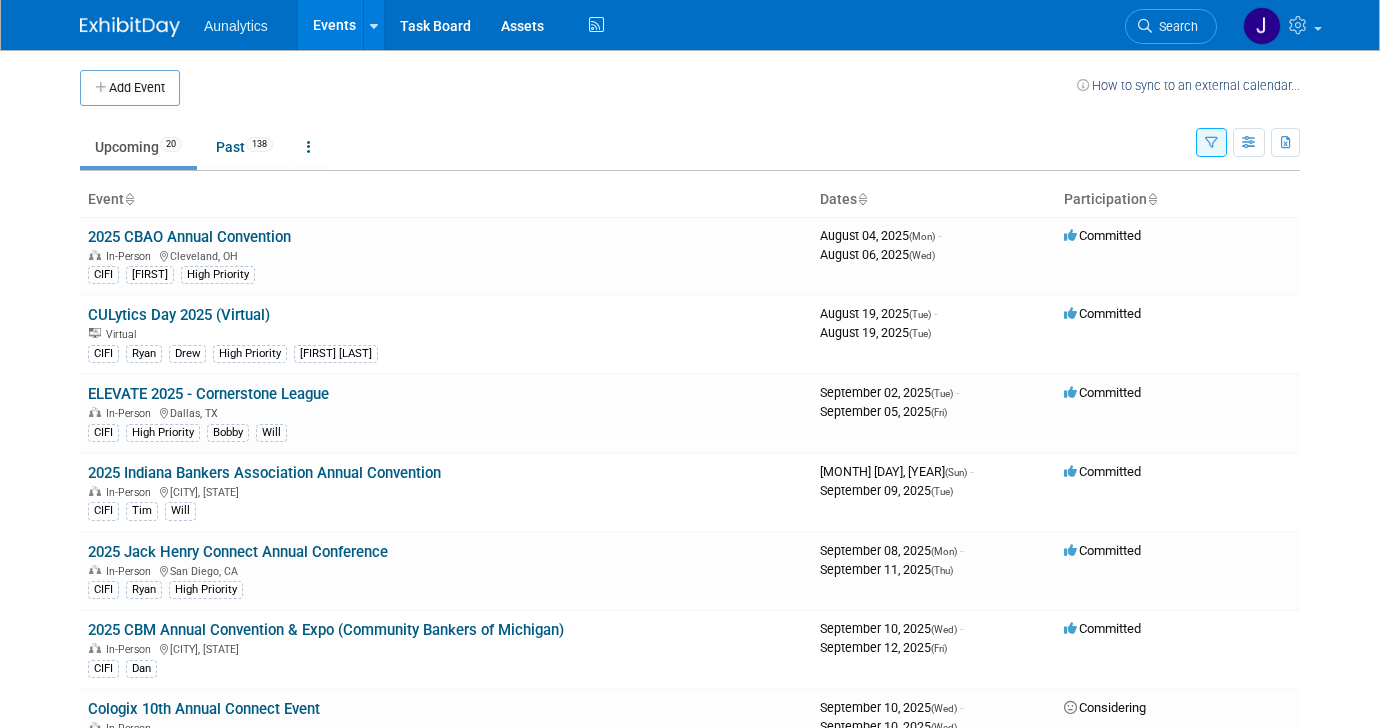 scroll, scrollTop: 0, scrollLeft: 0, axis: both 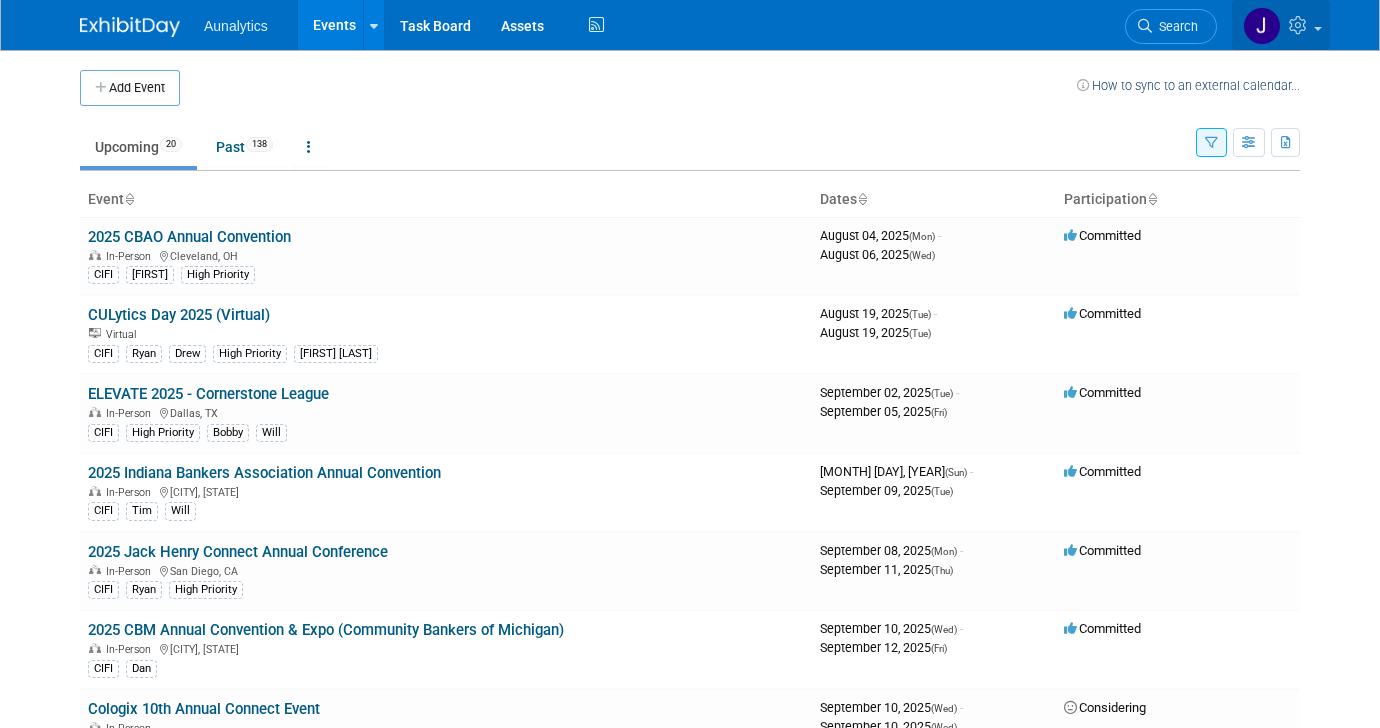 click at bounding box center (1300, 25) 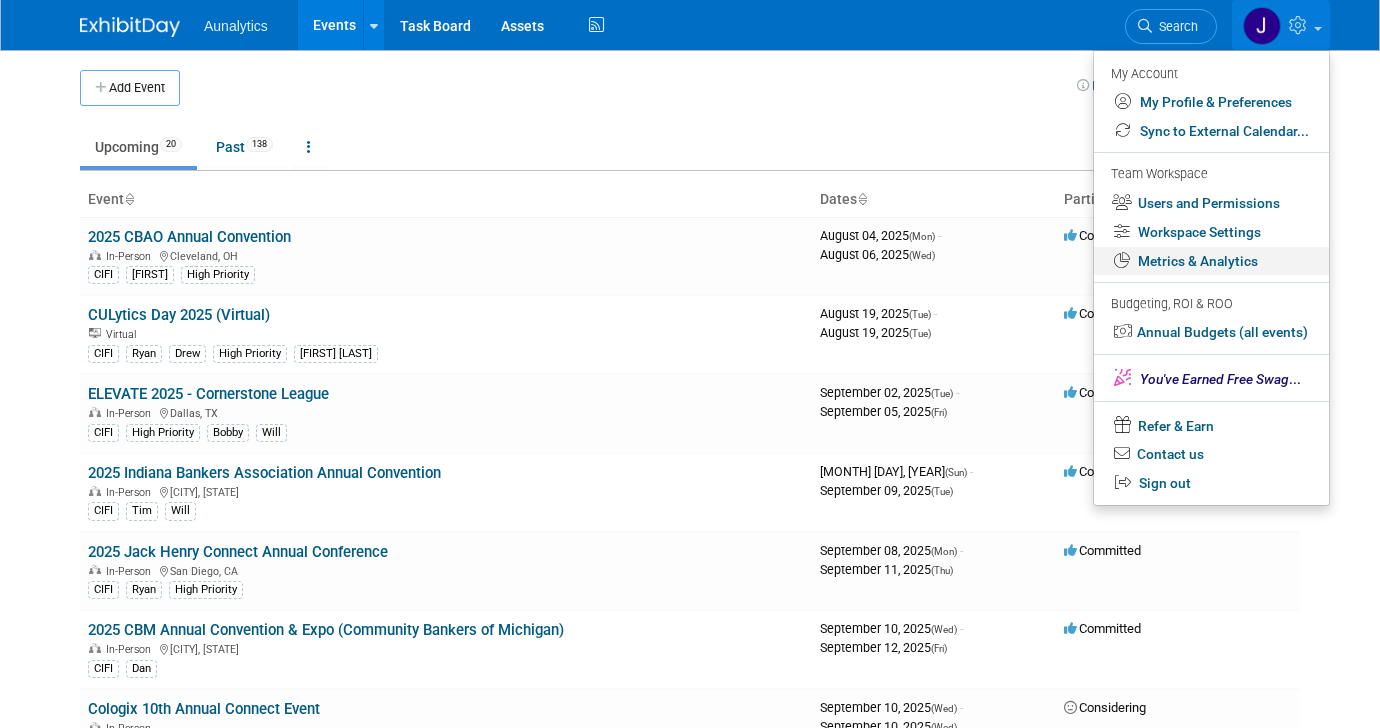 click on "Metrics & Analytics" at bounding box center (1211, 261) 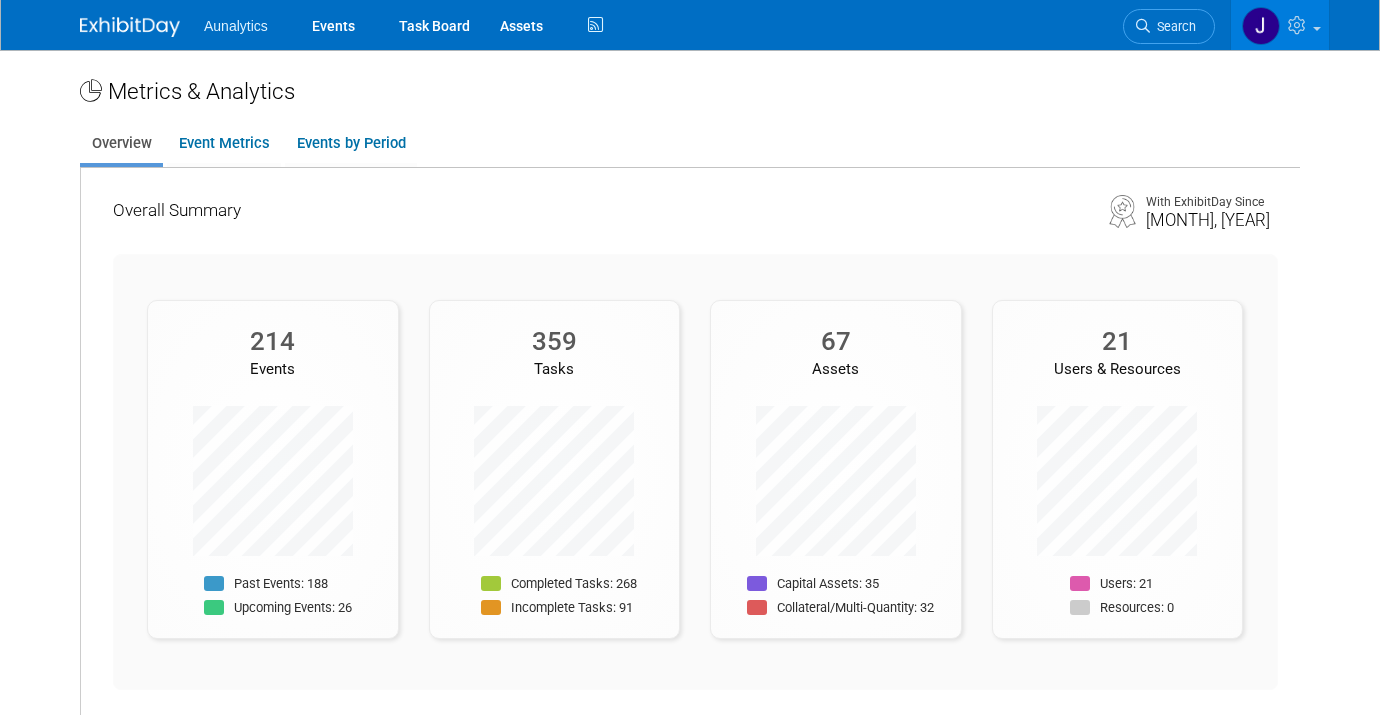 scroll, scrollTop: 0, scrollLeft: 0, axis: both 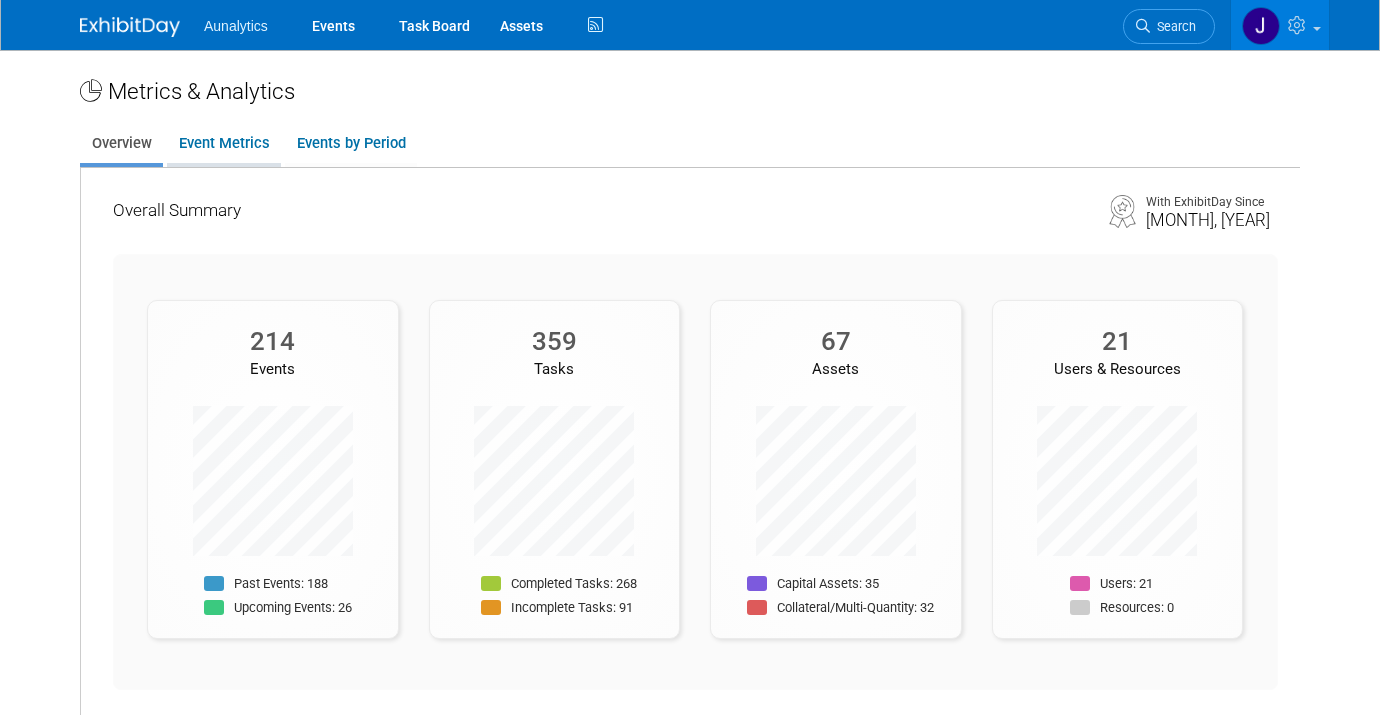 click on "Event Metrics" at bounding box center (224, 143) 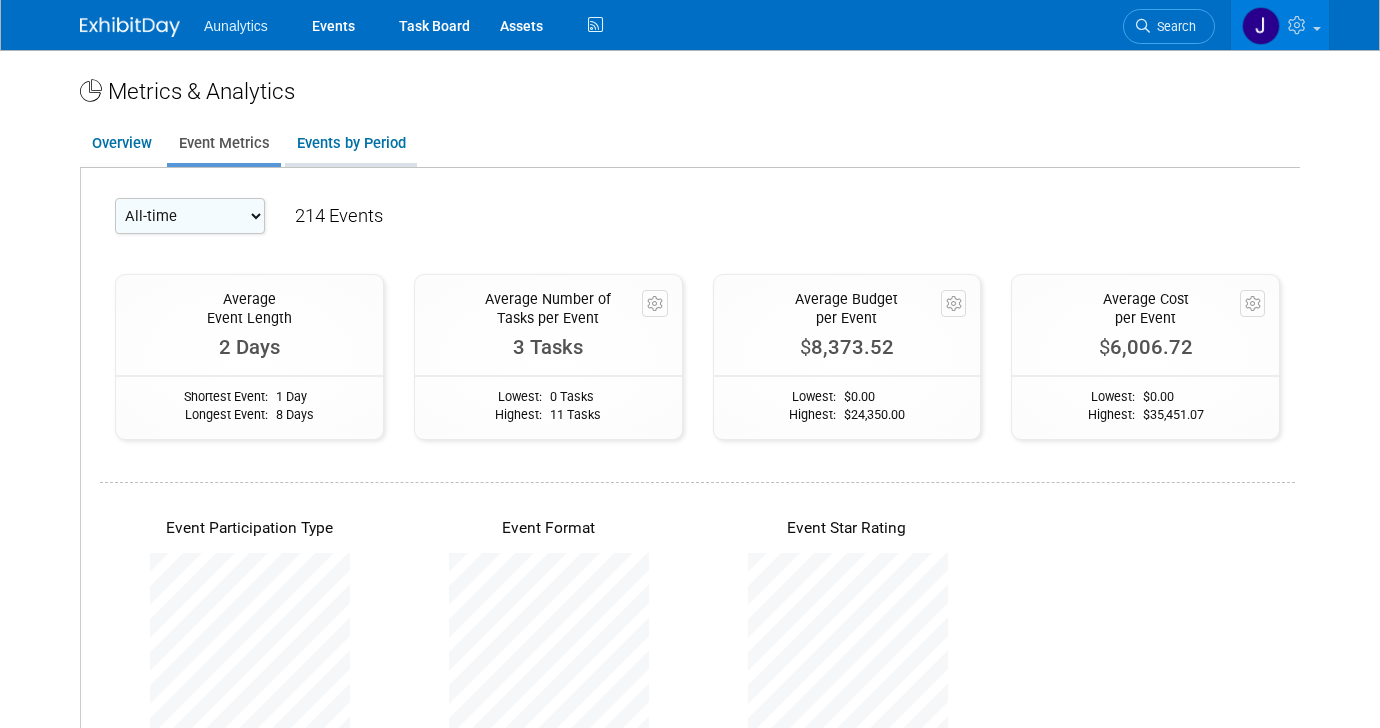click on "Events by Period" at bounding box center (351, 143) 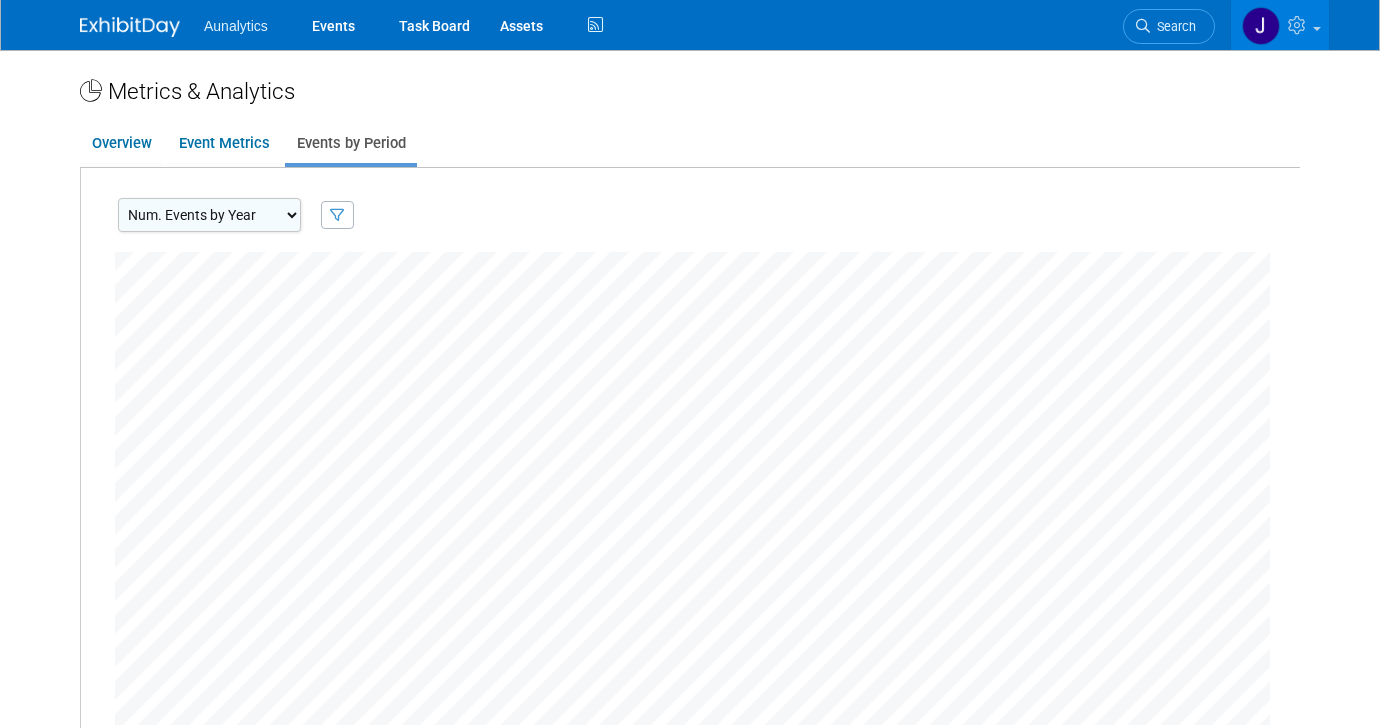 click on "Aunalytics" at bounding box center (236, 26) 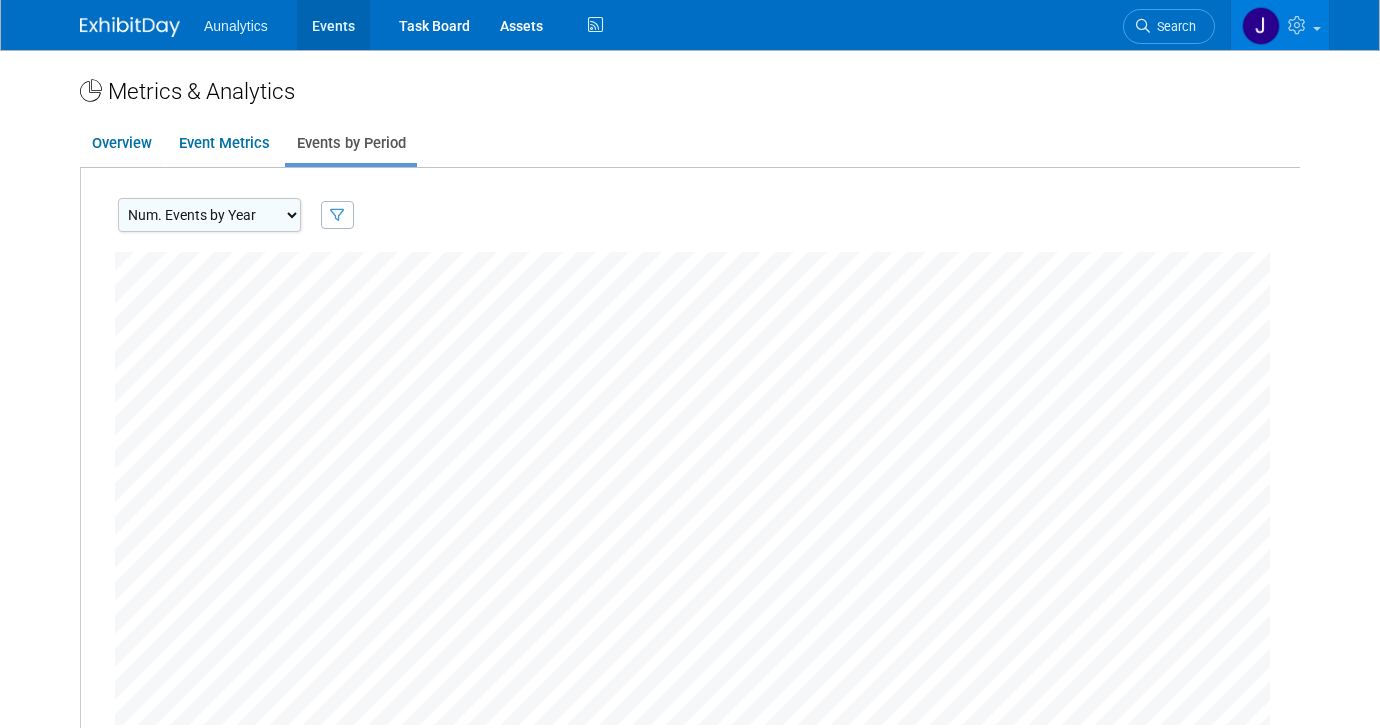 click on "Events" at bounding box center (333, 25) 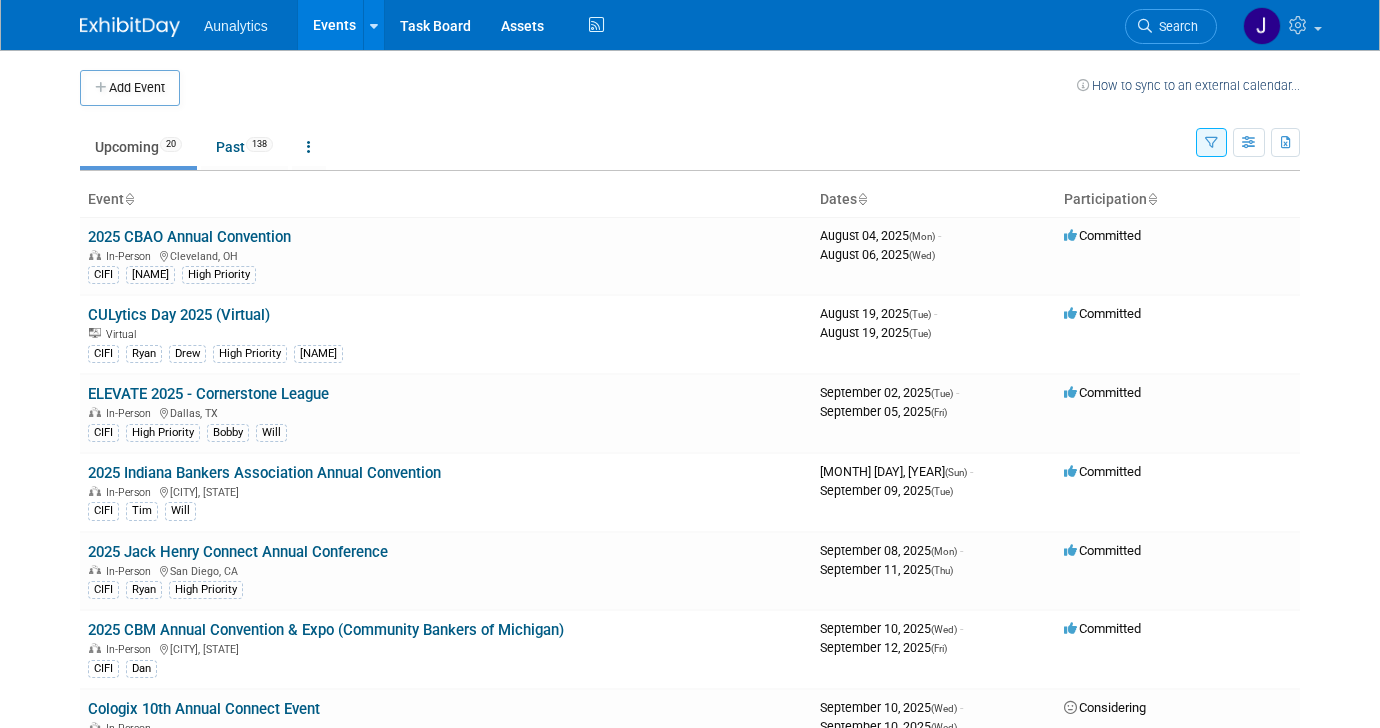 scroll, scrollTop: 0, scrollLeft: 0, axis: both 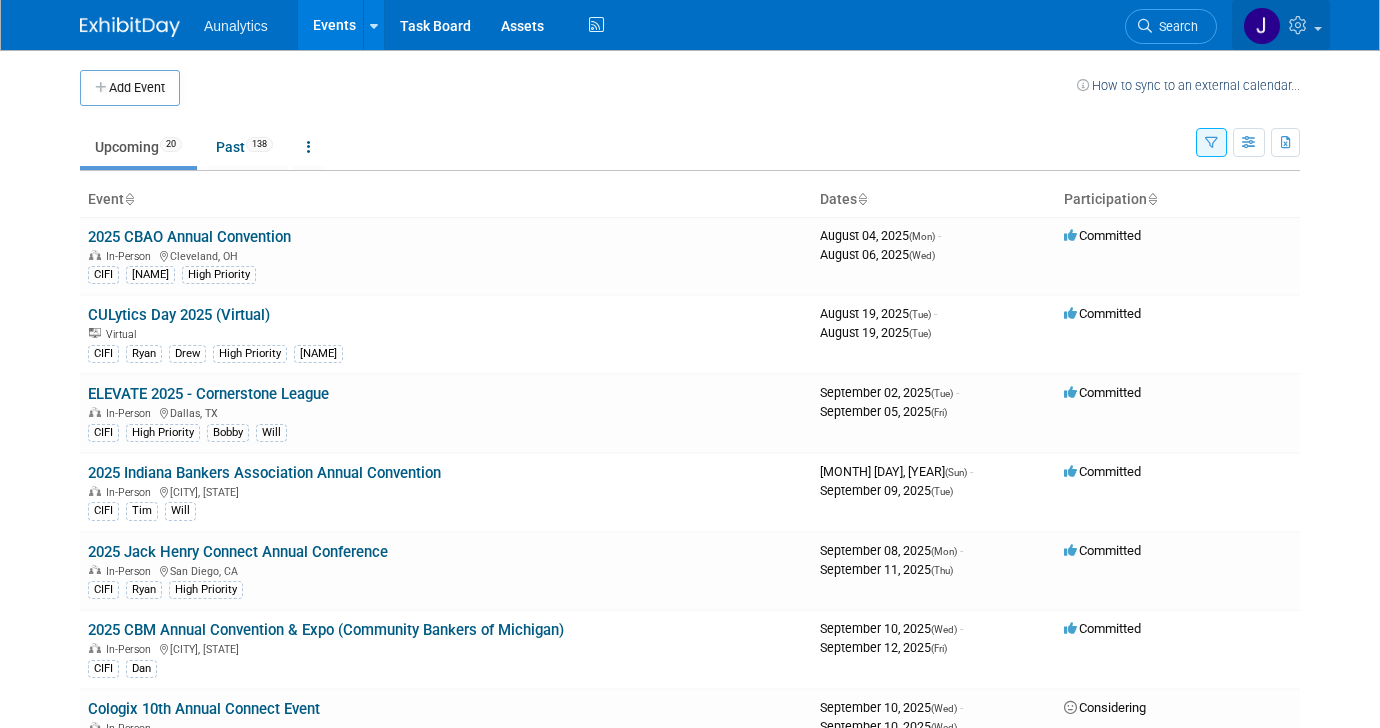 click at bounding box center (1300, 25) 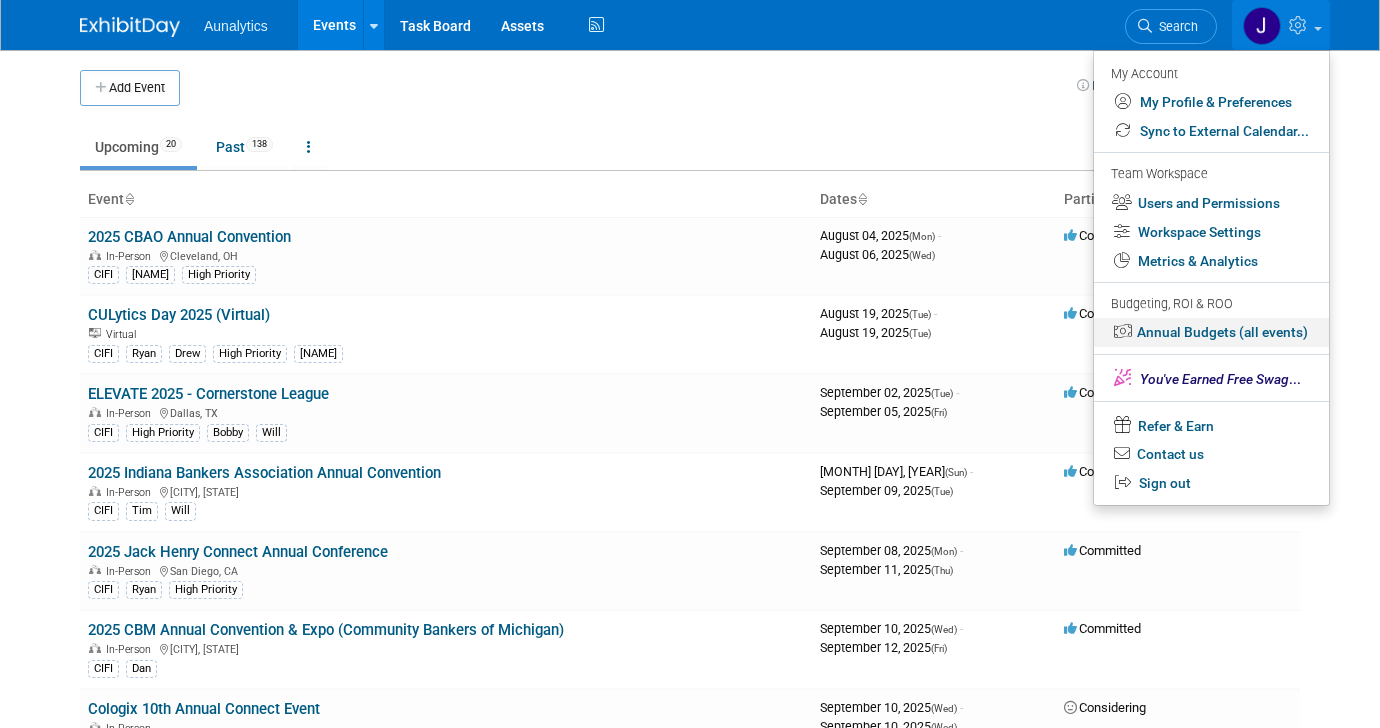 click on "Annual Budgets (all events)" at bounding box center (1211, 332) 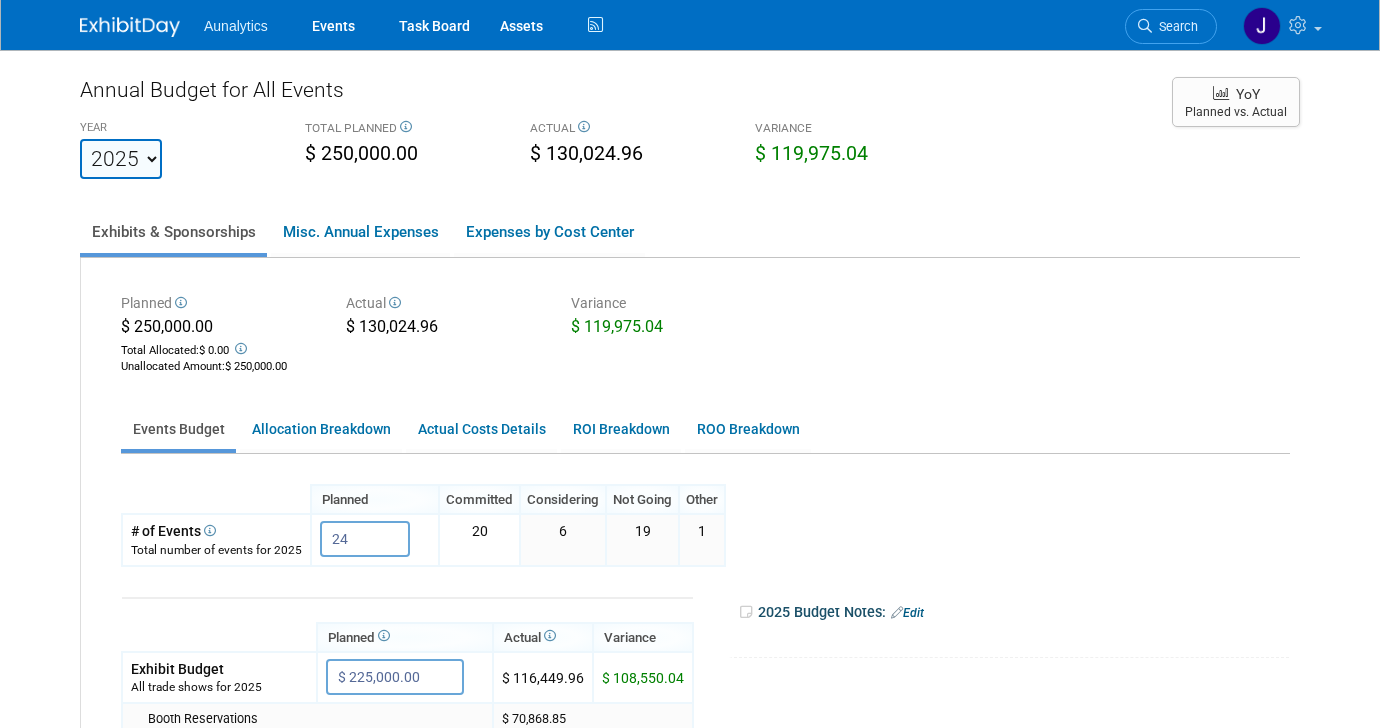 scroll, scrollTop: 0, scrollLeft: 0, axis: both 